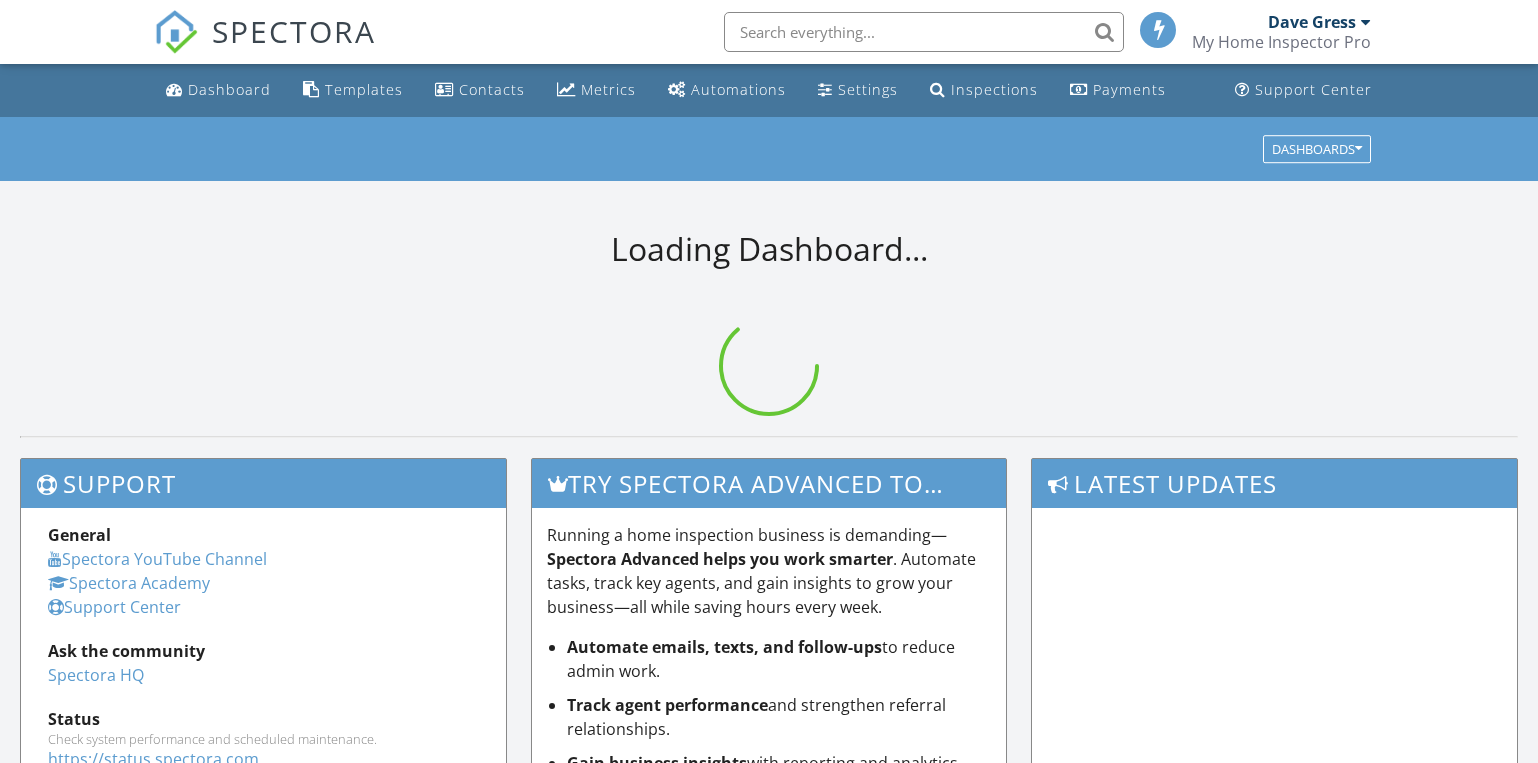 scroll, scrollTop: 0, scrollLeft: 0, axis: both 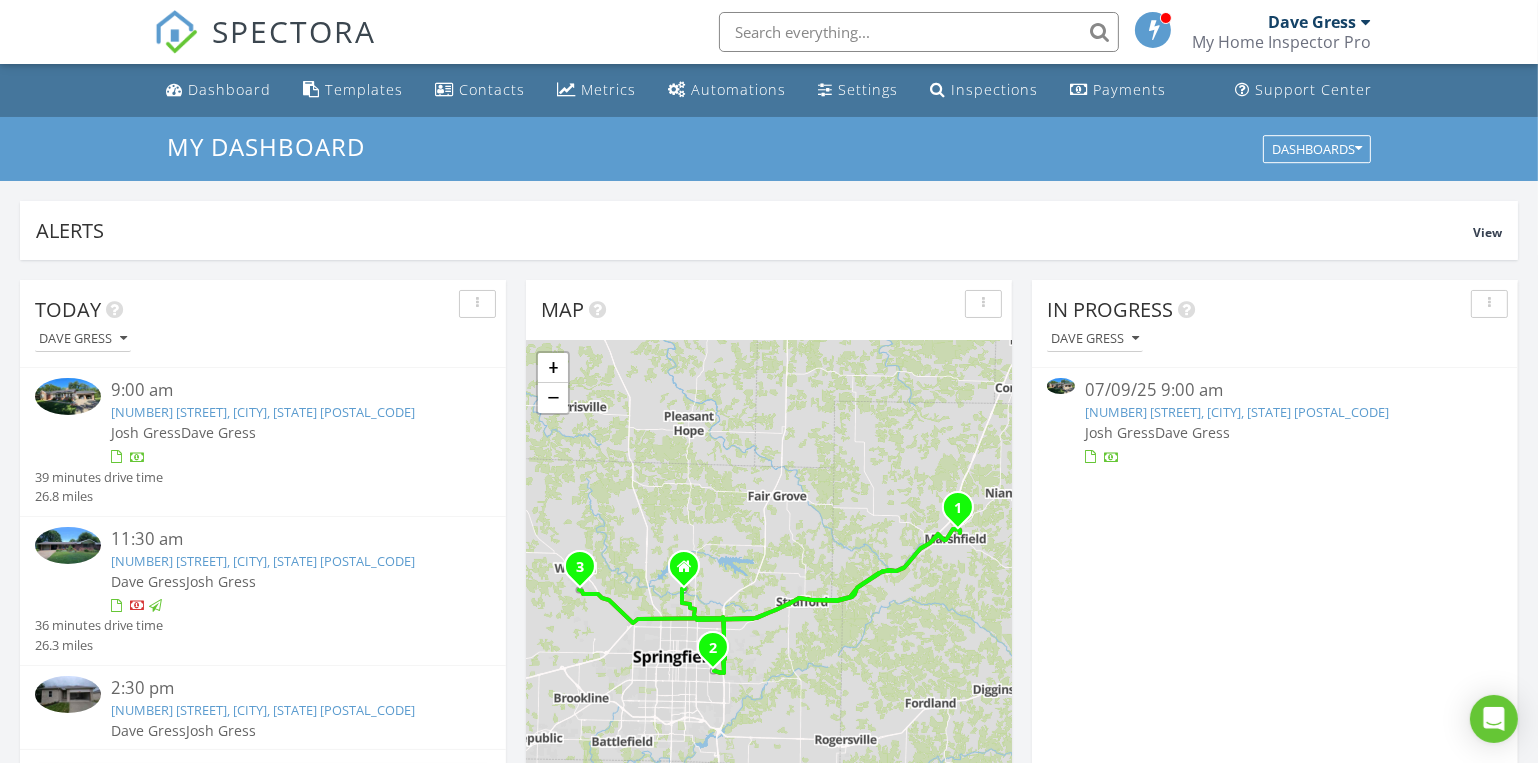click on "[NUMBER] [STREET], [CITY], [STATE] [POSTAL_CODE]" at bounding box center (263, 561) 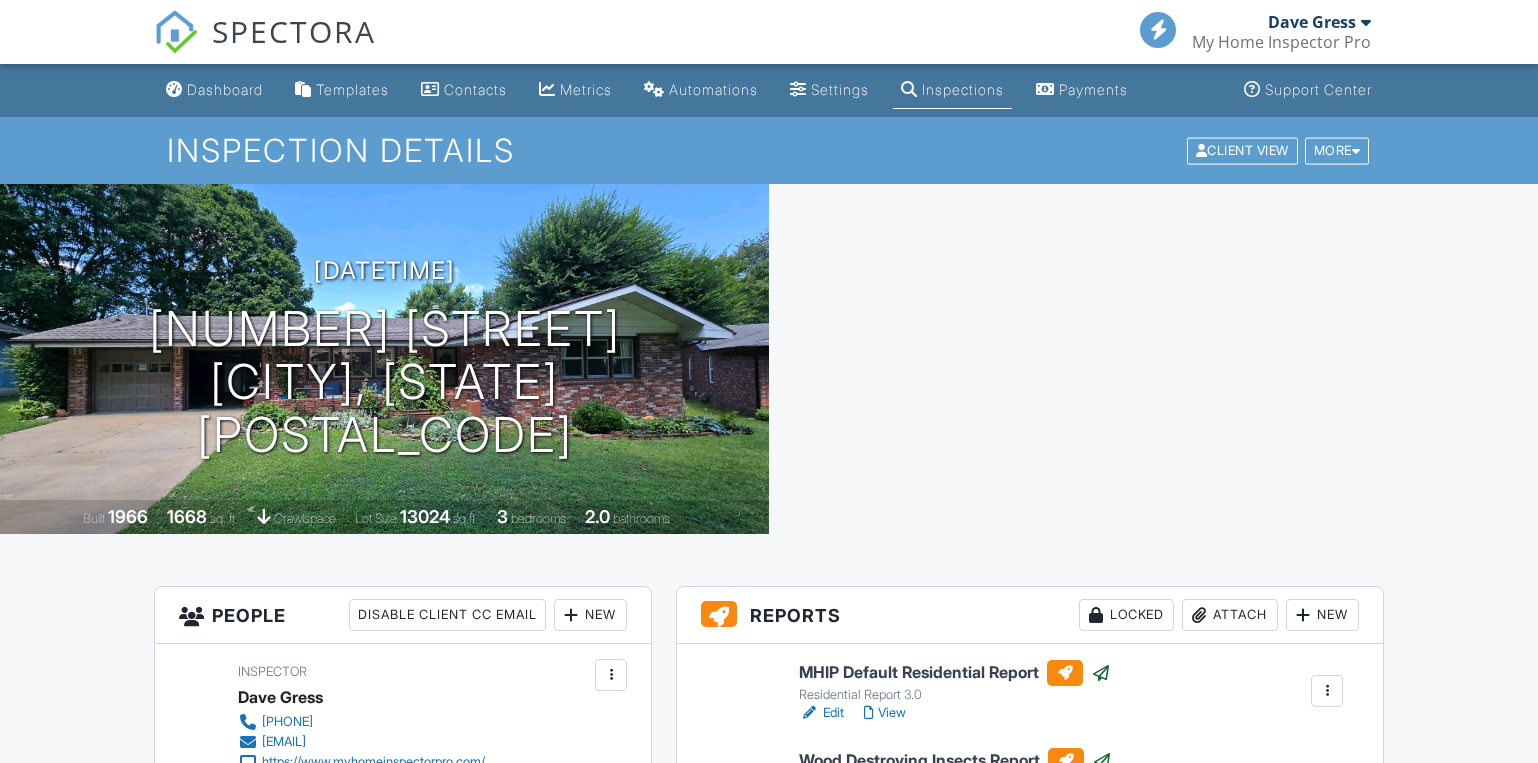 scroll, scrollTop: 272, scrollLeft: 0, axis: vertical 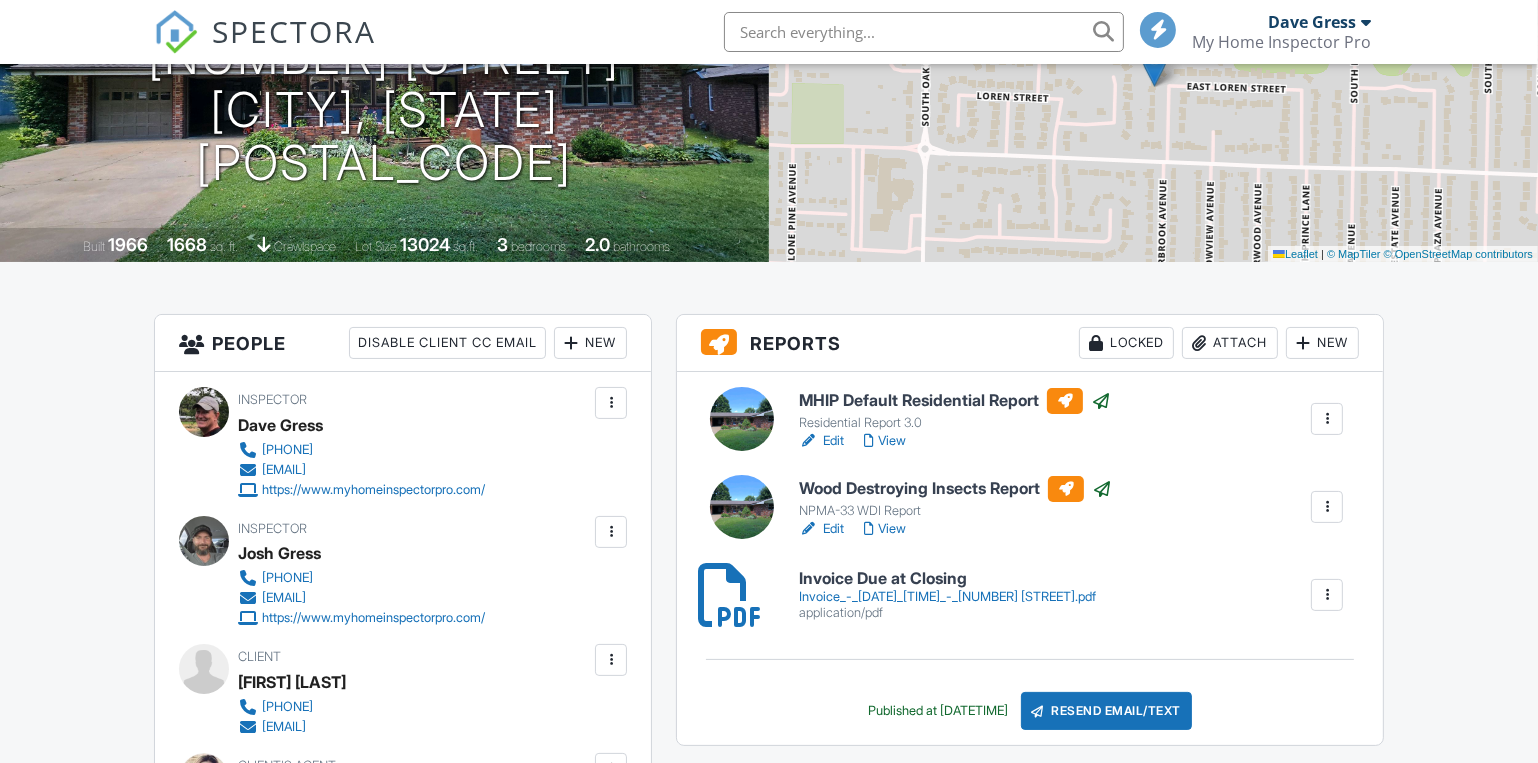 click on "Locked" at bounding box center [1126, 343] 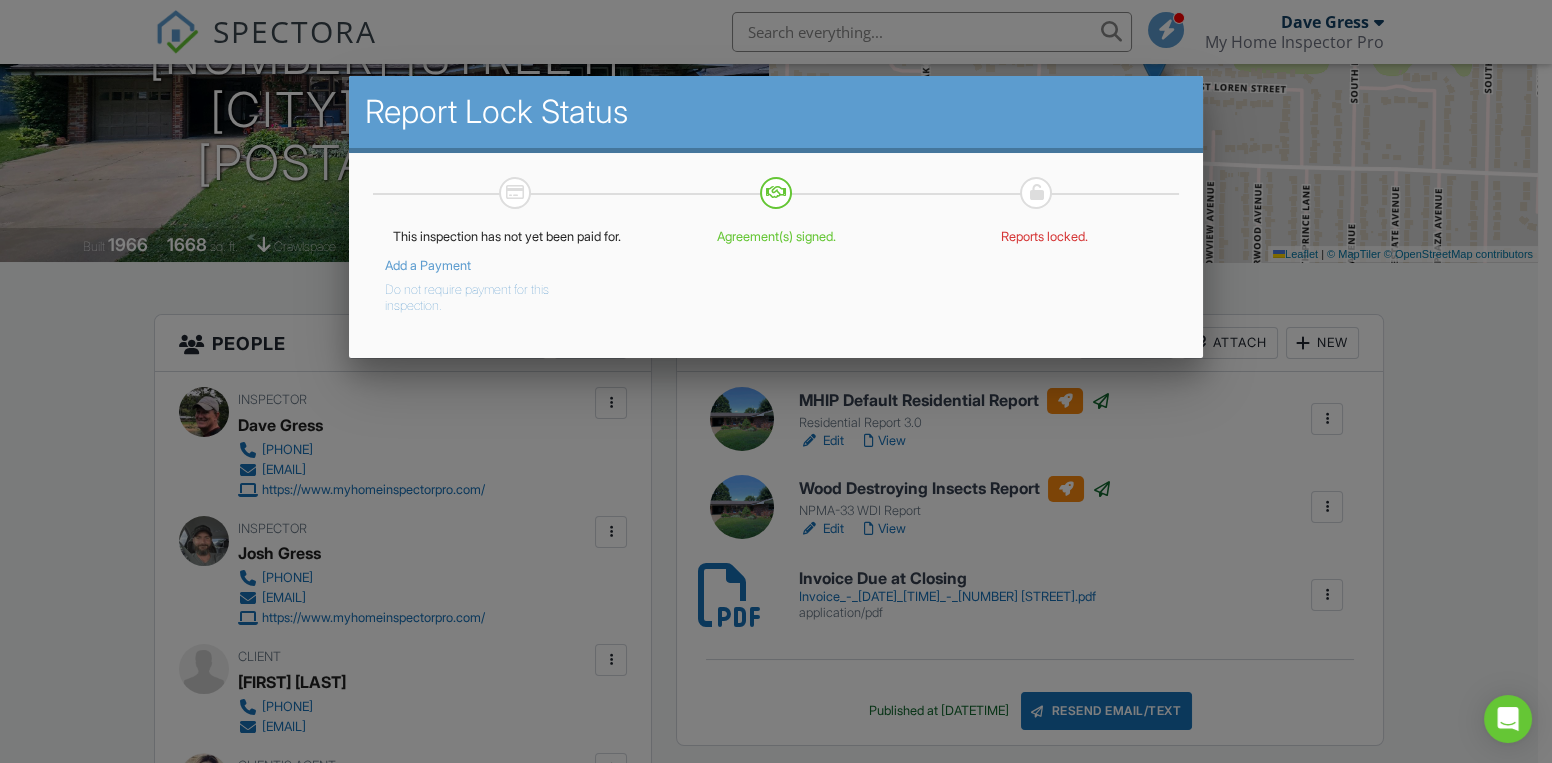 click on "Do not require payment for this inspection." at bounding box center (492, 294) 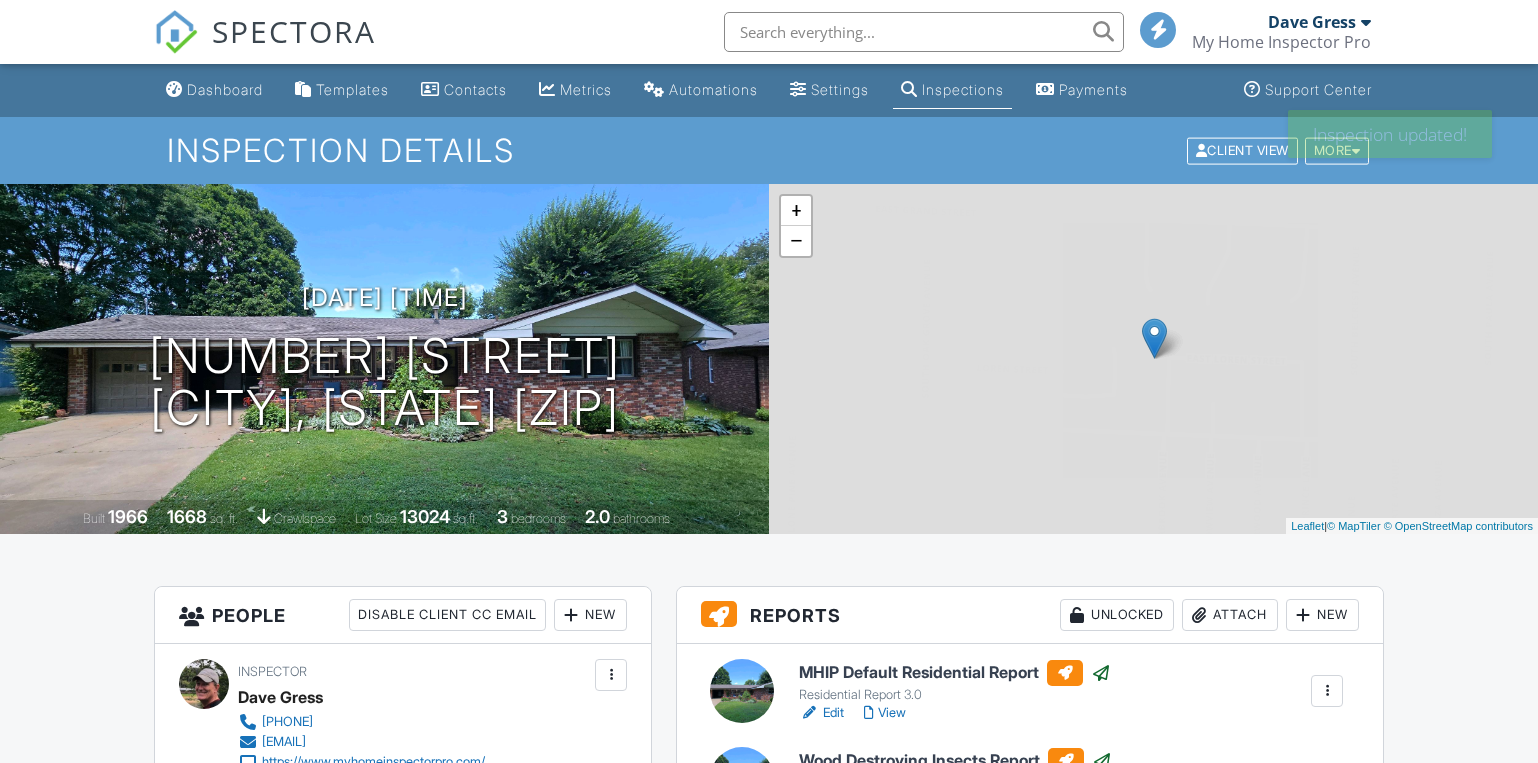 scroll, scrollTop: 0, scrollLeft: 0, axis: both 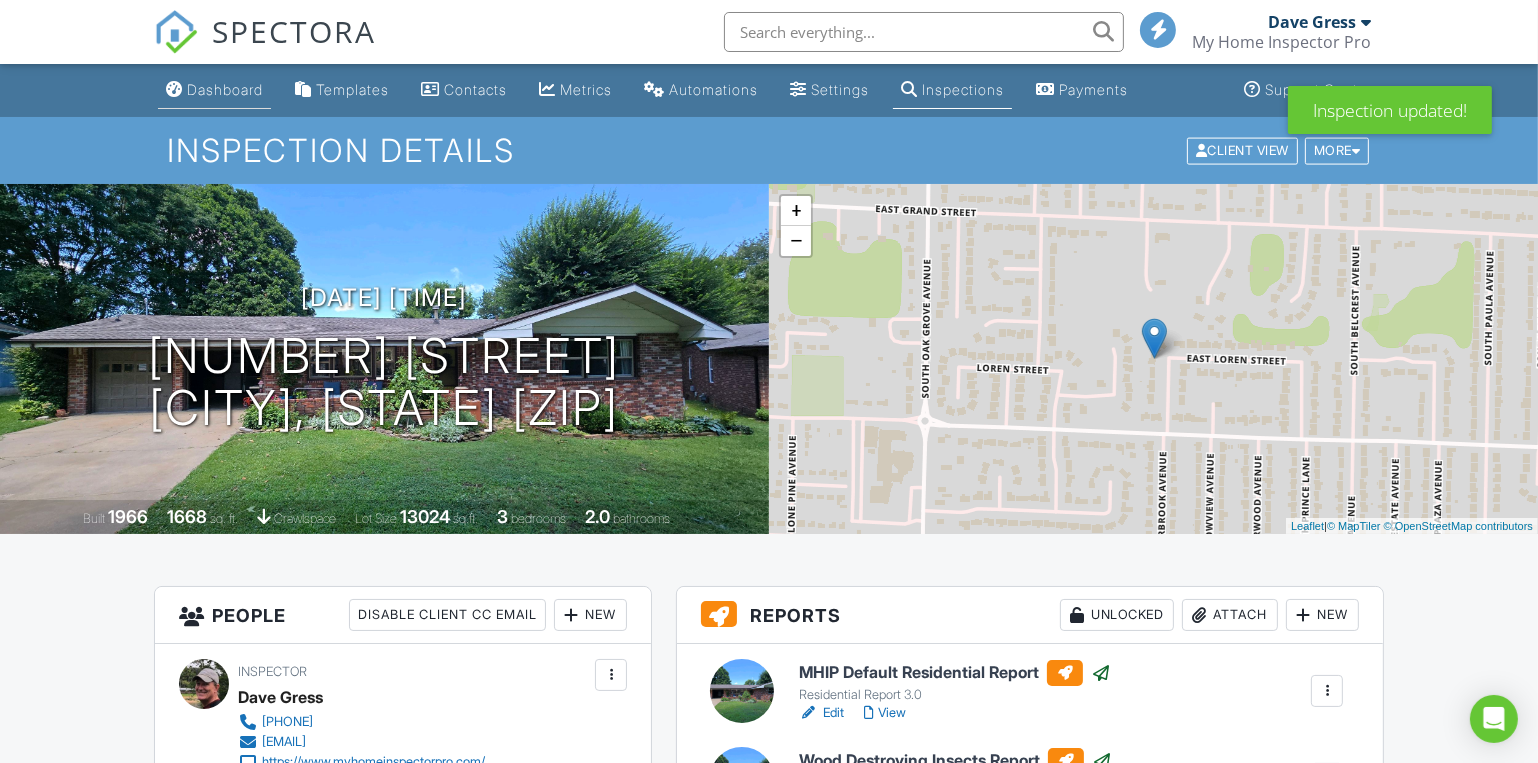 click on "Dashboard" at bounding box center [225, 89] 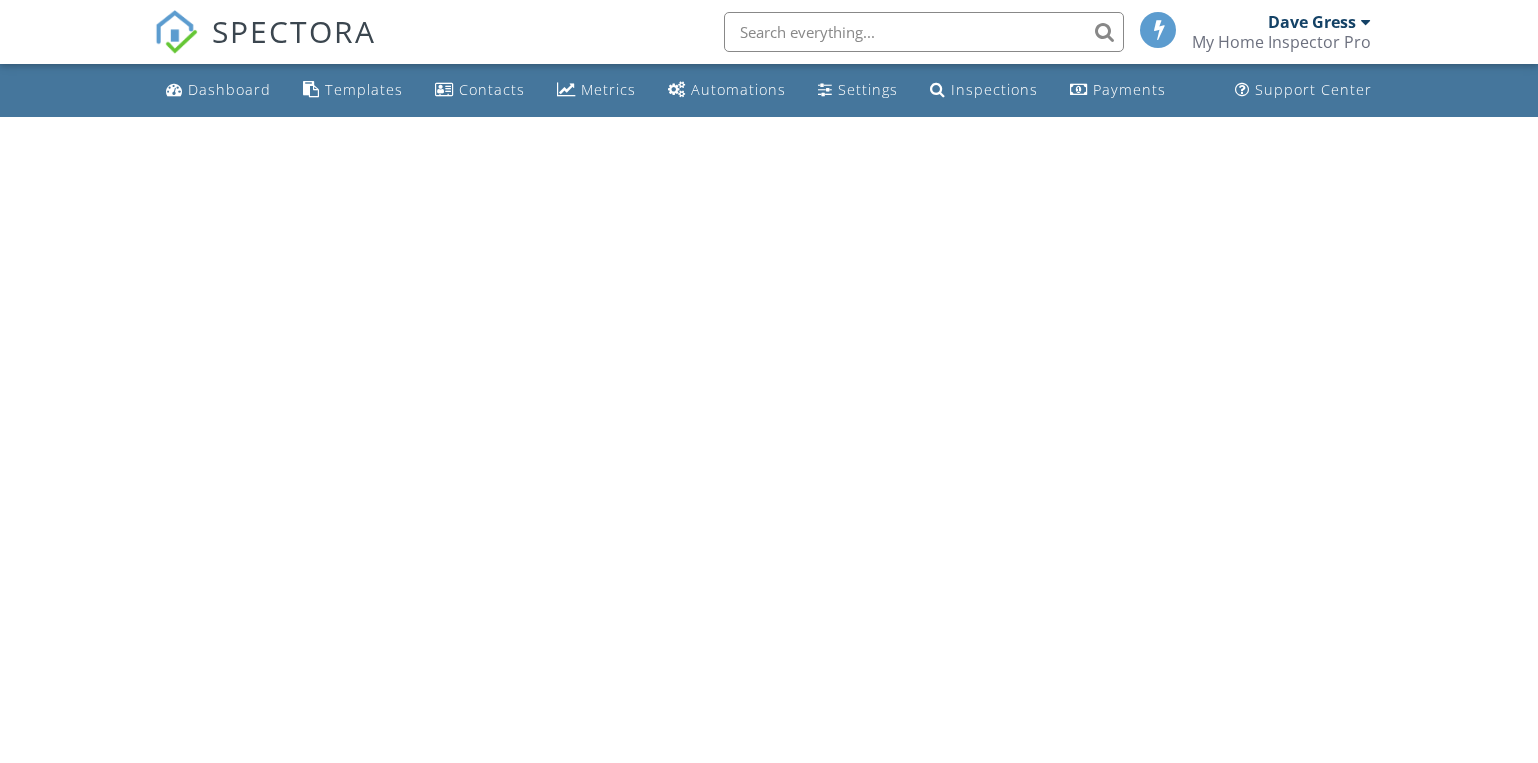 scroll, scrollTop: 0, scrollLeft: 0, axis: both 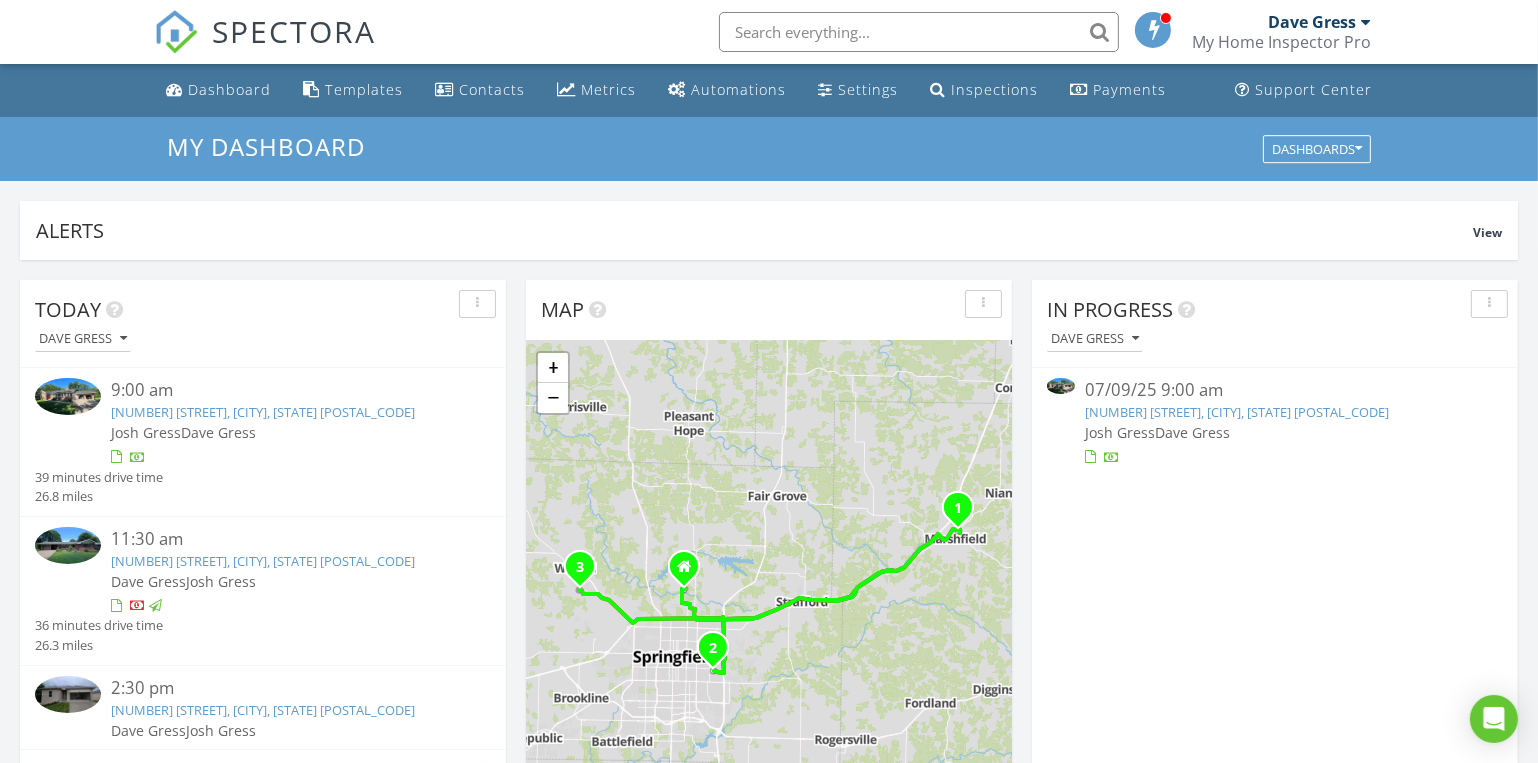 click on "[NUMBER] [STREET], [CITY], [STATE] [POSTAL_CODE]" at bounding box center (1237, 412) 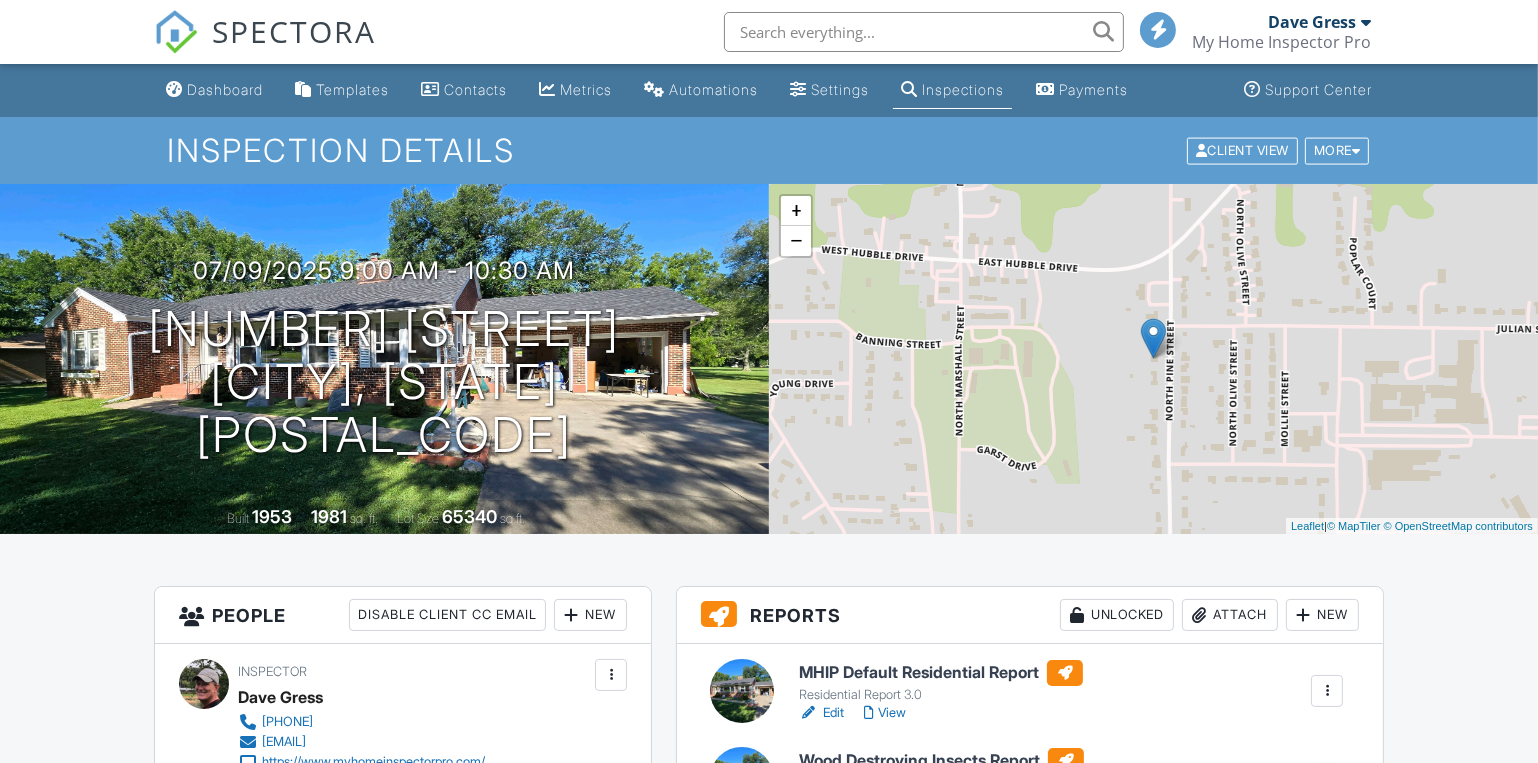 scroll, scrollTop: 272, scrollLeft: 0, axis: vertical 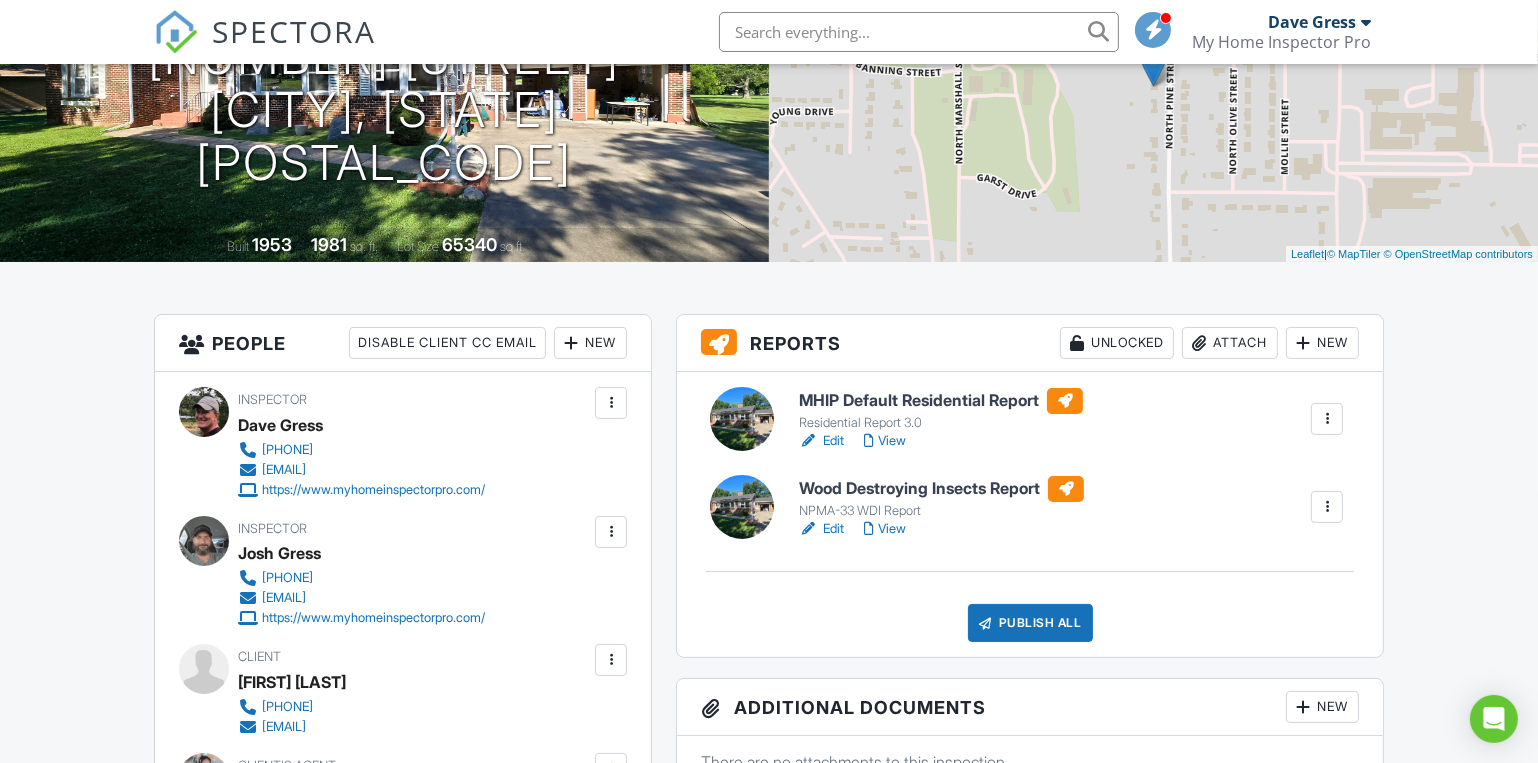 click on "Wood Destroying Insects Report" at bounding box center (941, 489) 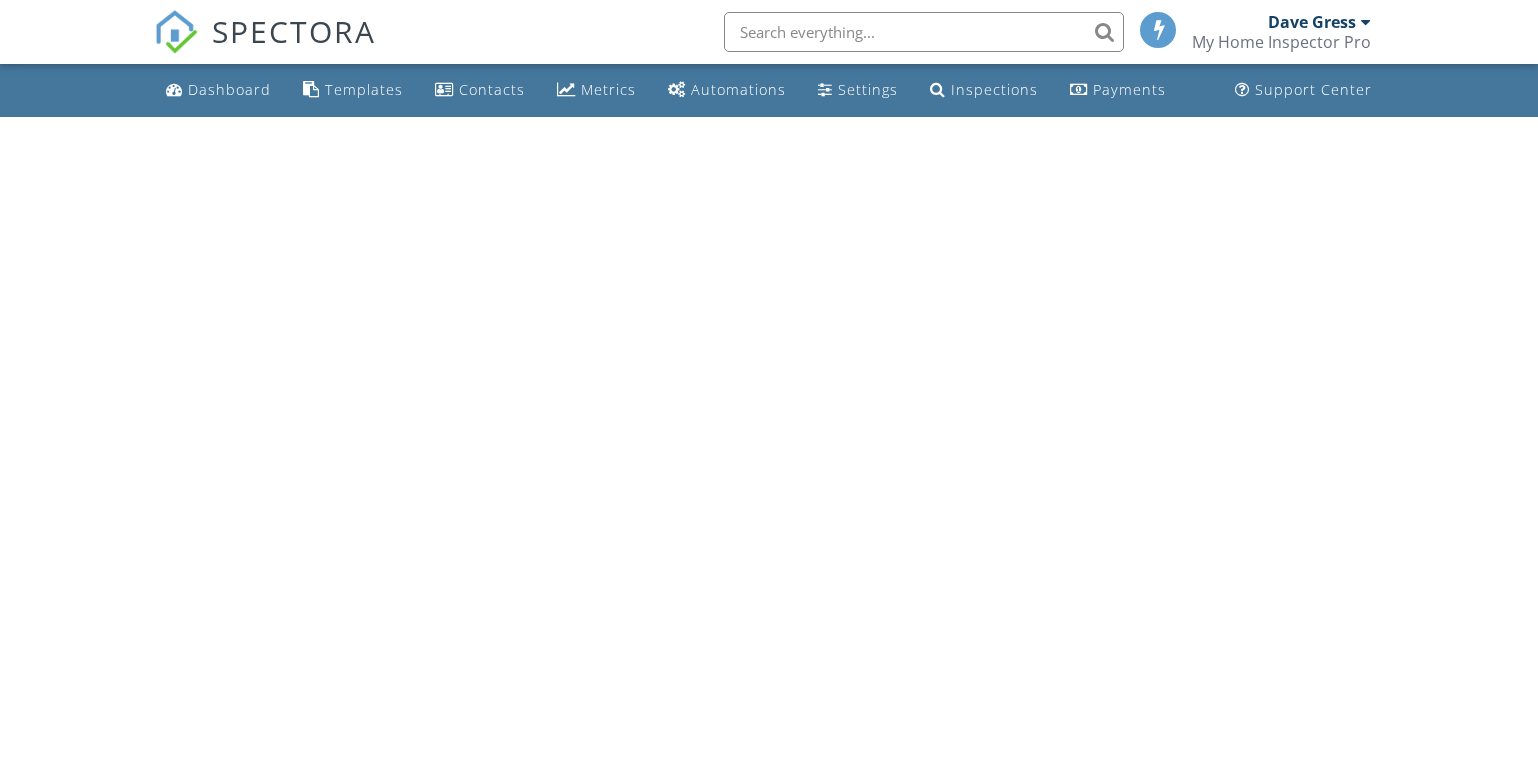 scroll, scrollTop: 0, scrollLeft: 0, axis: both 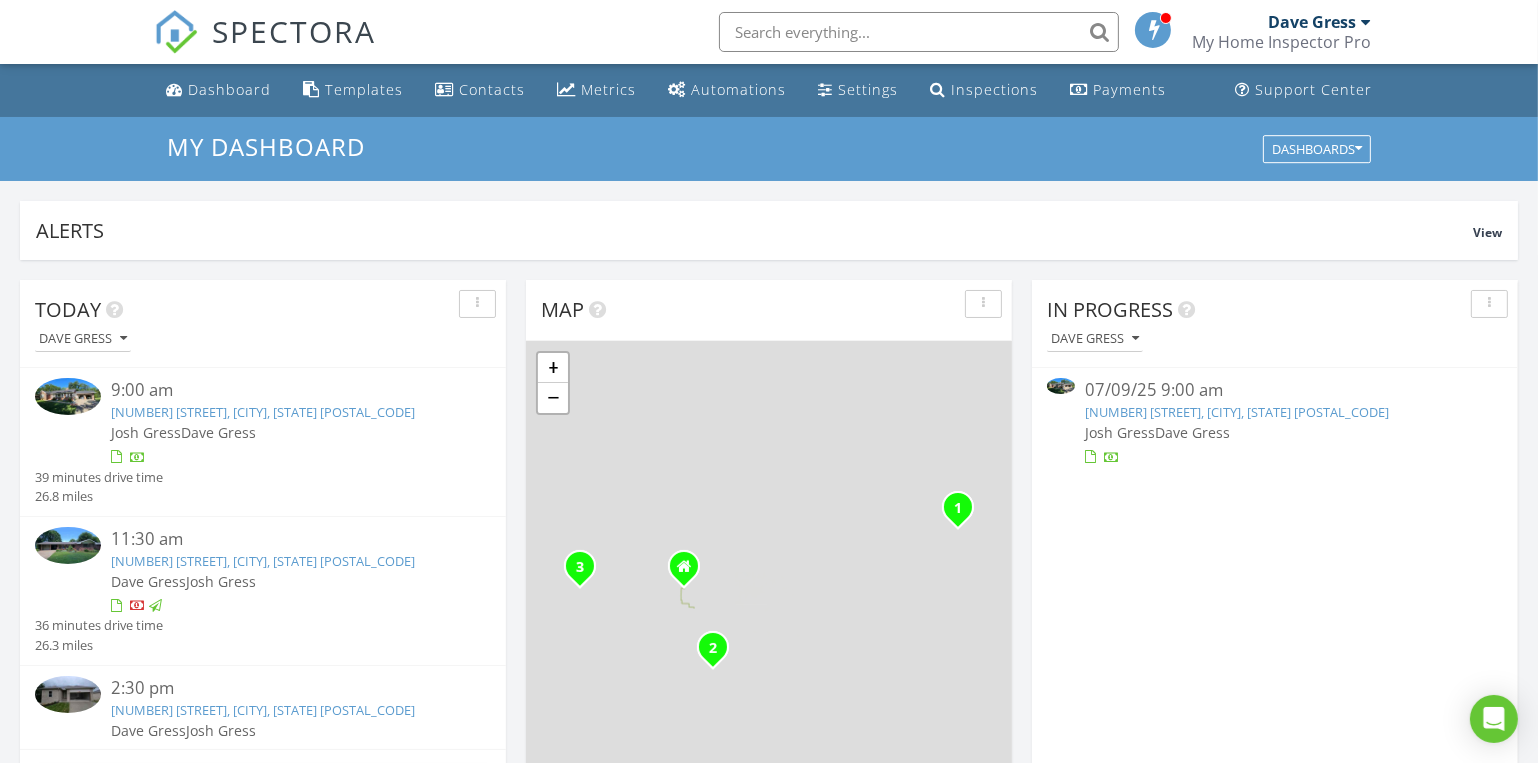 click on "07/09/25 9:00 am" at bounding box center (1275, 390) 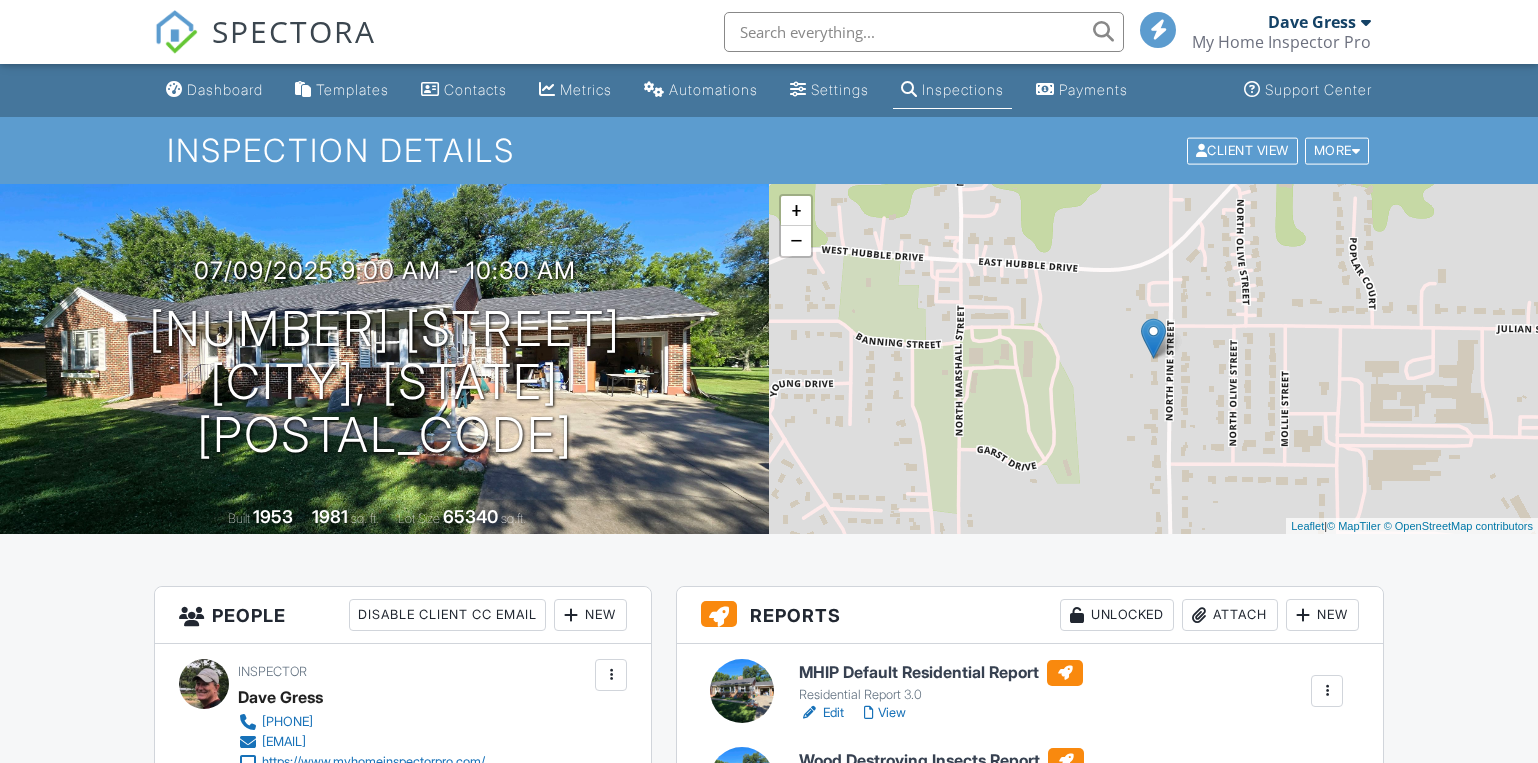 scroll, scrollTop: 0, scrollLeft: 0, axis: both 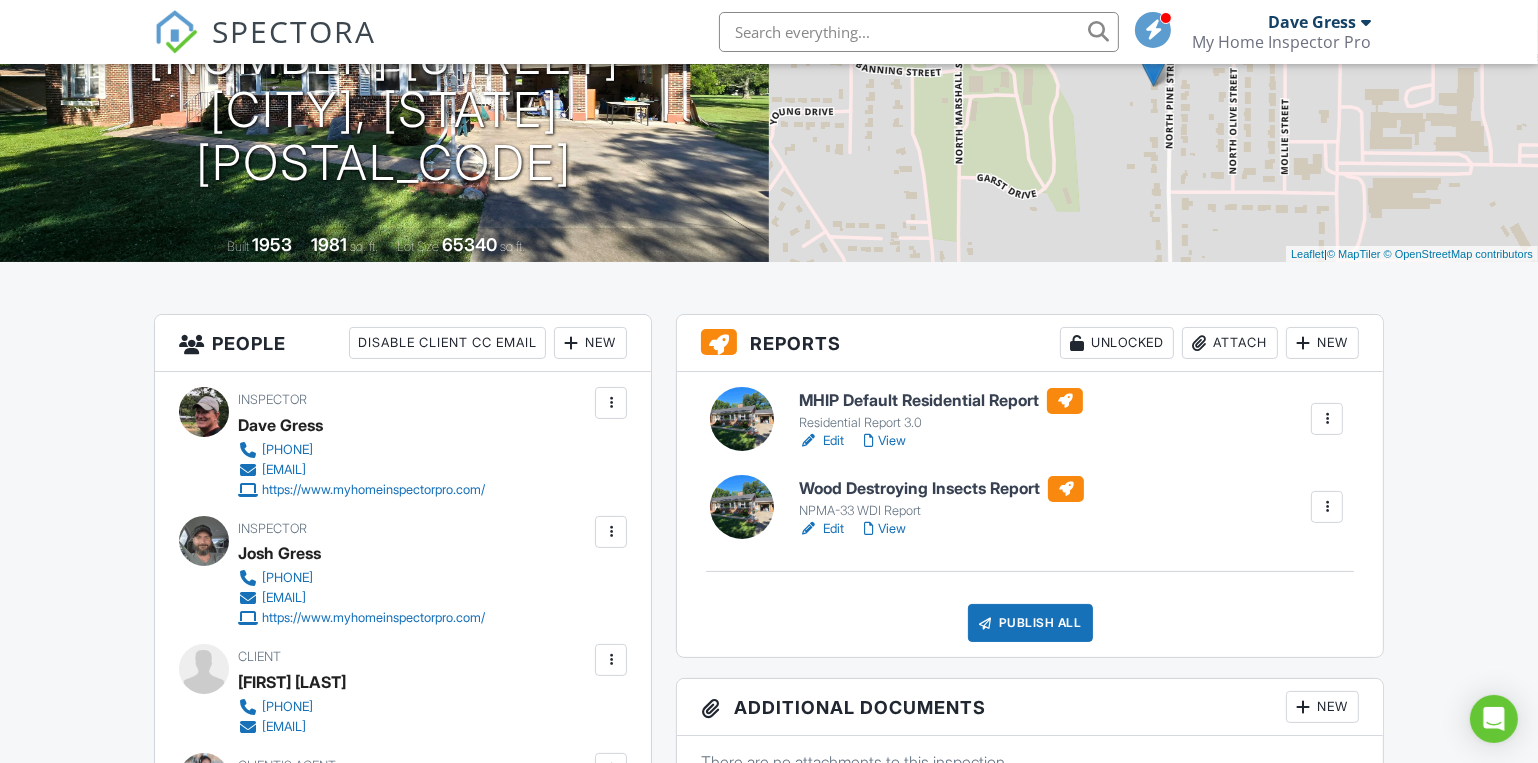 click on "MHIP Default Residential Report" at bounding box center (941, 401) 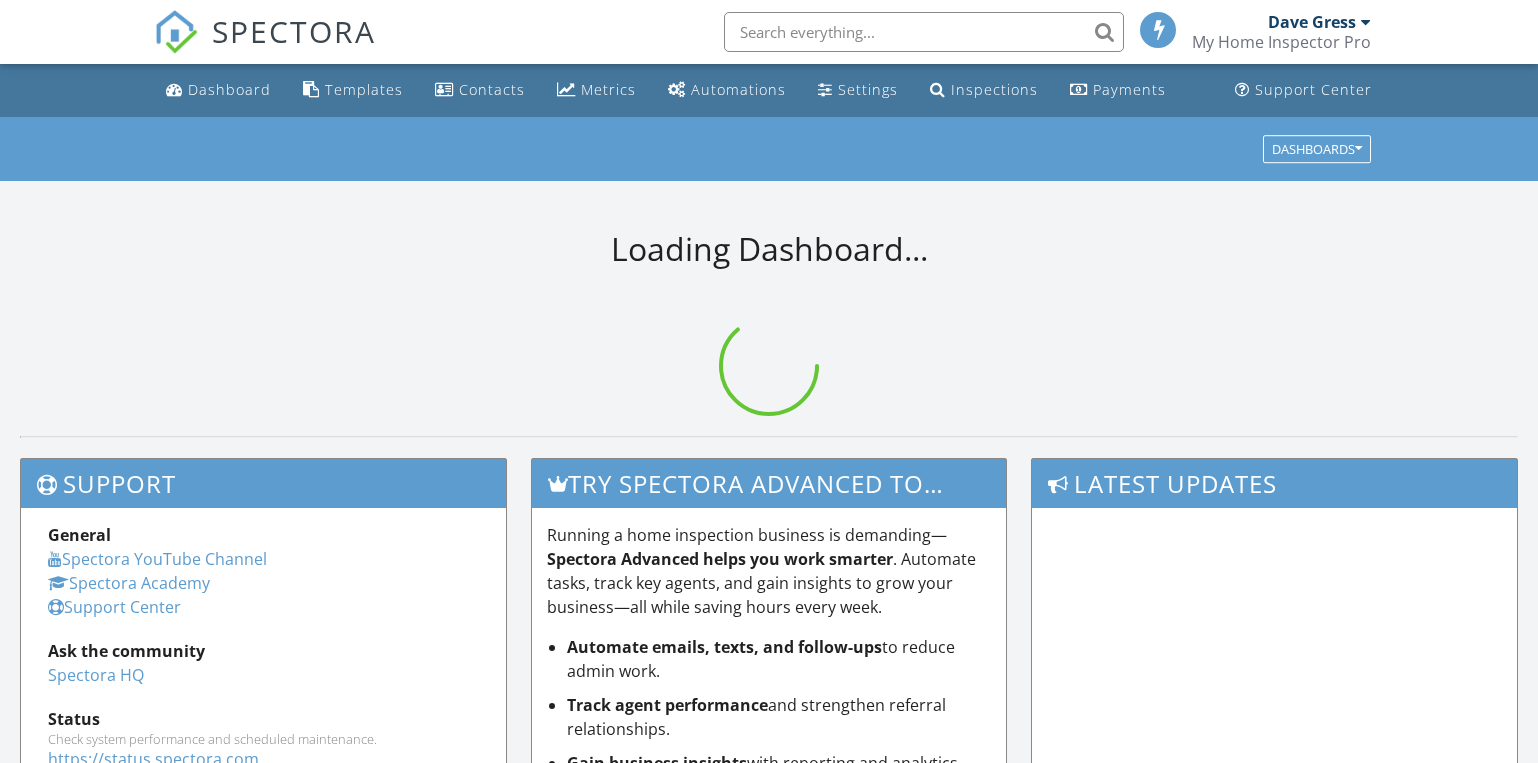 scroll, scrollTop: 0, scrollLeft: 0, axis: both 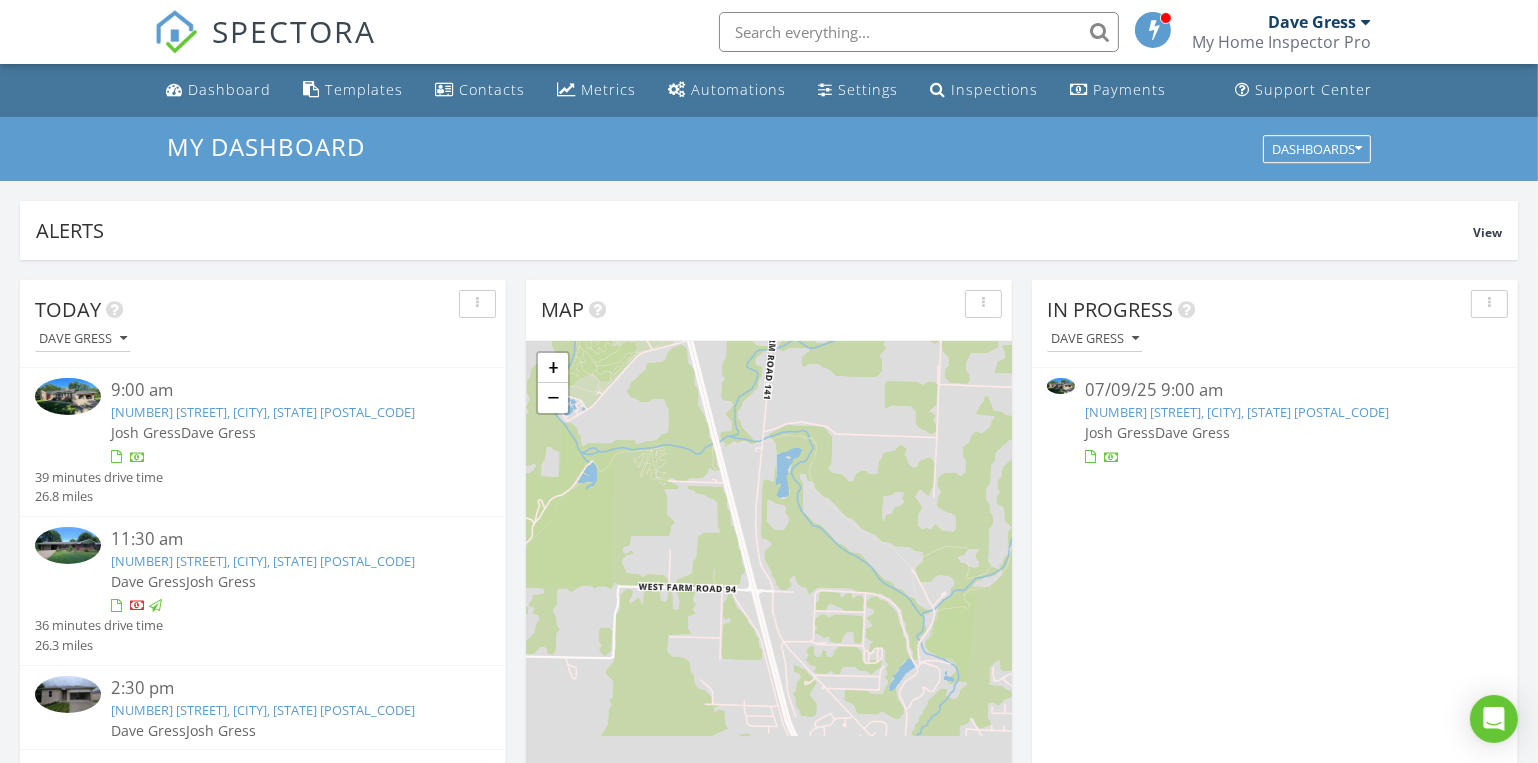 click on "[NUMBER] [STREET], [CITY], [STATE] [POSTAL_CODE]" at bounding box center [1237, 412] 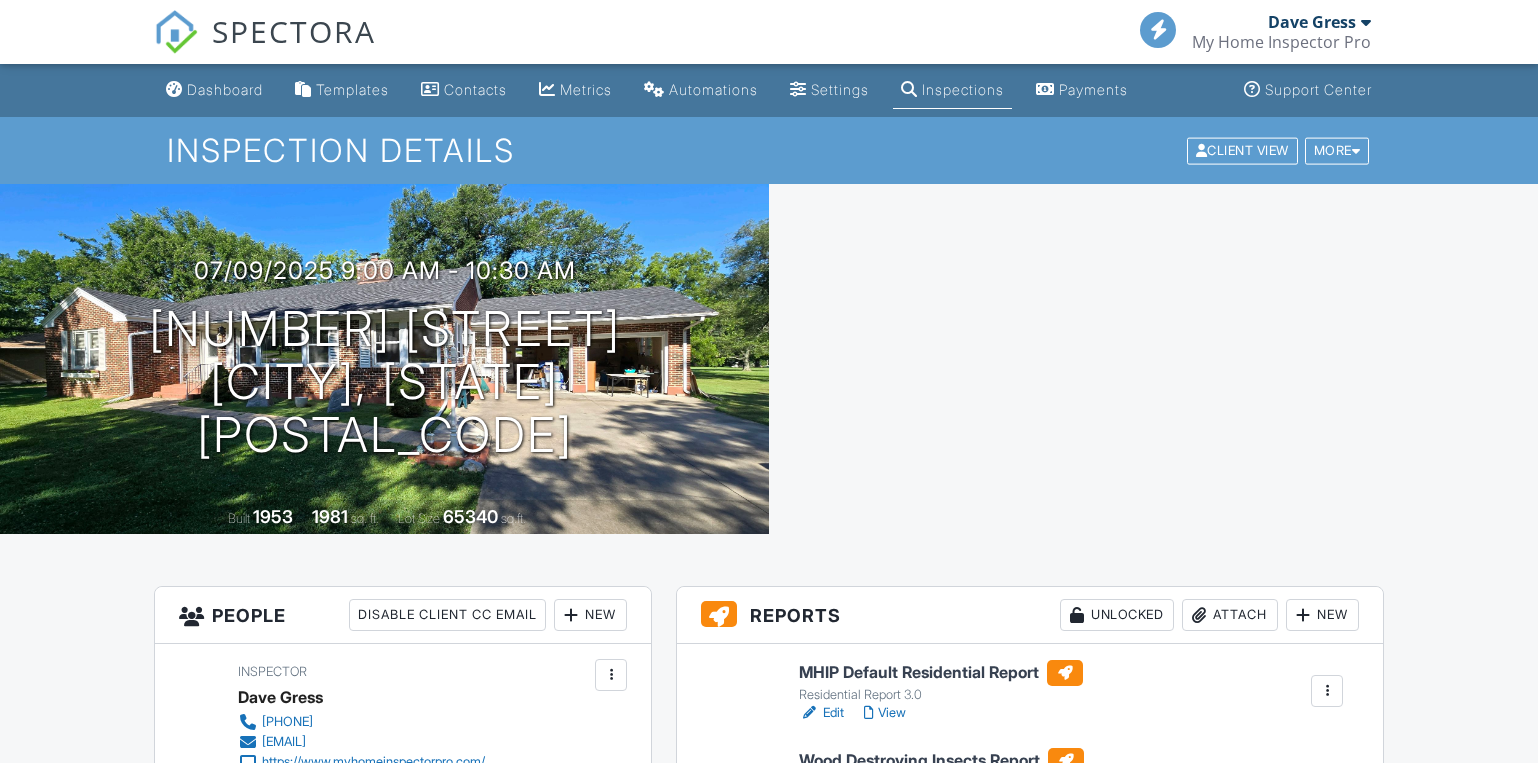scroll, scrollTop: 818, scrollLeft: 0, axis: vertical 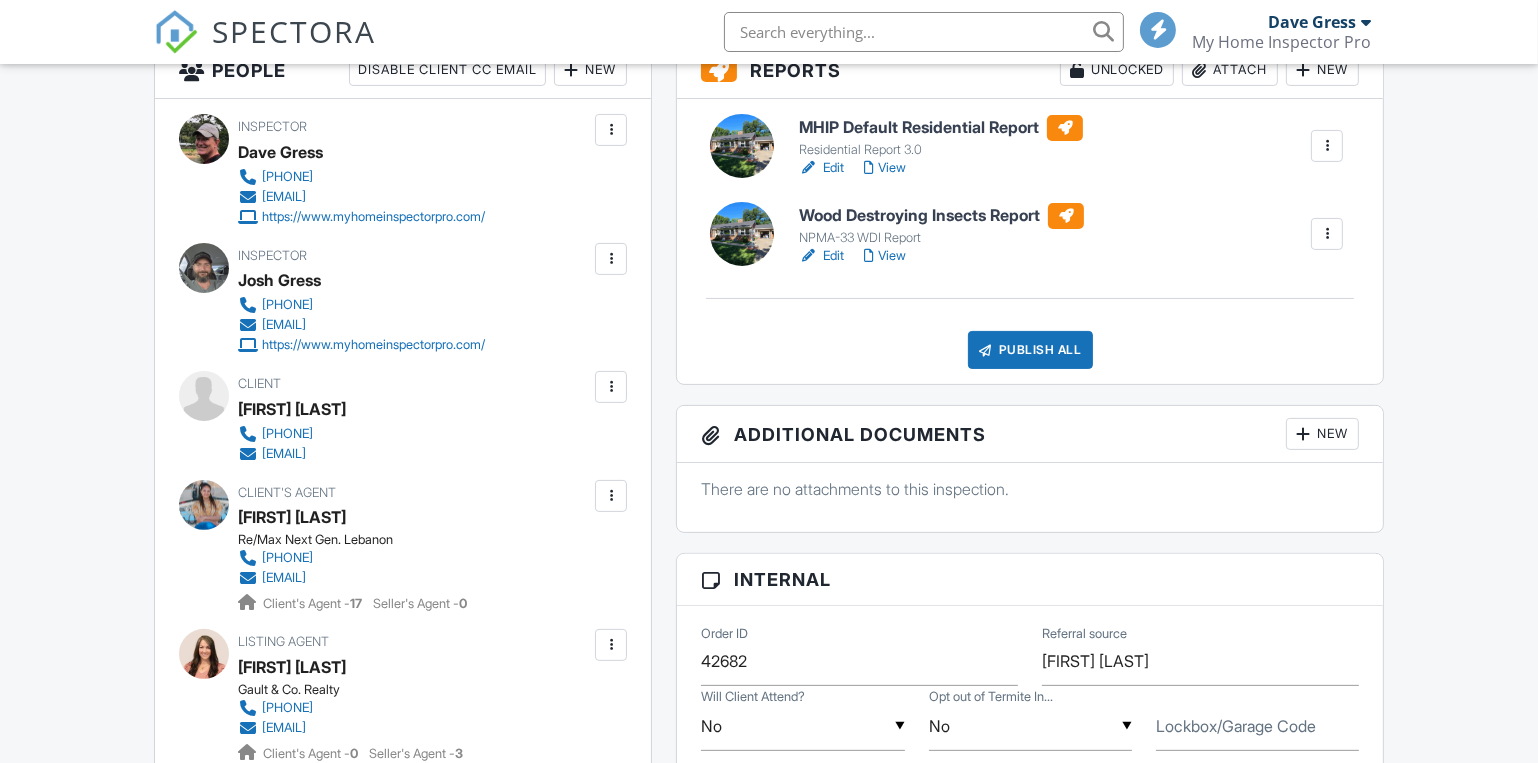 click on "Publish All" at bounding box center [1030, 350] 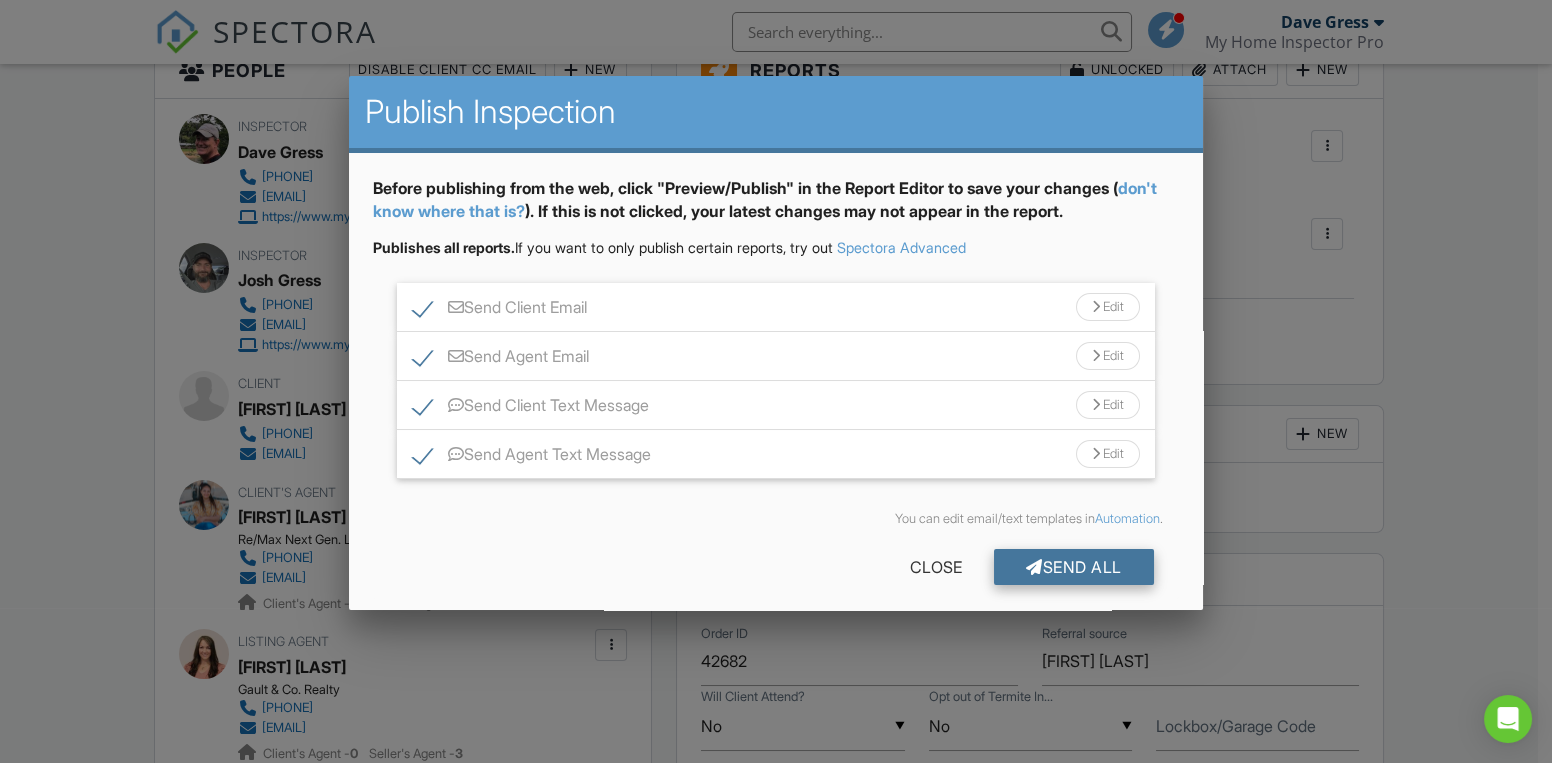 click on "Send All" at bounding box center [1074, 567] 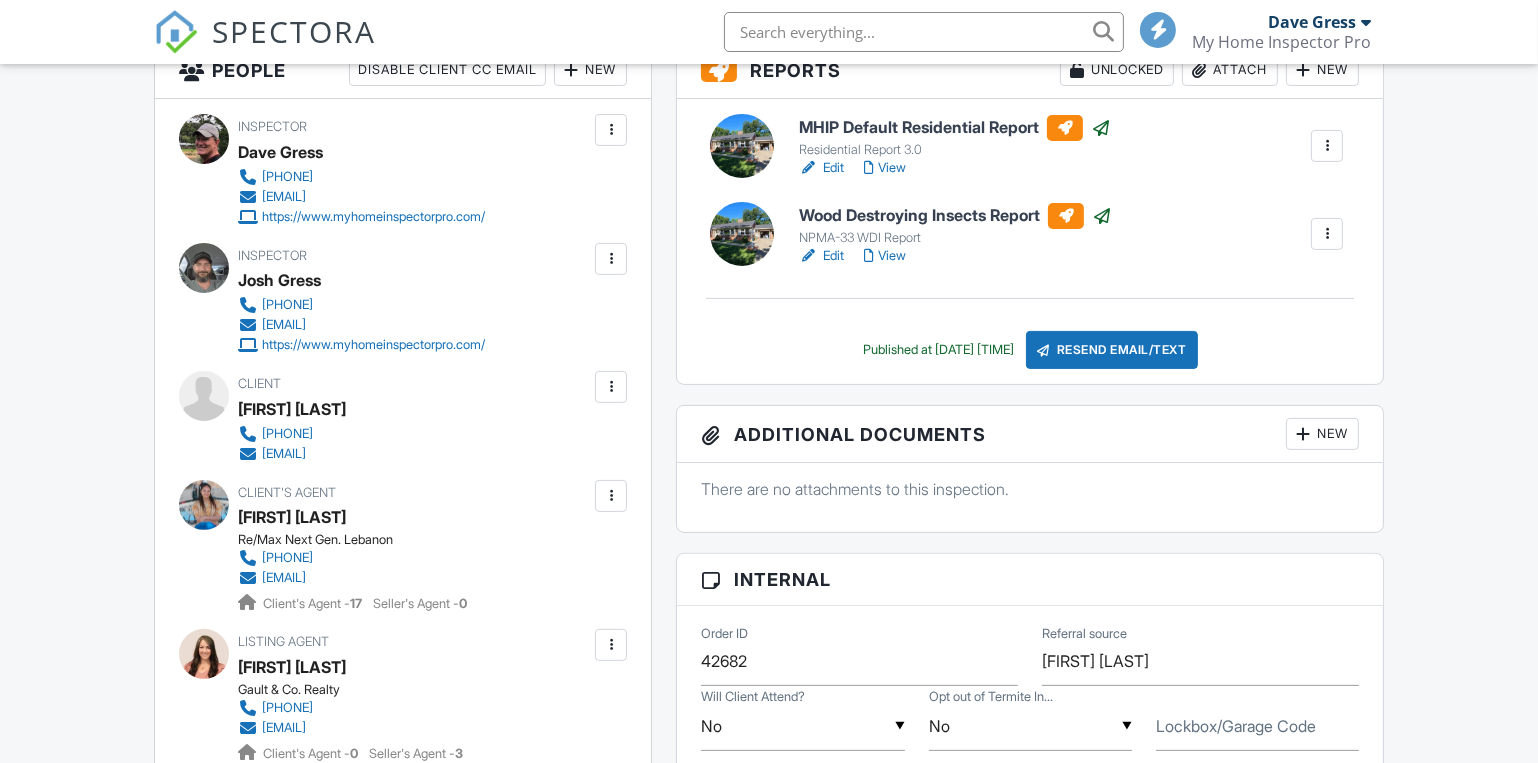 scroll, scrollTop: 545, scrollLeft: 0, axis: vertical 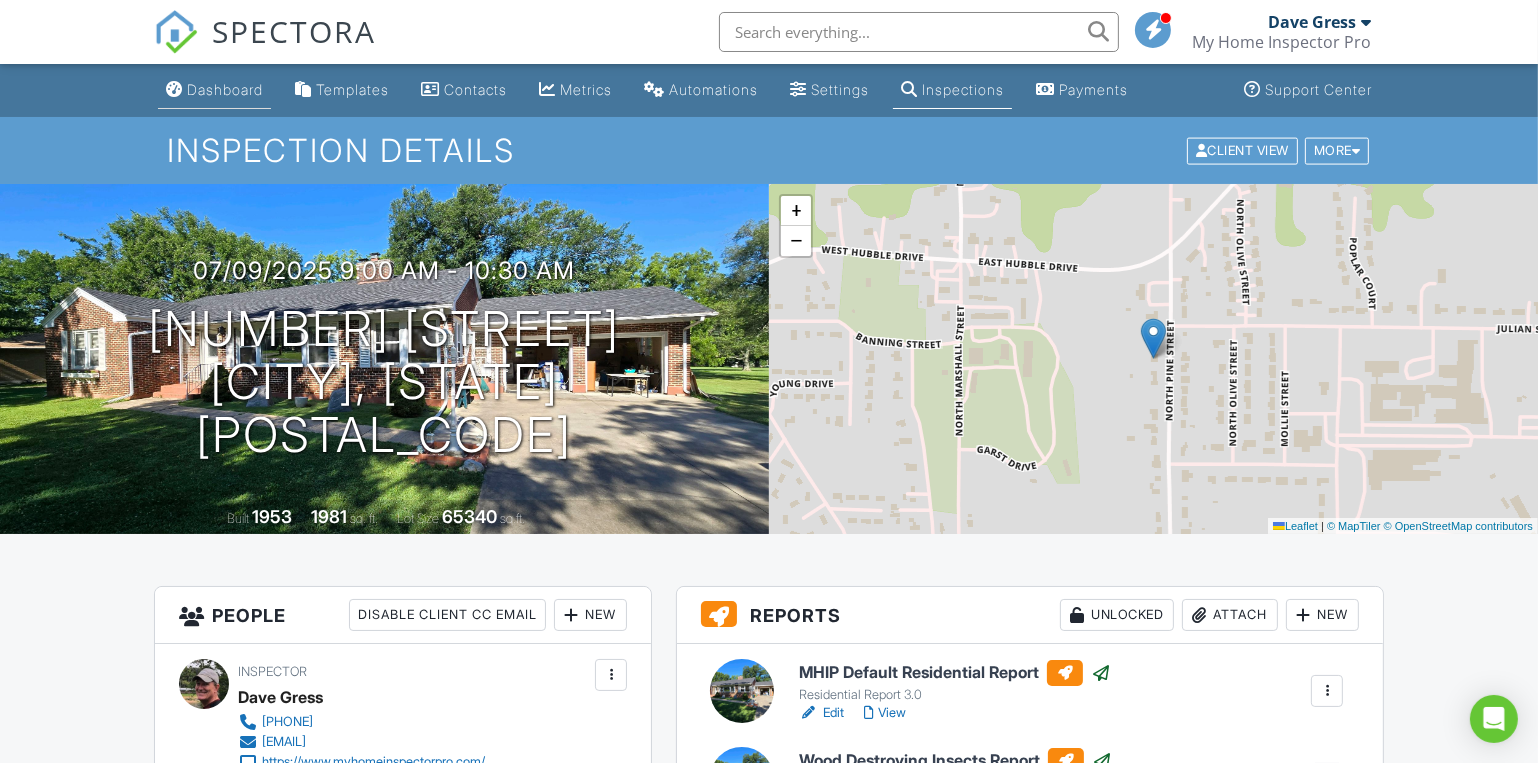 click on "Dashboard" at bounding box center (225, 89) 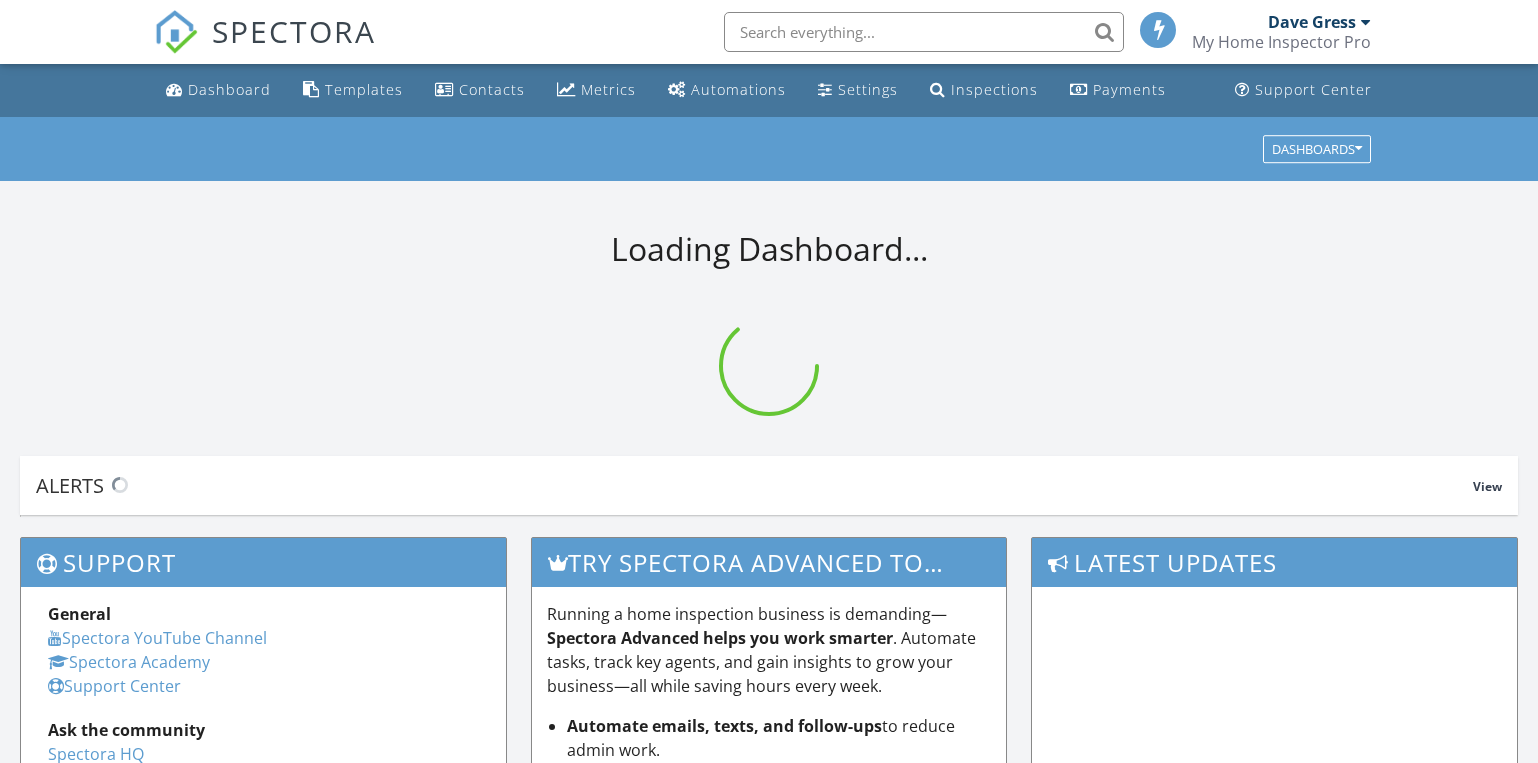 scroll, scrollTop: 0, scrollLeft: 0, axis: both 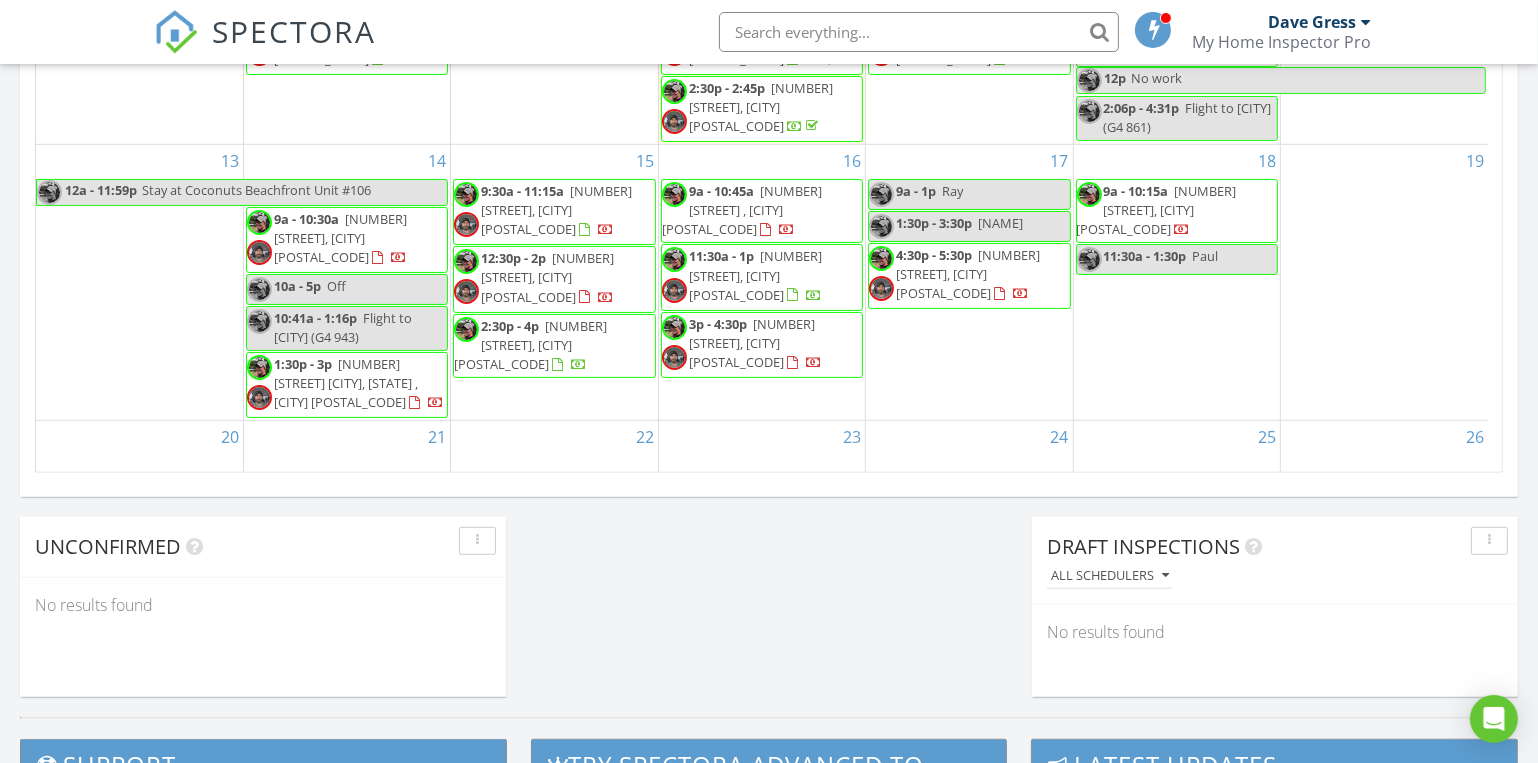 click on "[TIME] - [TIME]
[NAME]" at bounding box center [916, 191] 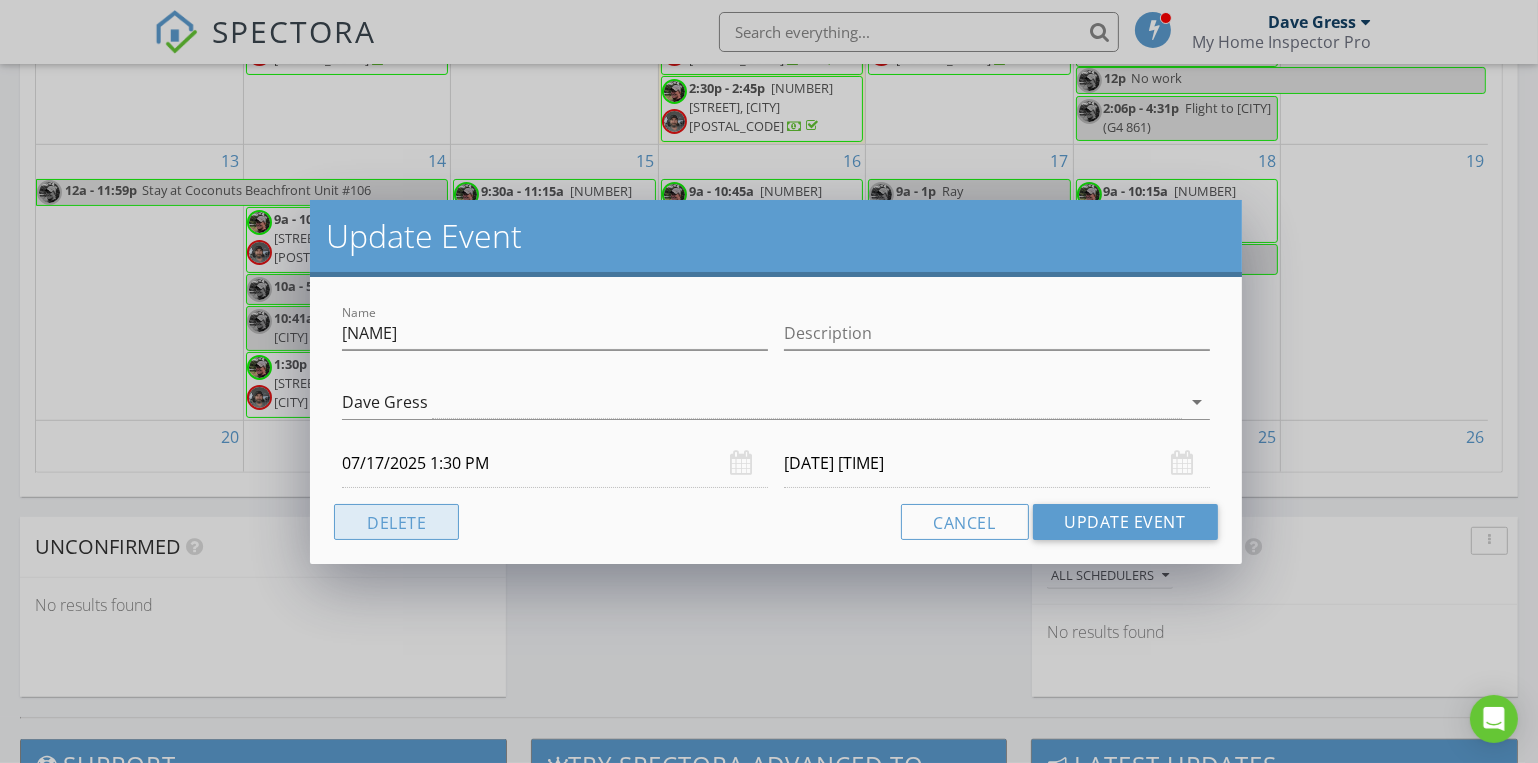 click on "Delete" at bounding box center (396, 522) 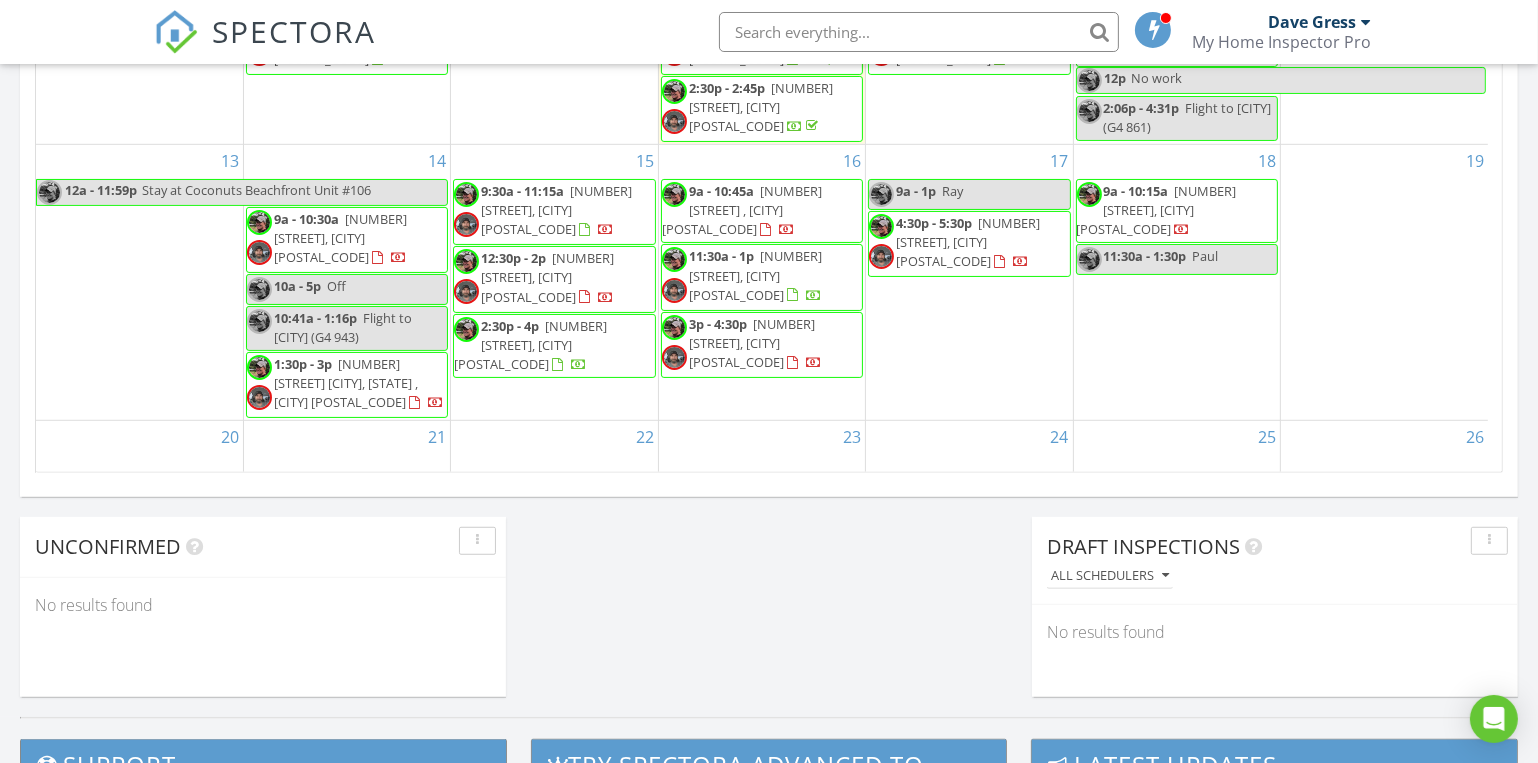 scroll, scrollTop: 0, scrollLeft: 0, axis: both 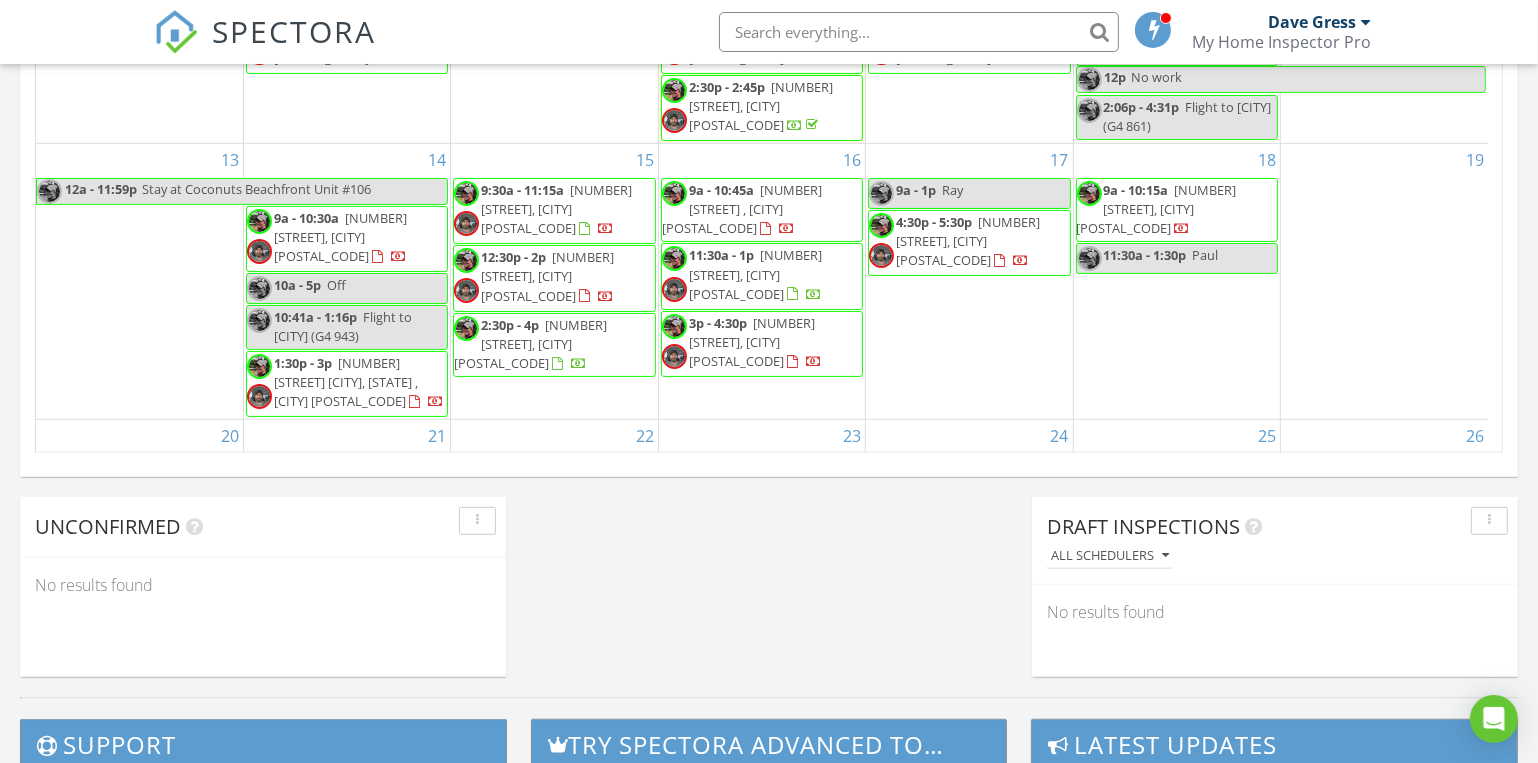 click on "[DAY]
[TIME] - [TIME]
[NAME]
[TIME] - [TIME]
[NUMBER] [STREET], [CITY] [POSTAL_CODE]" at bounding box center [969, 281] 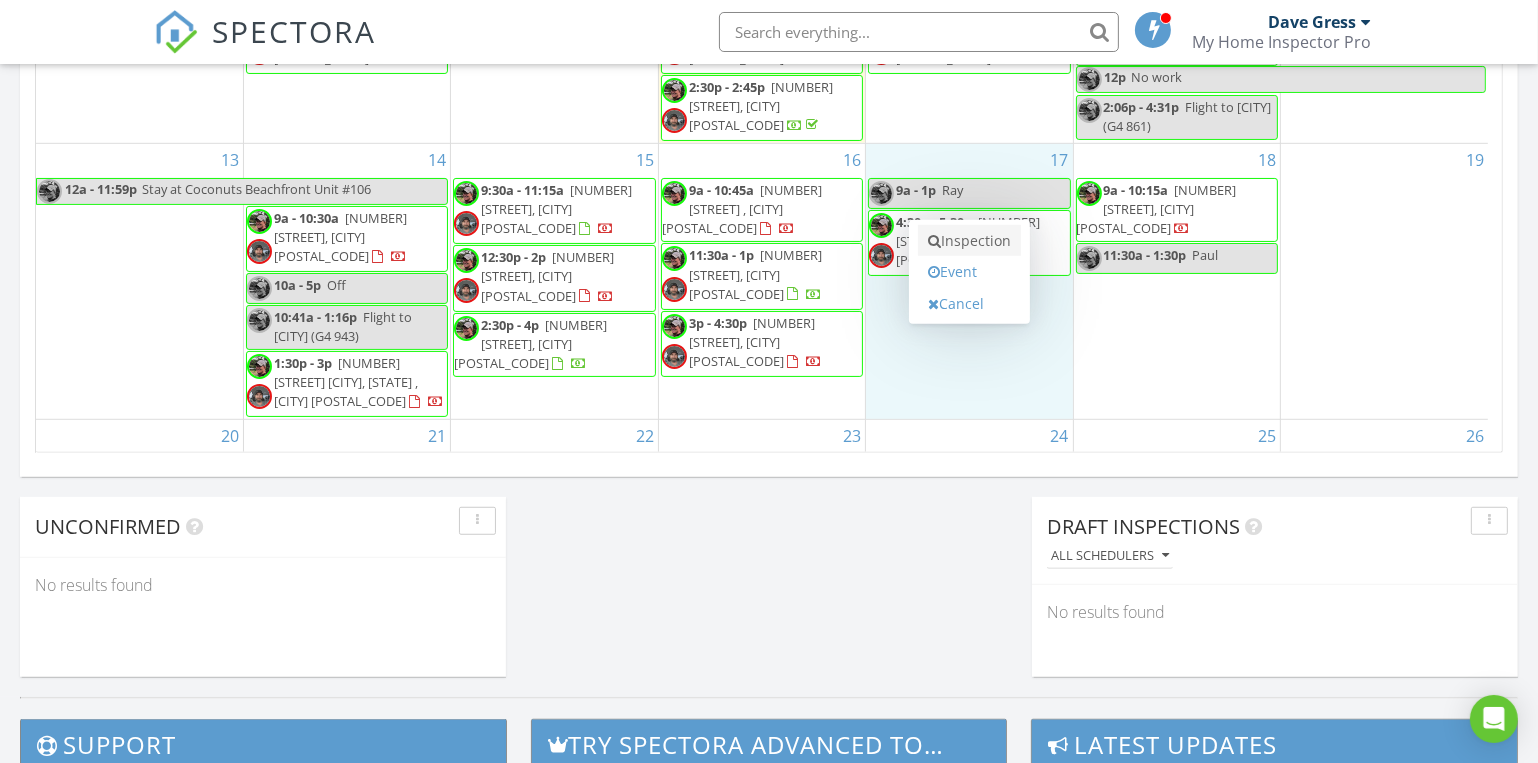 click on "Inspection" at bounding box center (969, 241) 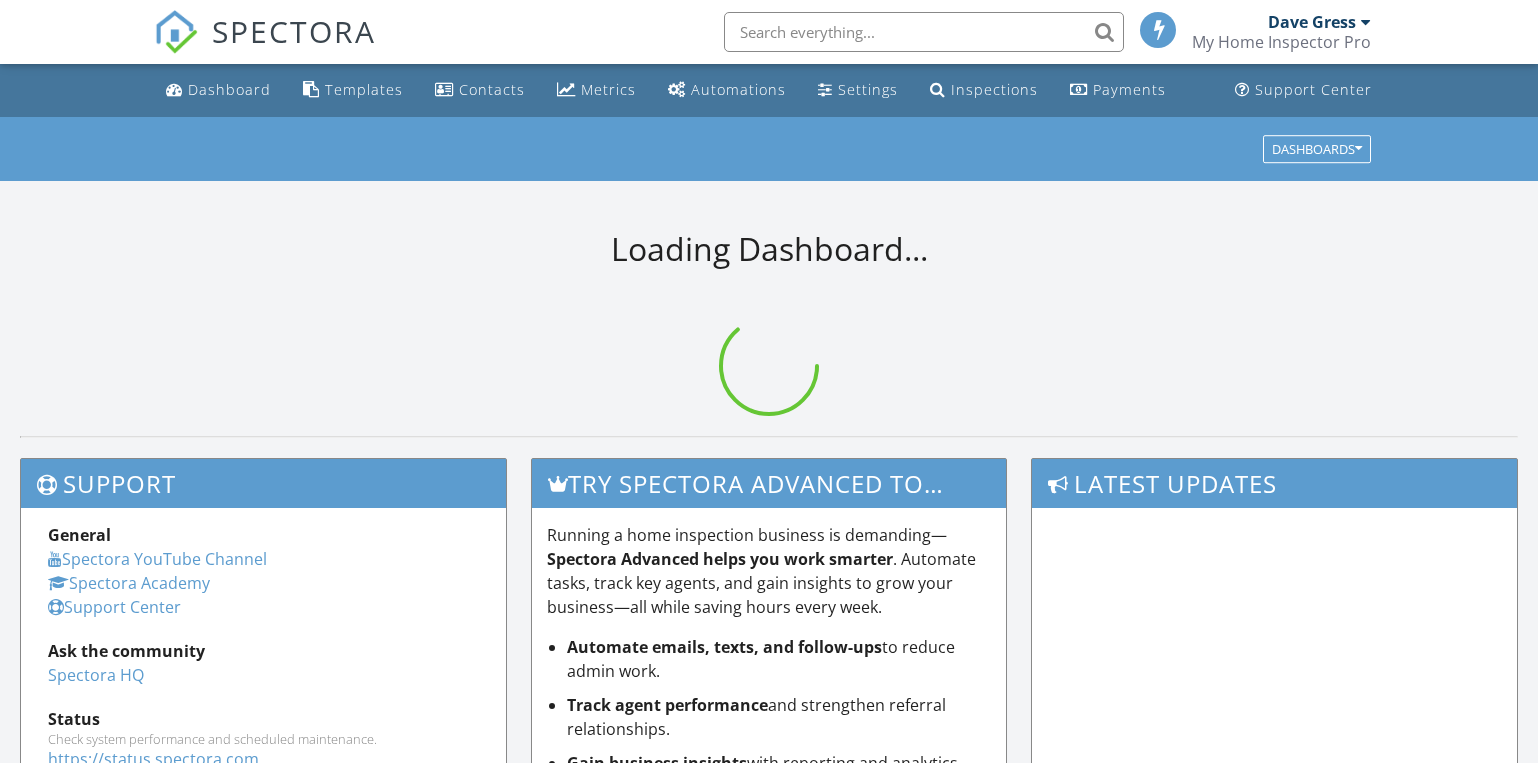scroll, scrollTop: 0, scrollLeft: 0, axis: both 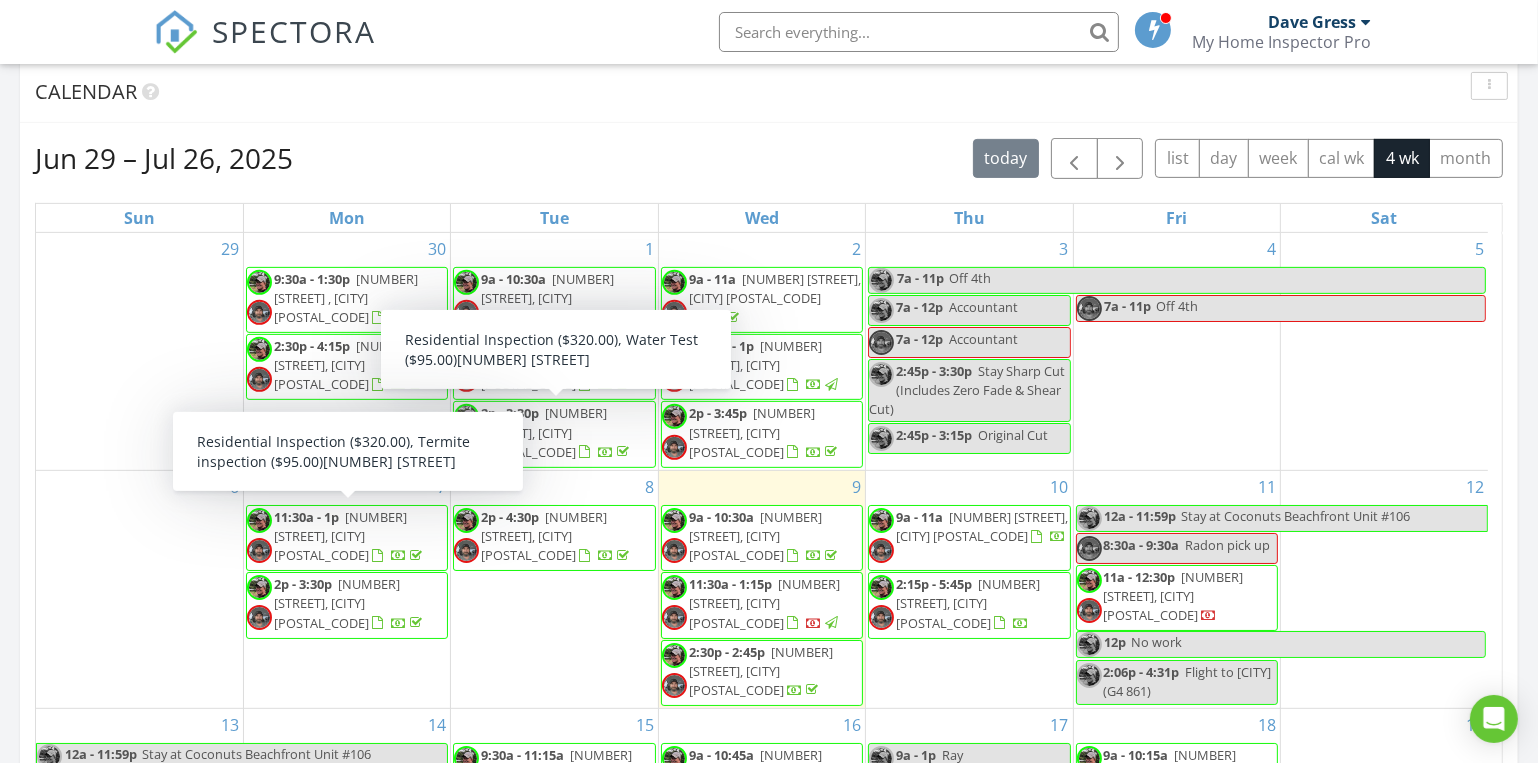 click on "[NUMBER] [STREET], [CITY] [POSTAL_CODE]" at bounding box center (340, 536) 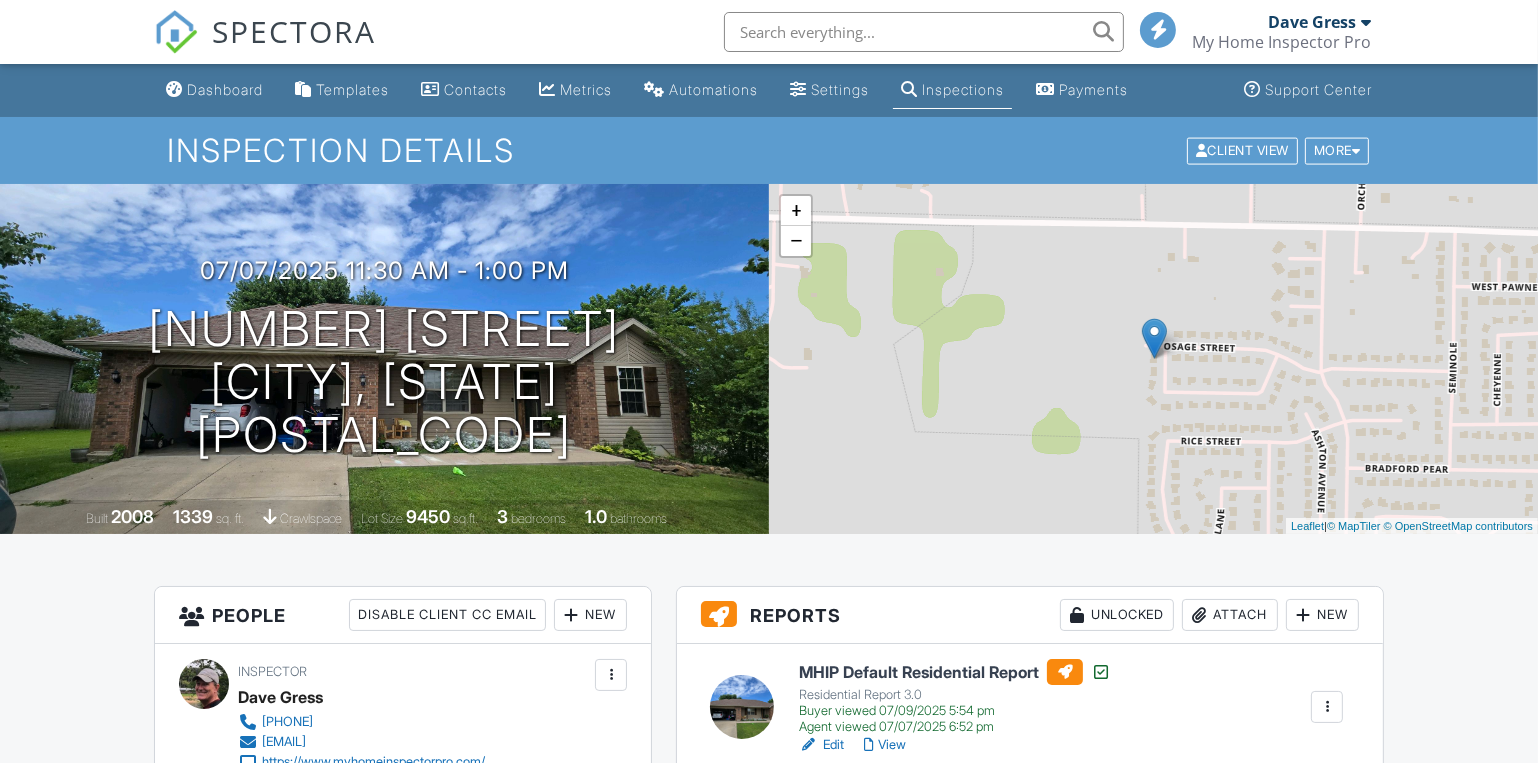 scroll, scrollTop: 10, scrollLeft: 0, axis: vertical 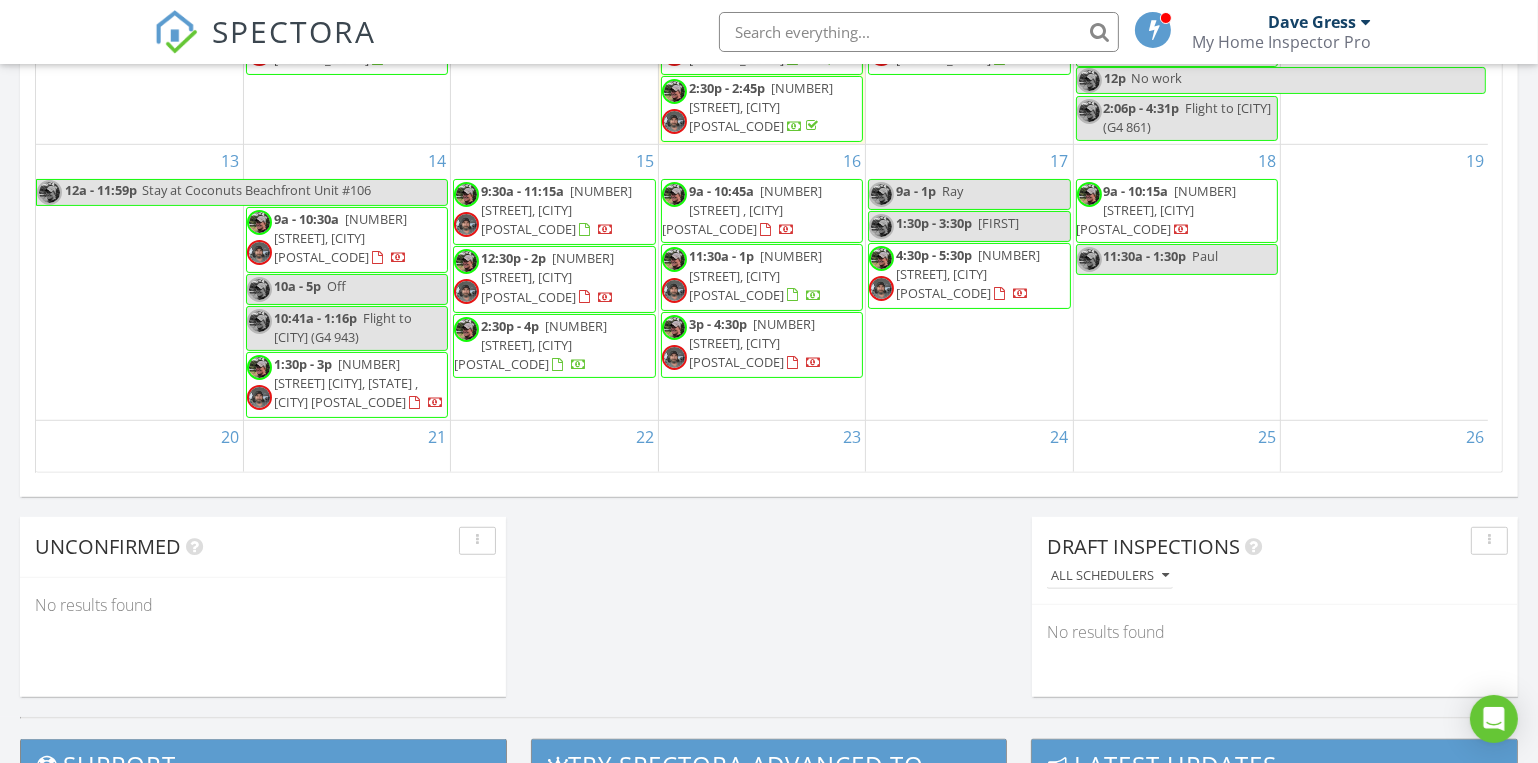 click on "[NUMBER] [STREET], [CITY] [POSTAL_CODE]" at bounding box center (968, 274) 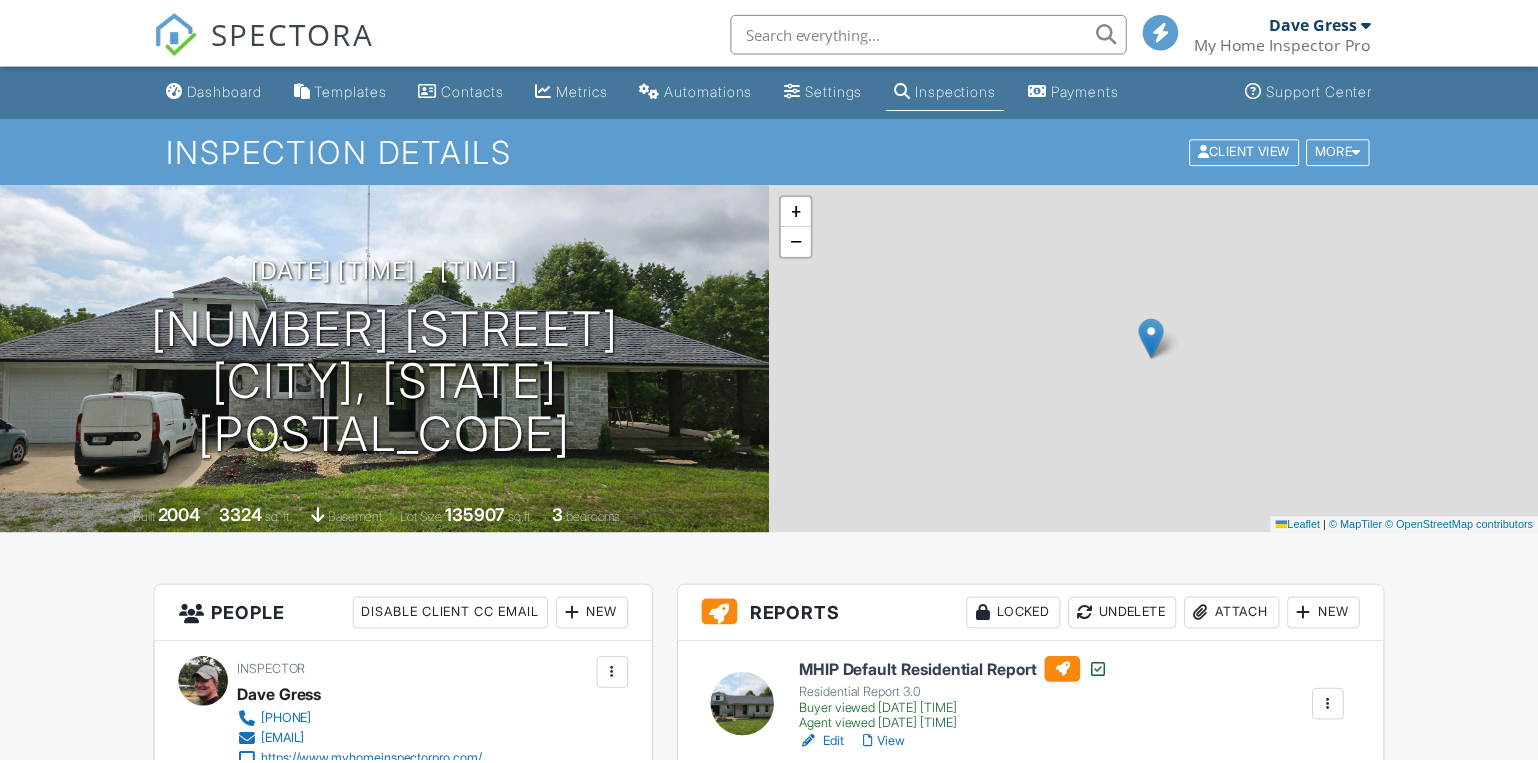 scroll, scrollTop: 272, scrollLeft: 0, axis: vertical 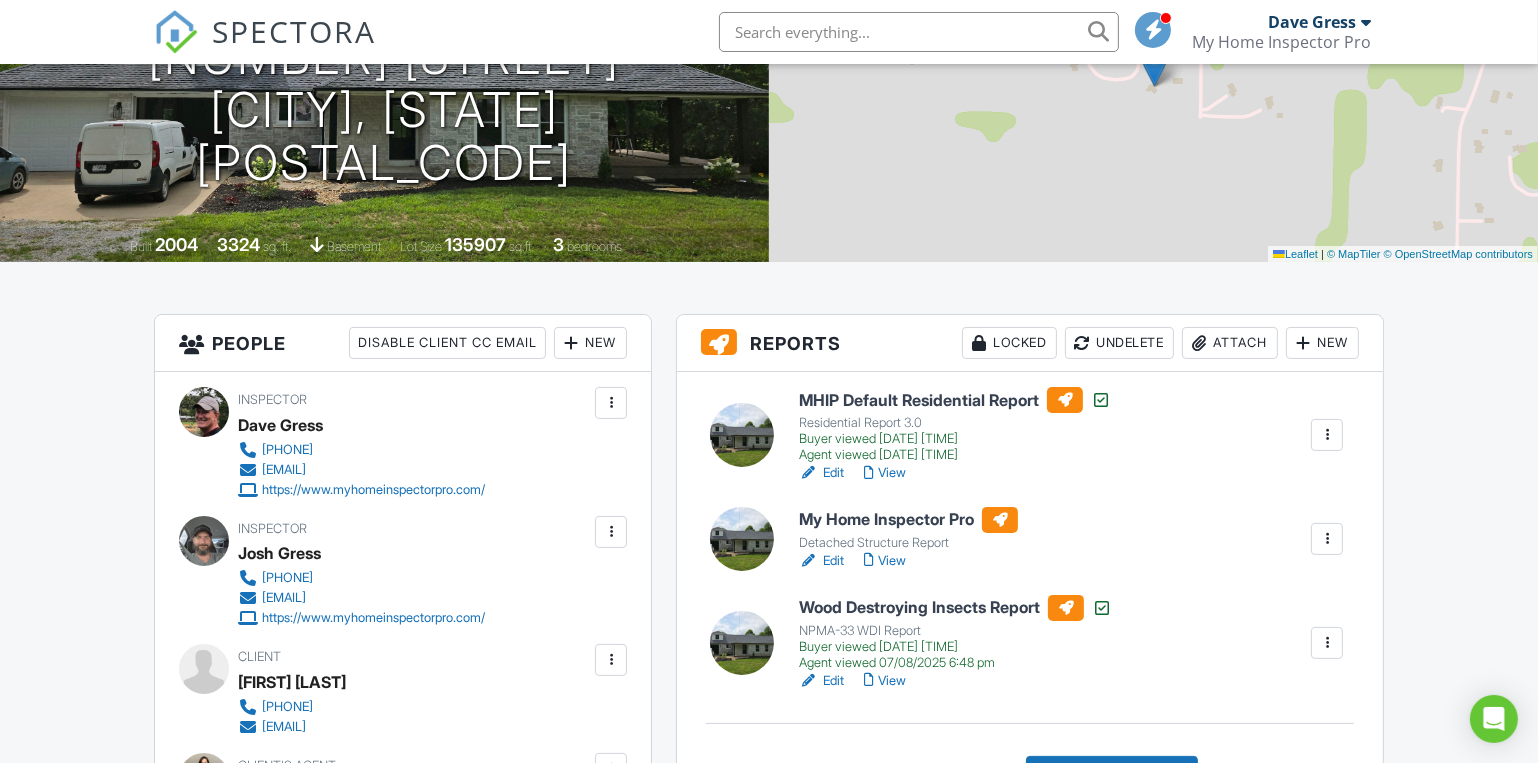 click on "Attach" at bounding box center [1230, 343] 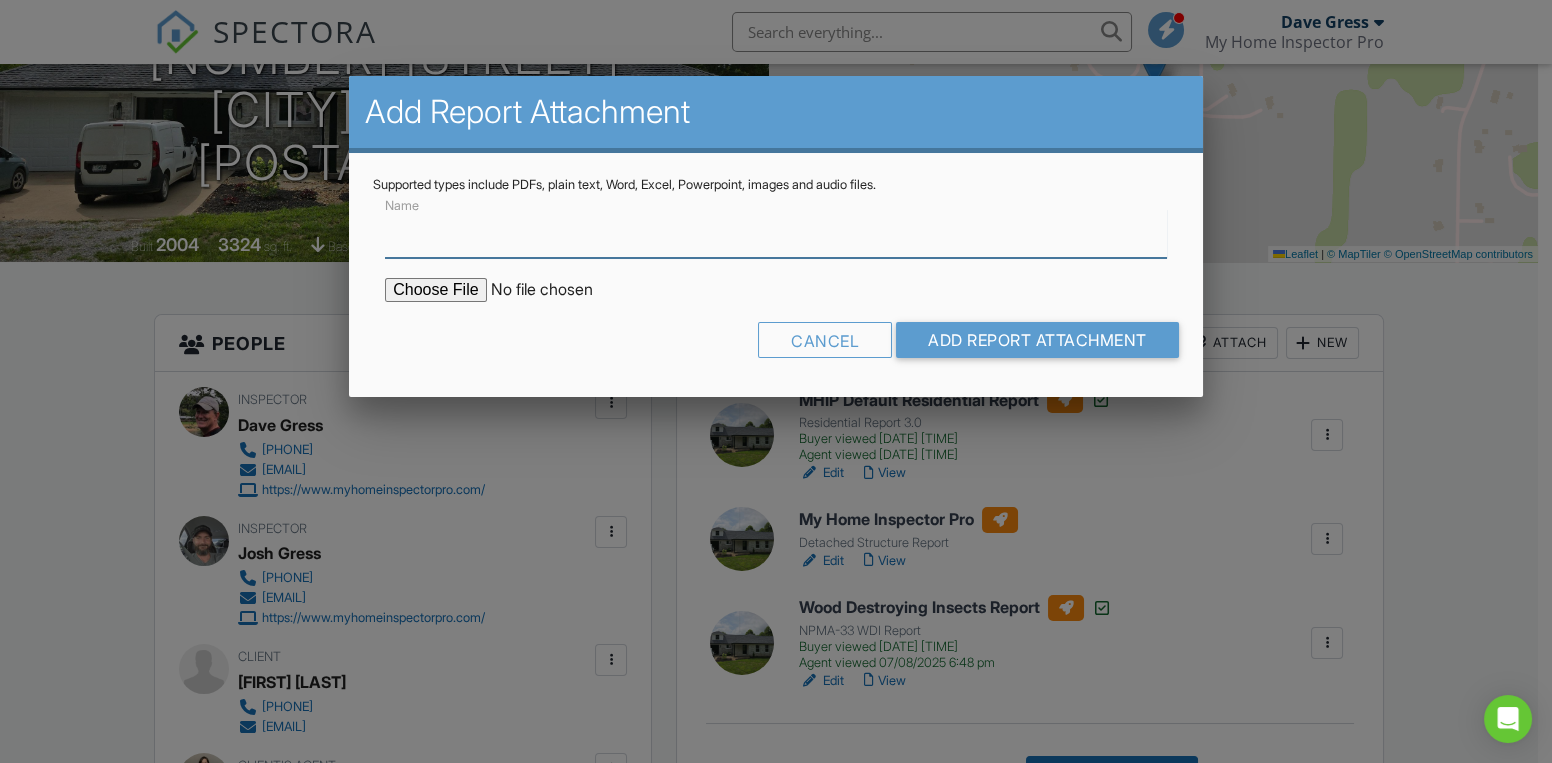 click on "Name" at bounding box center (776, 233) 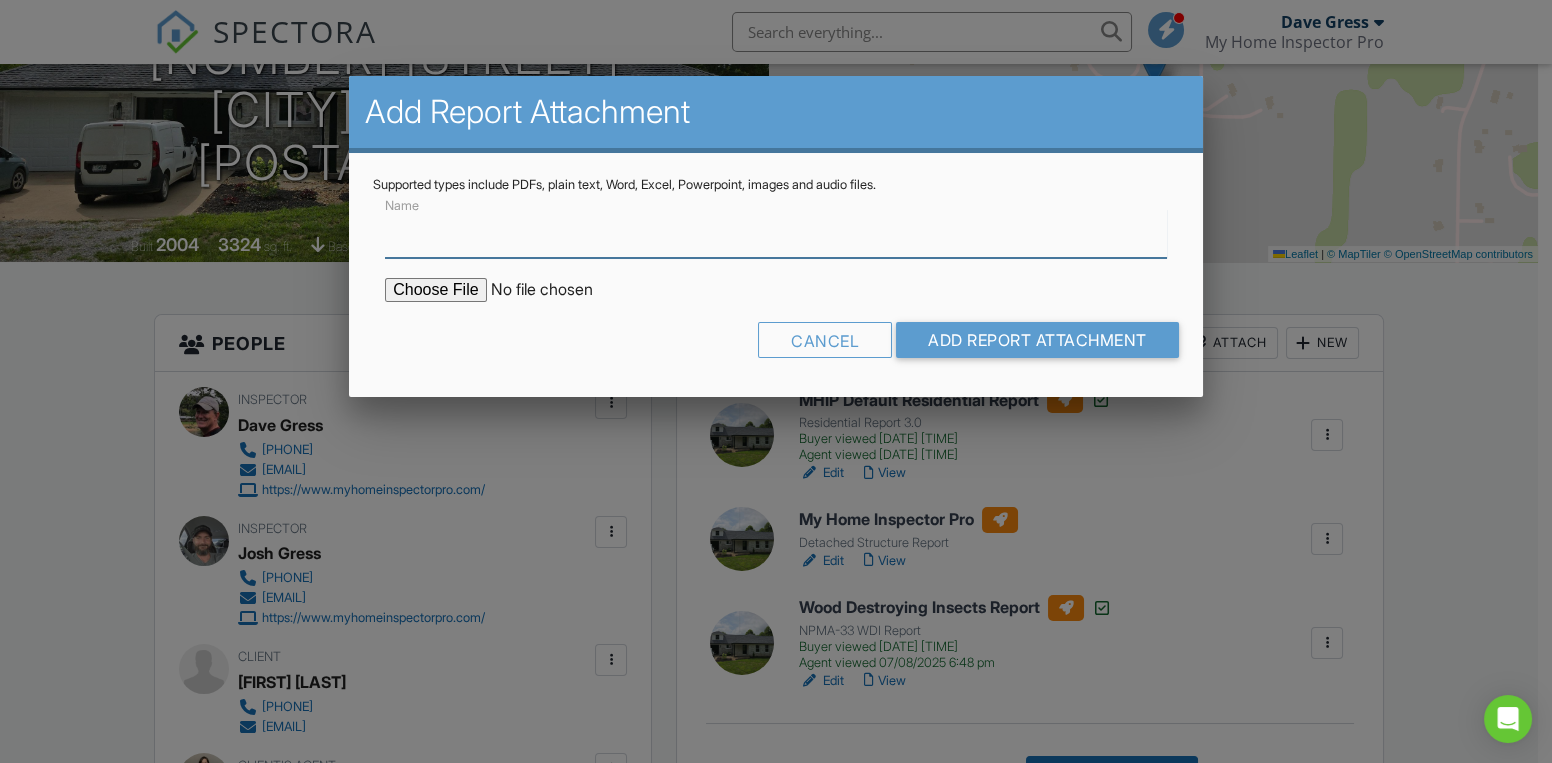 type on "Water Test Results" 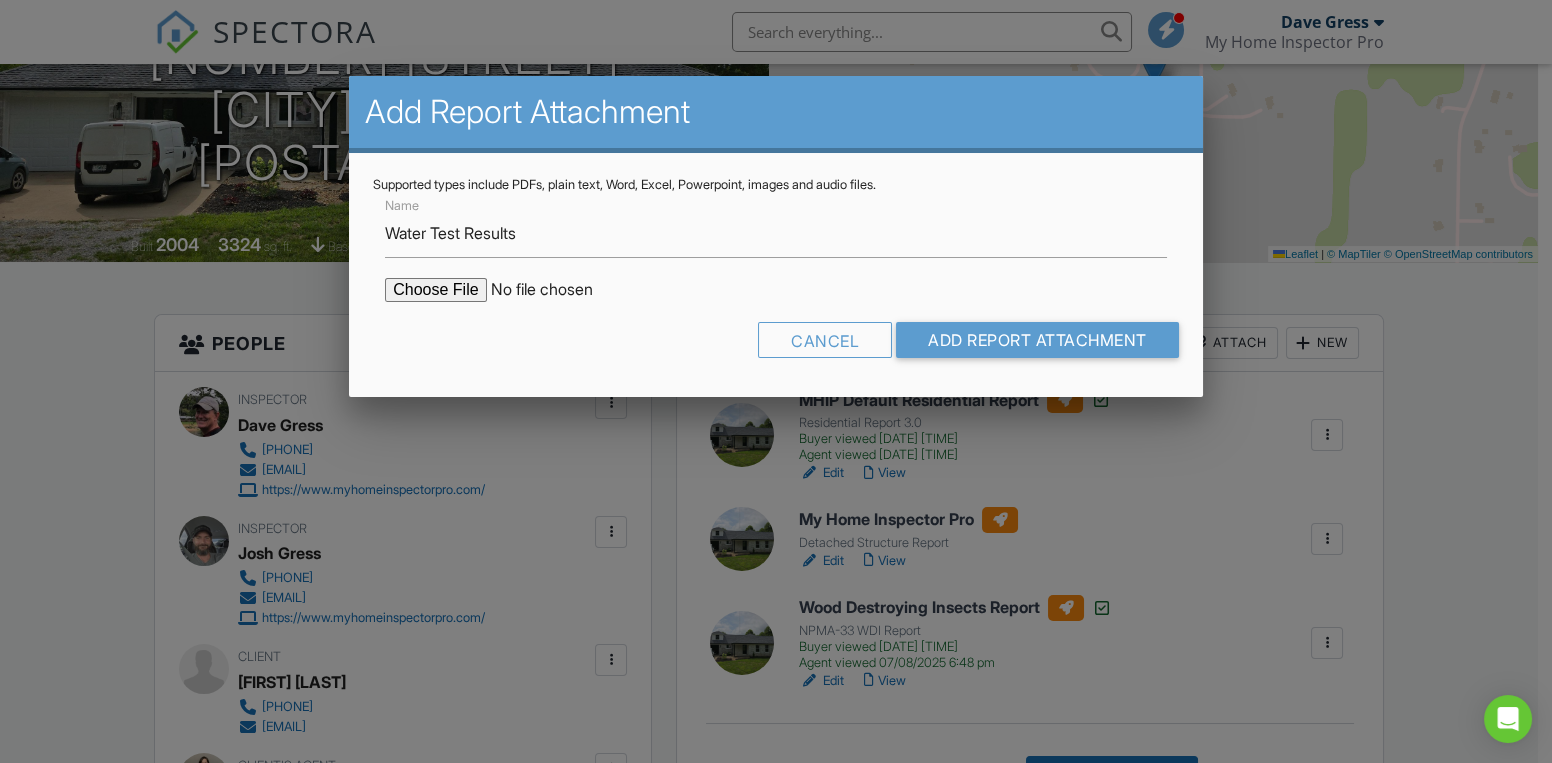 click at bounding box center [555, 290] 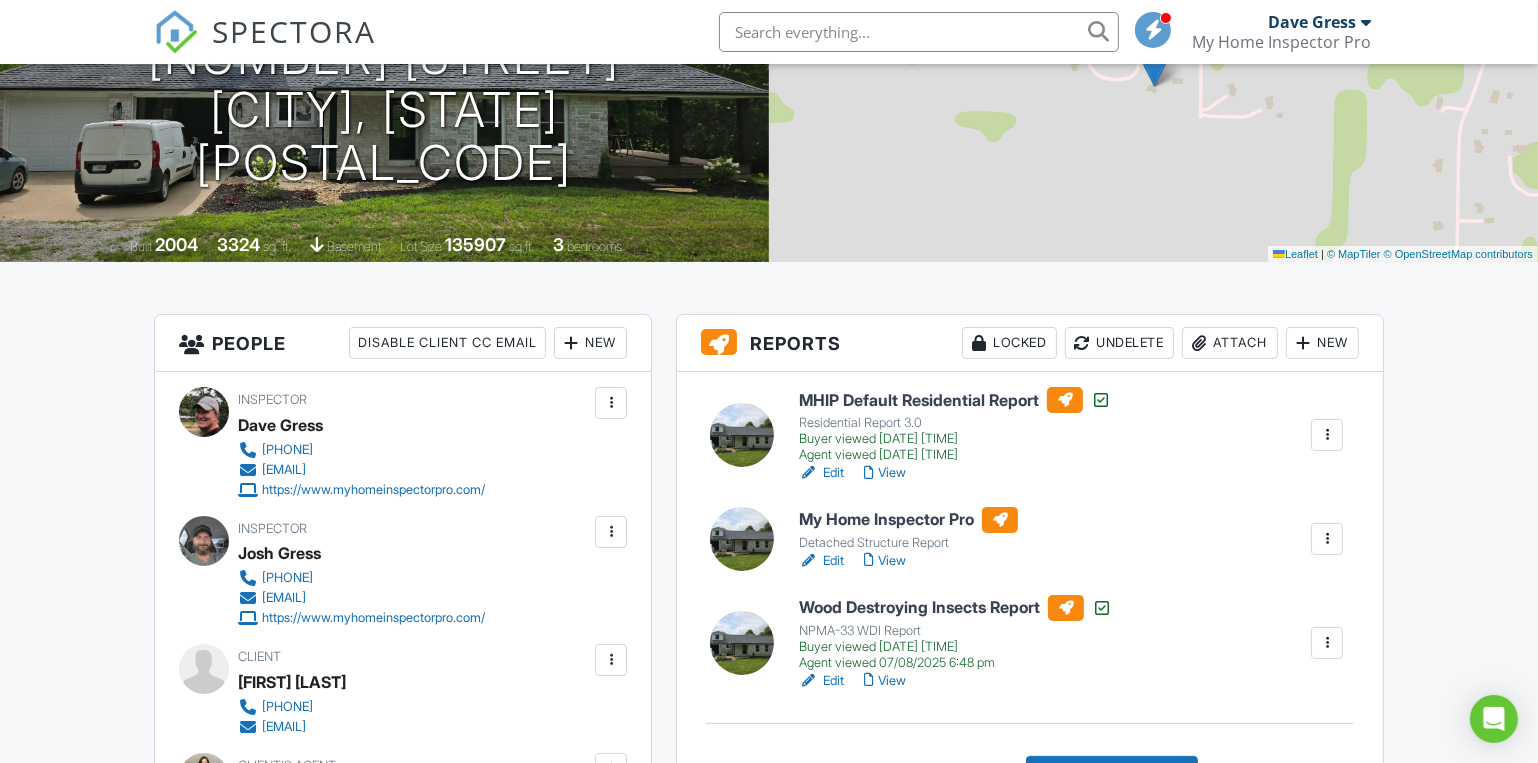 click on "Attach" at bounding box center (1230, 343) 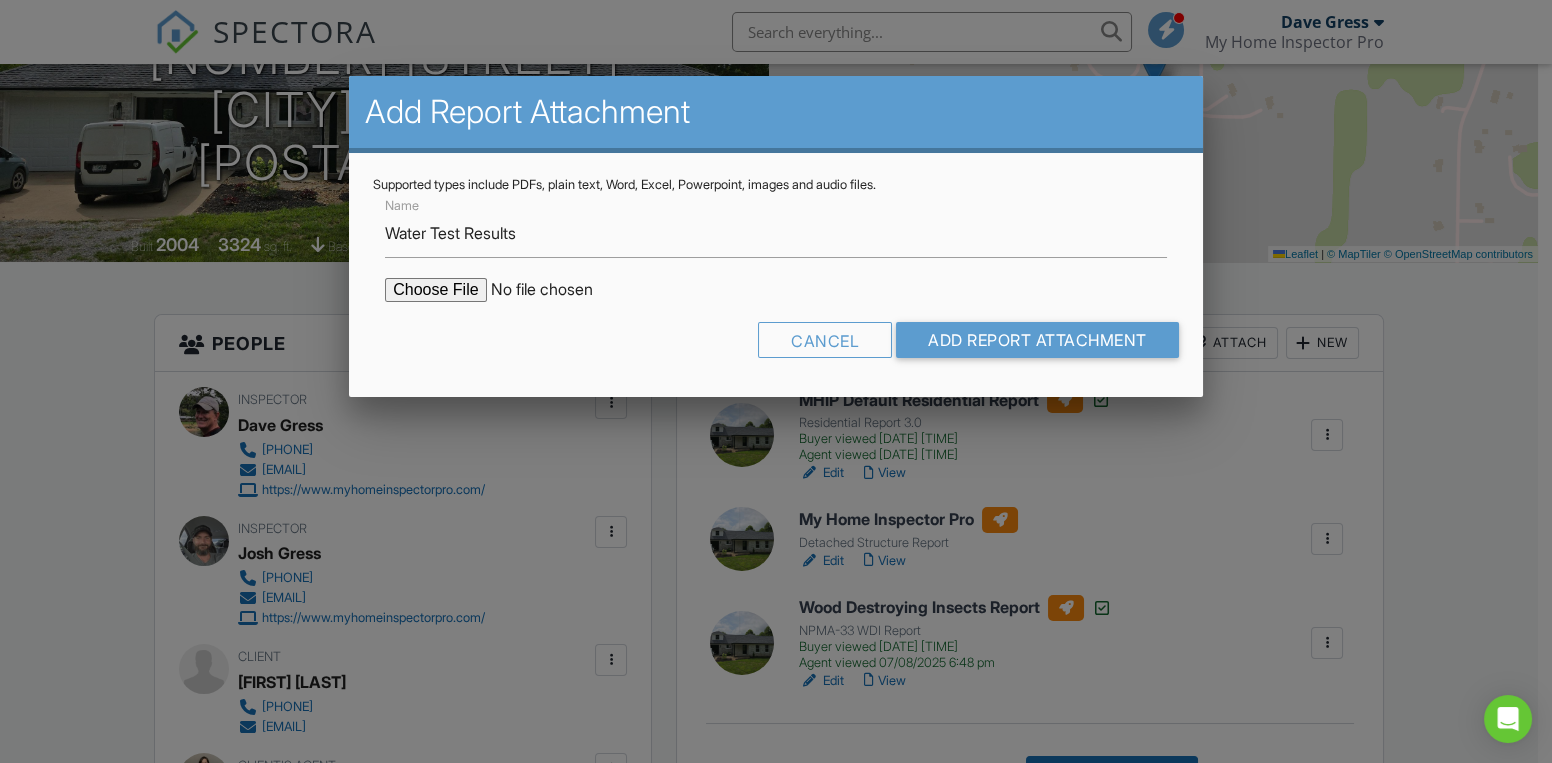 click at bounding box center [555, 290] 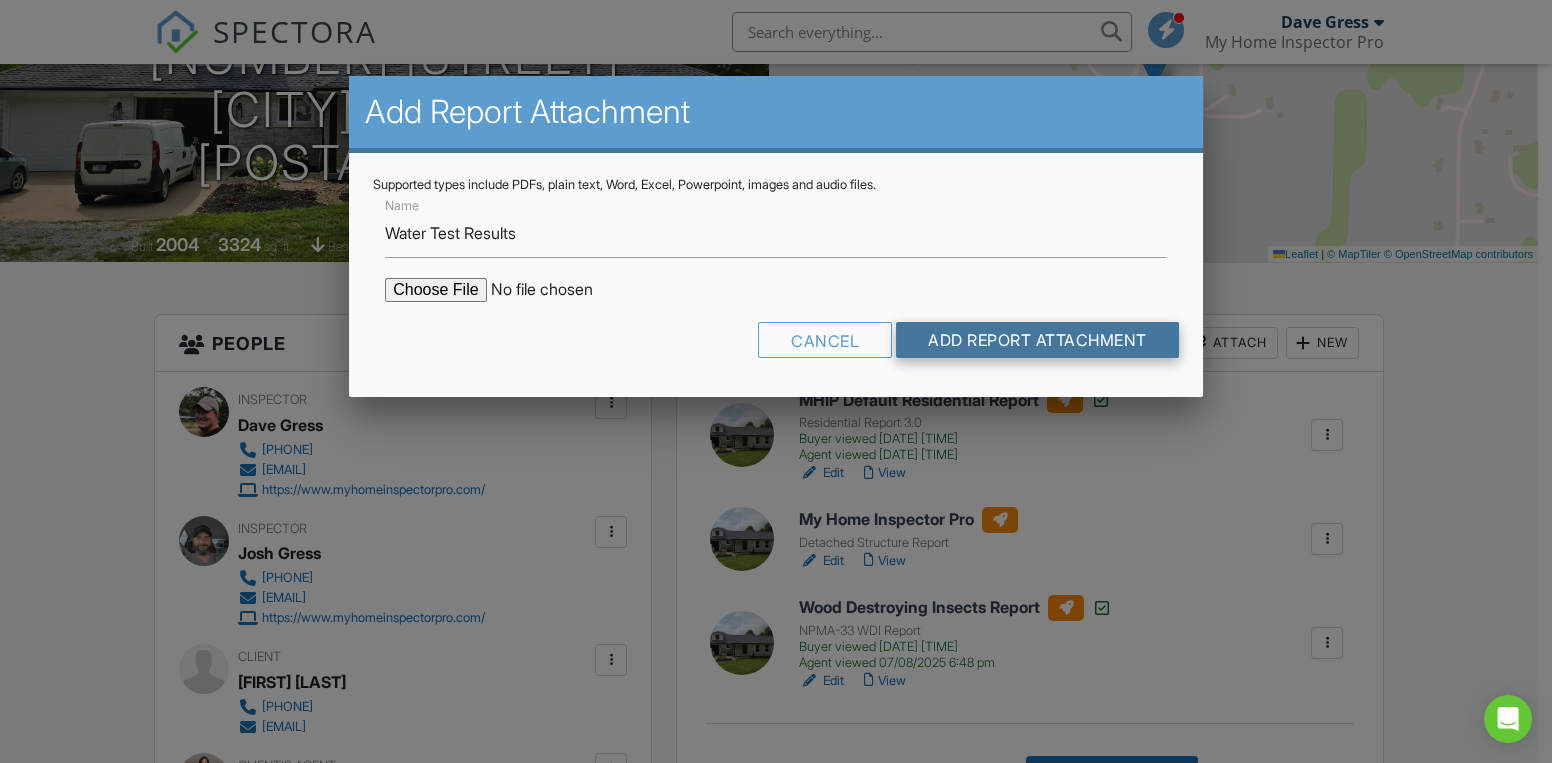 click on "Add Report Attachment" at bounding box center (1037, 340) 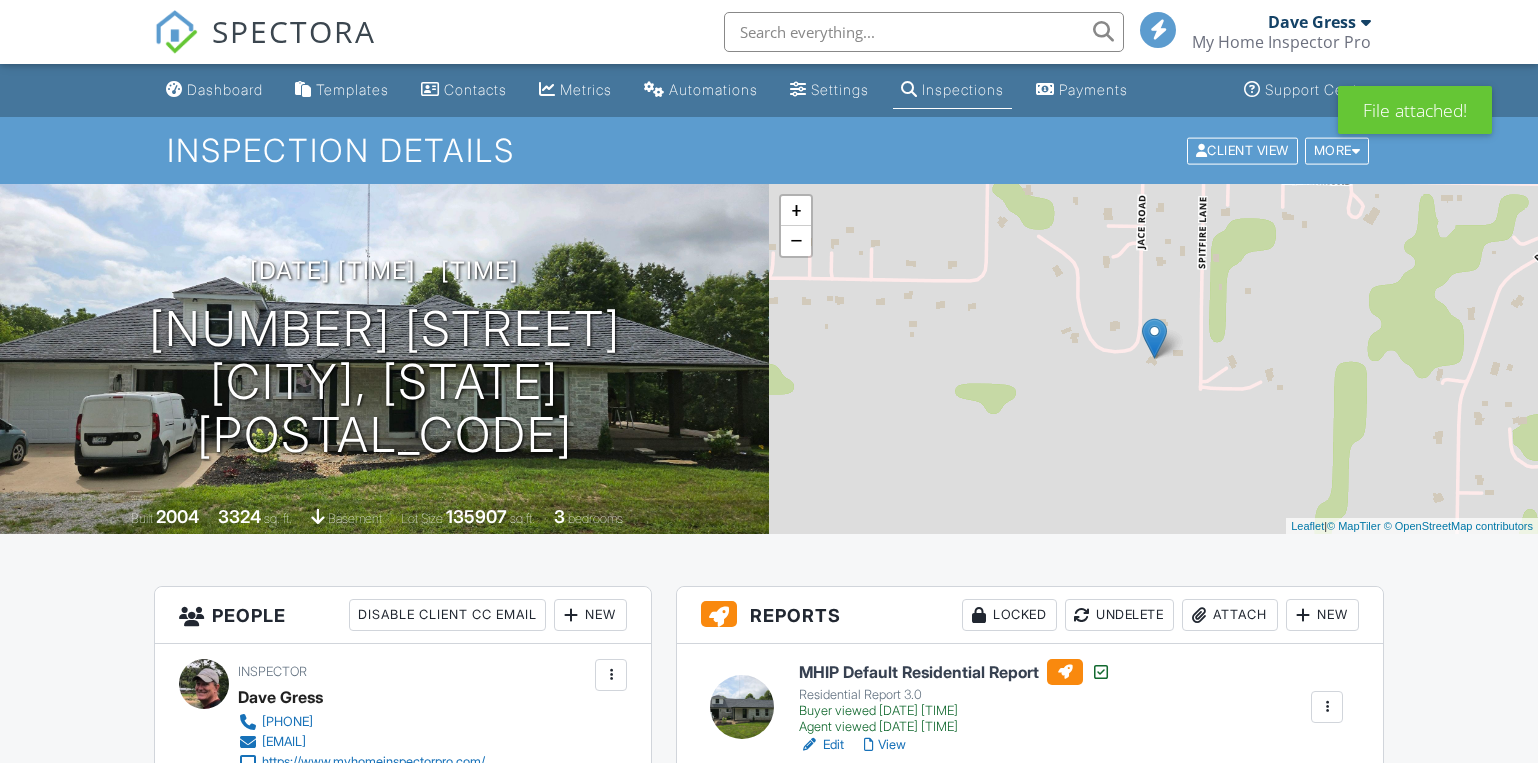 scroll, scrollTop: 0, scrollLeft: 0, axis: both 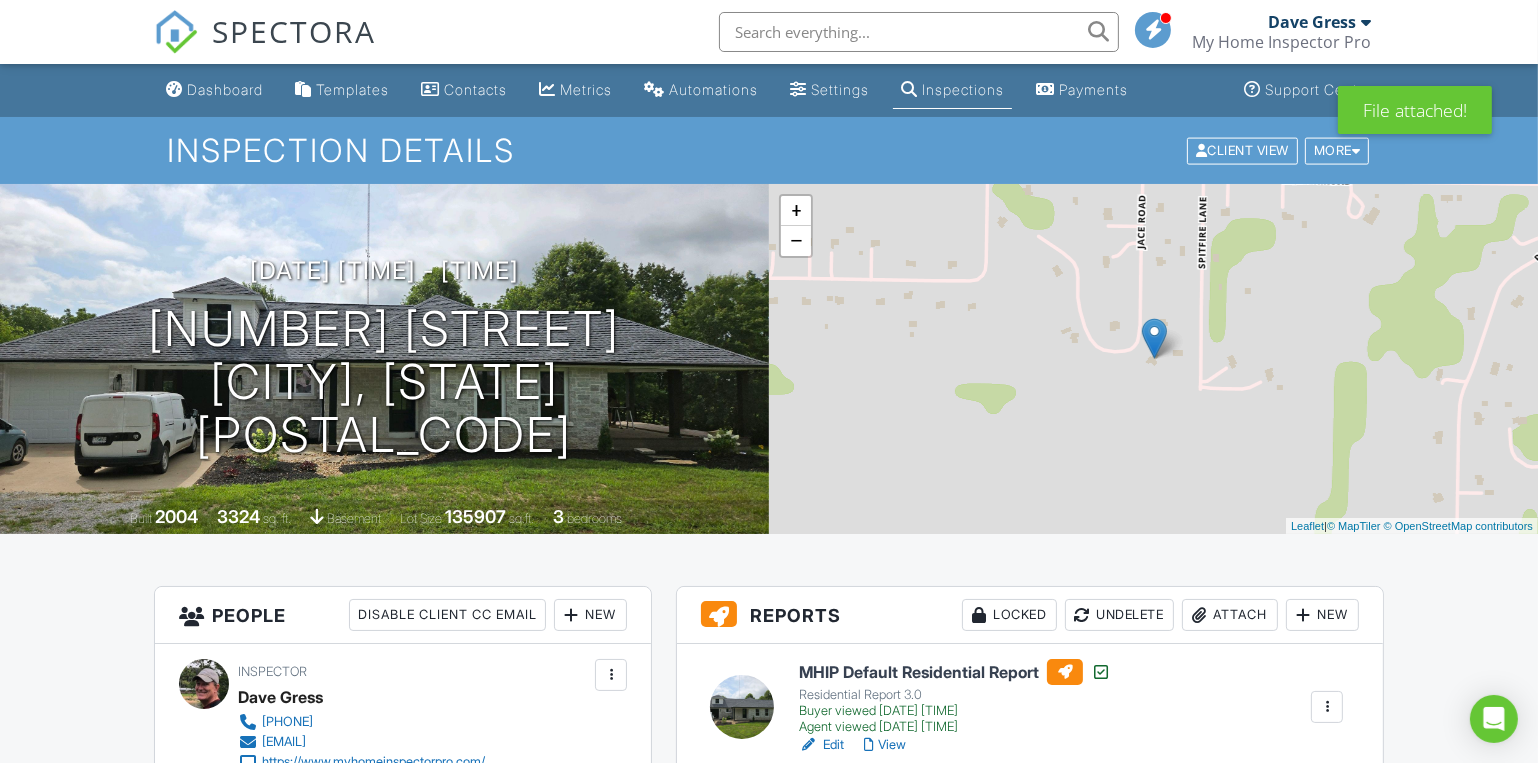 click on "All emails and texts are disabled for this inspection!
All emails and texts have been disabled for this inspection. This may have happened due to someone manually disabling them or this inspection being unconfirmed when it was scheduled. To re-enable emails and texts for this inspection, click the button below.
Turn on emails and texts
Turn on and Requeue Notifications
Reports
Locked
Undelete
Attach
New
MHIP Default Residential Report
Residential Report 3.0
Buyer viewed [DATE] [TIME]
Agent viewed [DATE] [TIME]
Edit
View
Copy
Reinspection Report
View Log
RRB Log
Delete
My Home Inspector Pro
Detached Structure Report
Edit
View
Quick Publish
Copy
Delete
Wood Destroying Insects Report
NPMA-33 WDI Report" at bounding box center (769, 3004) 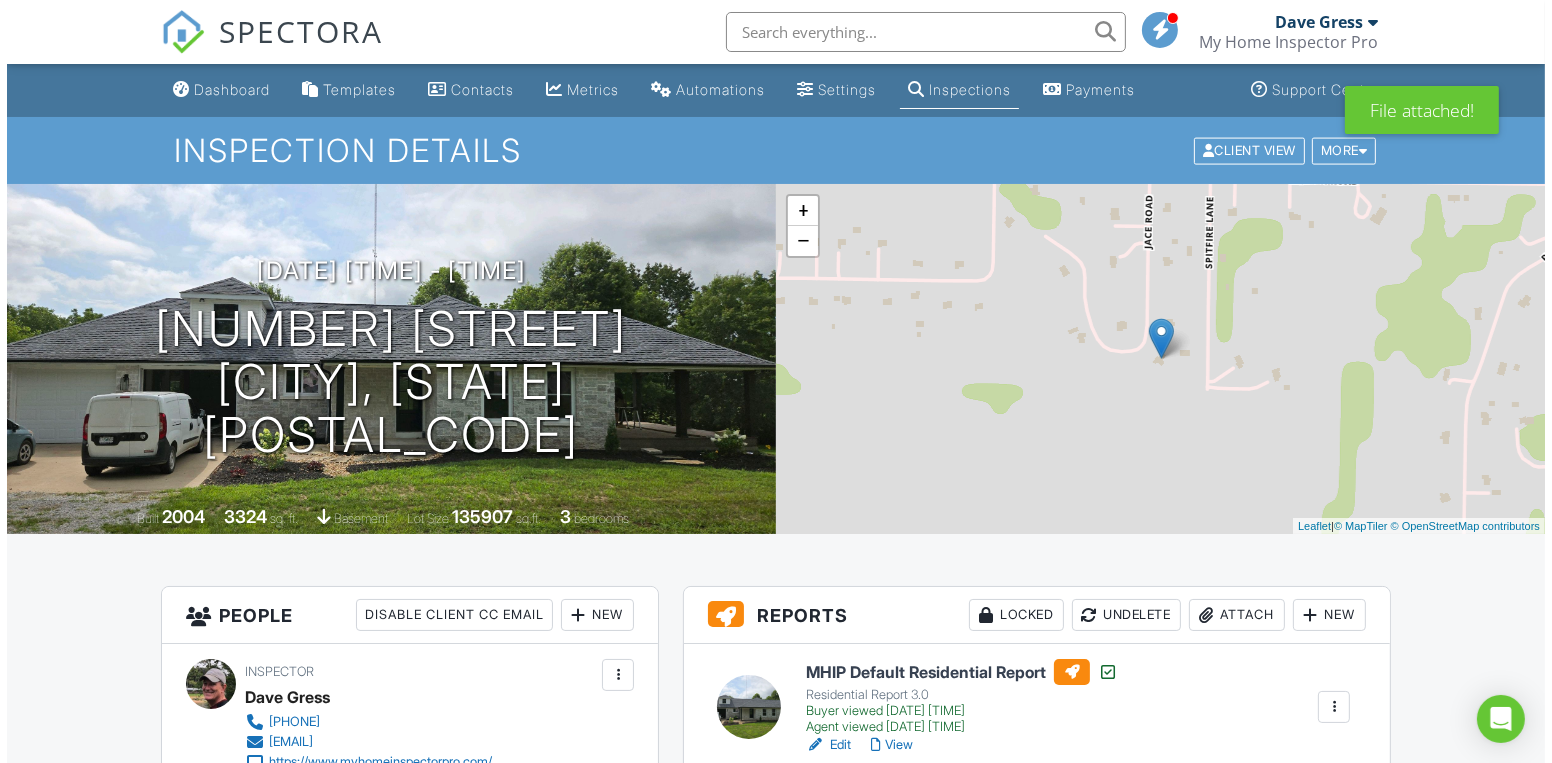 scroll, scrollTop: 272, scrollLeft: 0, axis: vertical 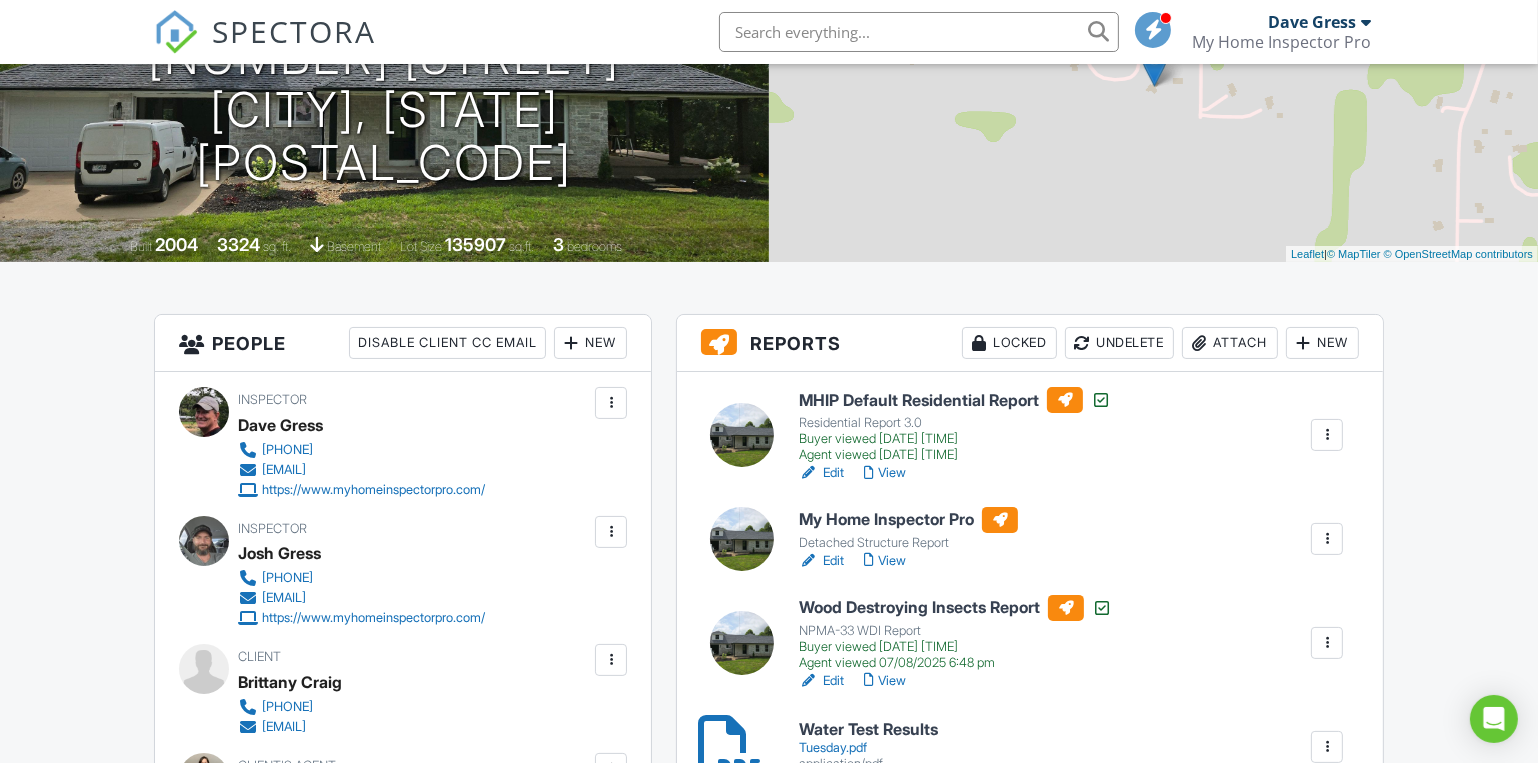 click on "Attach" at bounding box center (1230, 343) 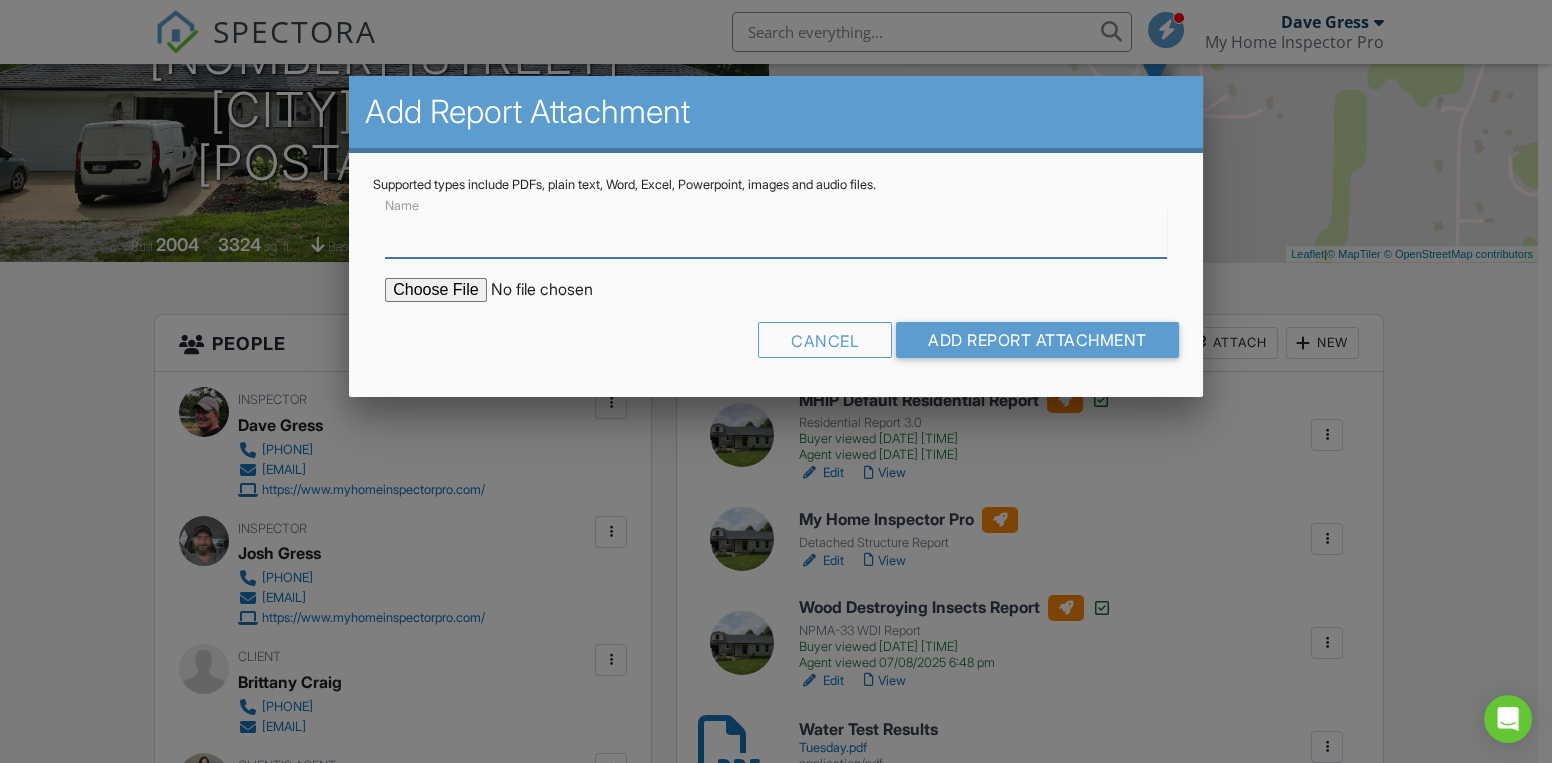click on "Name" at bounding box center [776, 233] 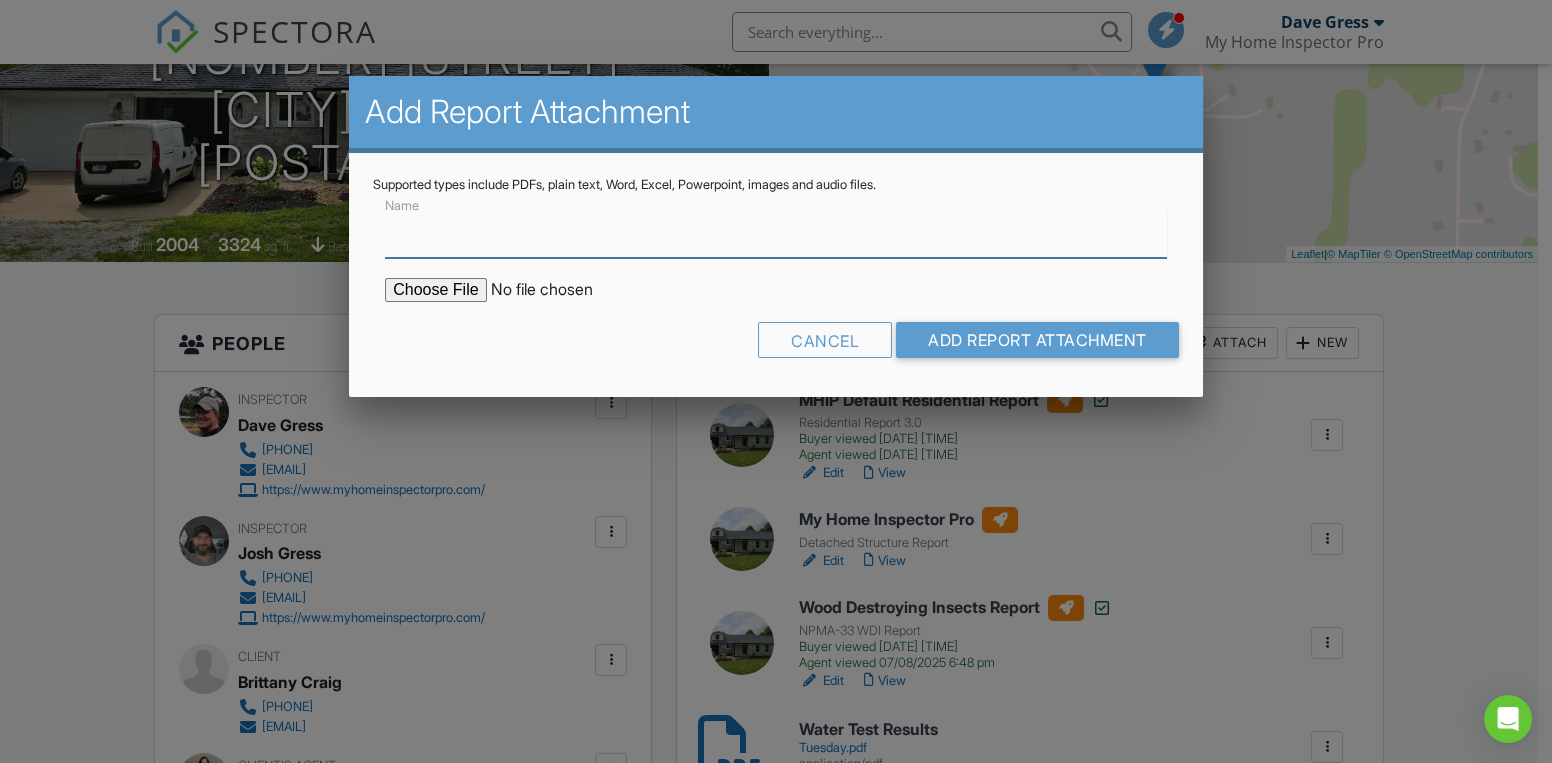 type on "OWTS Report" 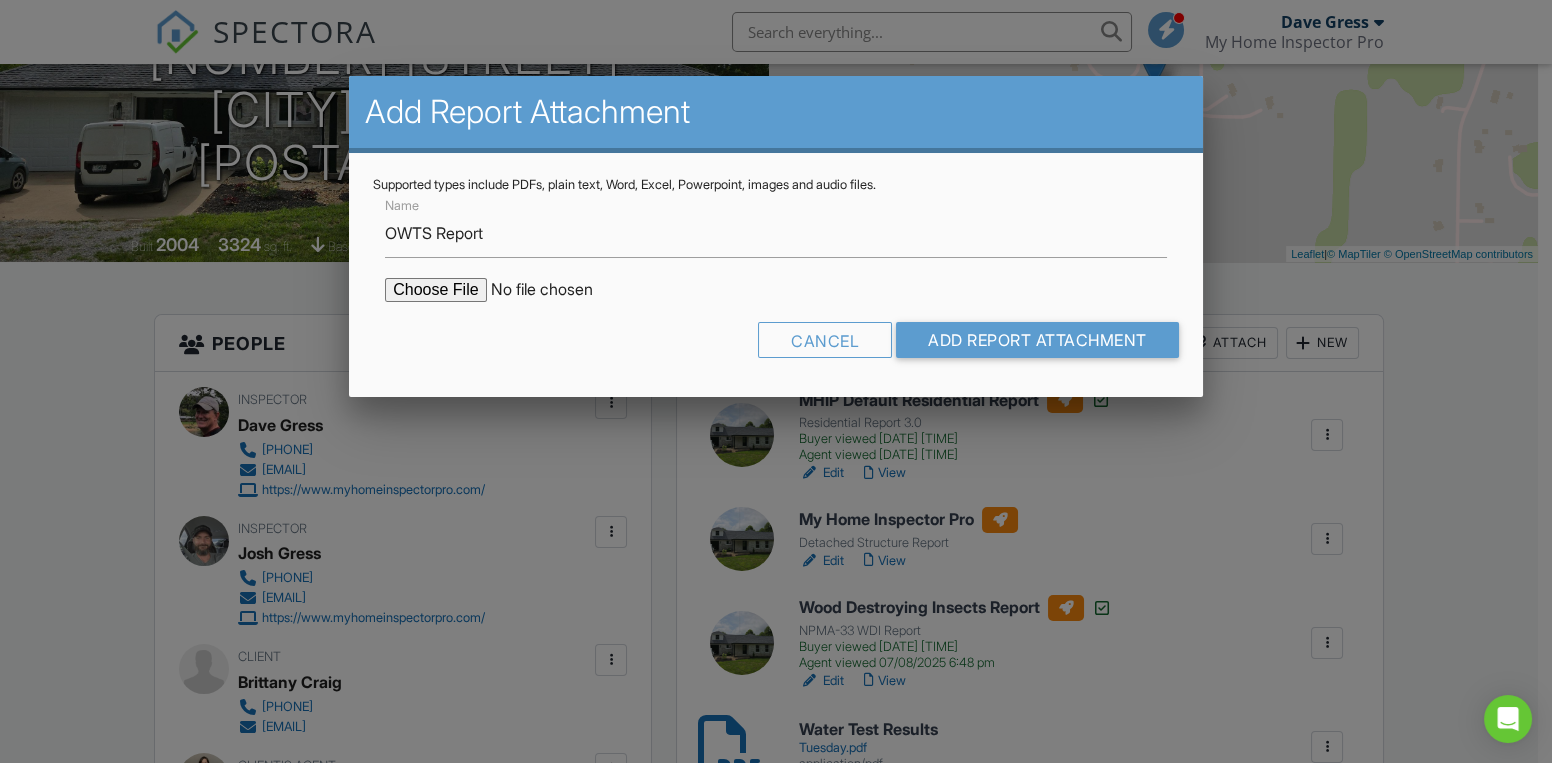 click at bounding box center (555, 290) 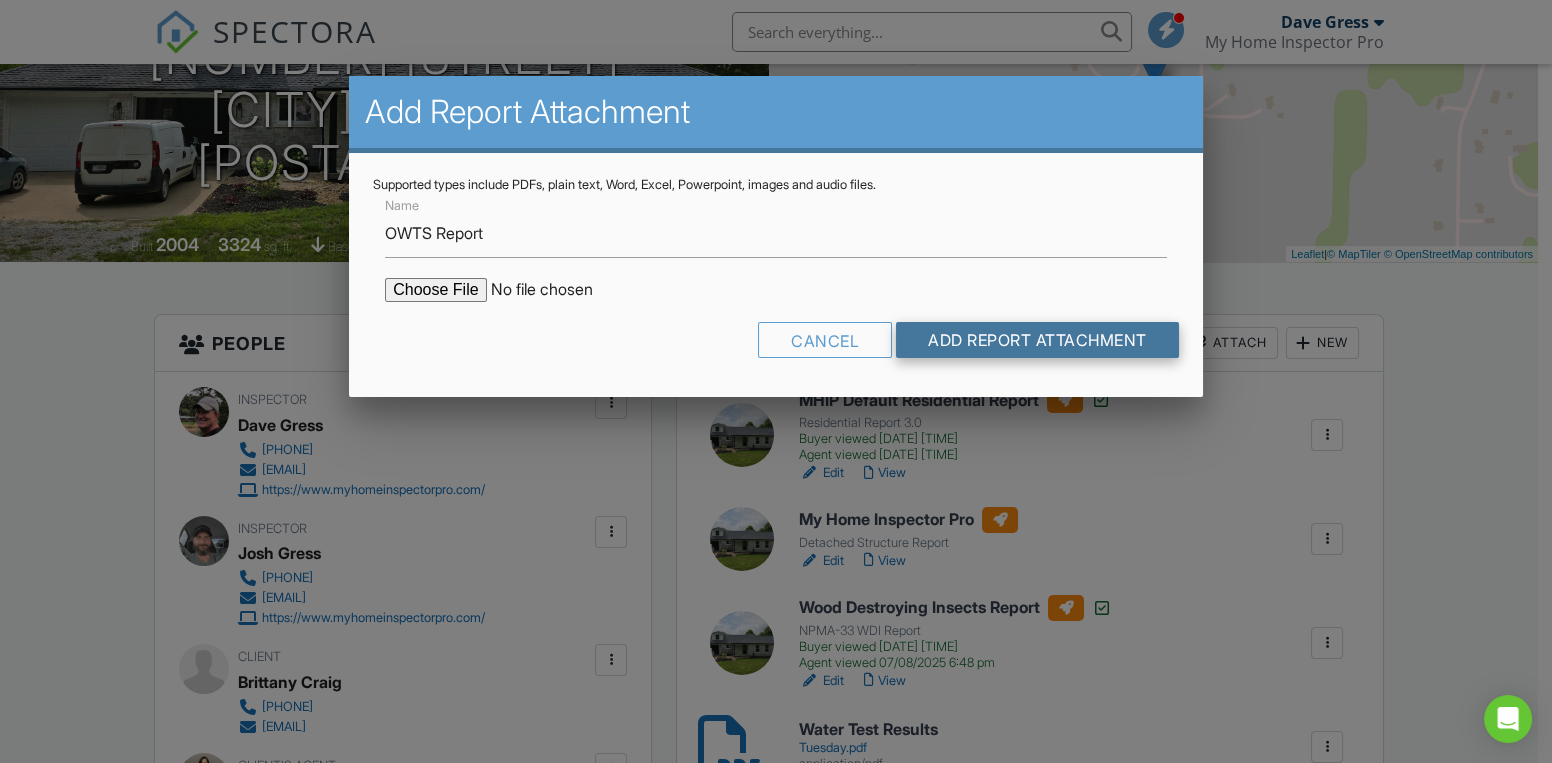 click on "Add Report Attachment" at bounding box center (1037, 340) 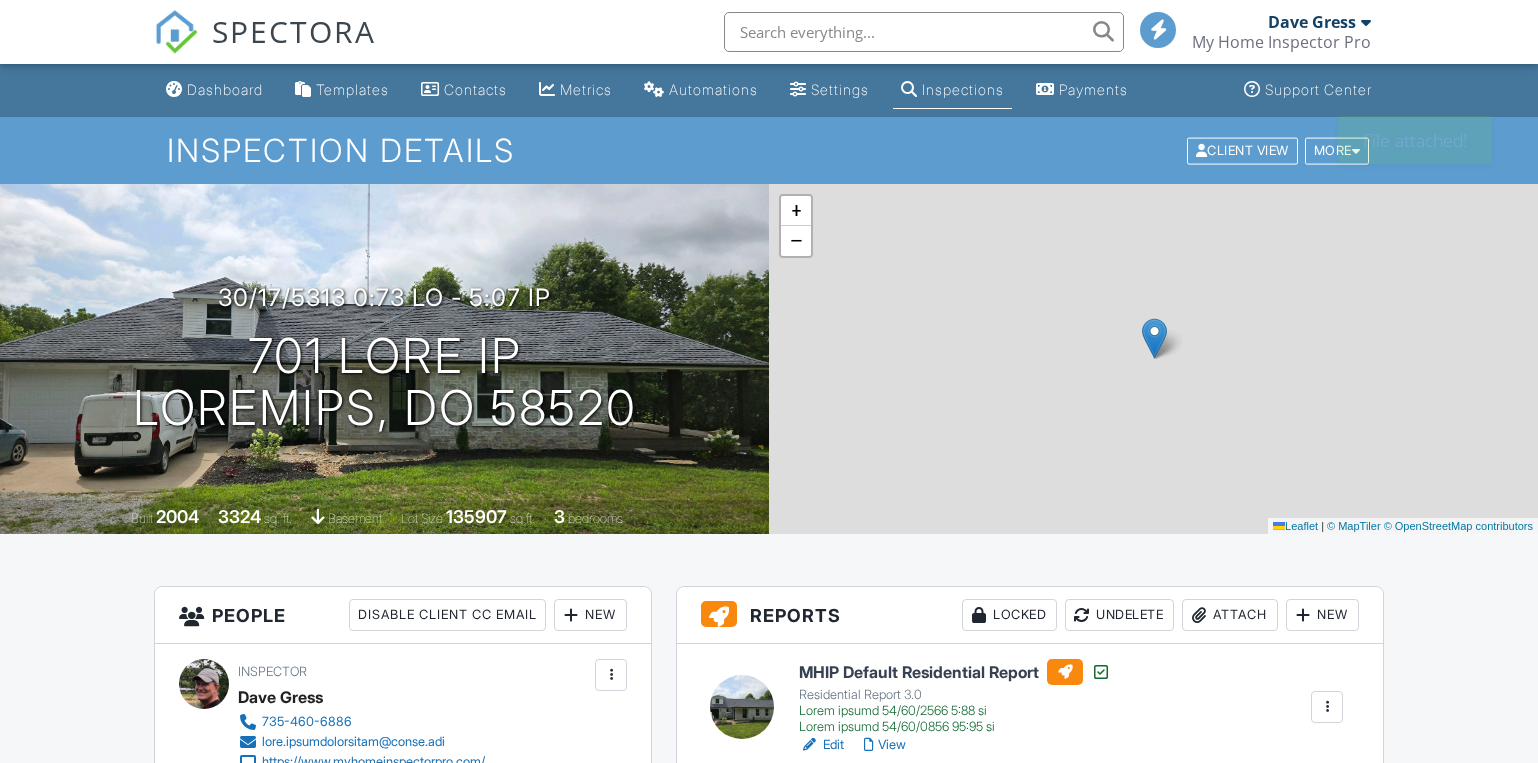scroll, scrollTop: 0, scrollLeft: 0, axis: both 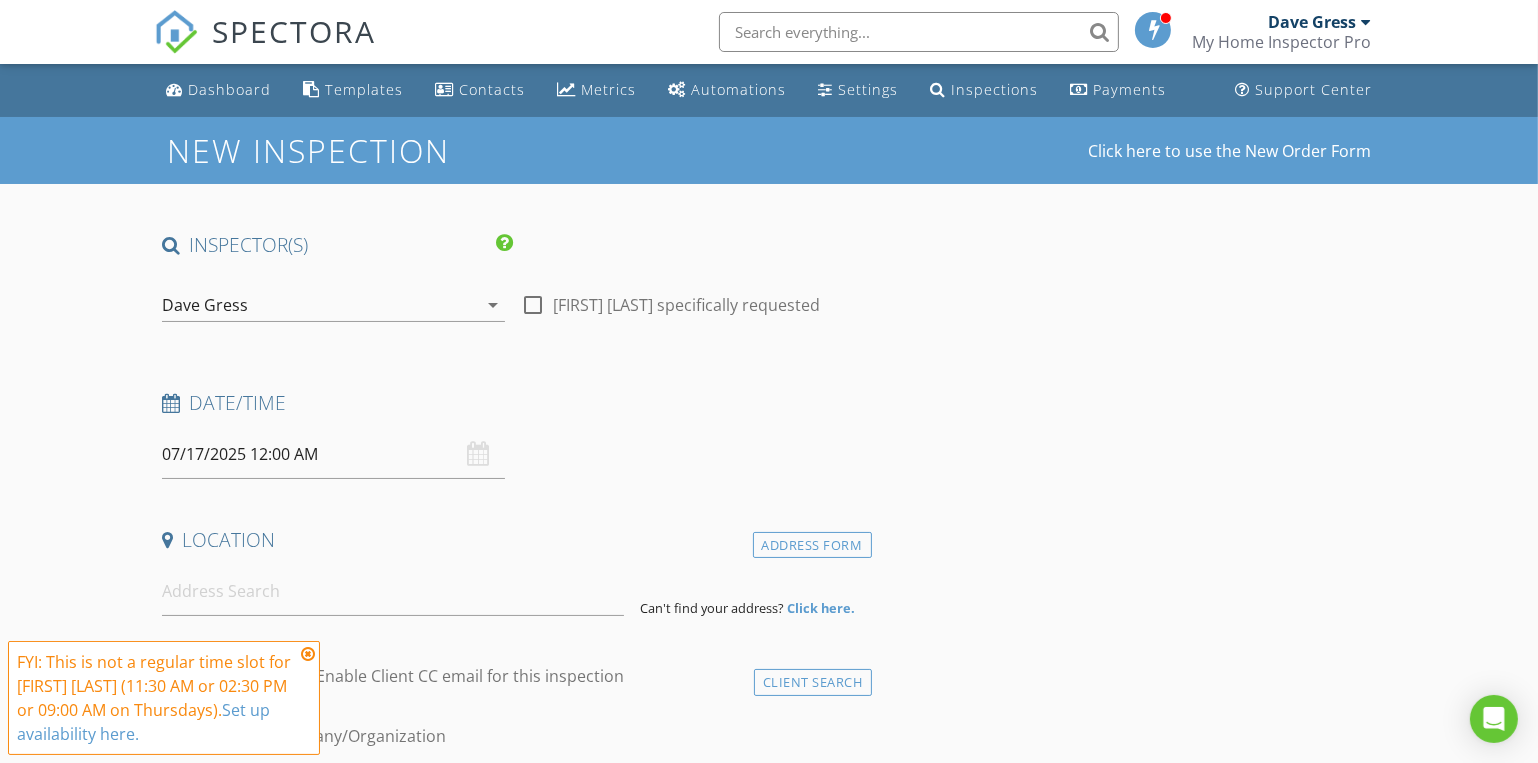click on "Dave Gress" at bounding box center [319, 305] 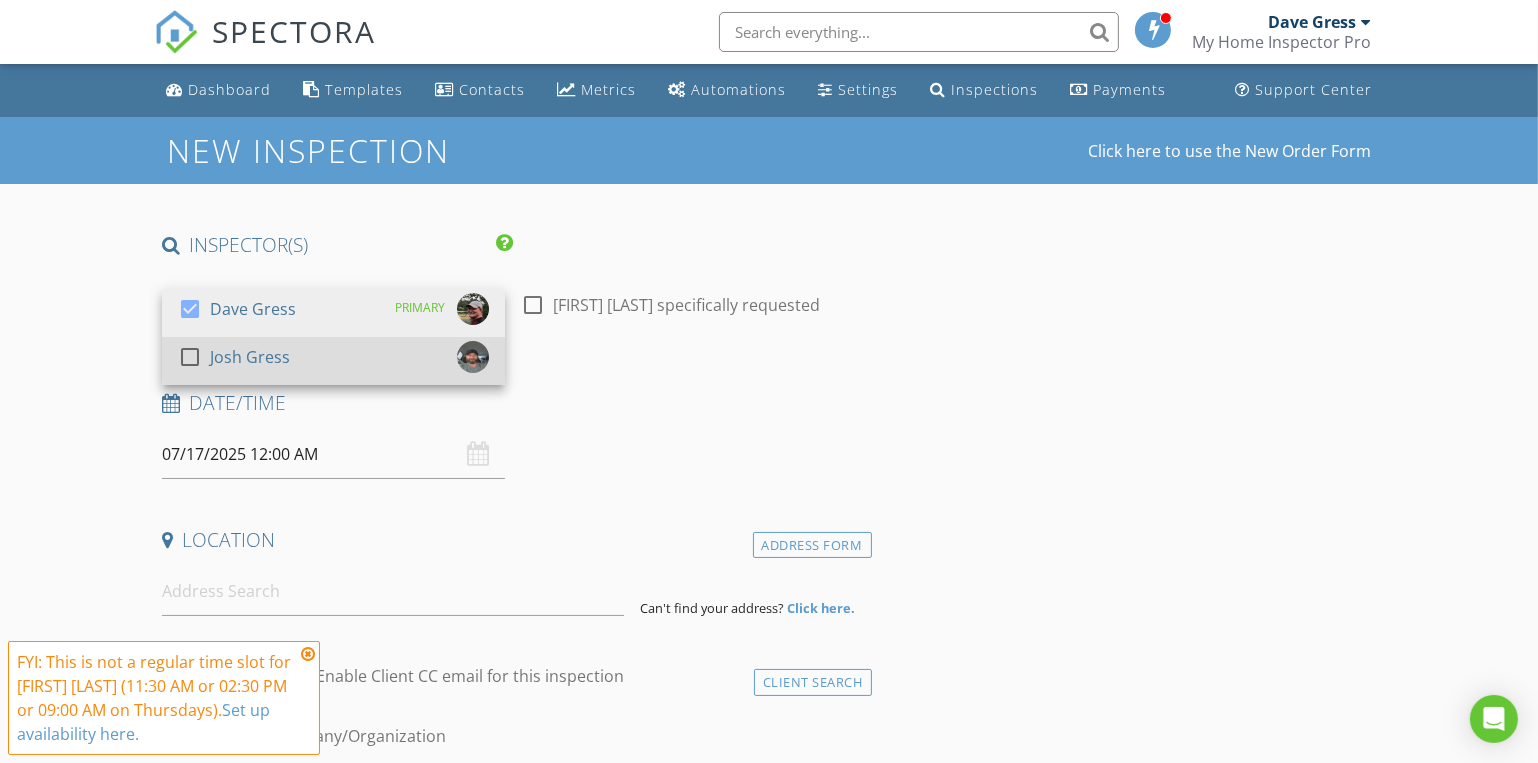 click at bounding box center (190, 309) 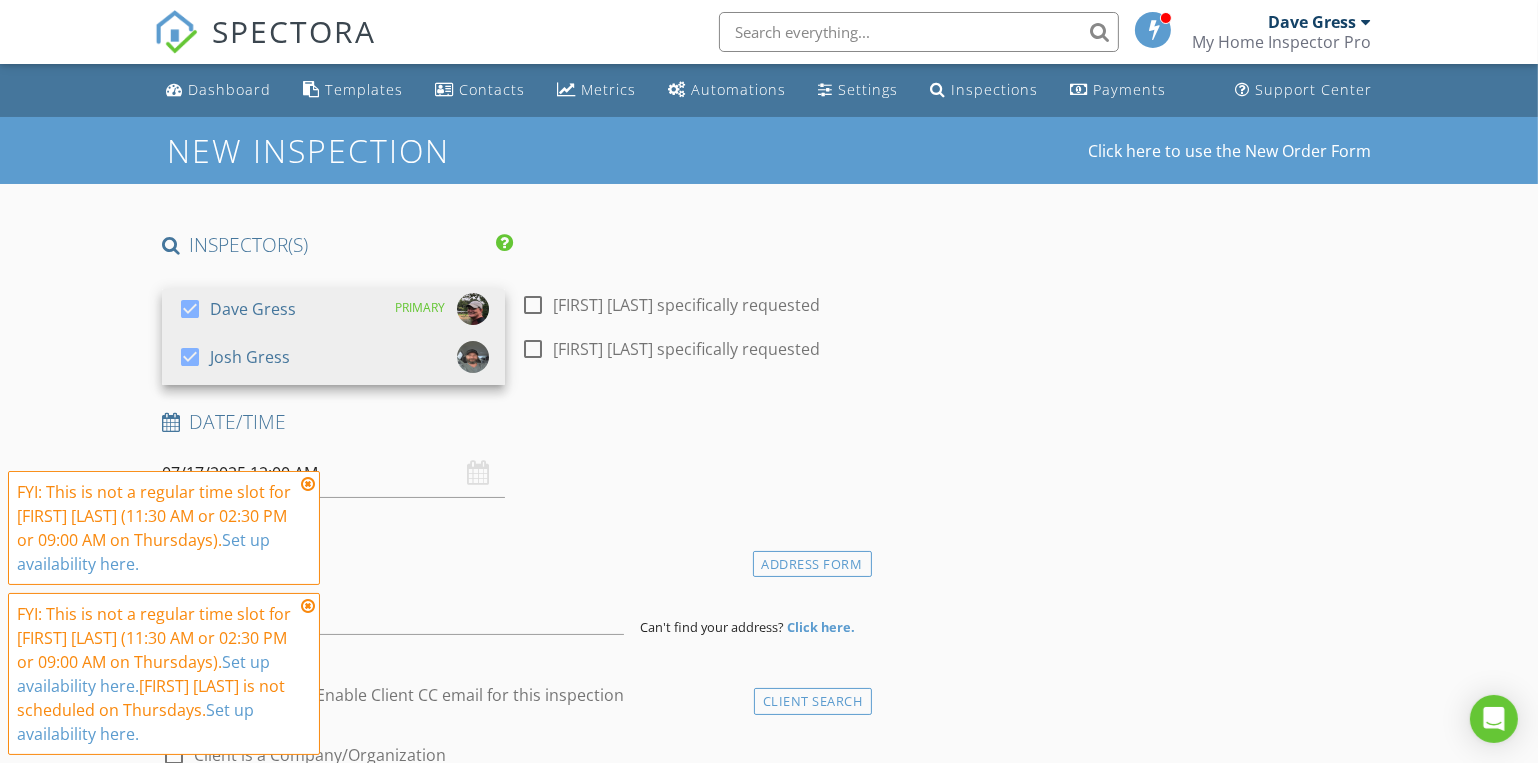 click on "New Inspection
Click here to use the New Order Form
INSPECTOR(S)
check_box   [FIRST] [LAST]   PRIMARY   check_box   [FIRST] [LAST]     [FIRST] [LAST],  [FIRST] [LAST] arrow_drop_down   check_box_outline_blank [FIRST] [LAST] specifically requested check_box_outline_blank [FIRST] [LAST] specifically requested
Date/Time
07/17/2025 12:00 AM
Location
Address Form       Can't find your address?   Click here.
client
check_box Enable Client CC email for this inspection   Client Search     check_box_outline_blank Client is a Company/Organization     First Name   Last Name   Email   CC Email   Phone           Notes   Private Notes
ADDITIONAL client
SERVICES
check_box_outline_blank   Residential Inspection   Visual Inspection of Readily Accessible Areas check_box_outline_blank       Water Test" at bounding box center (769, 1781) 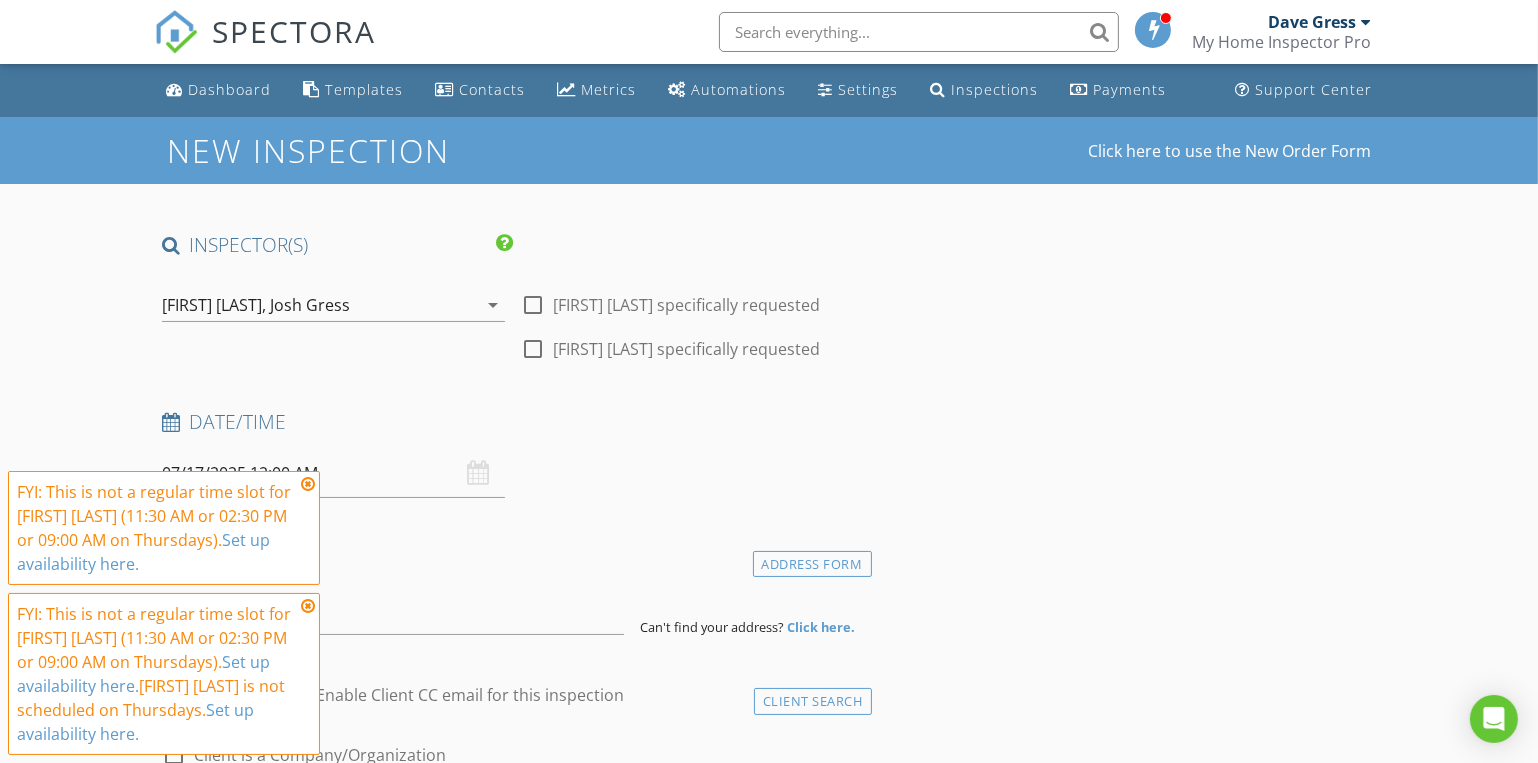 click at bounding box center [308, 484] 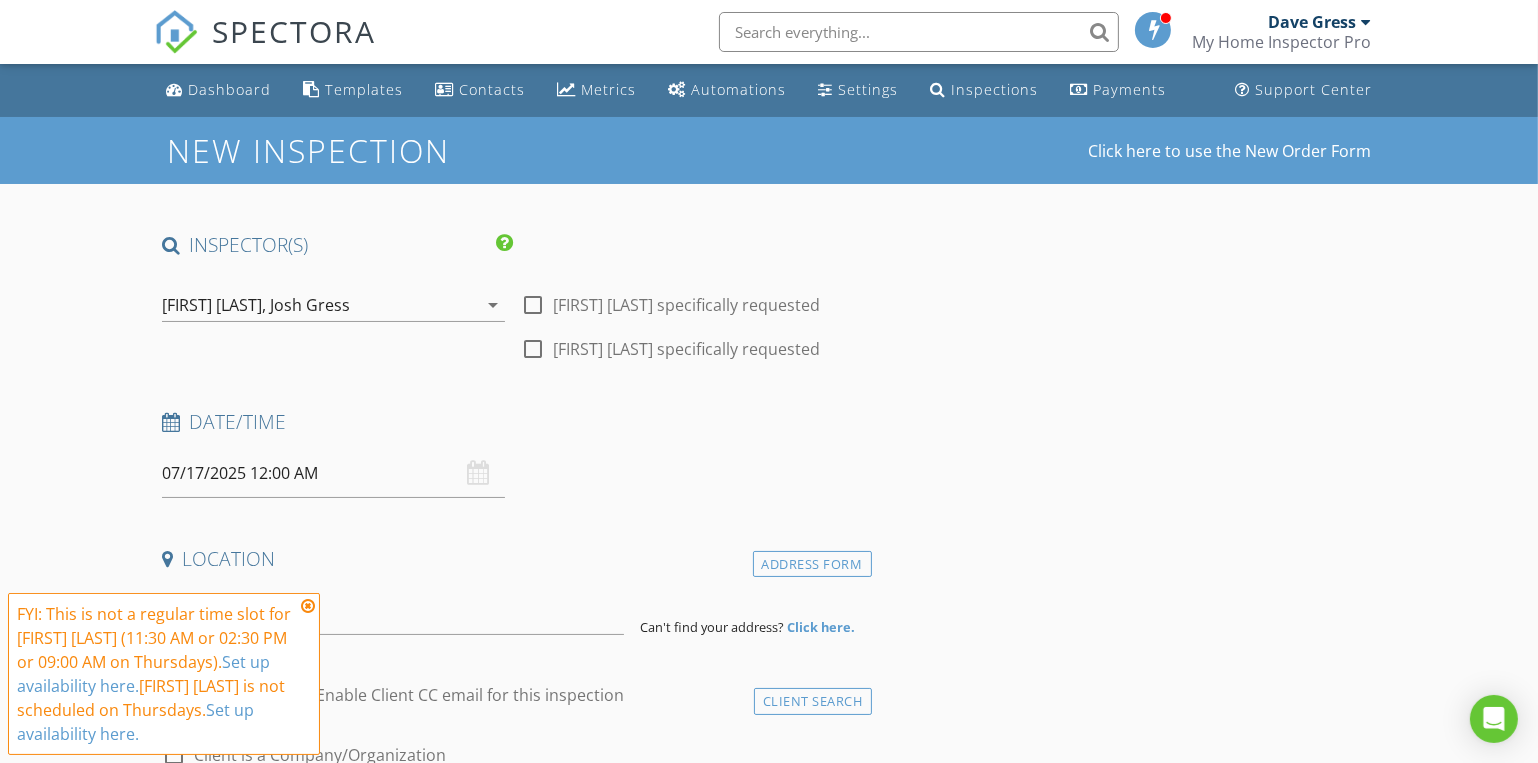 click at bounding box center (0, 0) 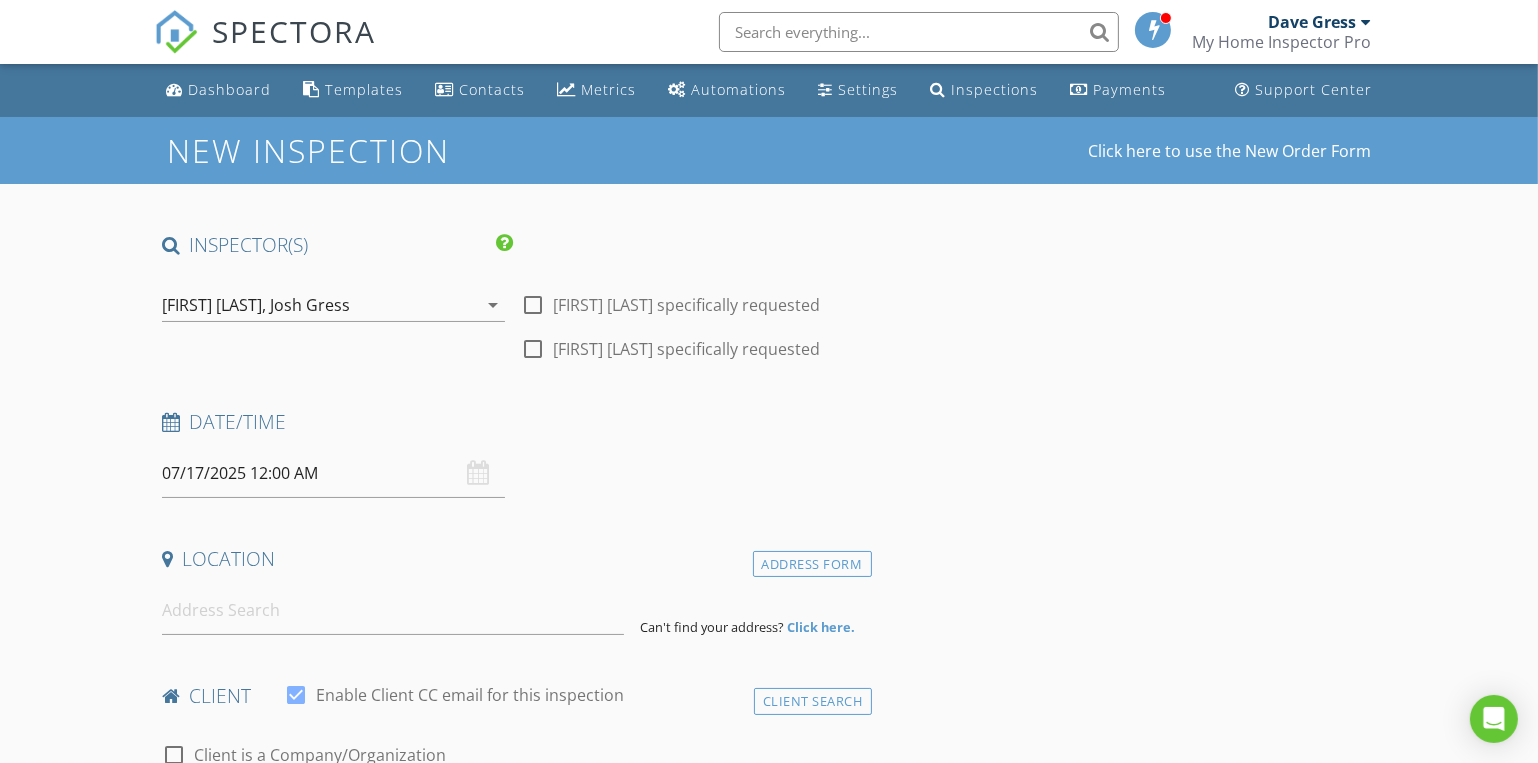 click on "07/17/2025 12:00 AM" at bounding box center (333, 473) 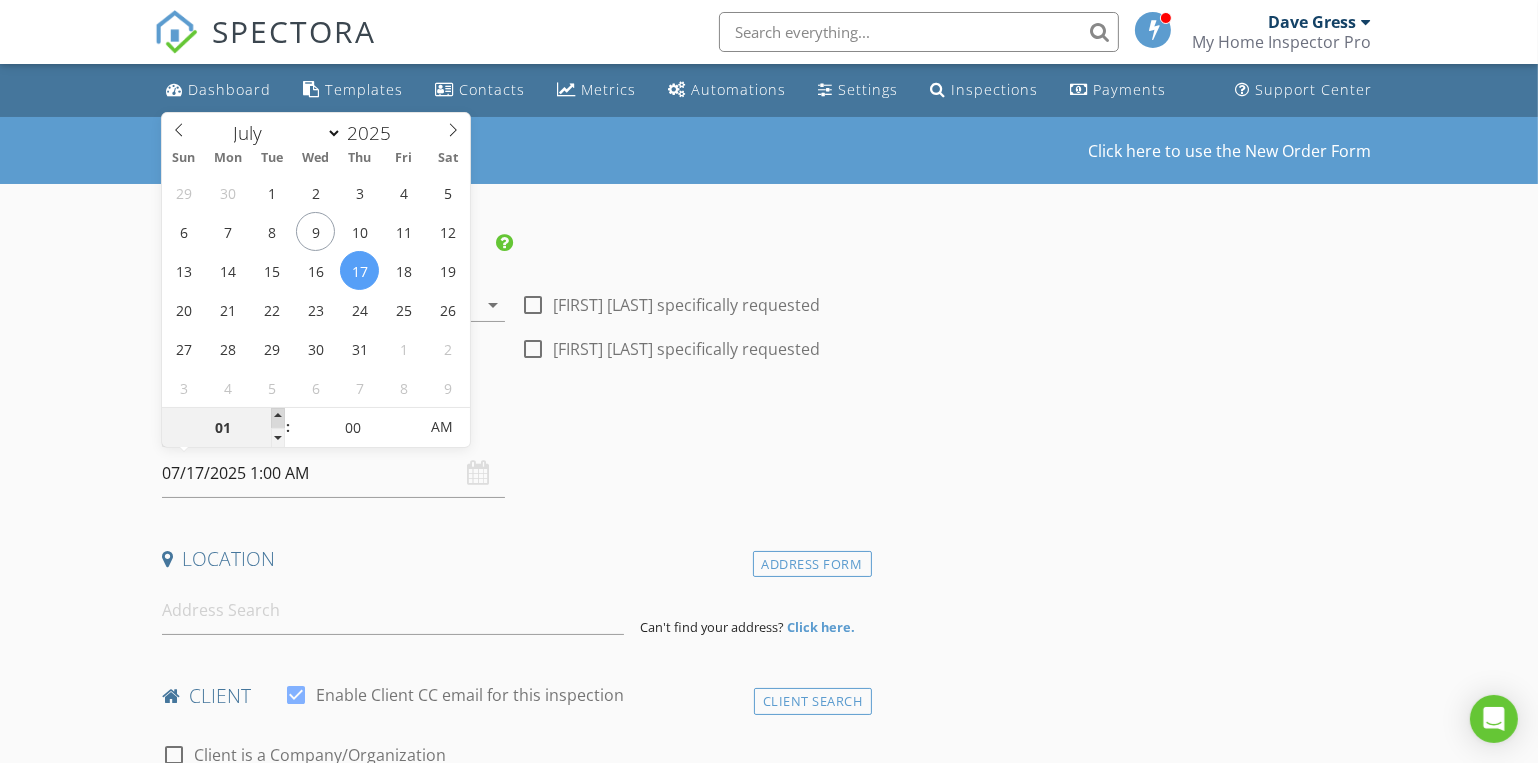 click at bounding box center [278, 418] 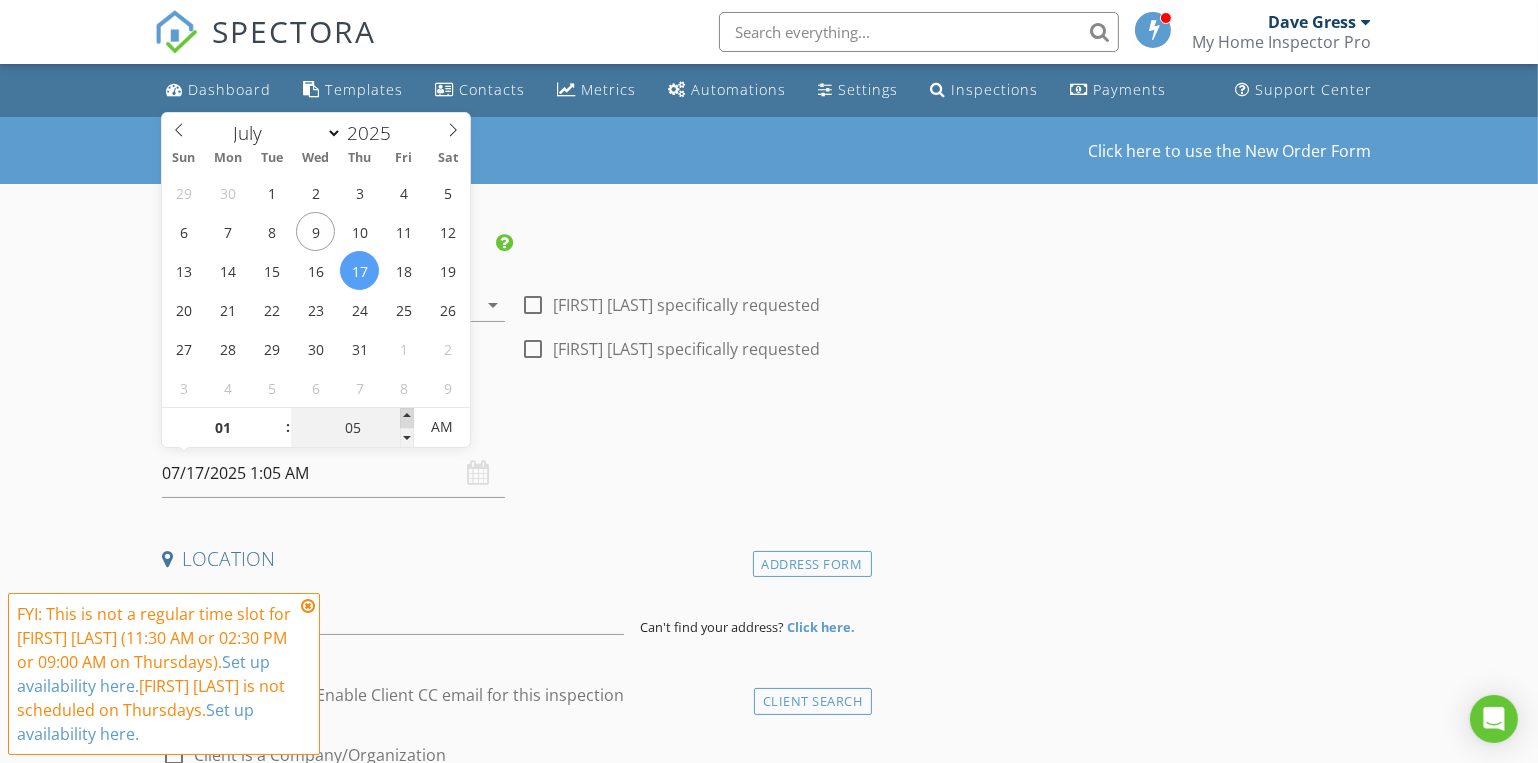 click at bounding box center (278, 418) 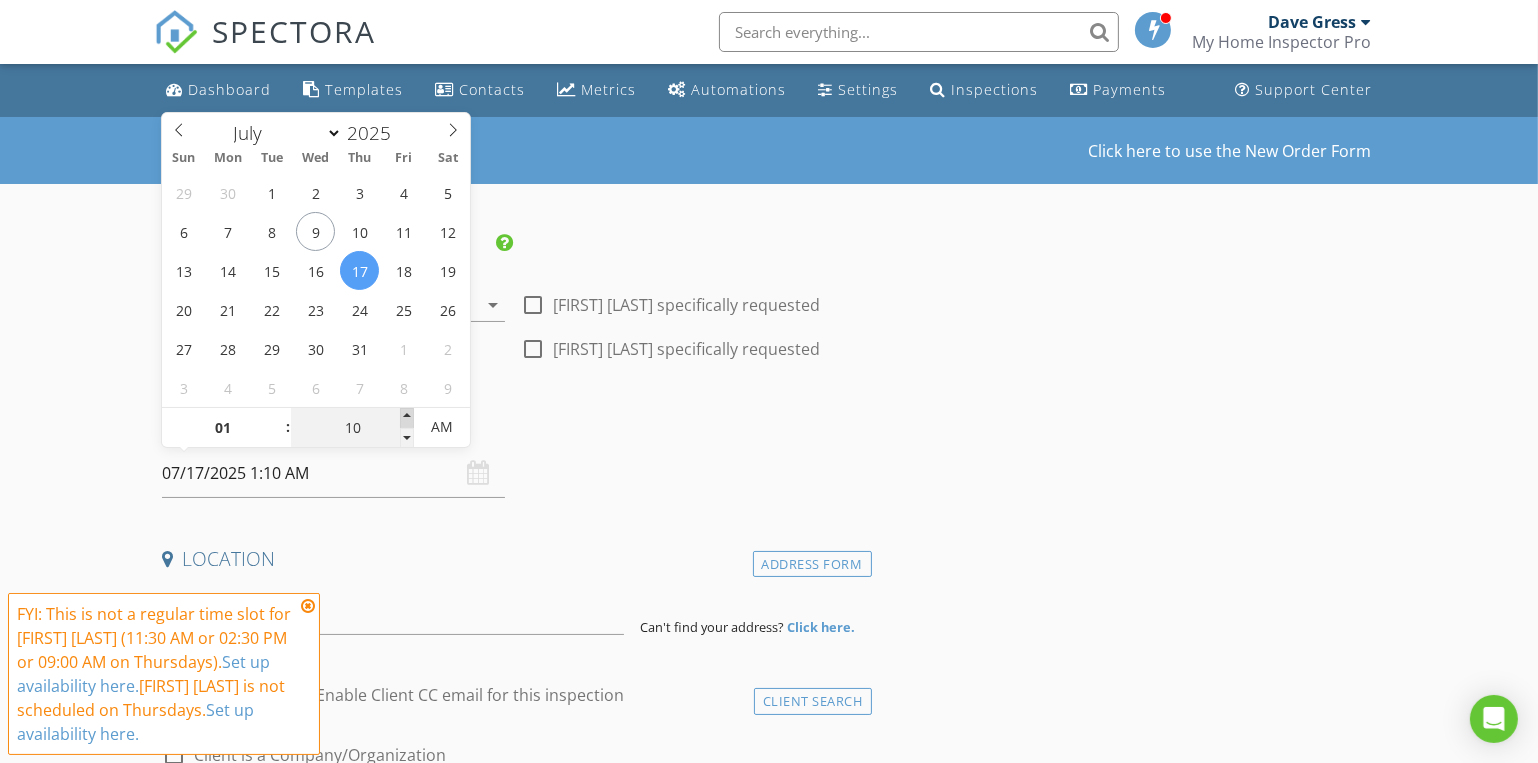 click at bounding box center [278, 418] 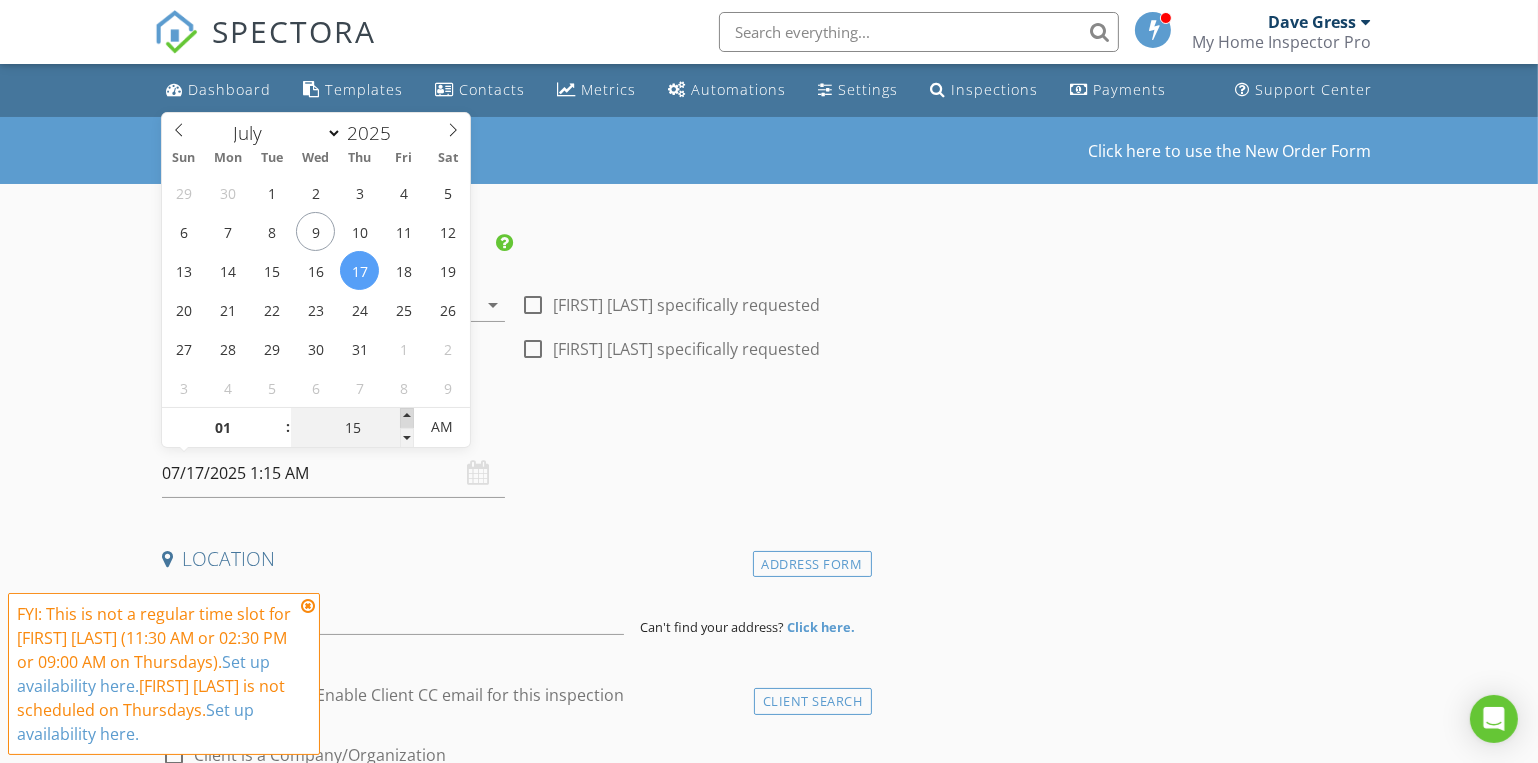 click at bounding box center [278, 418] 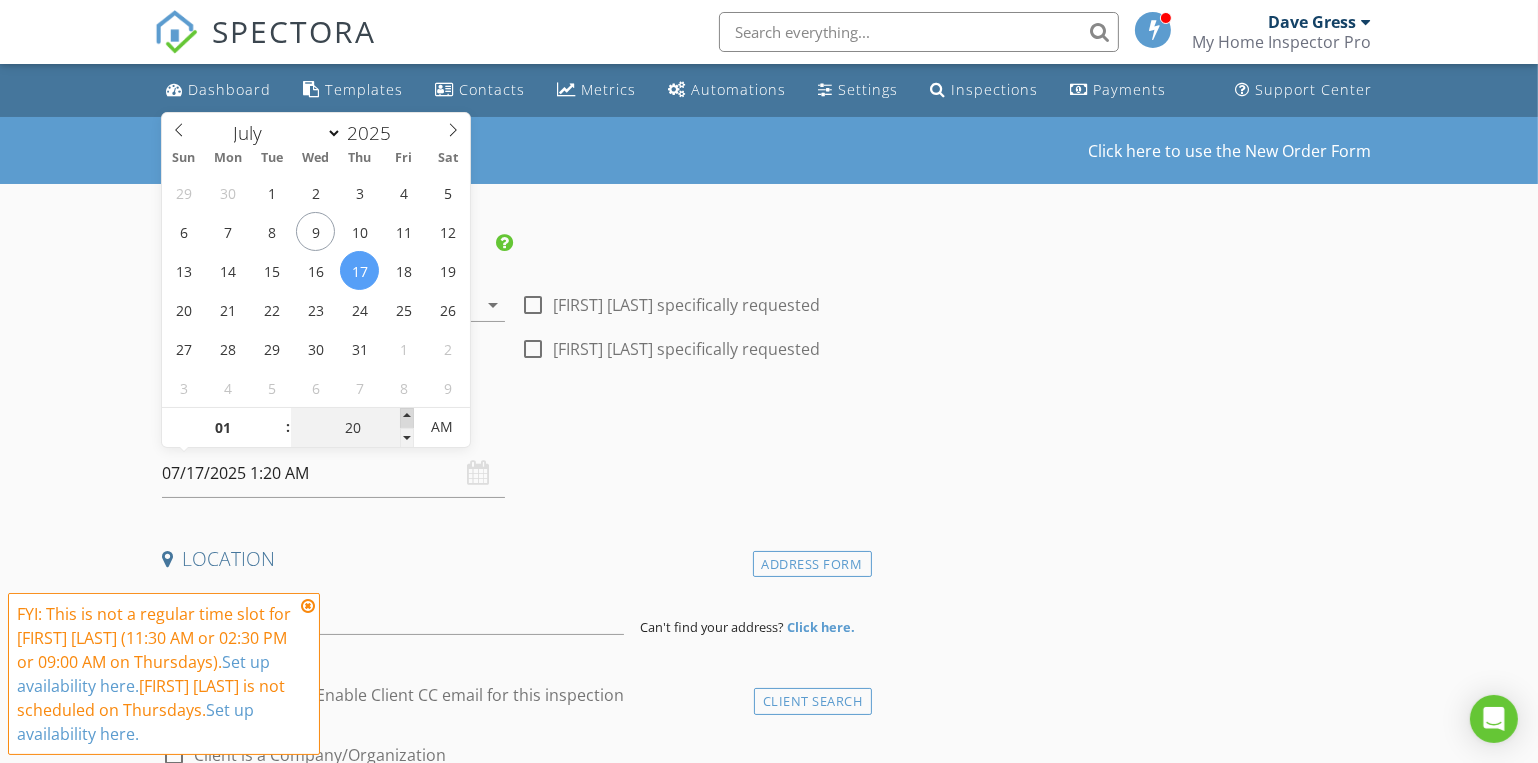 click at bounding box center [278, 418] 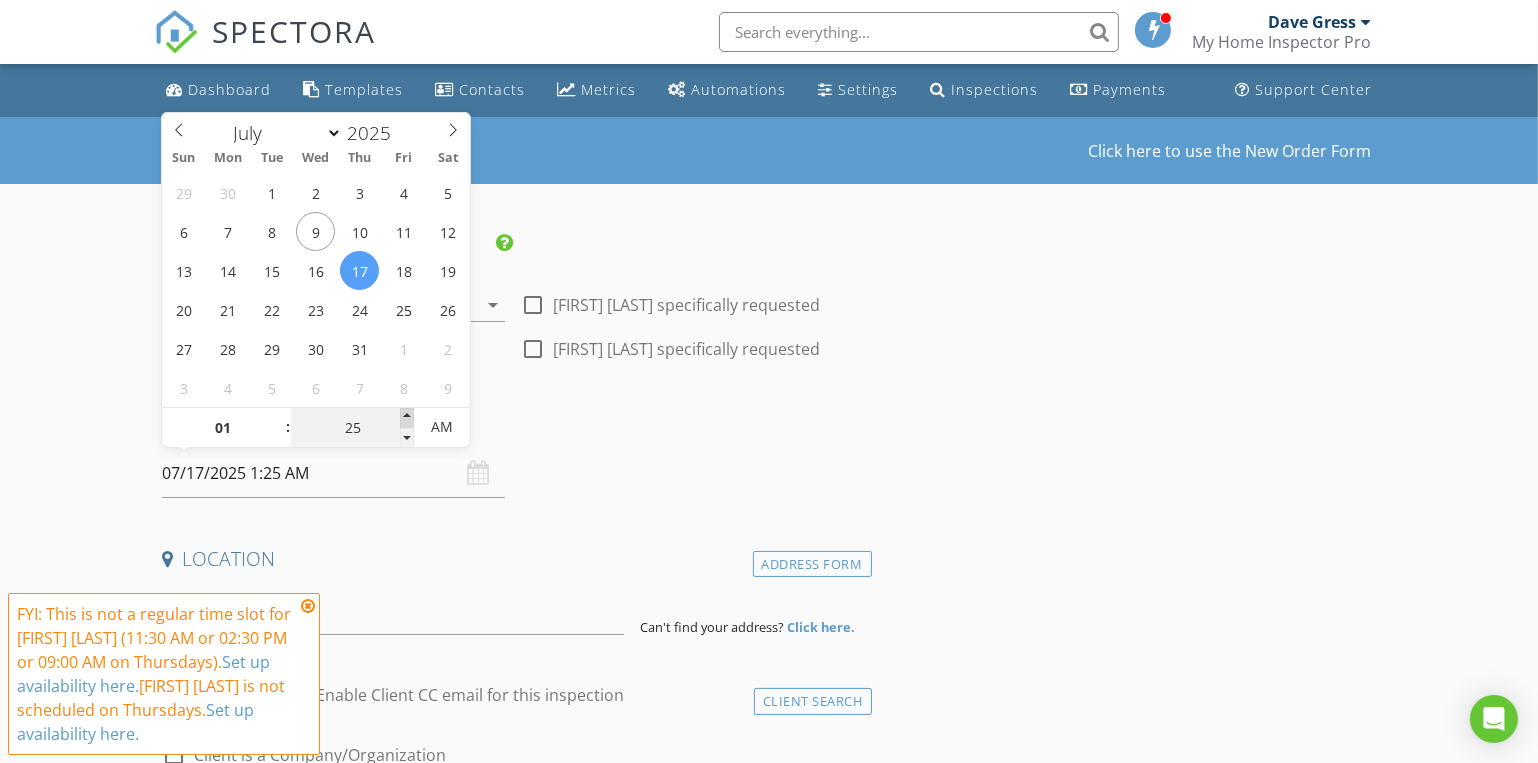 click at bounding box center [278, 418] 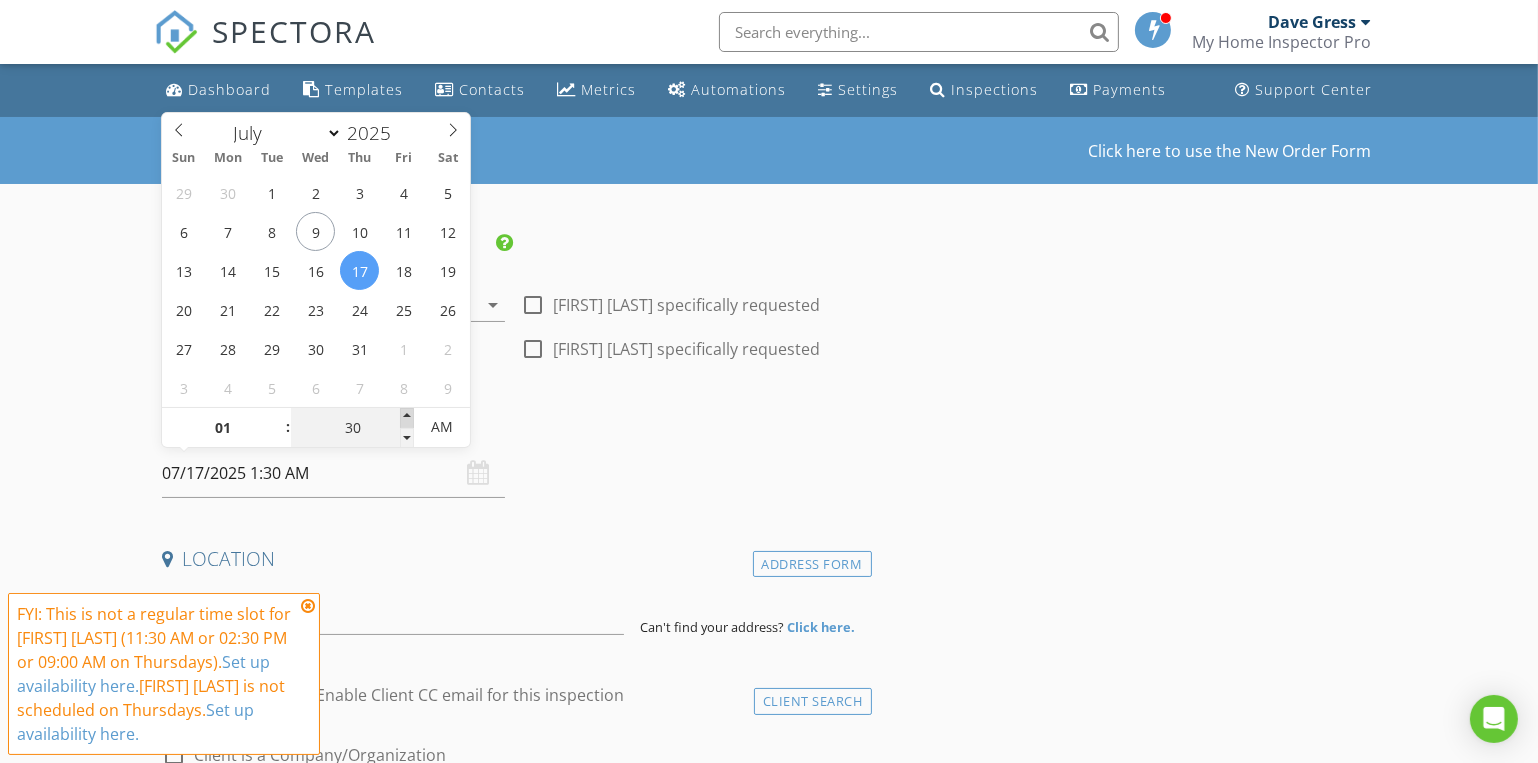 click at bounding box center (278, 418) 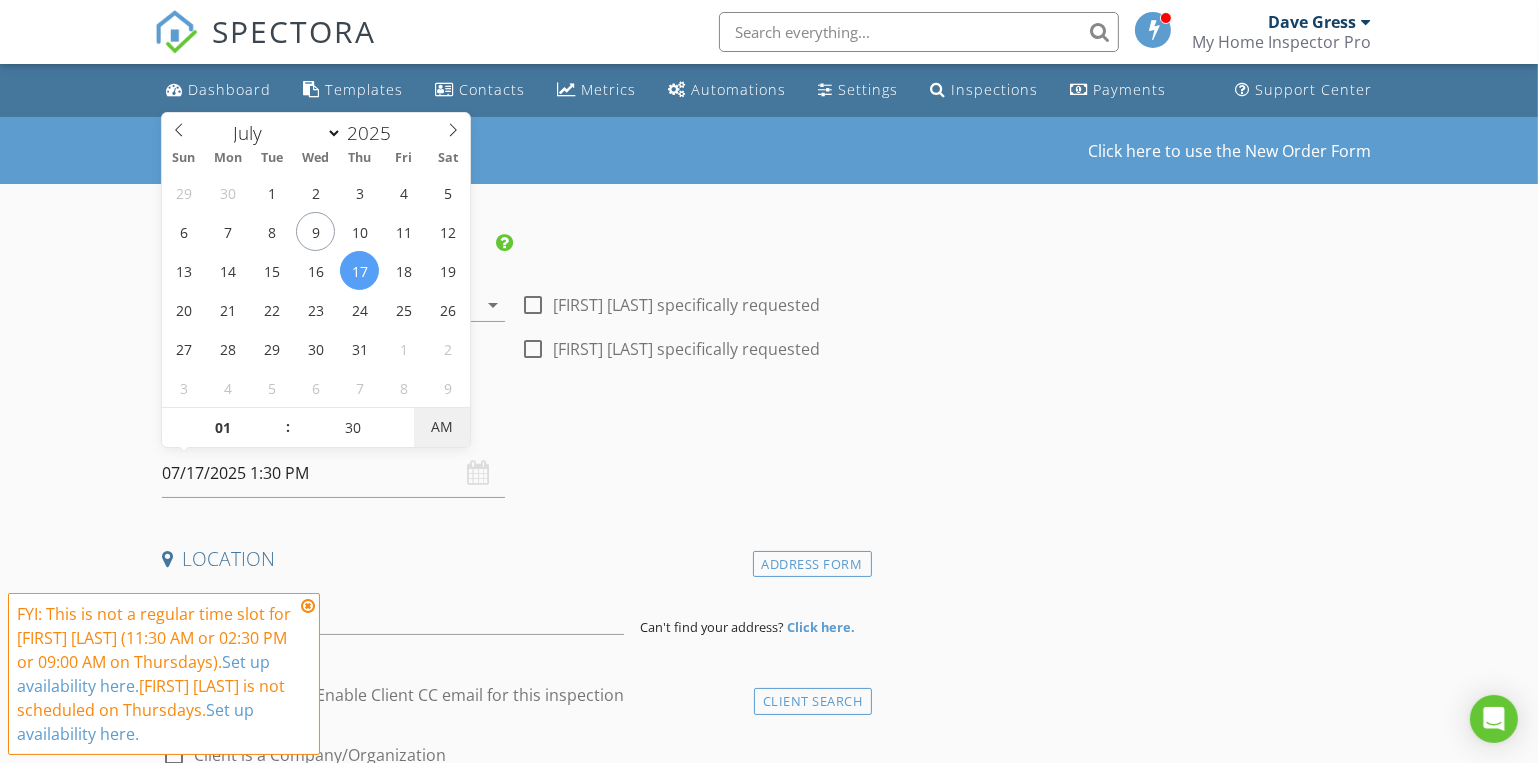 click on "AM" at bounding box center [441, 427] 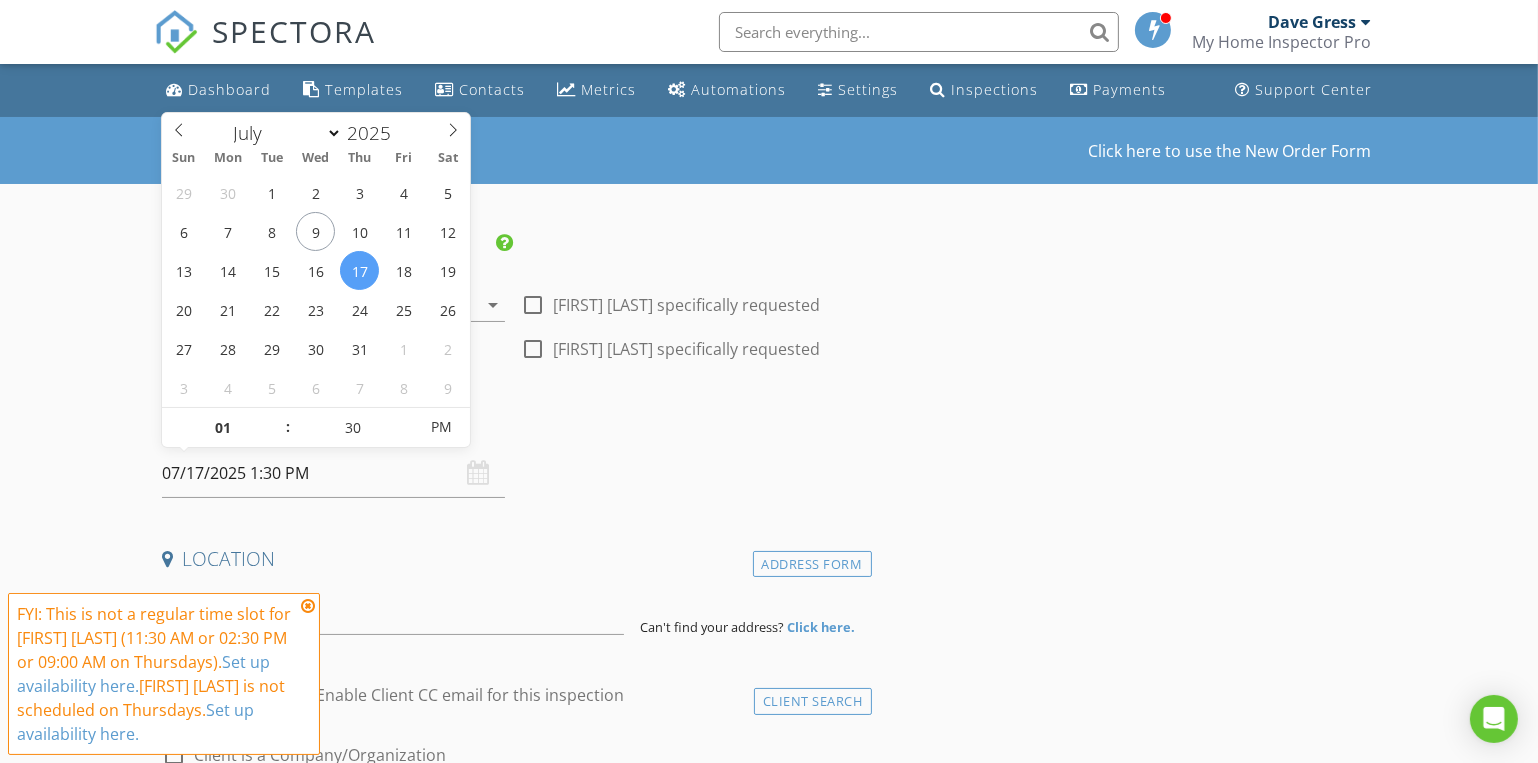 click on "Date/Time" at bounding box center [337, 245] 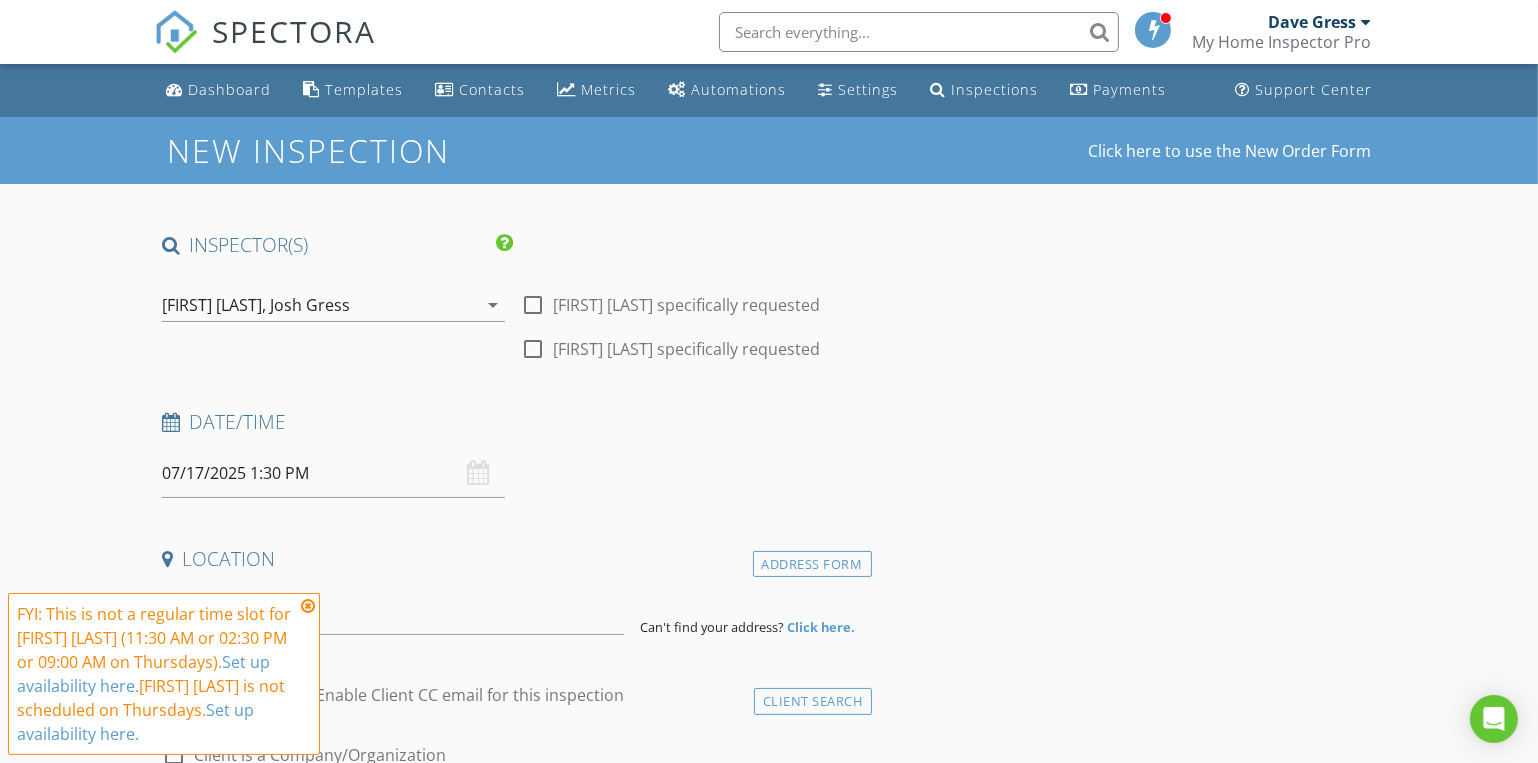click at bounding box center [0, 0] 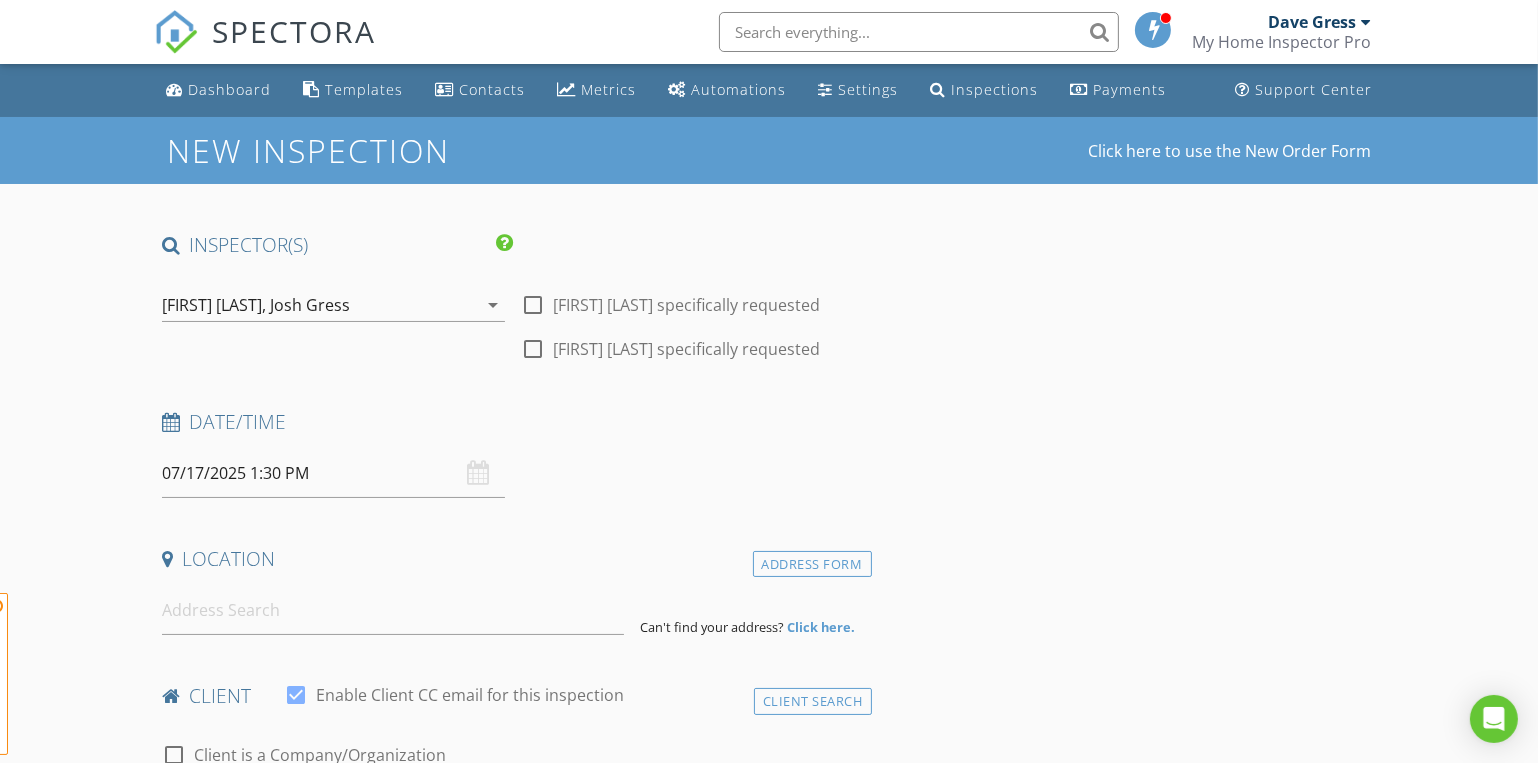 scroll, scrollTop: 272, scrollLeft: 0, axis: vertical 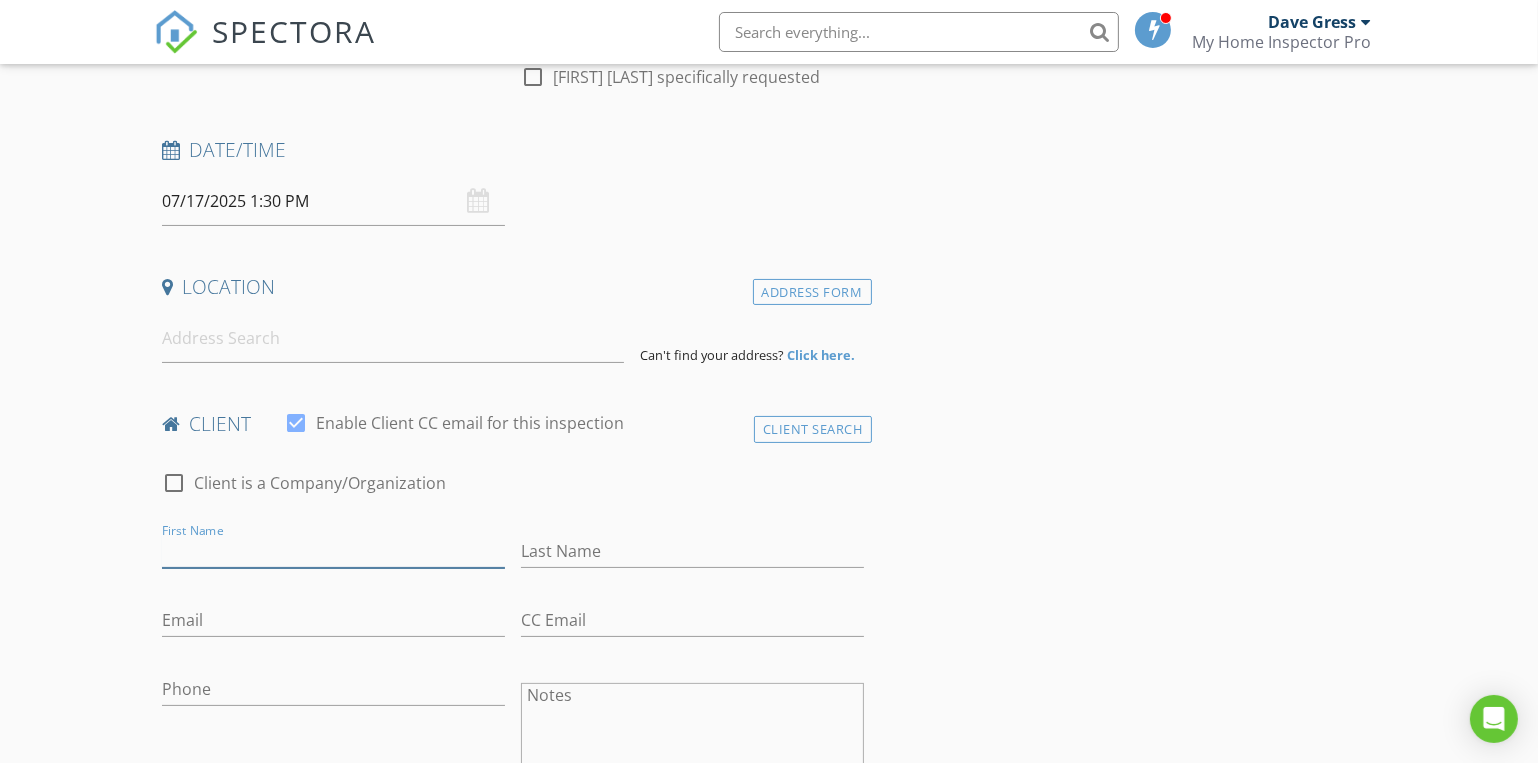 paste on "[FIRST] and [FIRST] [LAST]" 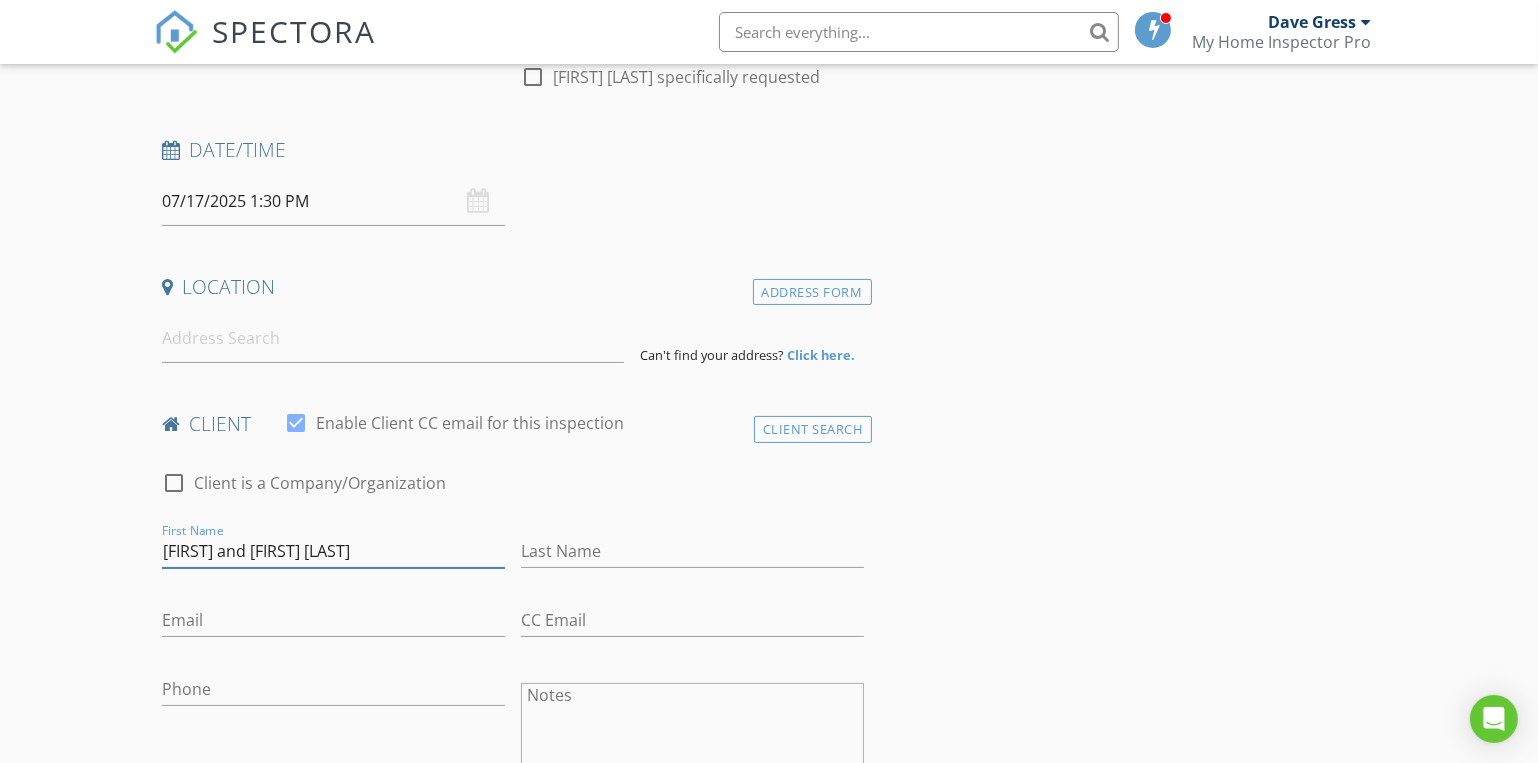 type on "[FIRST] and [FIRST] [LAST]" 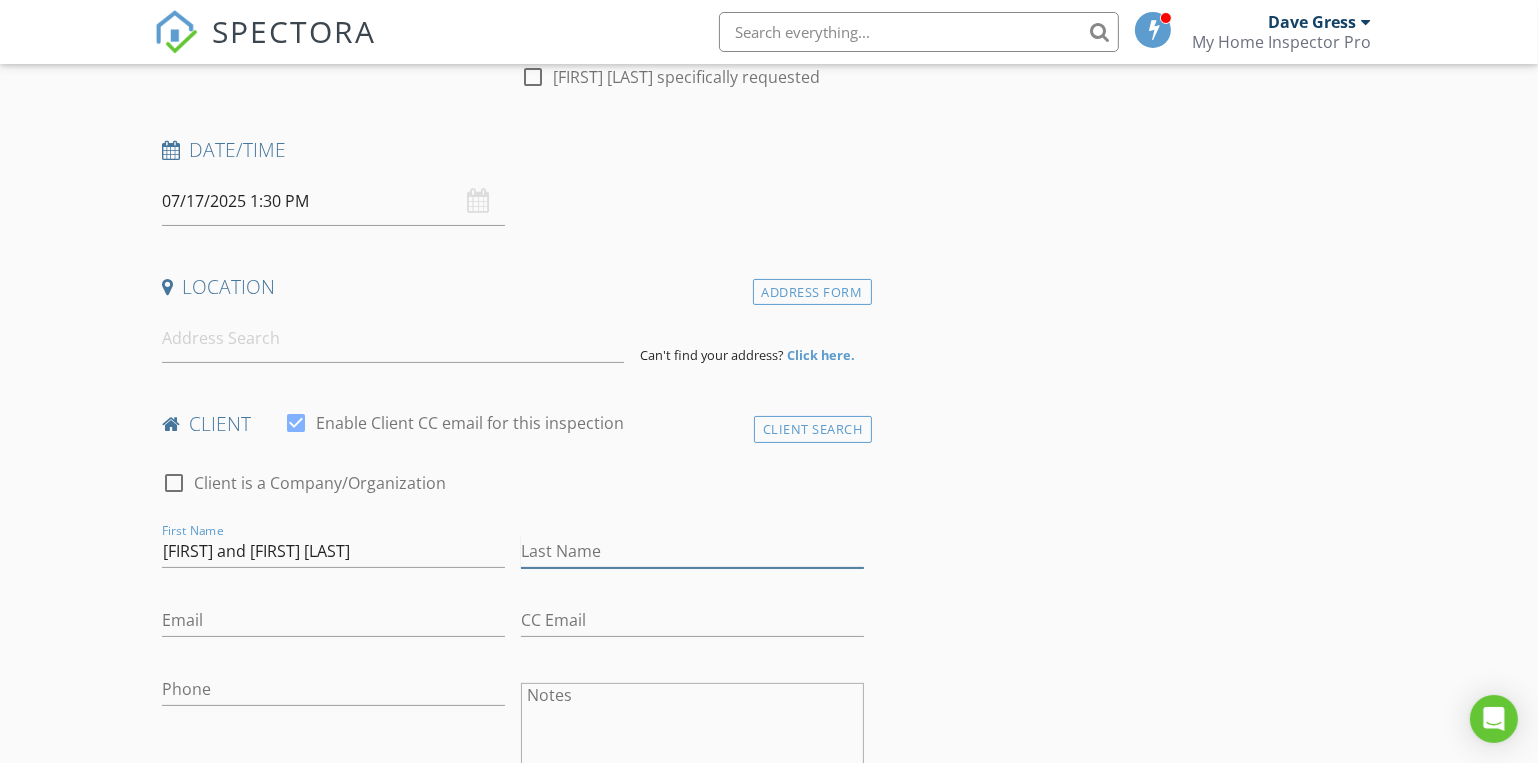 click on "Last Name" at bounding box center (692, 551) 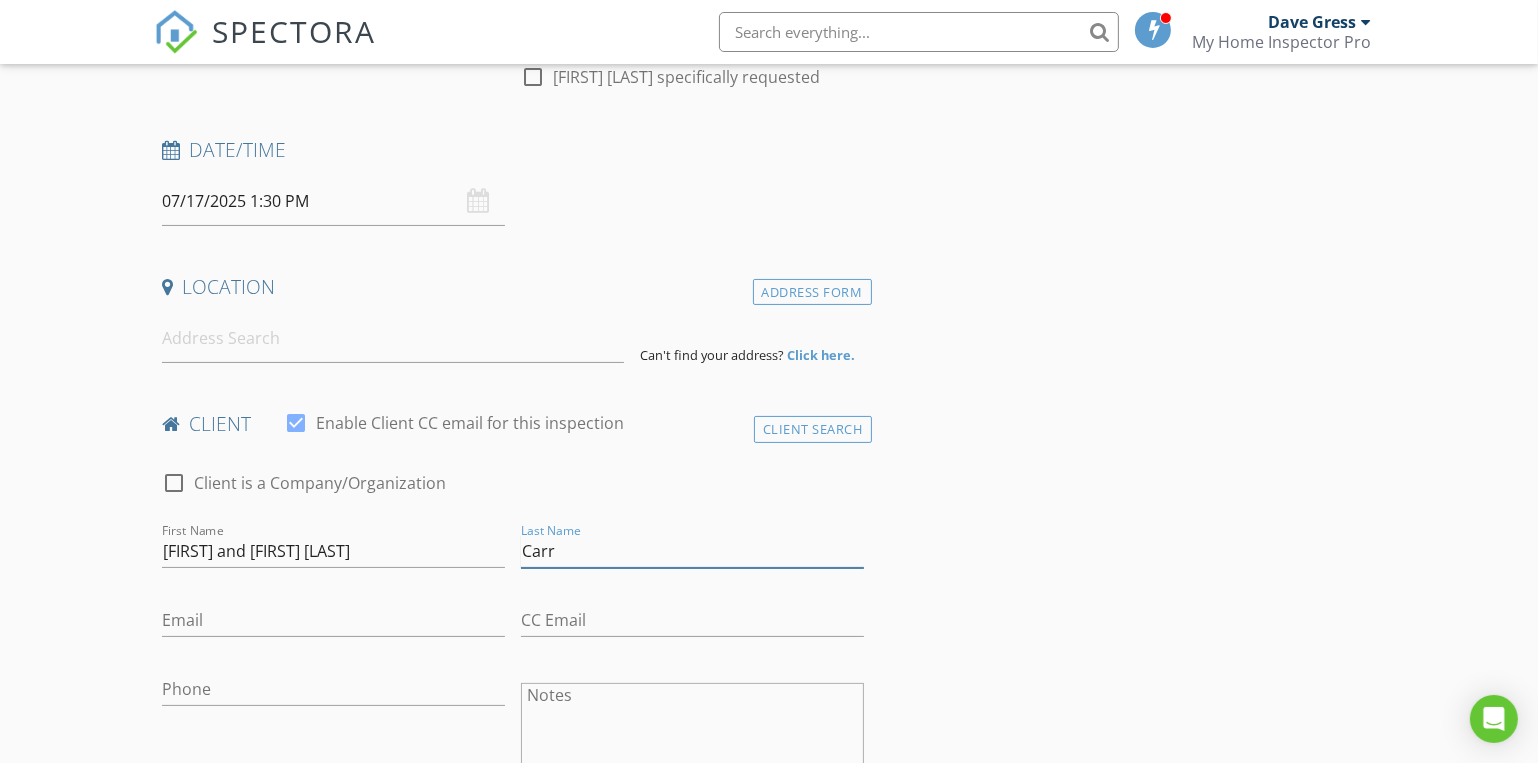 type on "Carr" 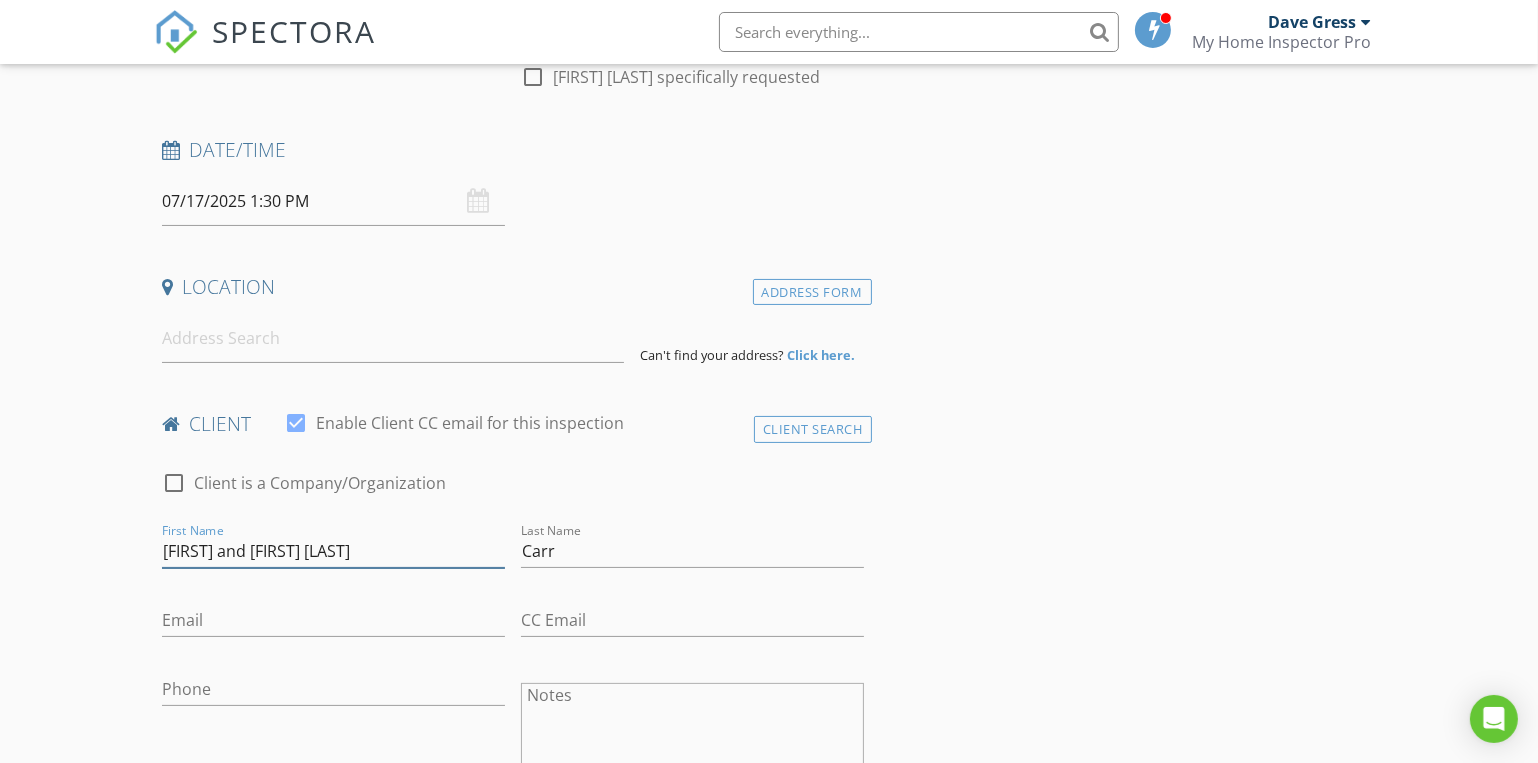 click on "[FIRST] and [FIRST] [LAST]" at bounding box center [333, 551] 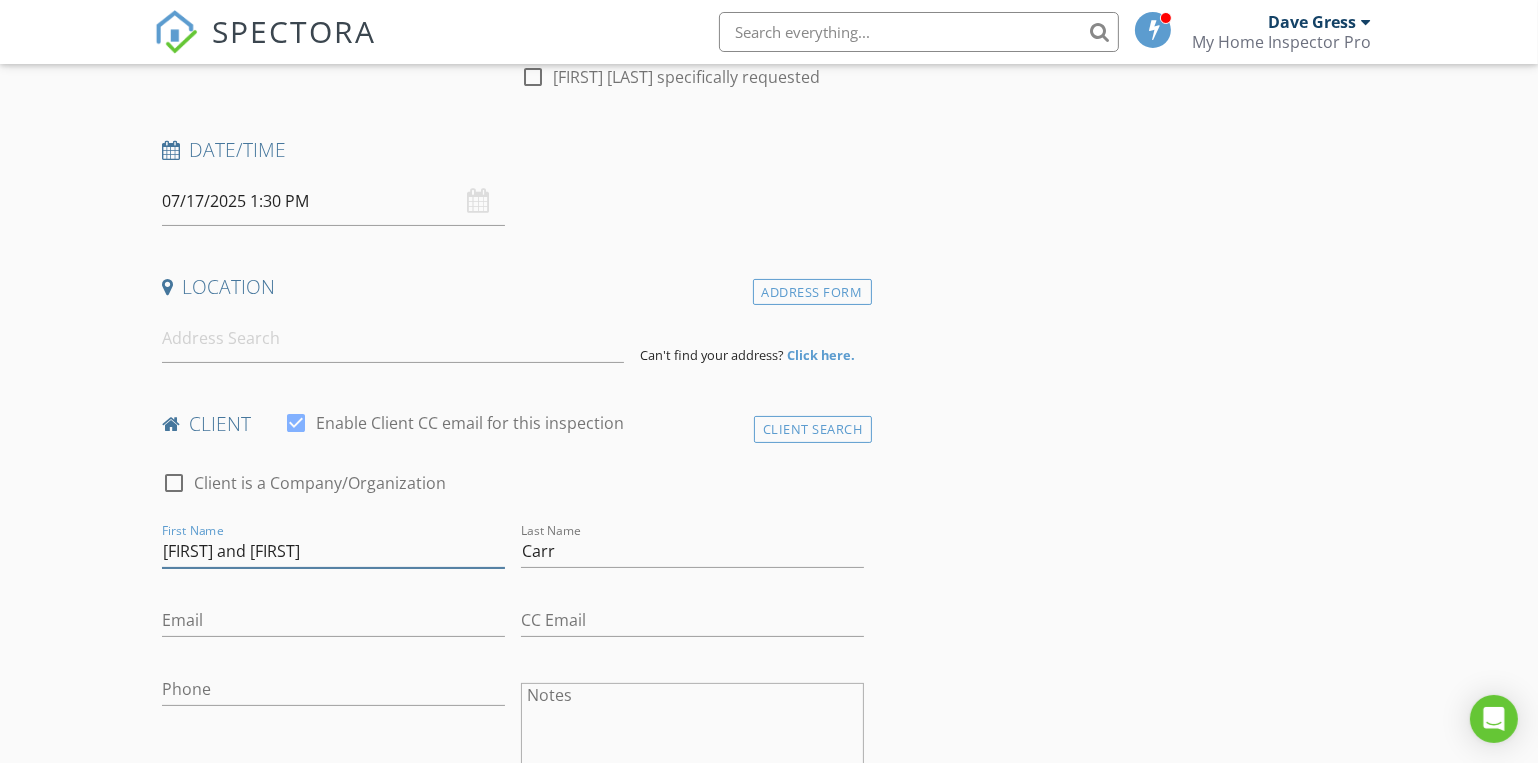 type on "[FIRST] and [FIRST]" 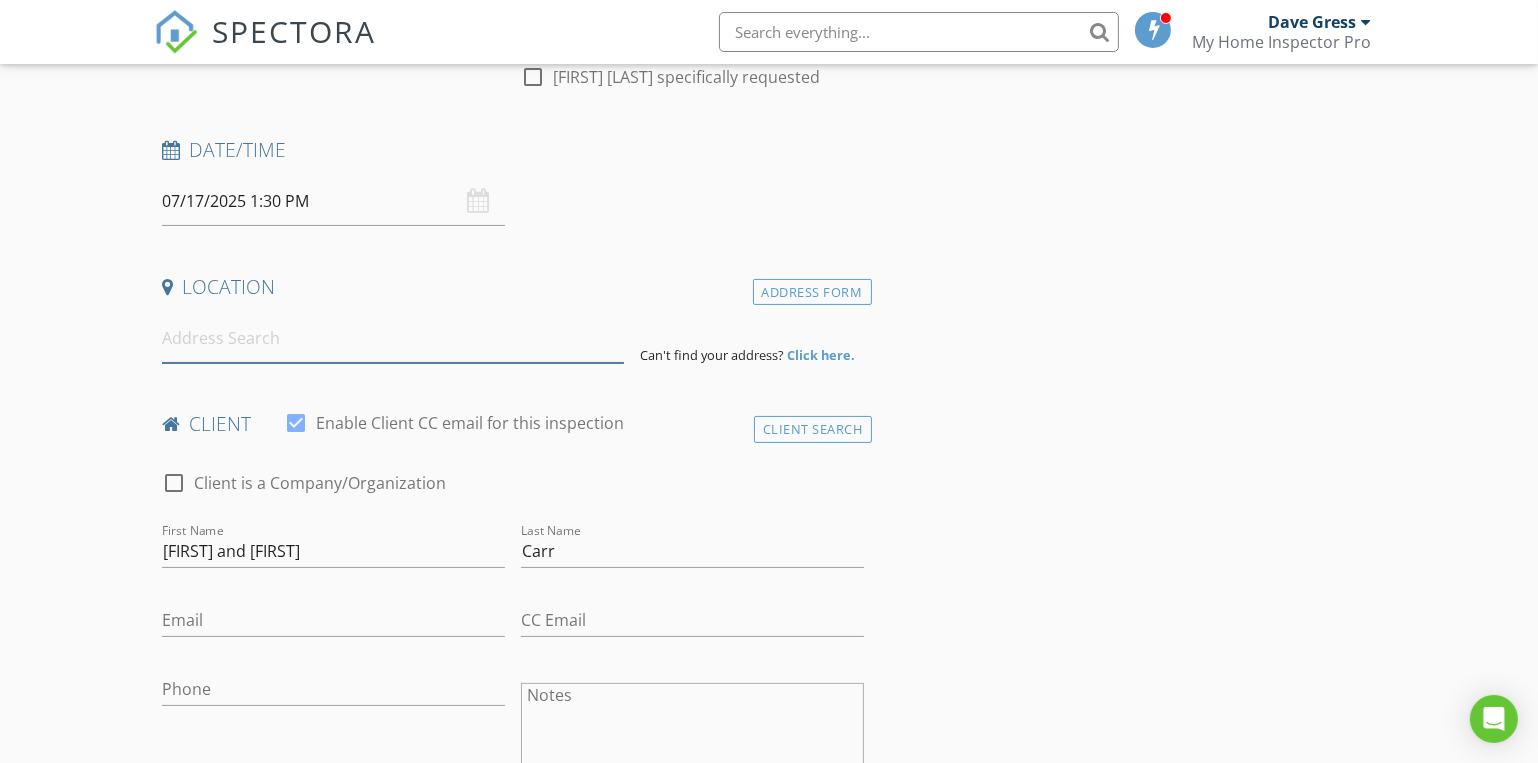 click at bounding box center (393, 338) 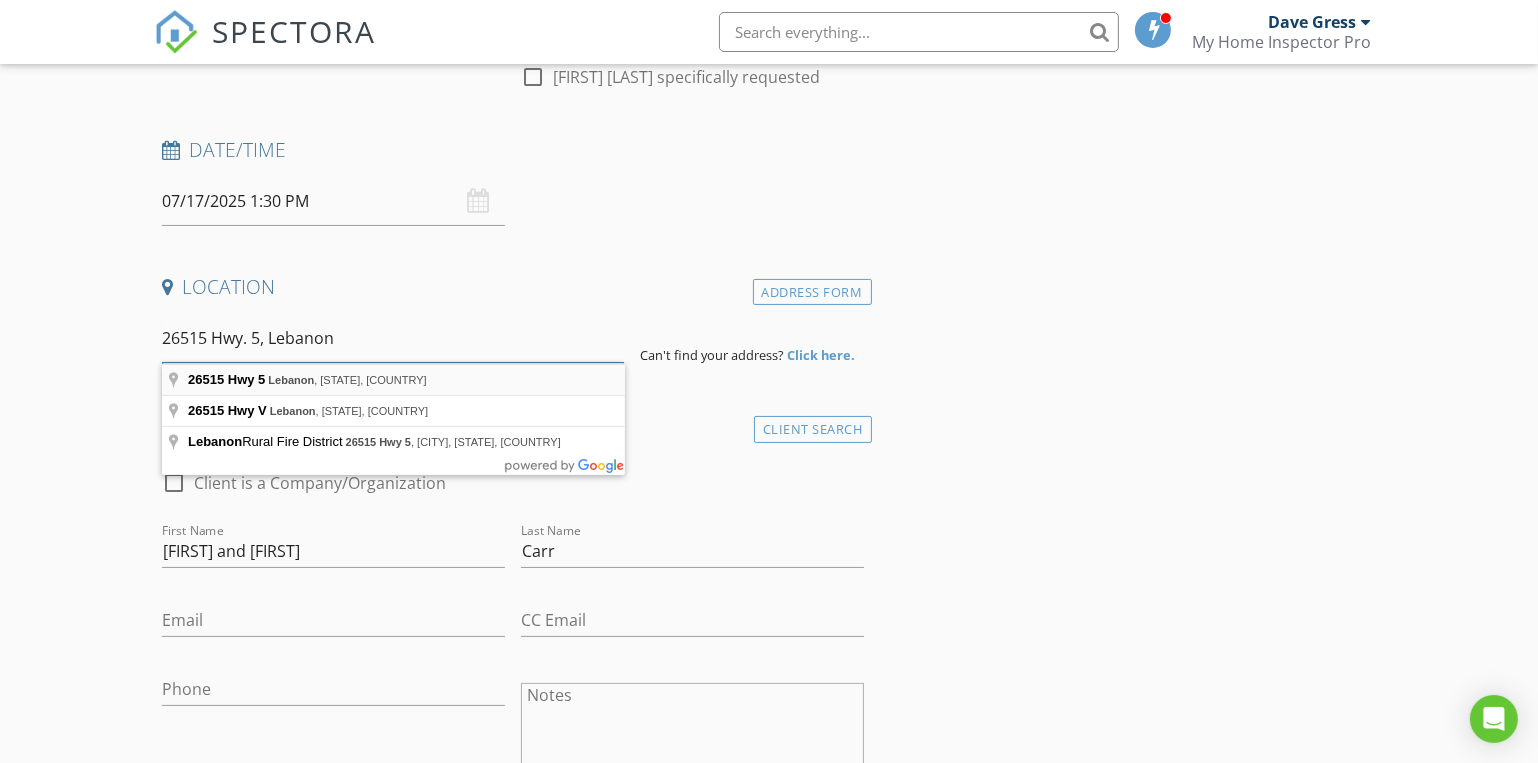 type on "26515 Hwy. 5, Lebanon" 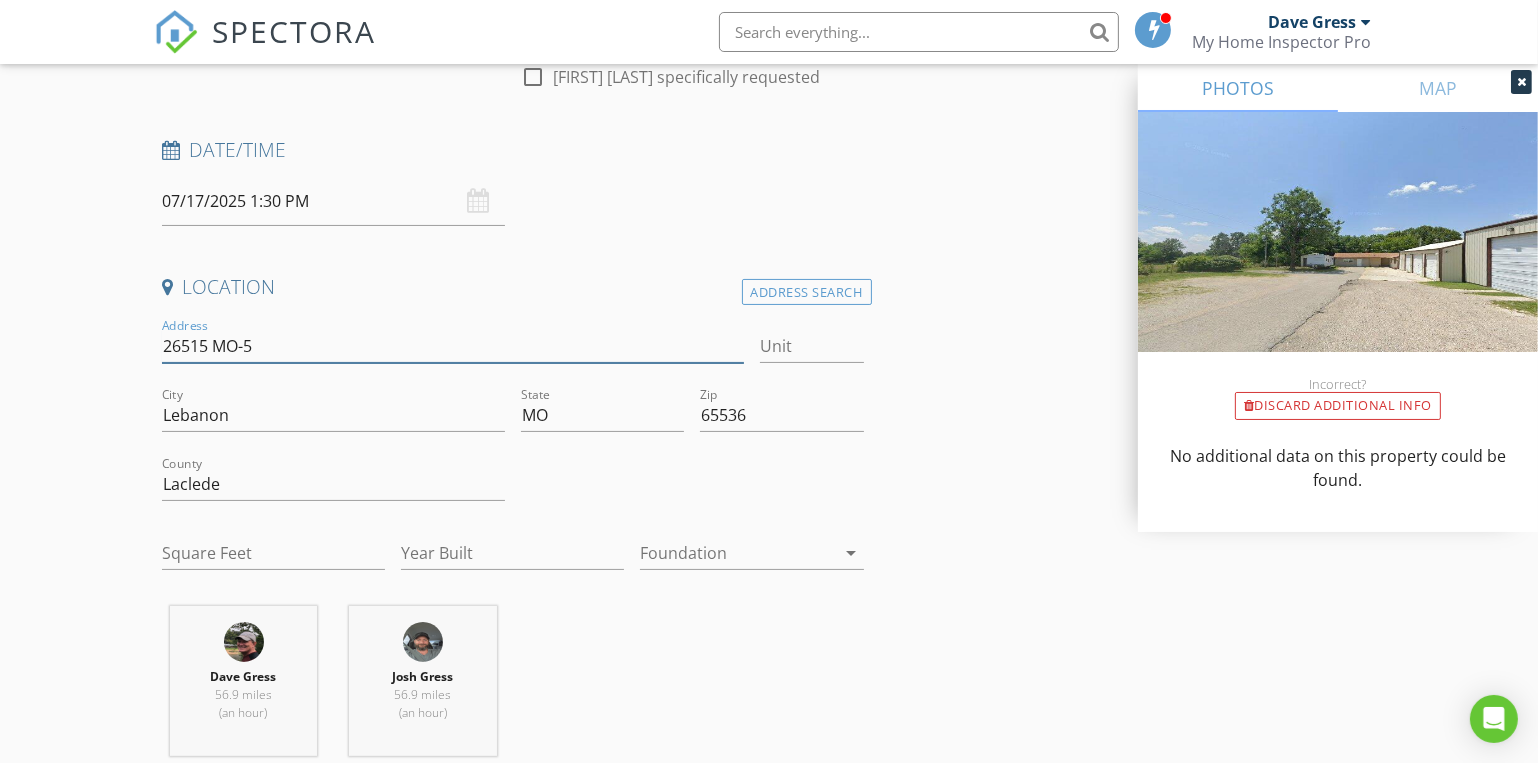 drag, startPoint x: 252, startPoint y: 344, endPoint x: 107, endPoint y: 336, distance: 145.22052 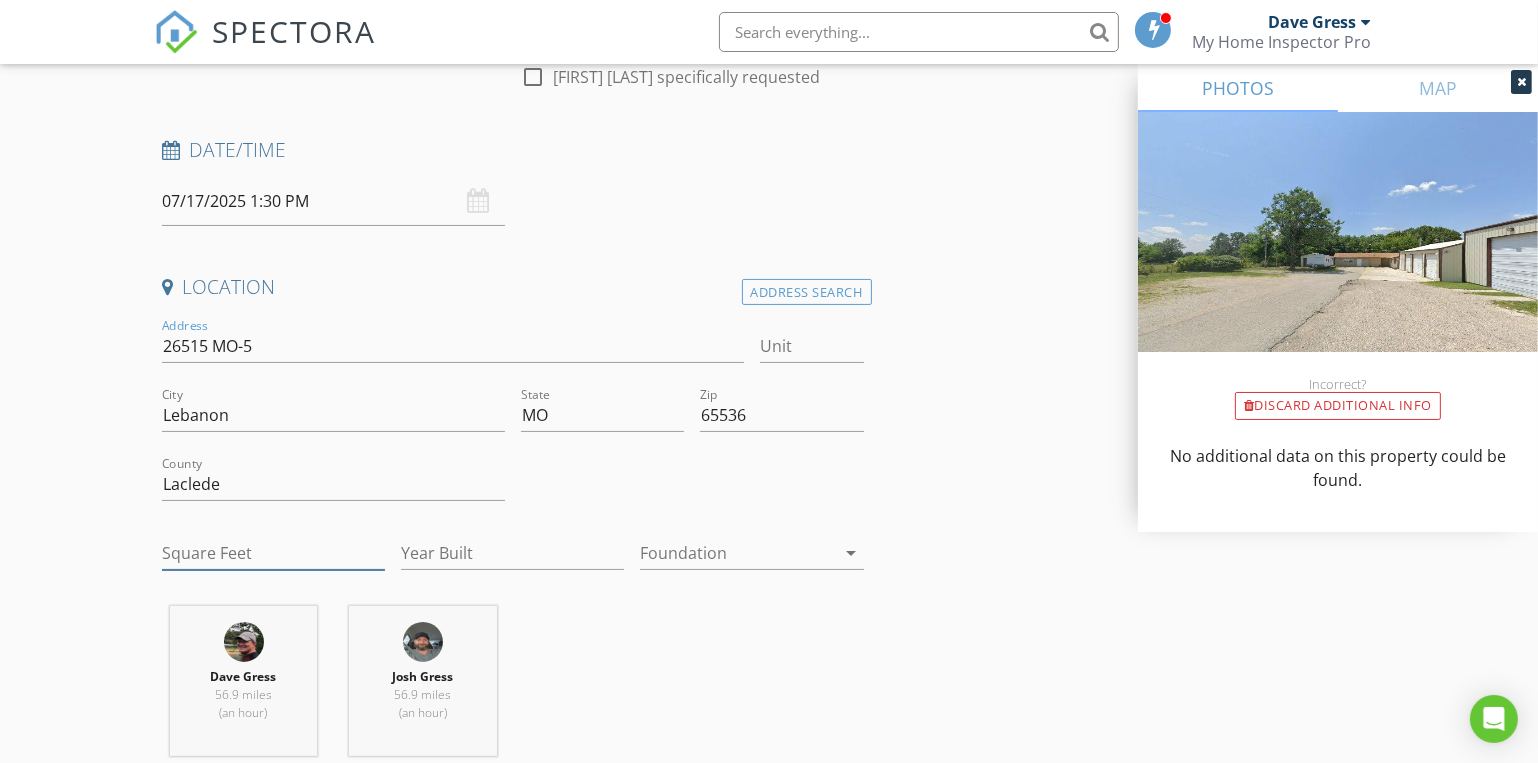click on "Square Feet" at bounding box center (273, 553) 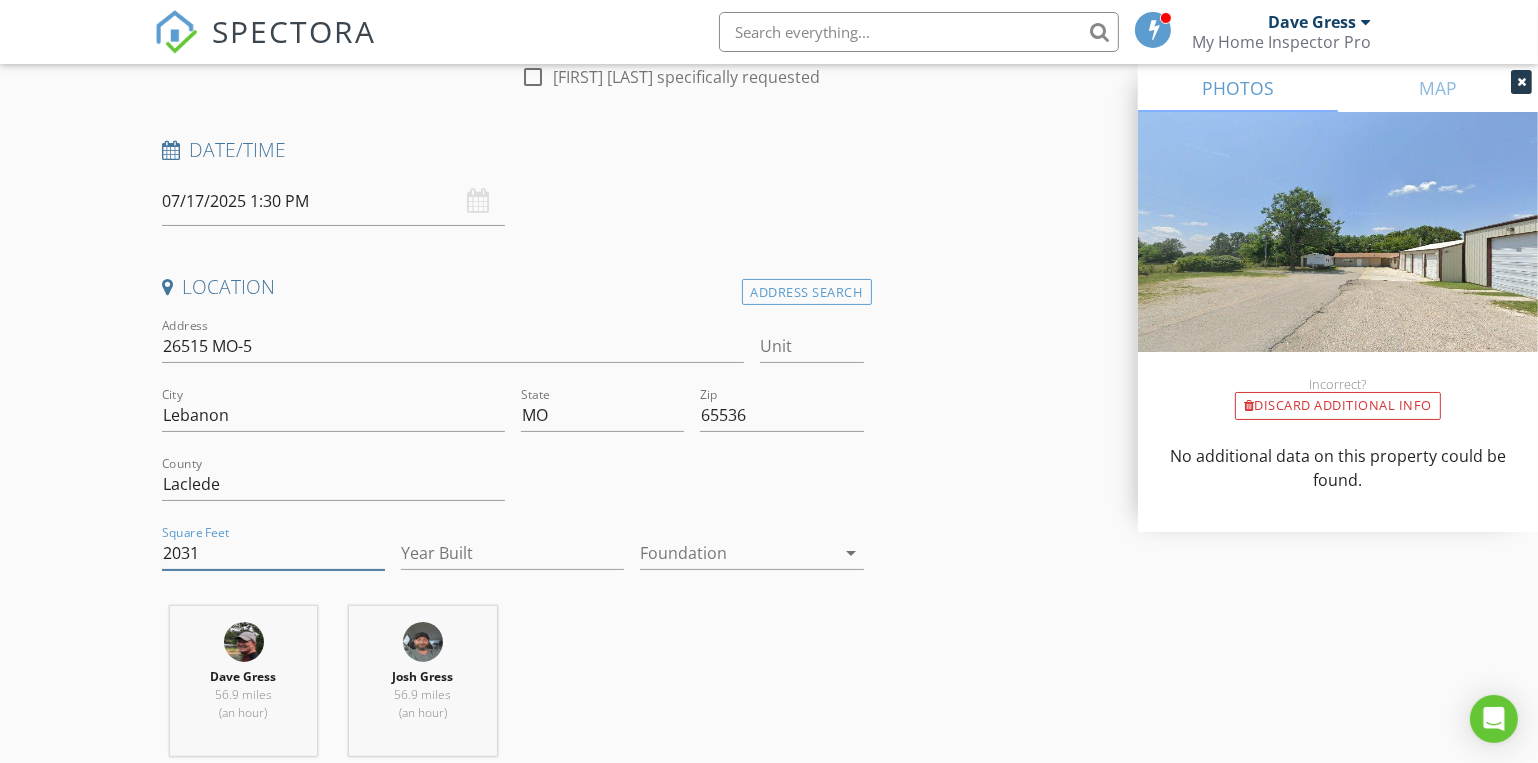 type on "2031" 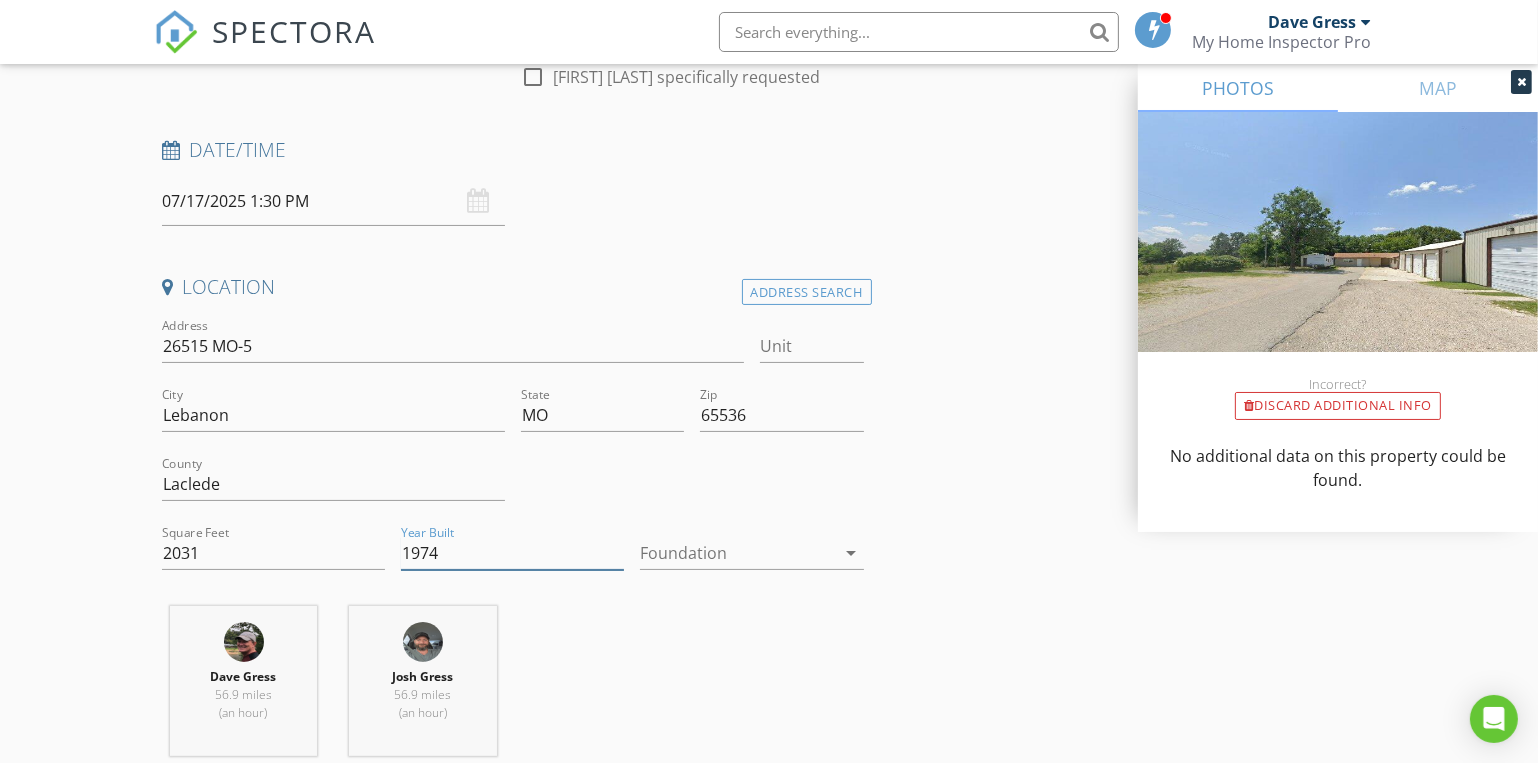 type on "1974" 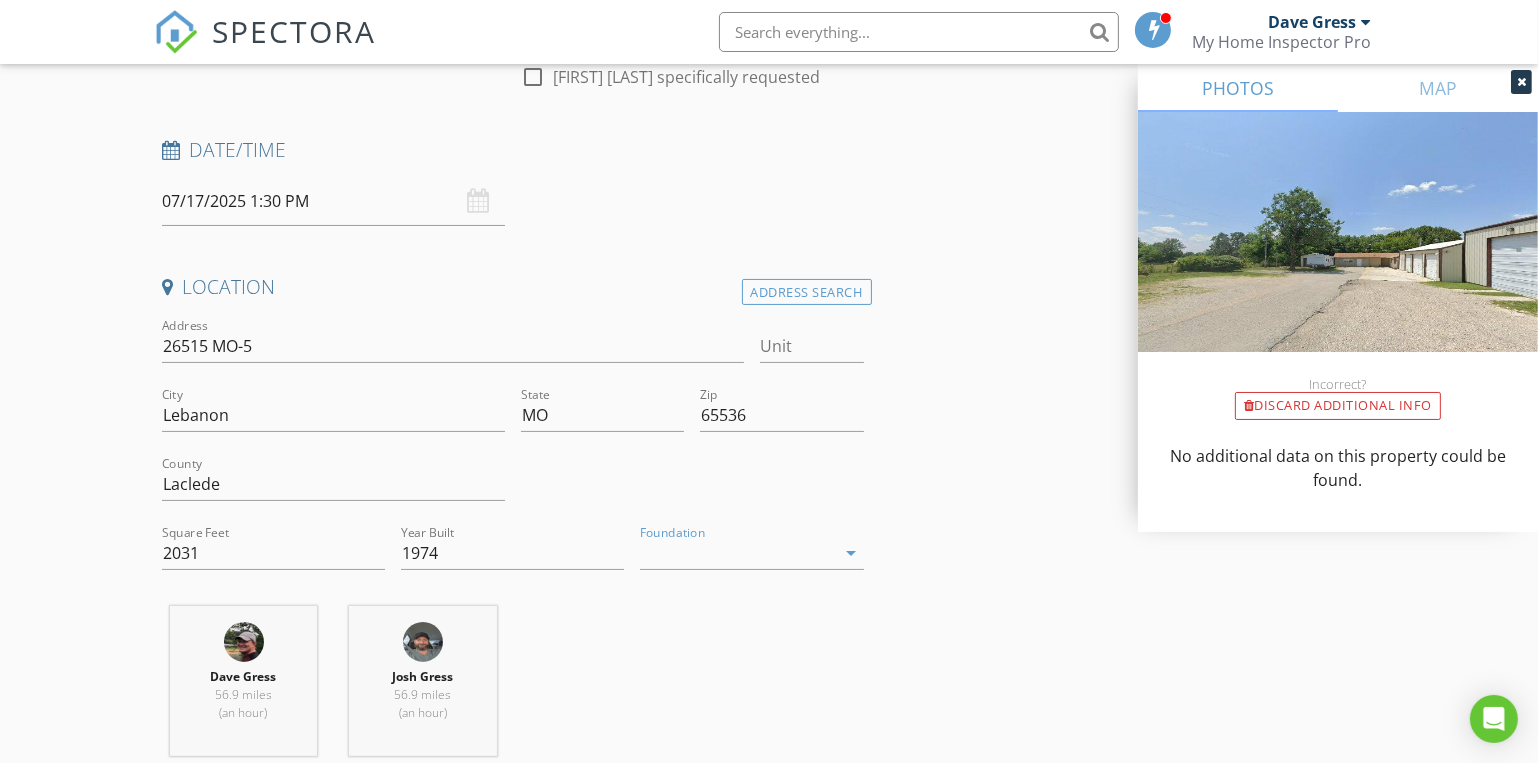 click at bounding box center (737, 553) 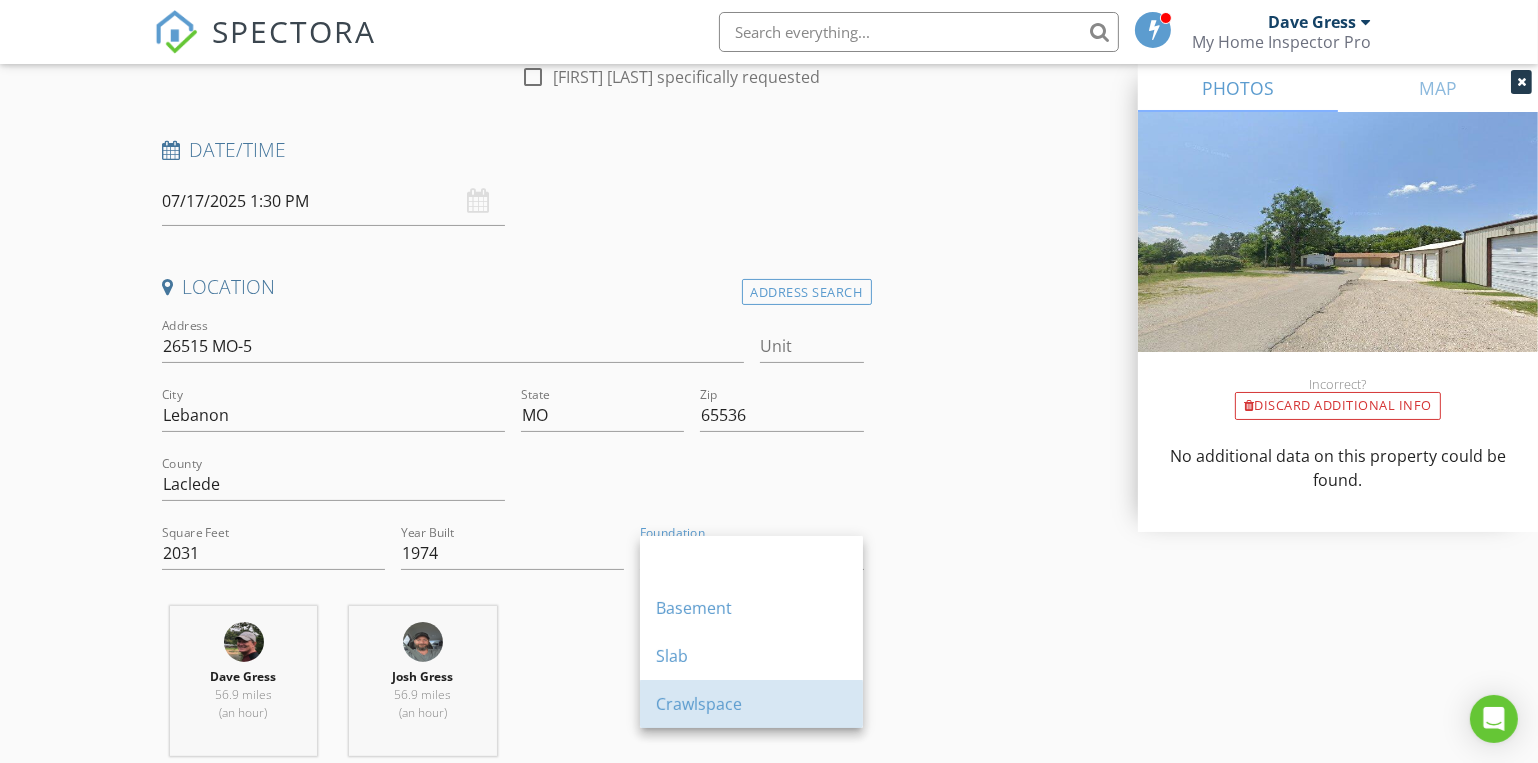 click on "Crawlspace" at bounding box center (751, 560) 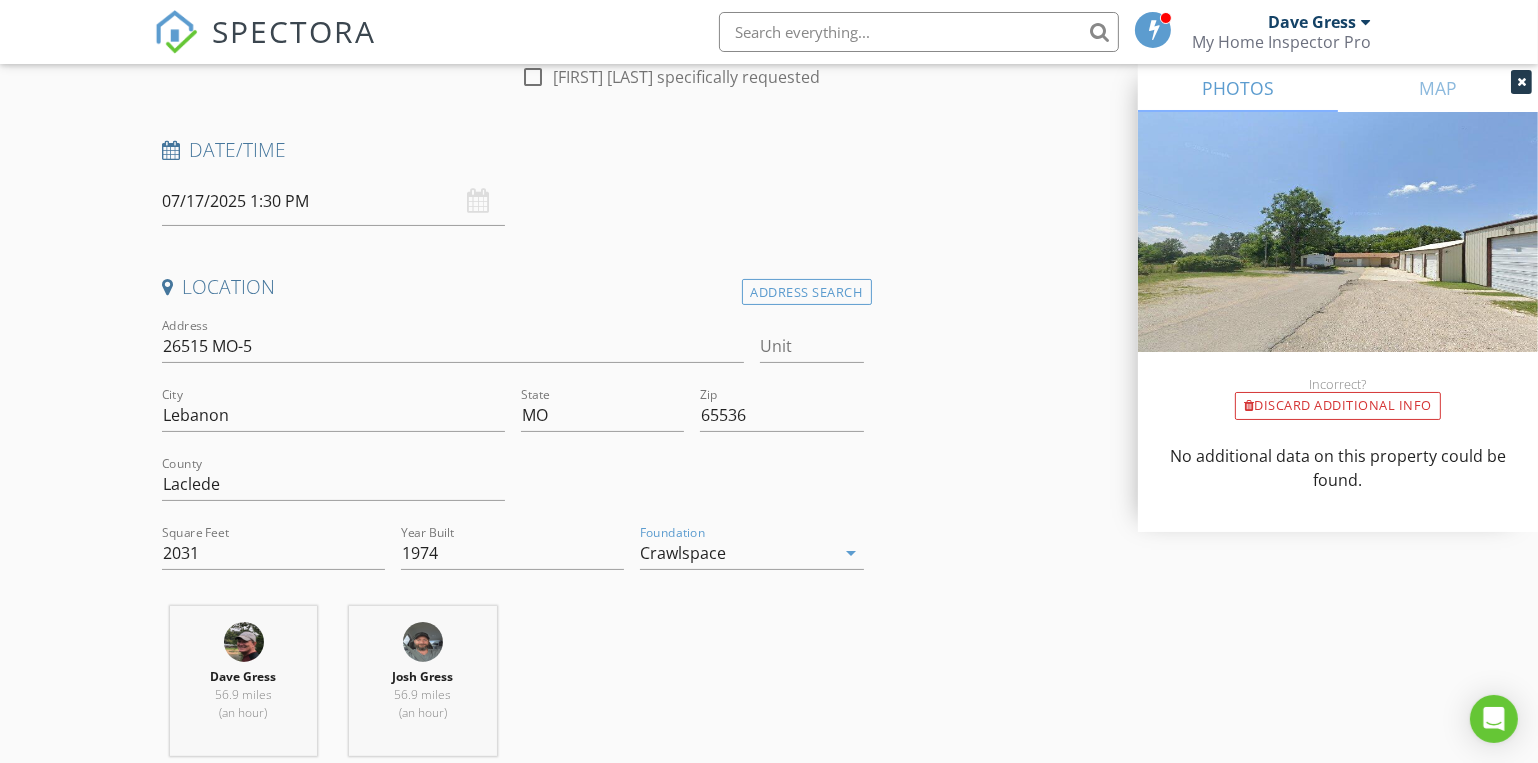 click on "INSPECTOR(S)
check_box   Dave Gress   PRIMARY   check_box   Josh Gress     Dave Gress,  Josh Gress arrow_drop_down   check_box_outline_blank Dave Gress specifically requested check_box_outline_blank Josh Gress specifically requested
Date/Time
07/17/2025 1:30 PM
Location
Address Search       Address 26515 MO-5   Unit   City Lebanon   State MO   Zip 65536   County Laclede     Square Feet 2031   Year Built 1974   Foundation Crawlspace arrow_drop_down     Dave Gress     56.9 miles     (an hour)         Josh Gress     56.9 miles     (an hour)
client
check_box Enable Client CC email for this inspection   Client Search     check_box_outline_blank Client is a Company/Organization     First Name Steve and Angie   Last Name Carr   Email   CC Email   Phone           Notes   Private Notes
ADD ADDITIONAL client" at bounding box center (769, 1746) 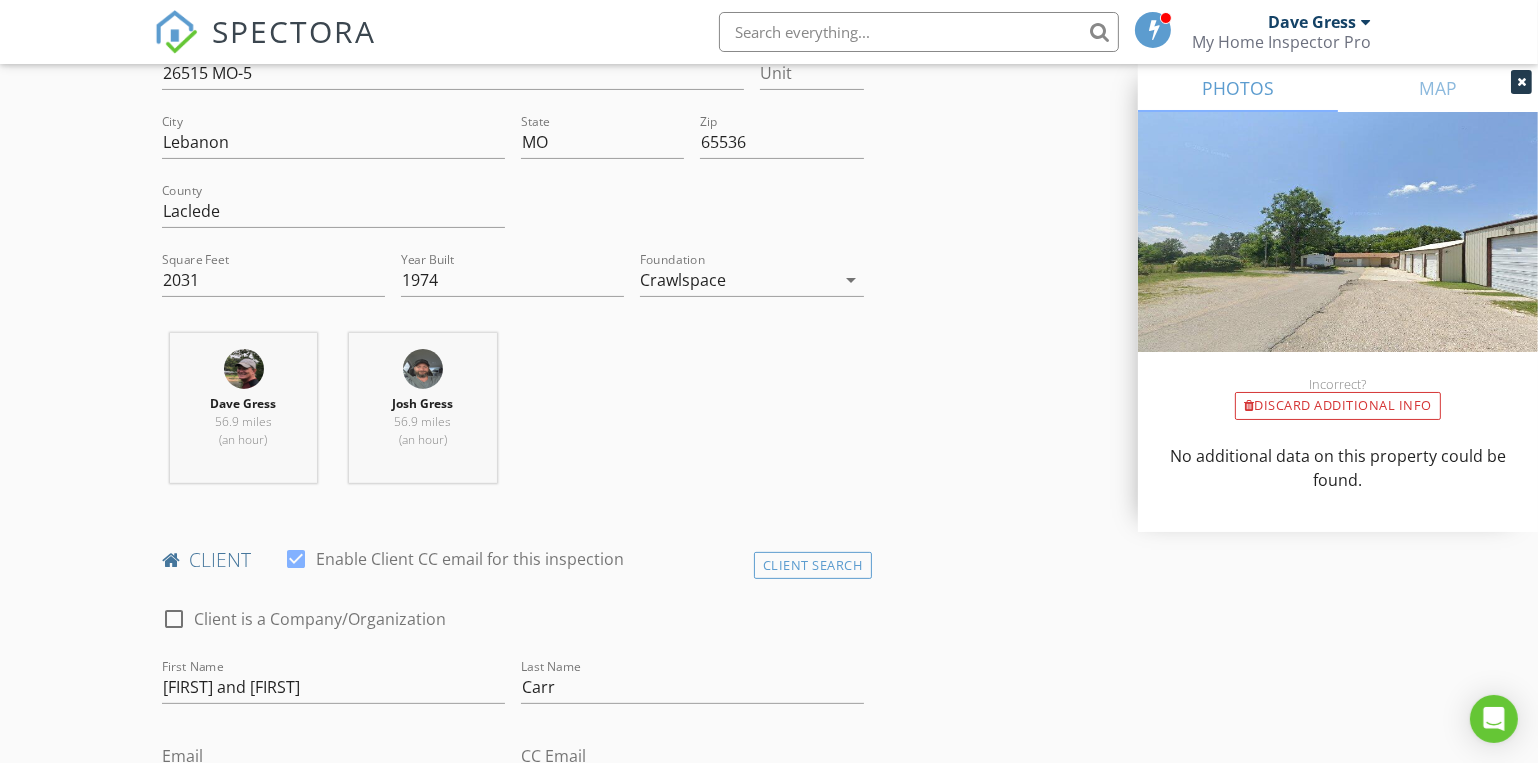 scroll, scrollTop: 818, scrollLeft: 0, axis: vertical 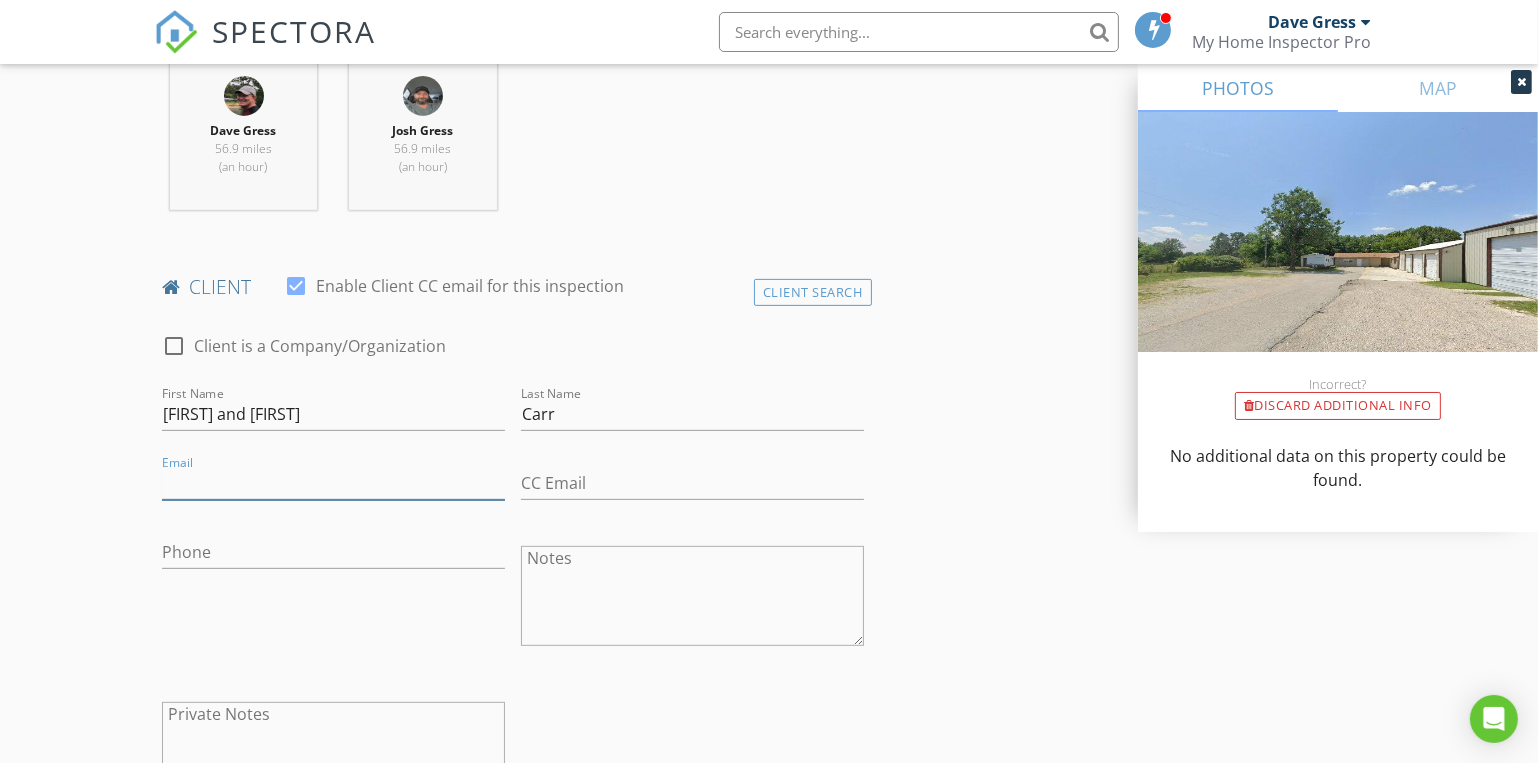 paste on "[EMAIL]" 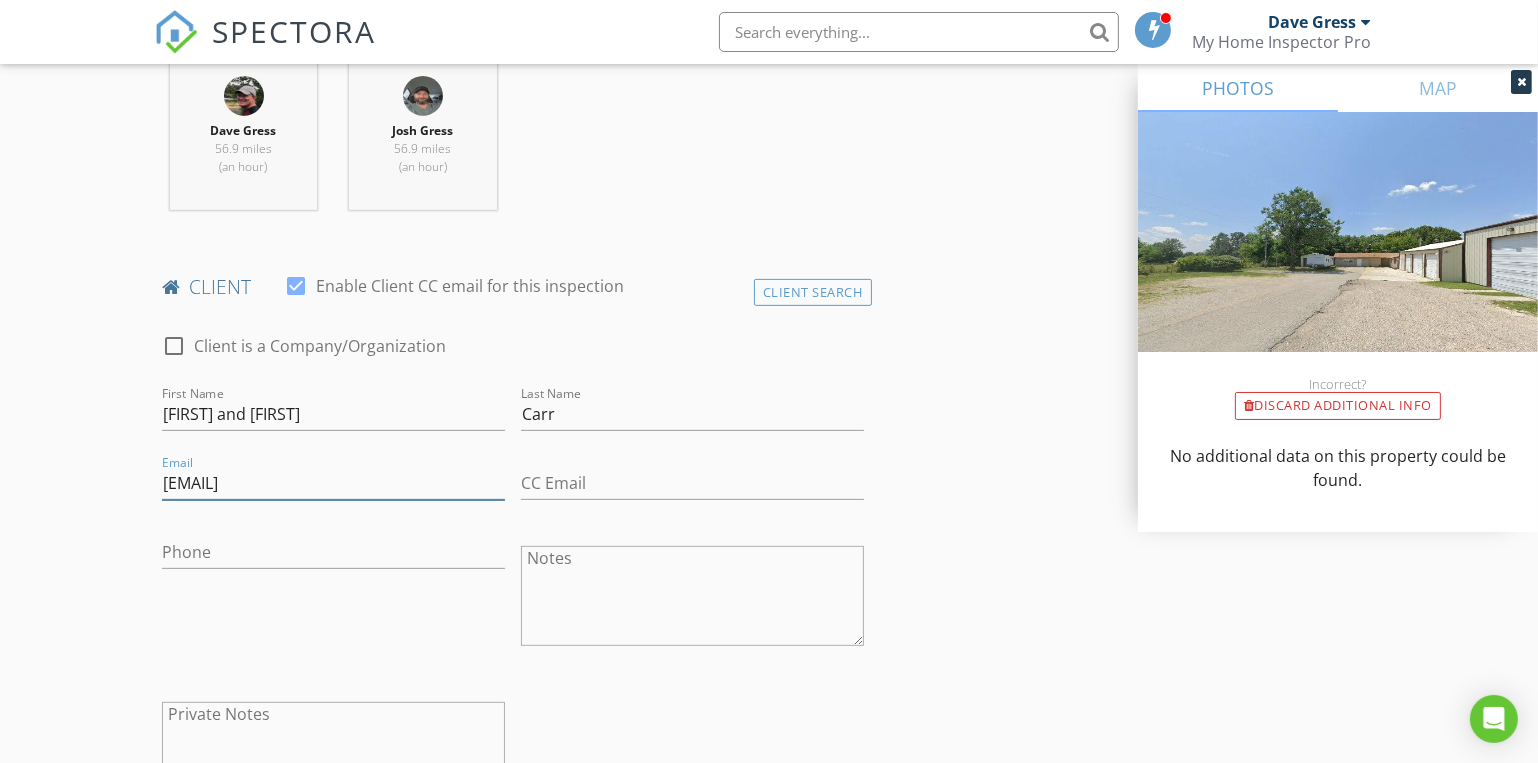 type on "[EMAIL]" 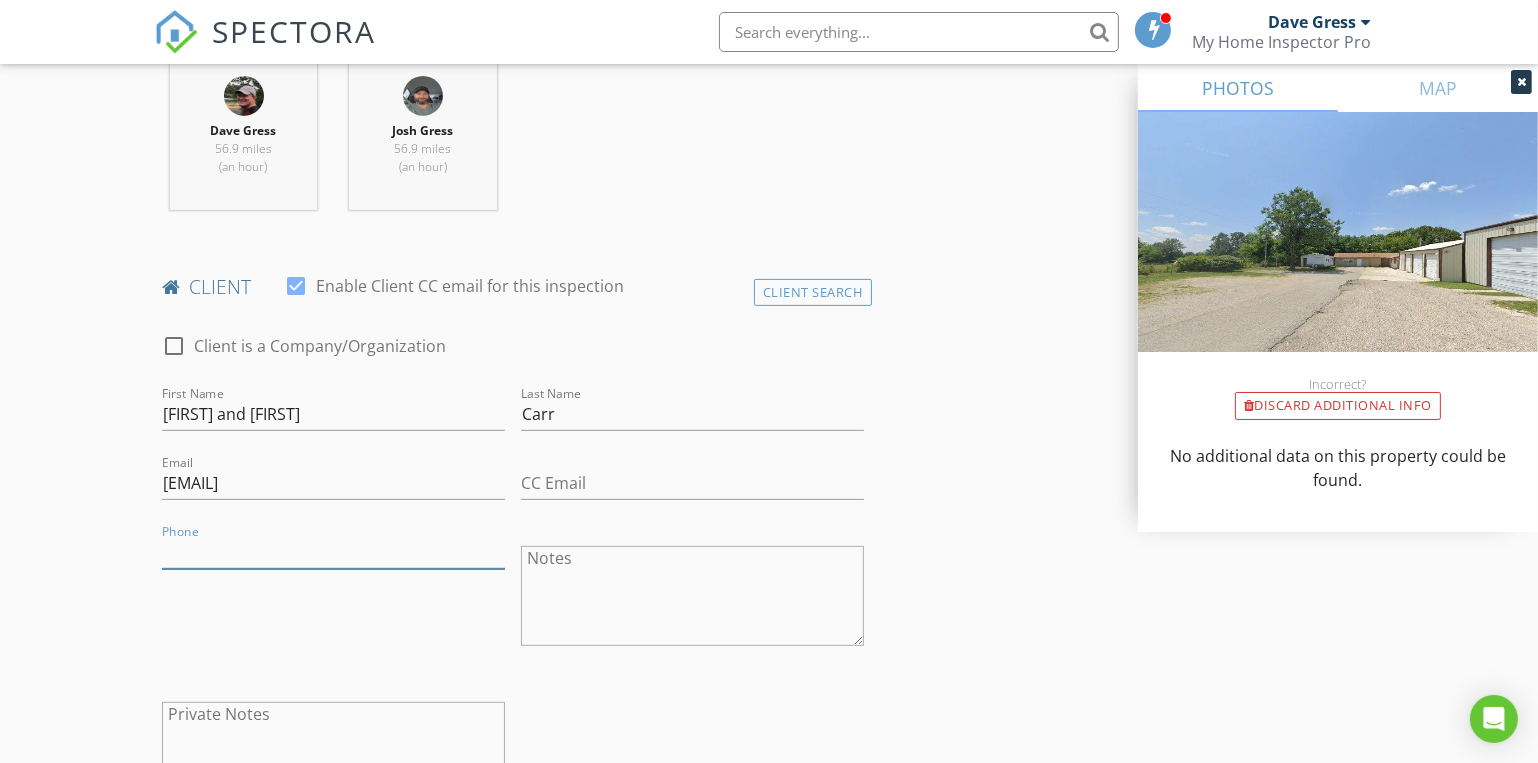 click on "Phone" at bounding box center [333, 552] 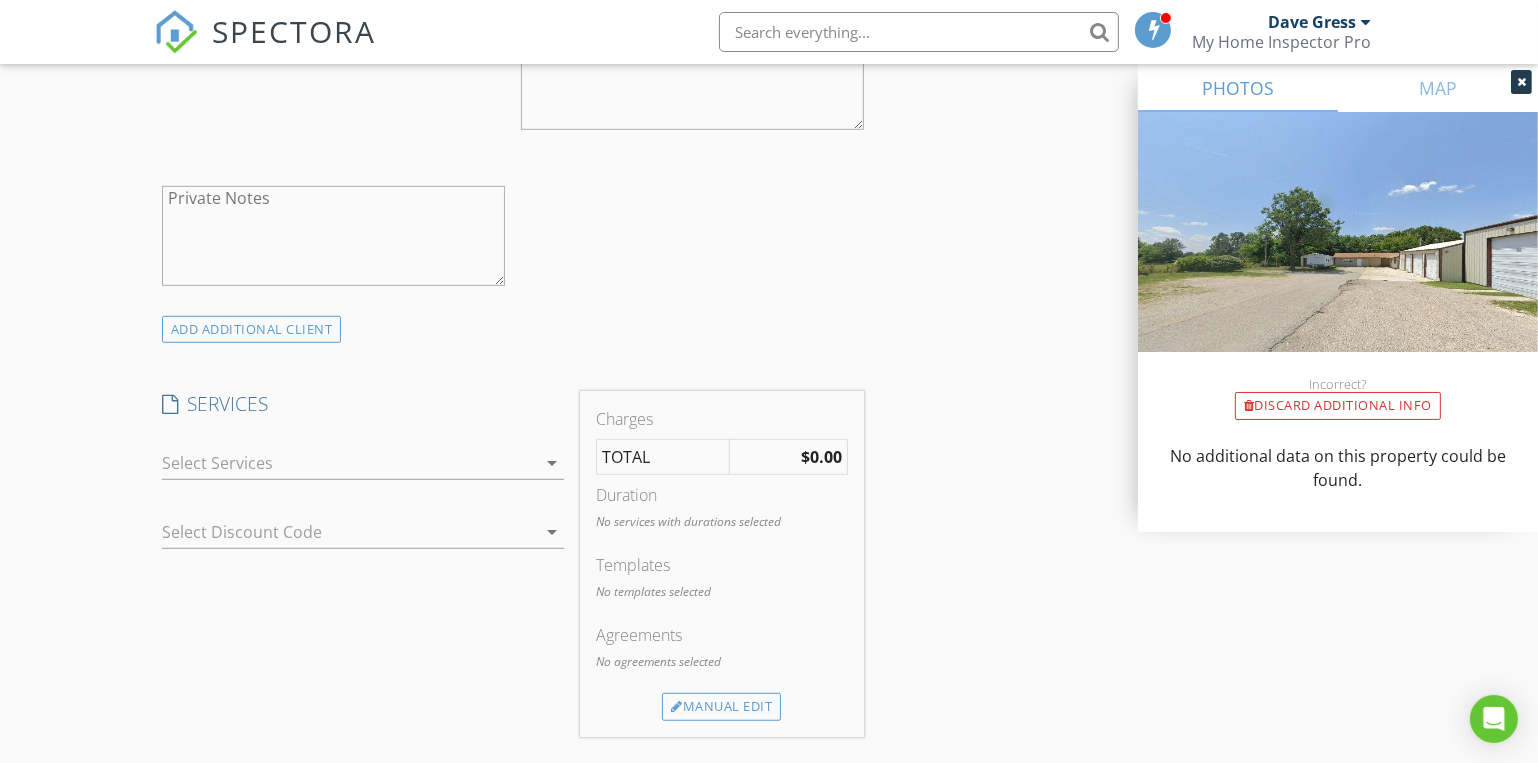 scroll, scrollTop: 1363, scrollLeft: 0, axis: vertical 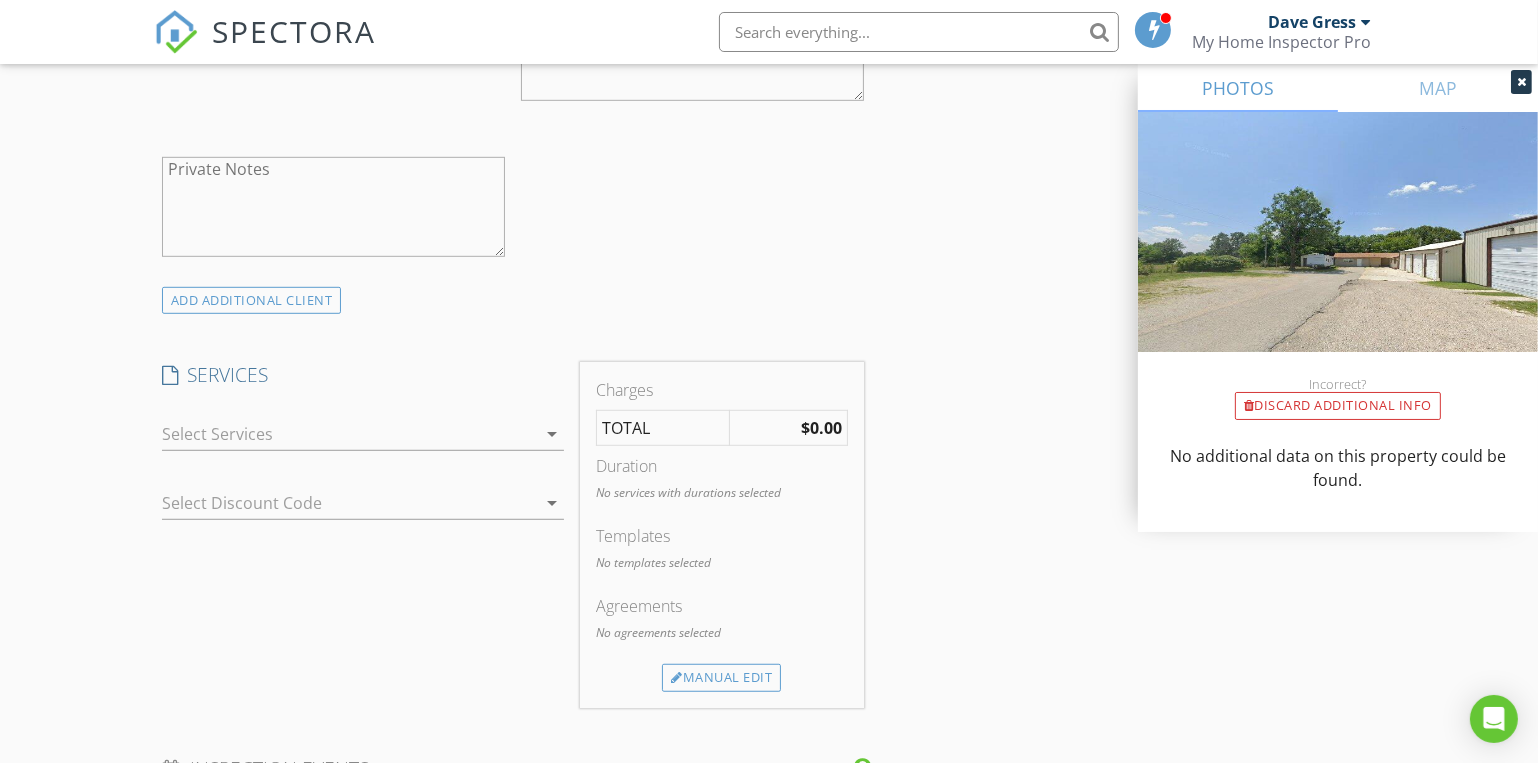 type on "[PHONE]" 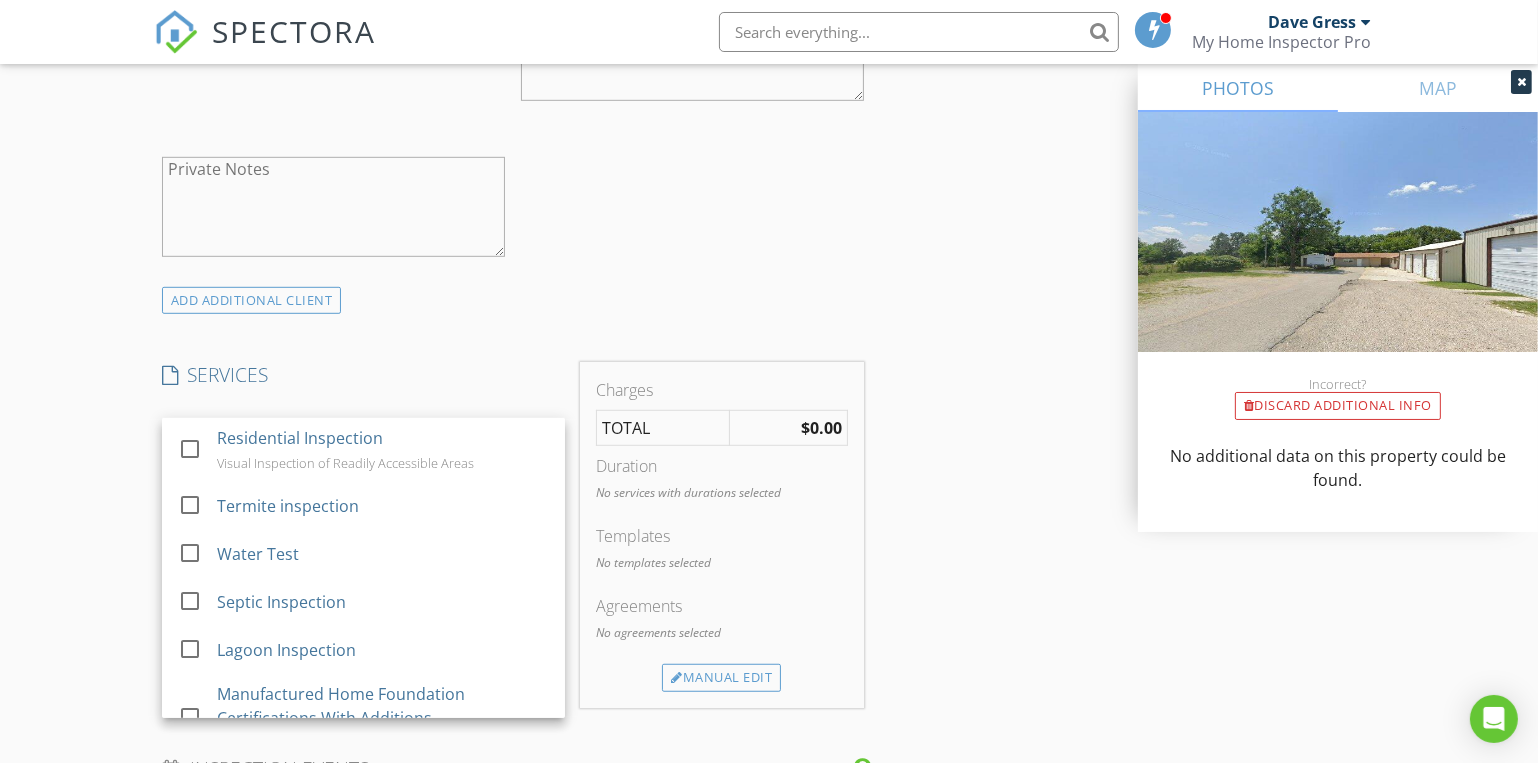 click on "Residential Inspection" at bounding box center [300, 438] 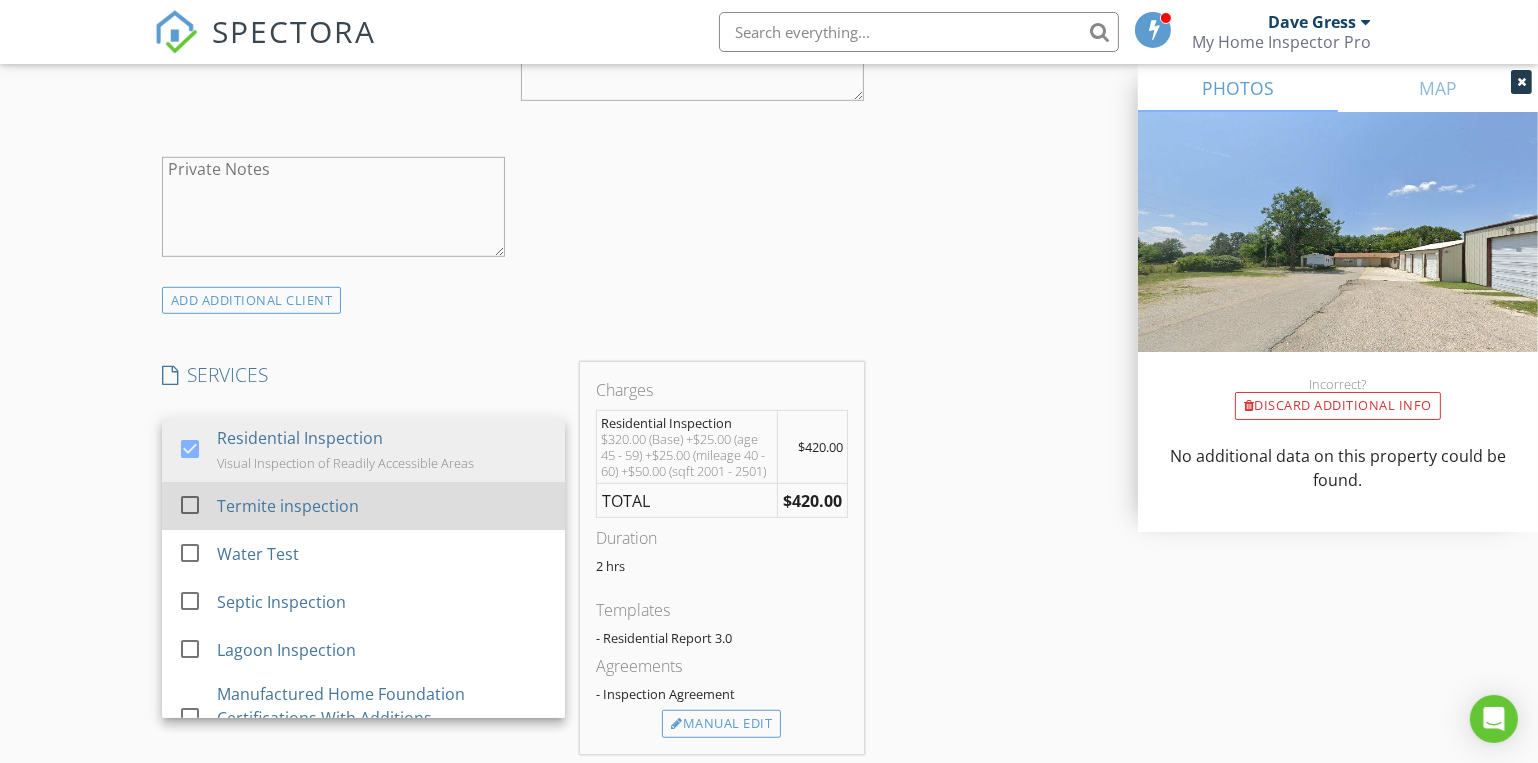 click at bounding box center [190, 505] 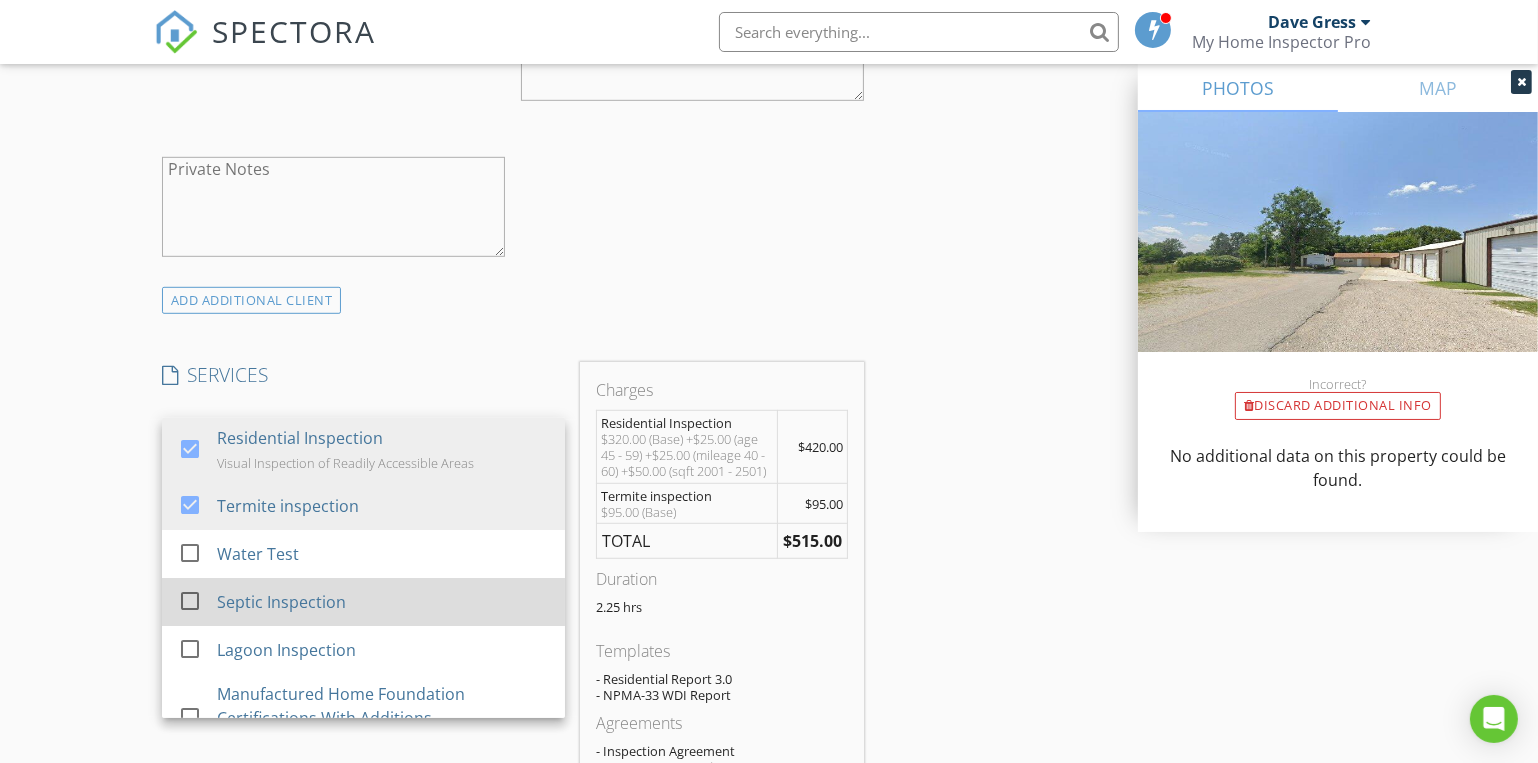 click at bounding box center (190, 601) 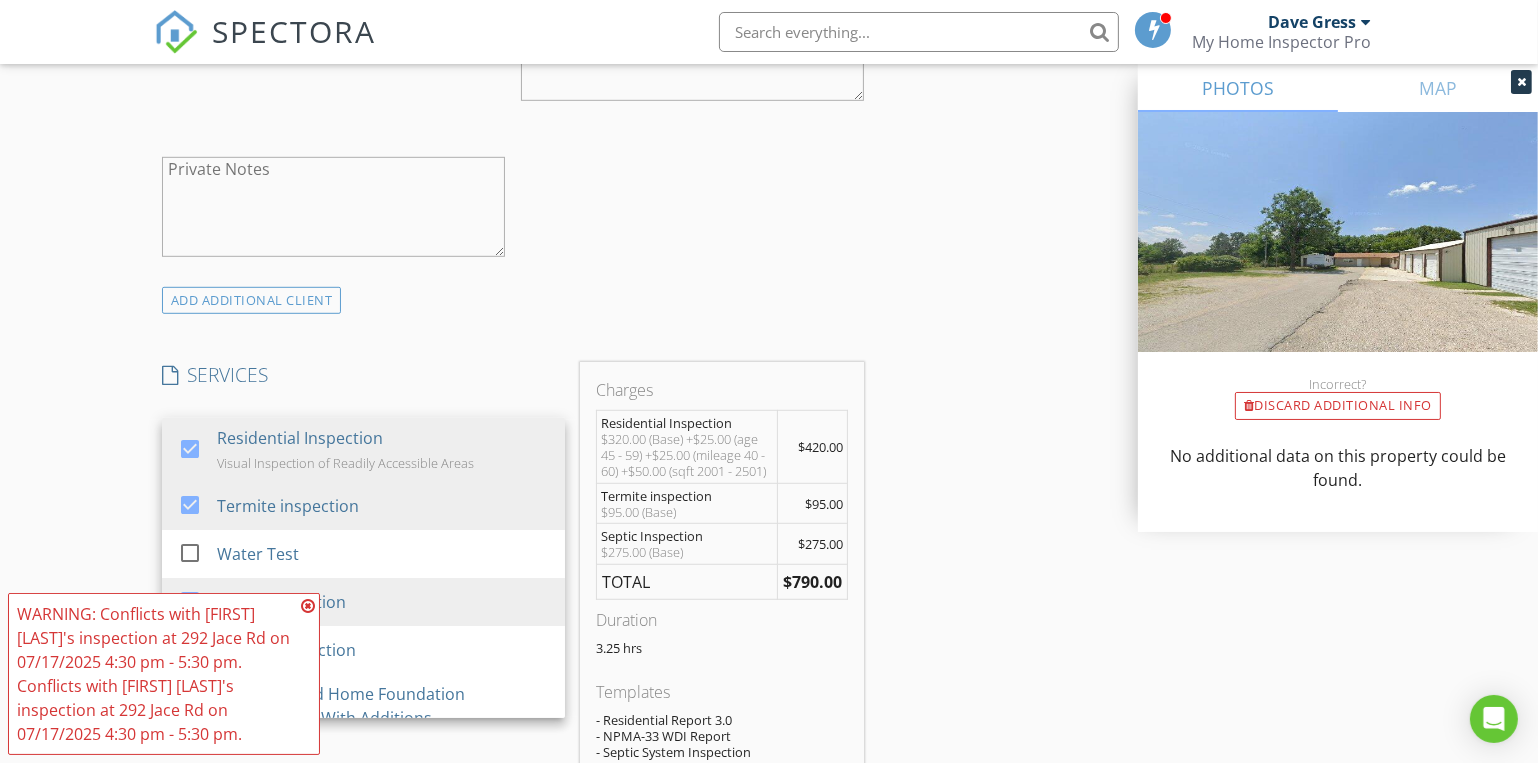 click at bounding box center [308, 606] 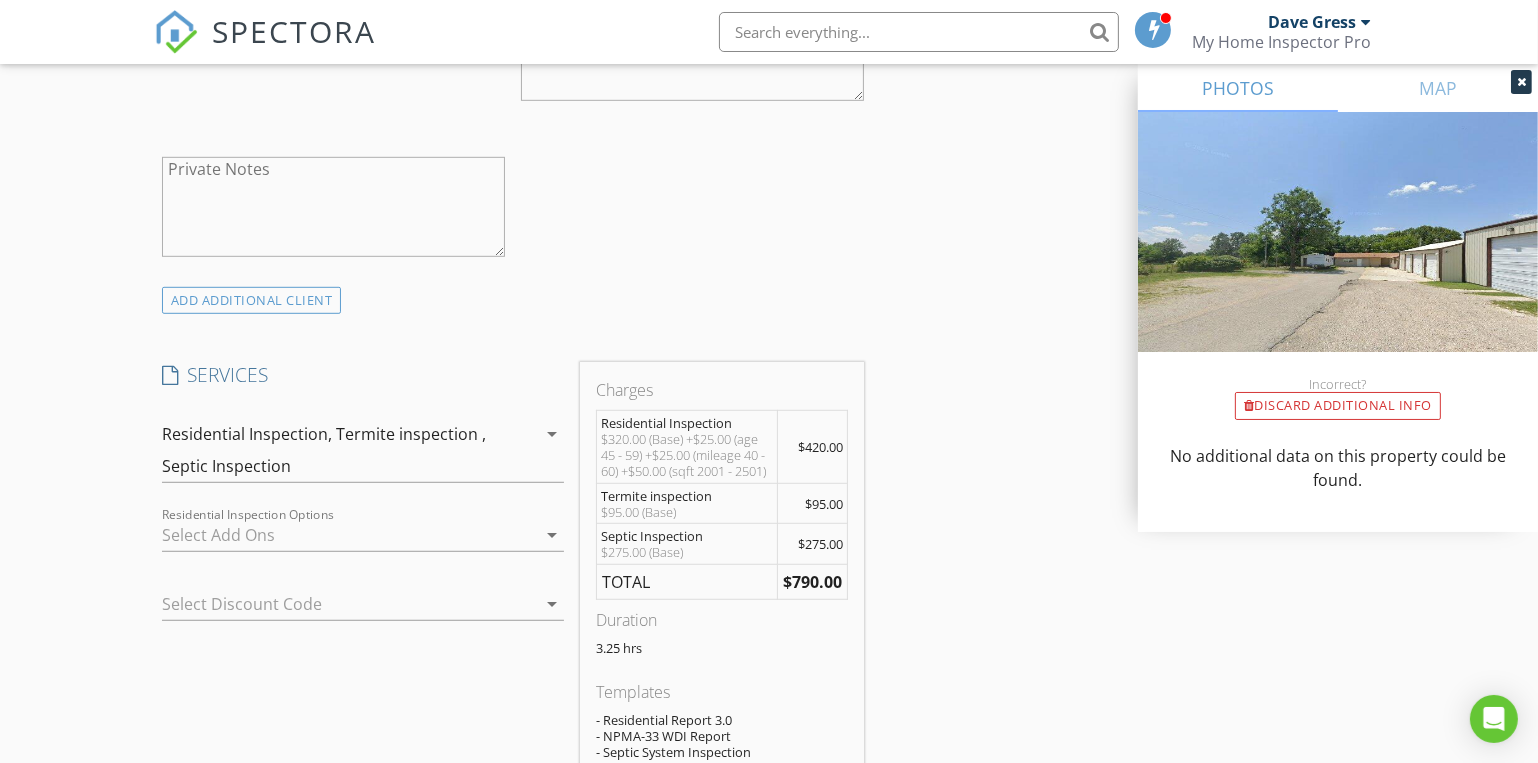 click on "INSPECTOR(S)
check_box   Dave Gress   PRIMARY   check_box   Josh Gress     Dave Gress,  Josh Gress arrow_drop_down   check_box_outline_blank Dave Gress specifically requested check_box_outline_blank Josh Gress specifically requested
Date/Time
07/17/2025 1:30 PM
Location
Address Search       Address 26515 MO-5   Unit   City Lebanon   State MO   Zip 65536   County Laclede     Square Feet 2031   Year Built 1974   Foundation Crawlspace arrow_drop_down     Dave Gress     56.9 miles     (an hour)         Josh Gress     56.9 miles     (an hour)
client
check_box Enable Client CC email for this inspection   Client Search     check_box_outline_blank Client is a Company/Organization     First Name Steve and Angie   Last Name Carr   Email angie.l.carr@gmail.com   CC Email   Phone 417-718-2531           Notes   Private Notes          check_box   Residential Inspection" at bounding box center [769, 751] 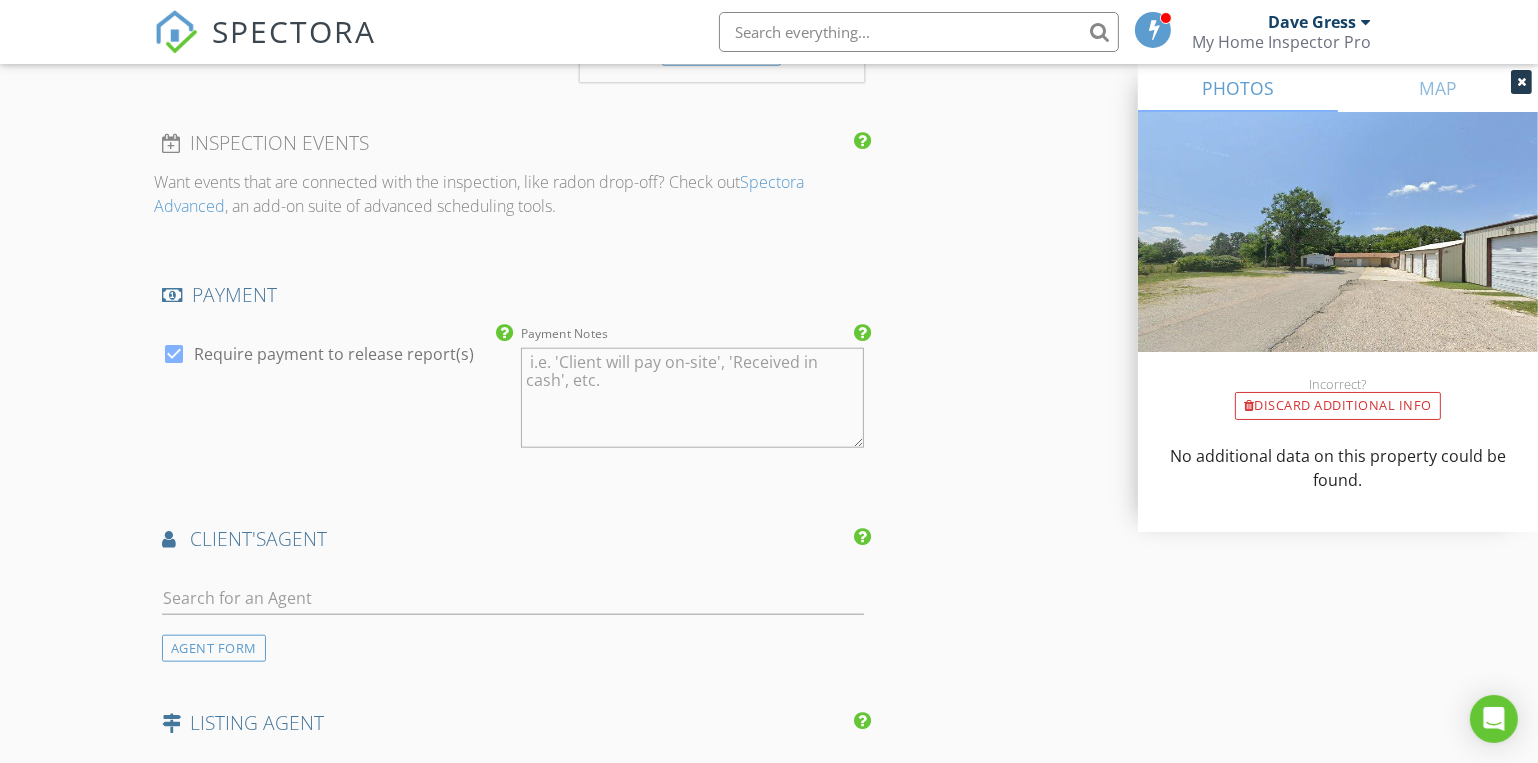 scroll, scrollTop: 2454, scrollLeft: 0, axis: vertical 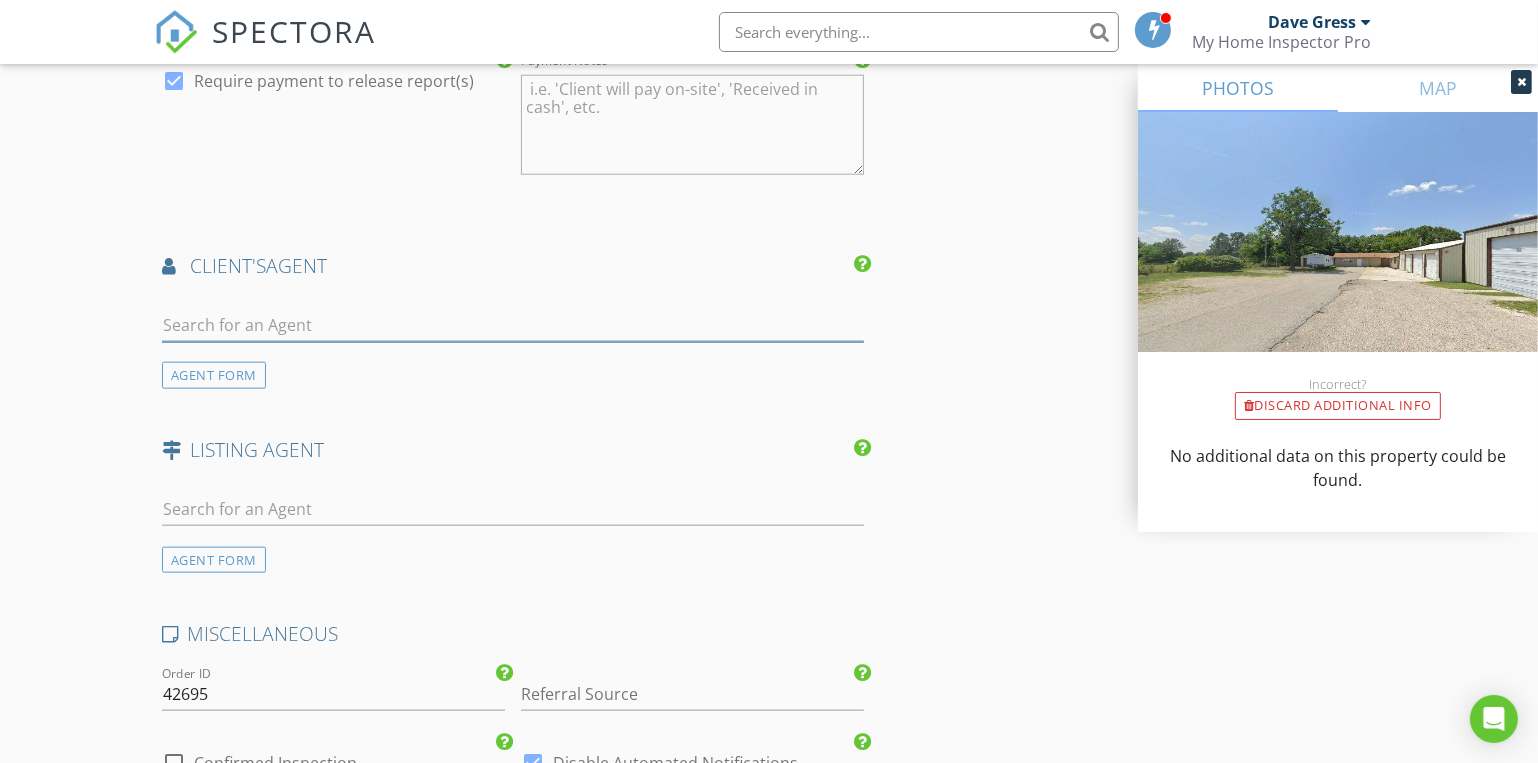 click at bounding box center (513, 325) 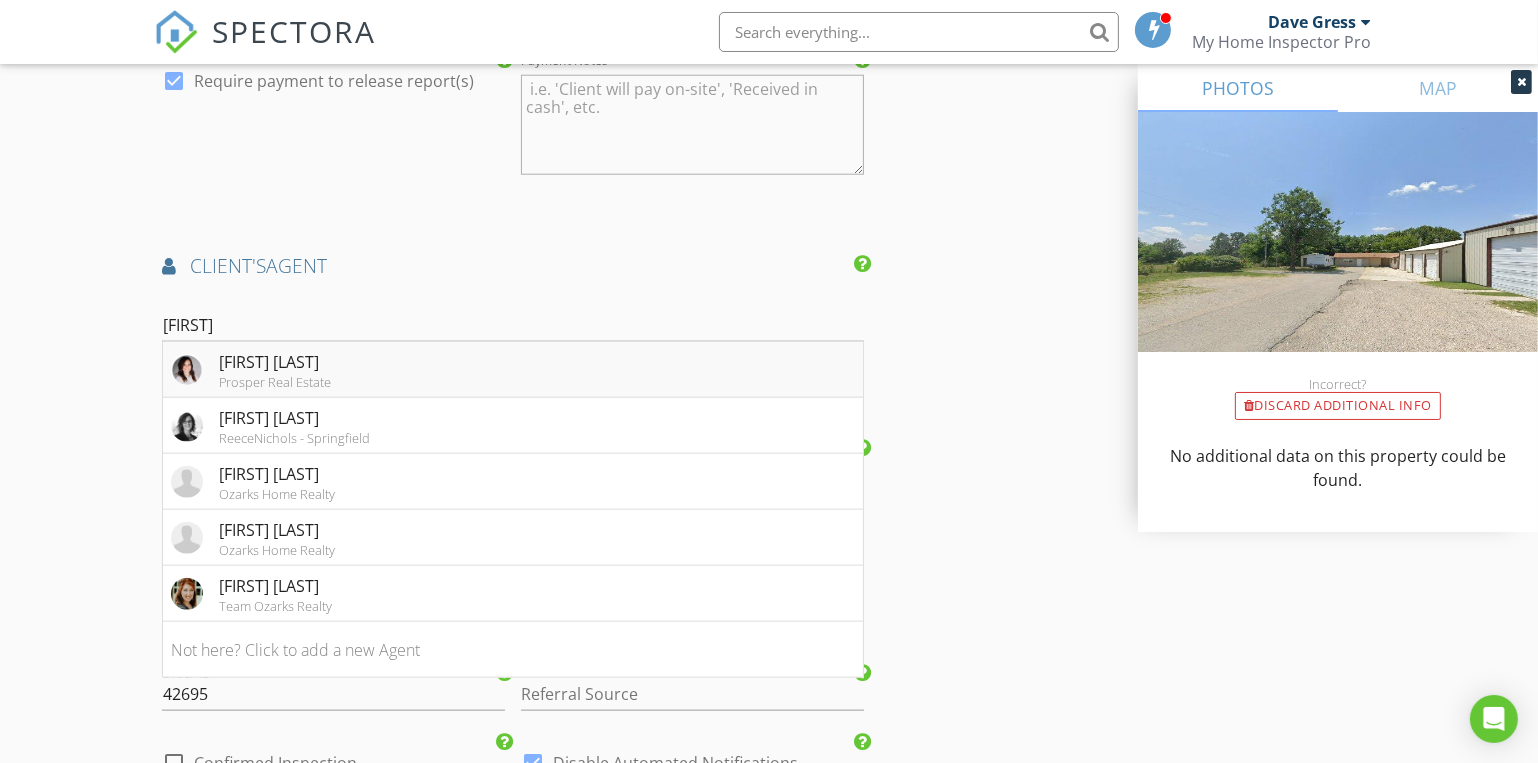 click on "[FIRST] [LAST]" at bounding box center (275, 362) 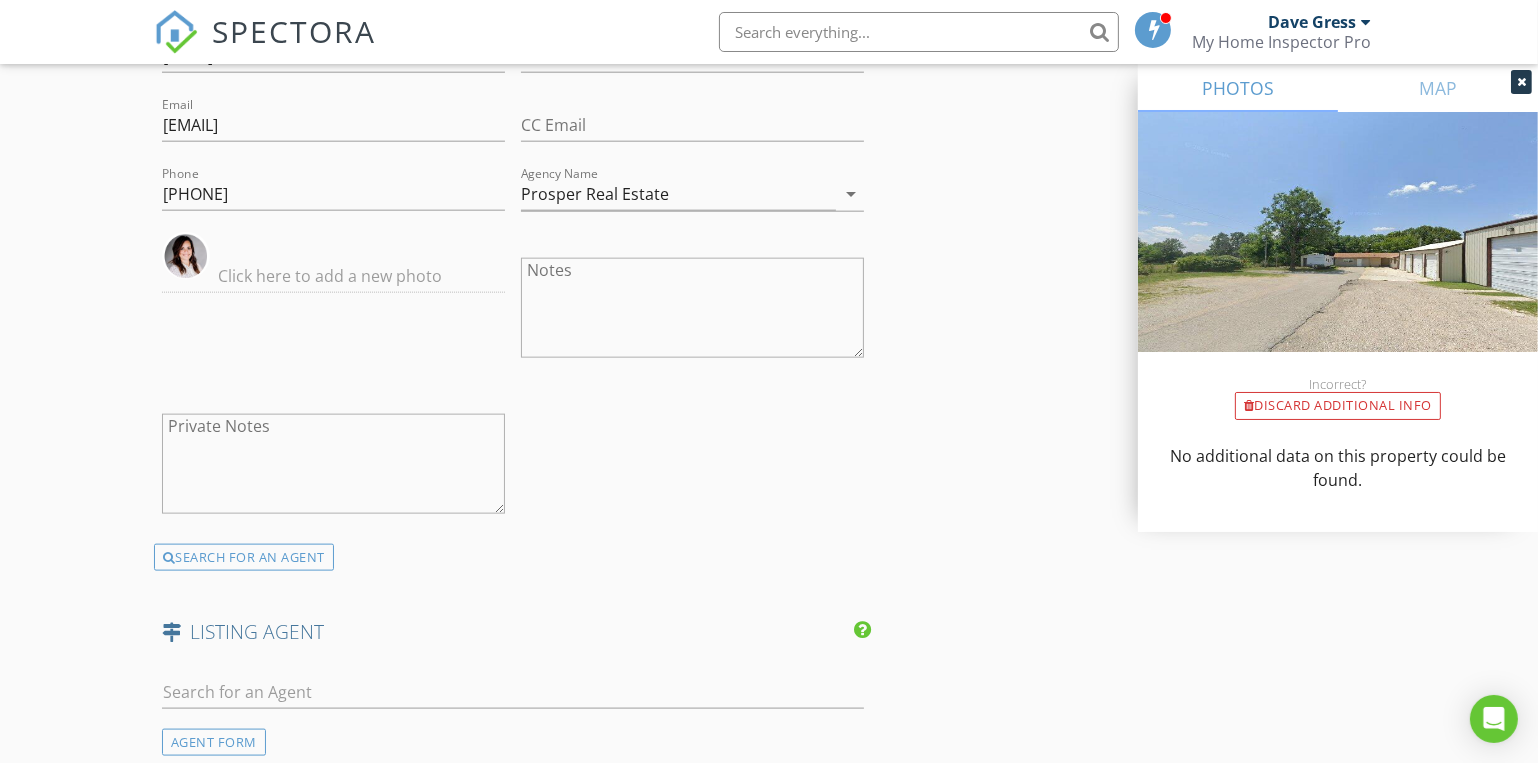 scroll, scrollTop: 2999, scrollLeft: 0, axis: vertical 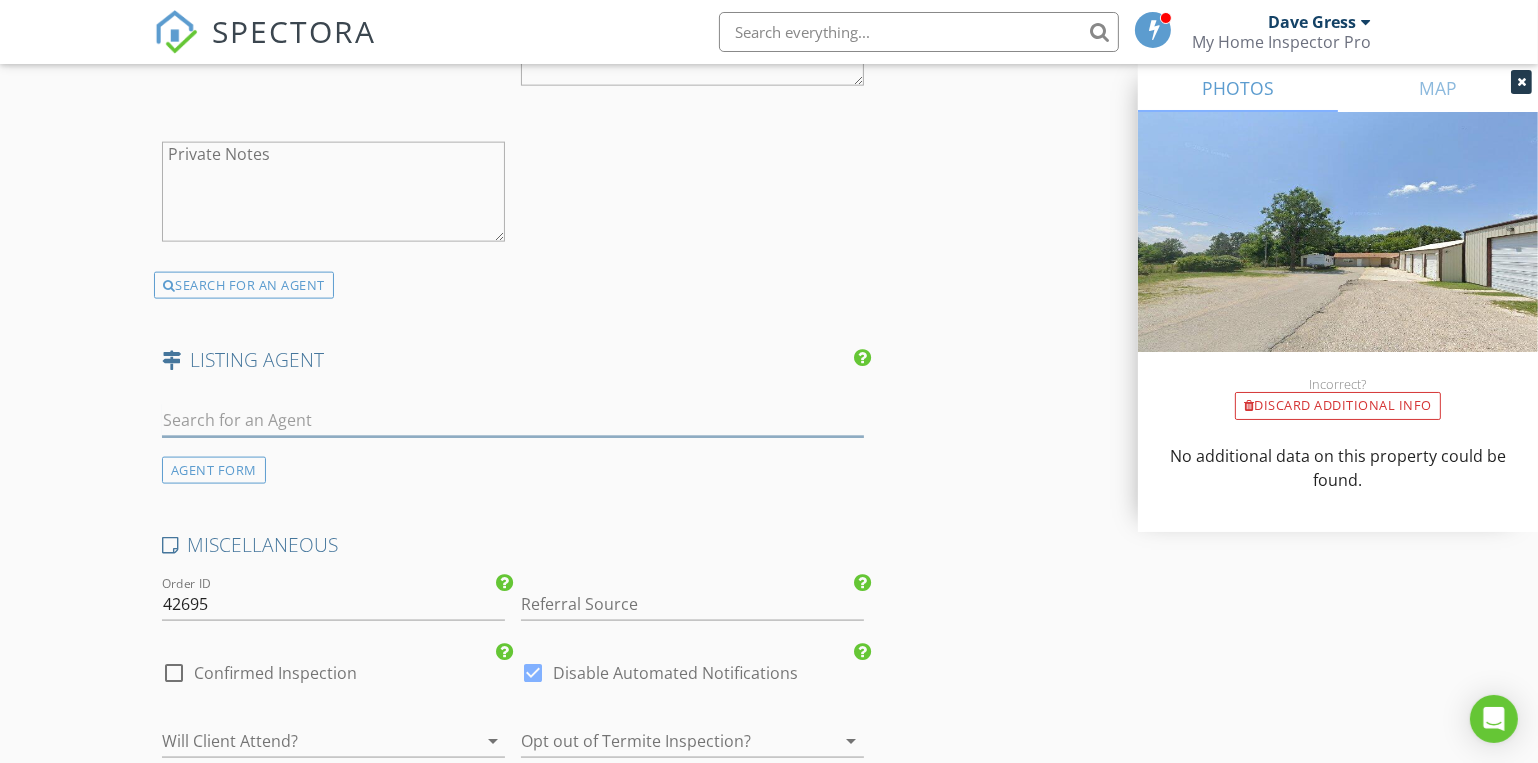 click at bounding box center [513, 420] 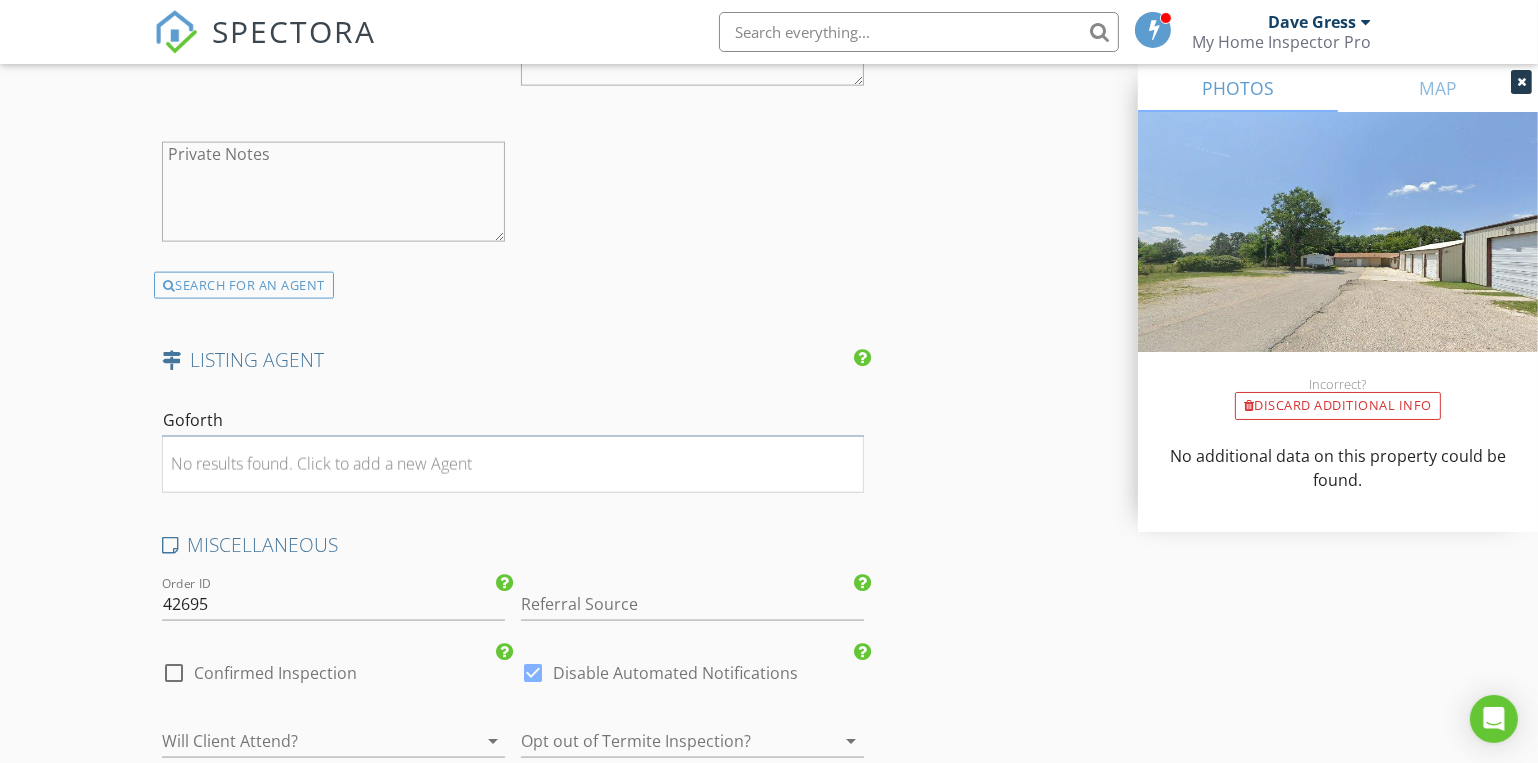 drag, startPoint x: 224, startPoint y: 420, endPoint x: 128, endPoint y: 422, distance: 96.02083 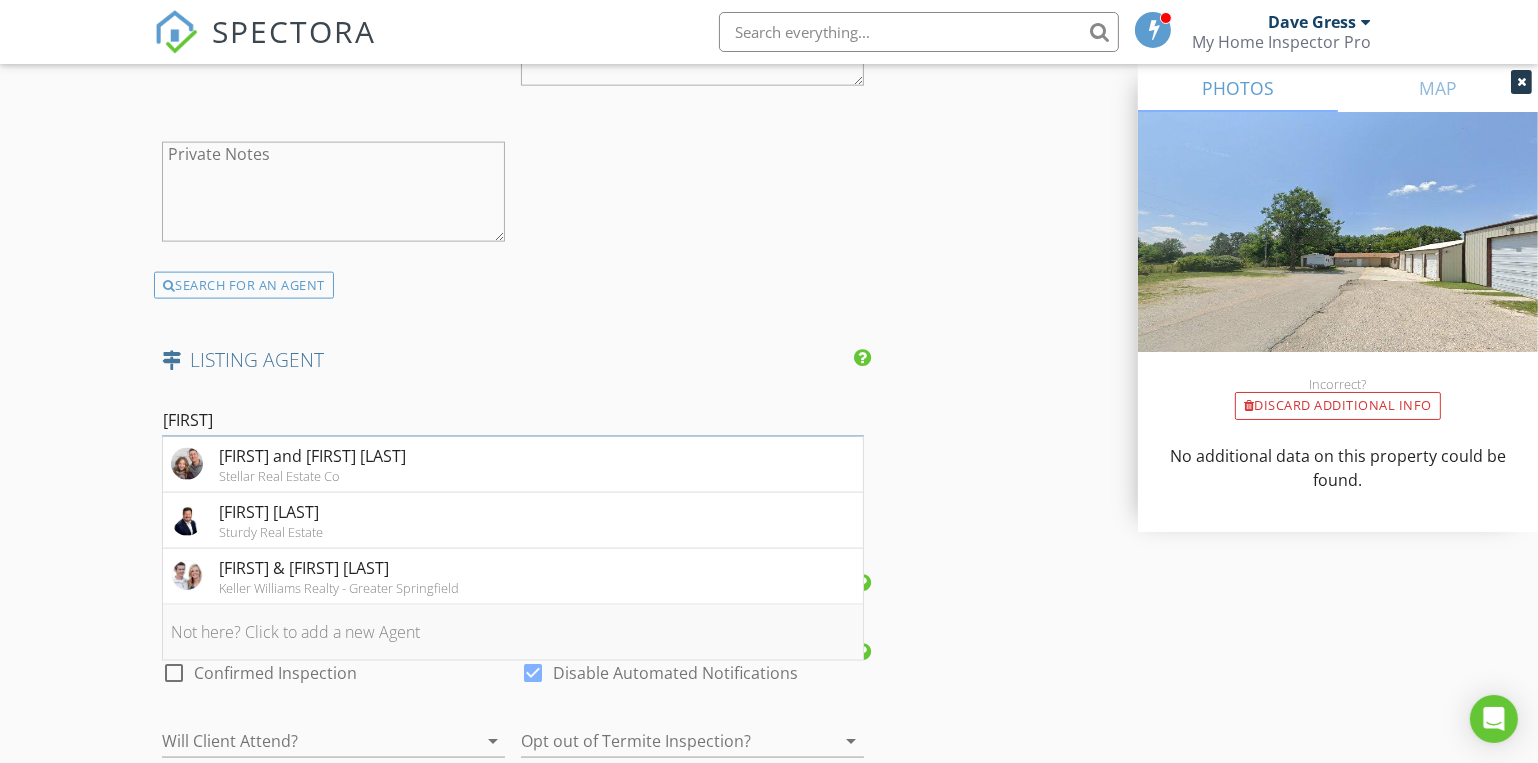 type on "Jere" 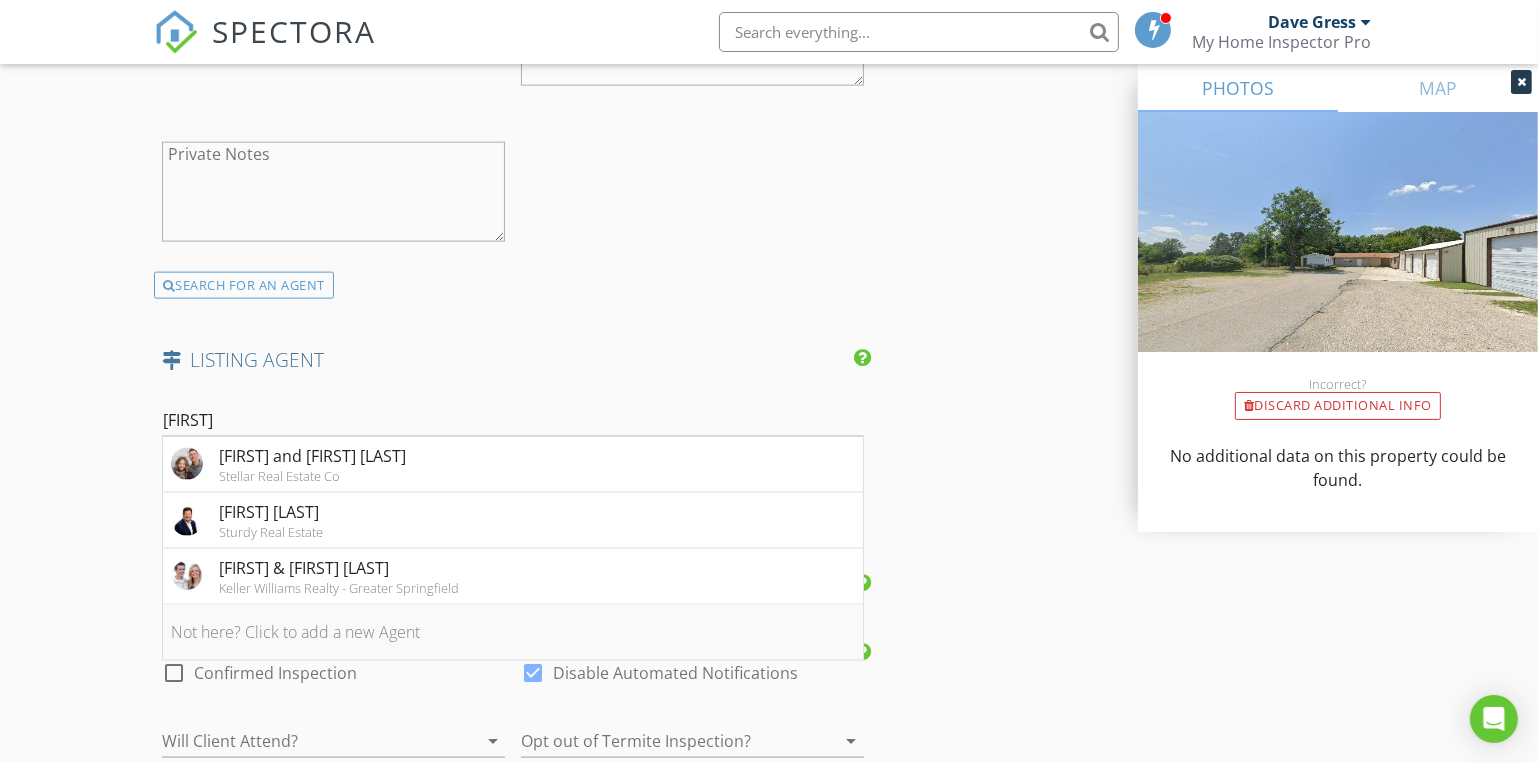 click on "Not here? Click to add a new Agent" at bounding box center (513, 633) 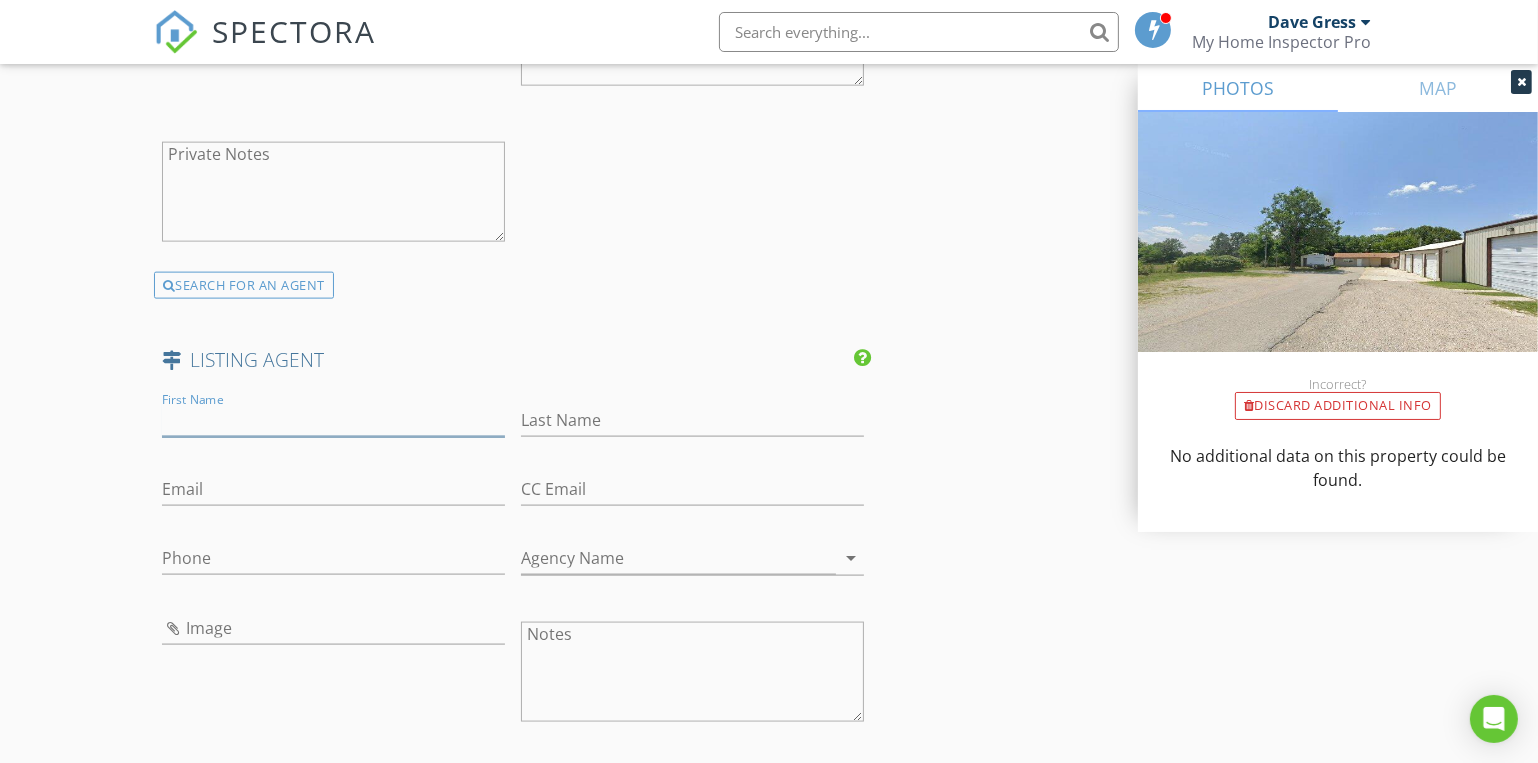 click on "First Name" at bounding box center [333, 420] 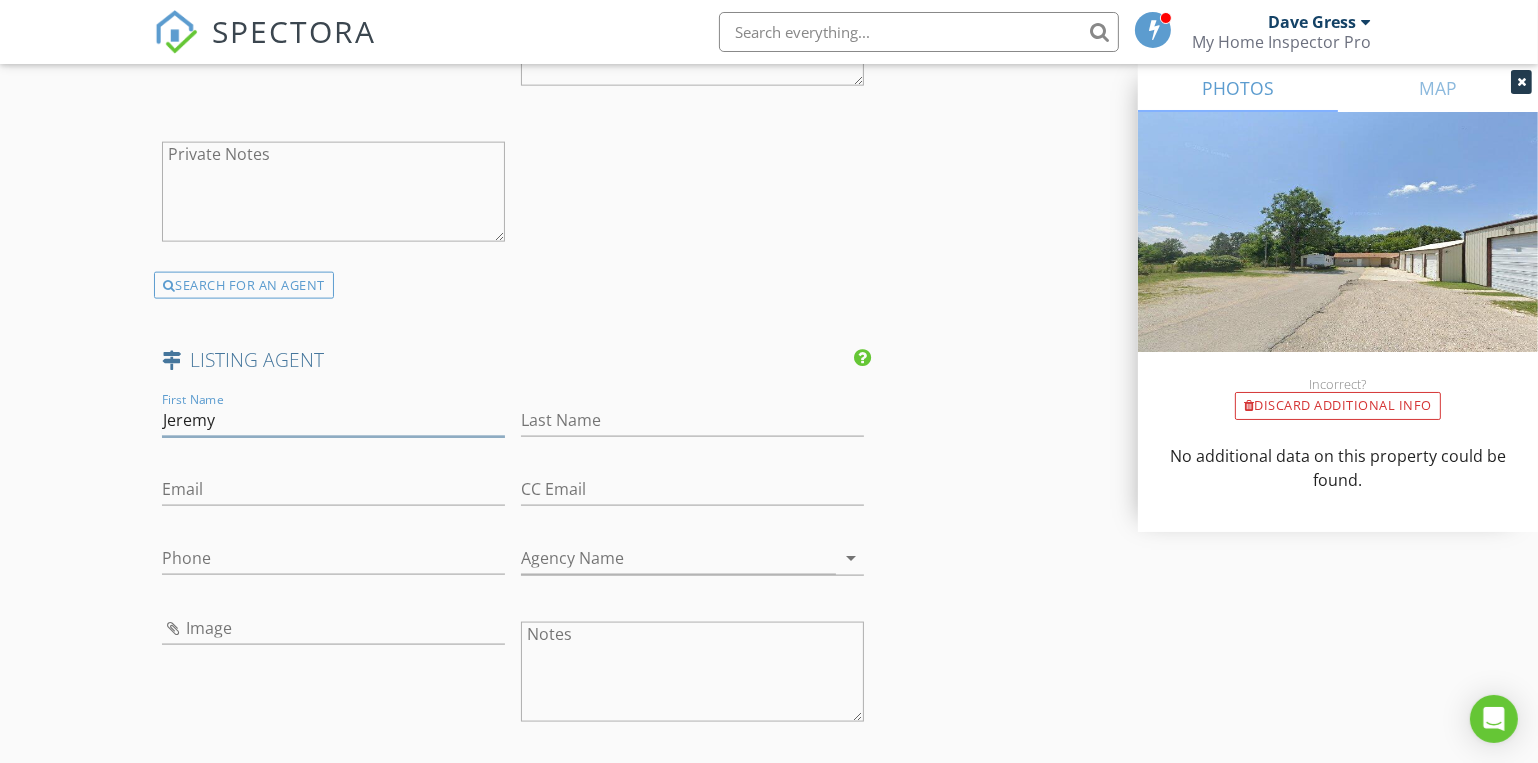 type on "Jeremy" 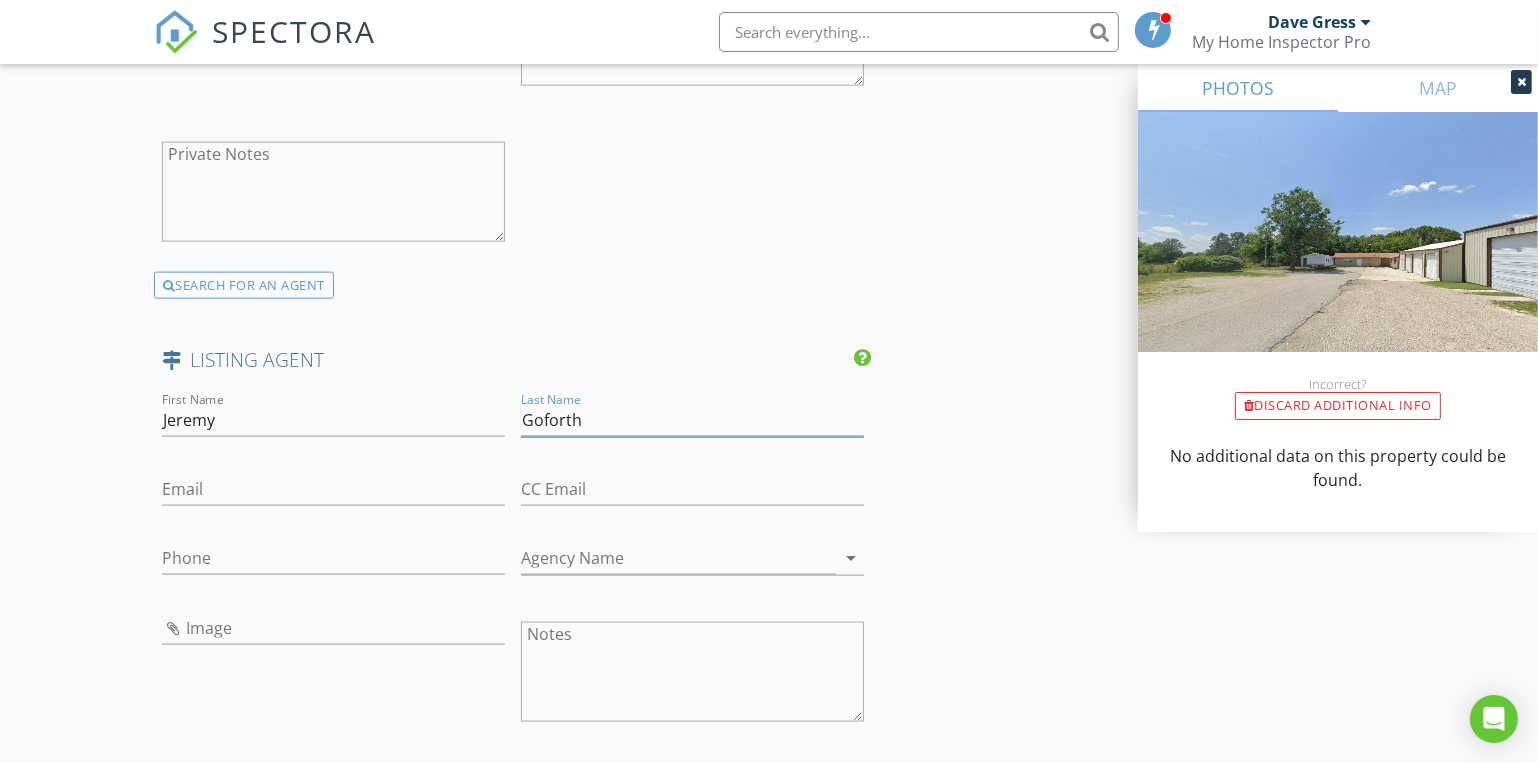 type on "Goforth" 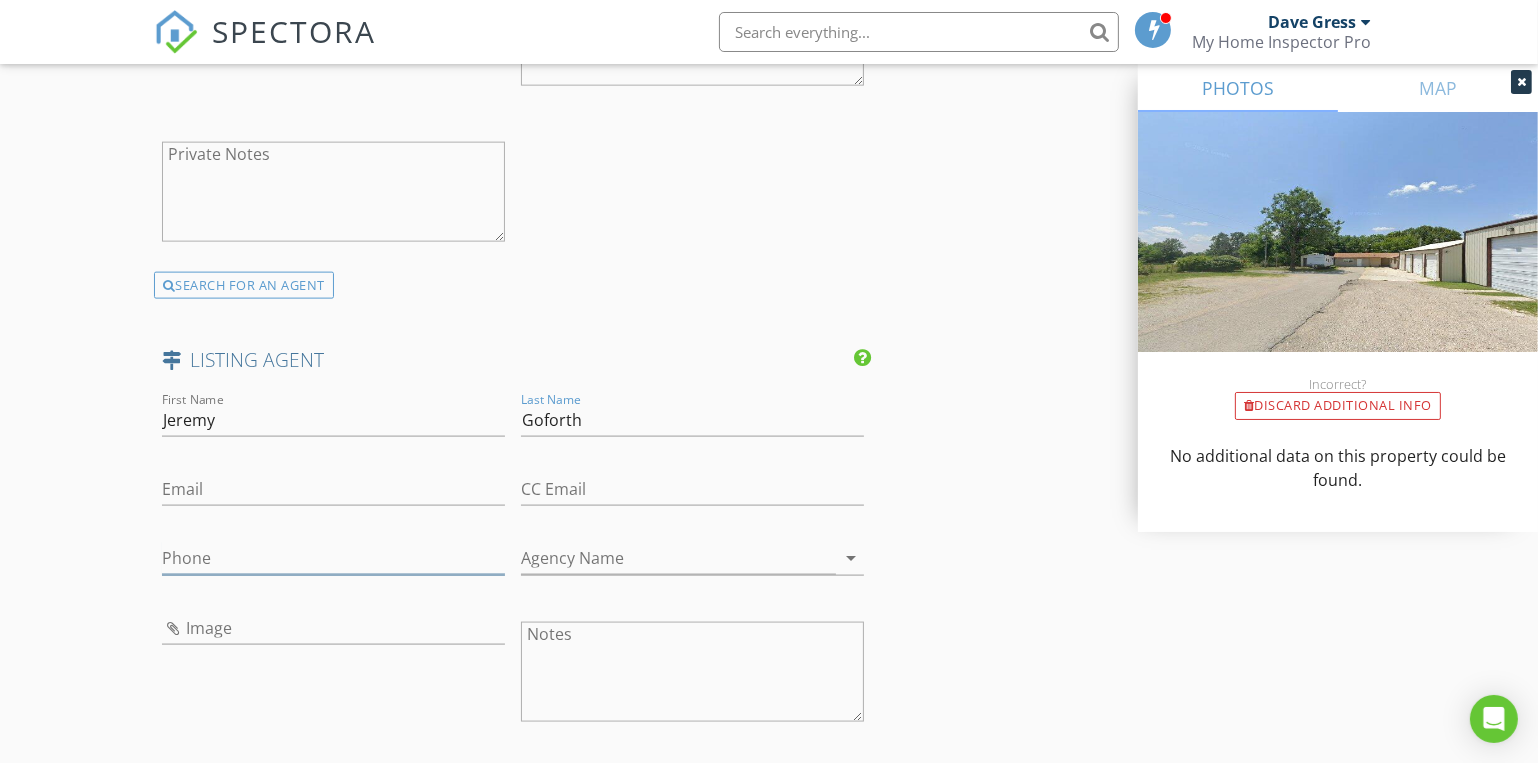 click on "Phone" at bounding box center [333, 558] 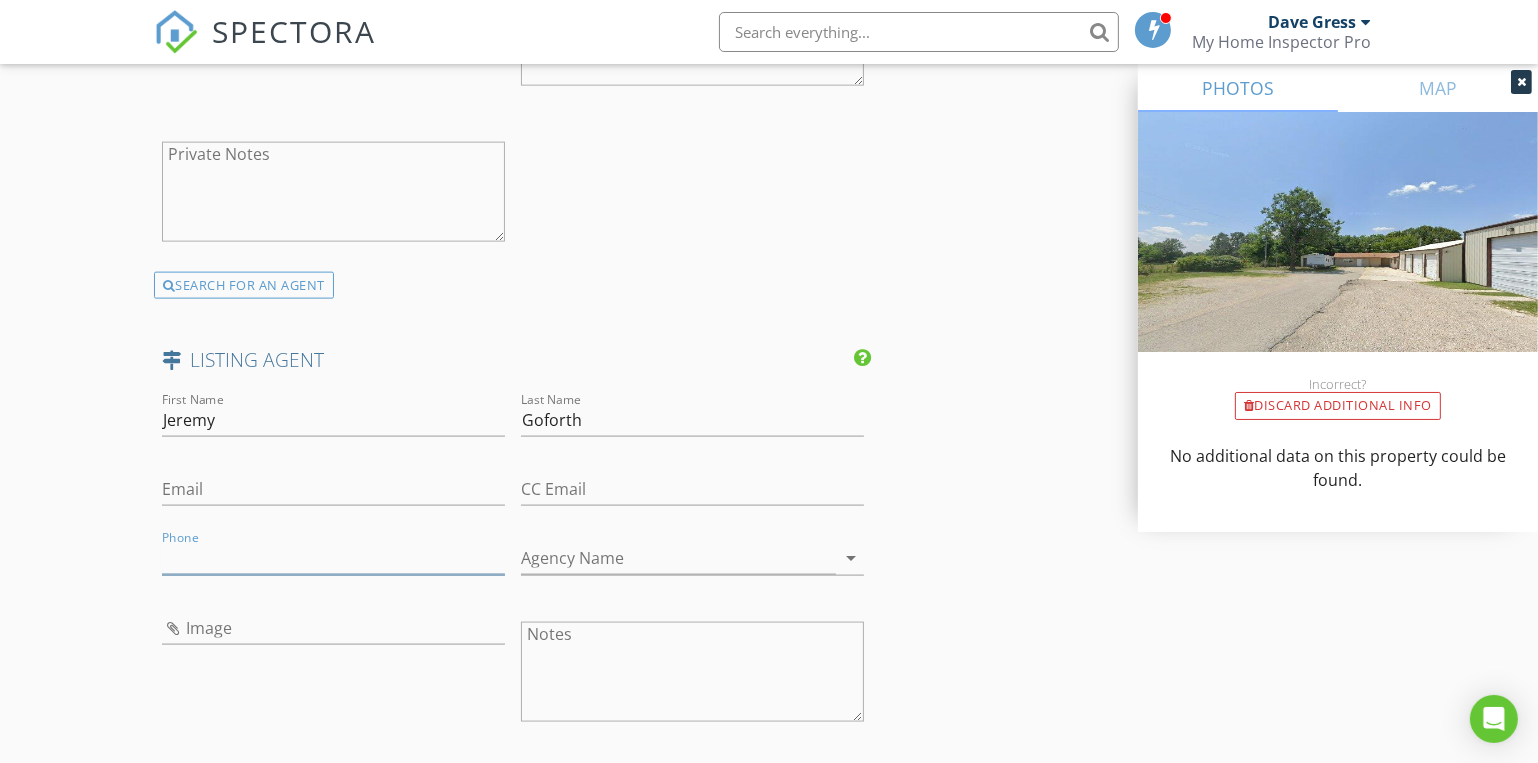 paste on "417-718-2051" 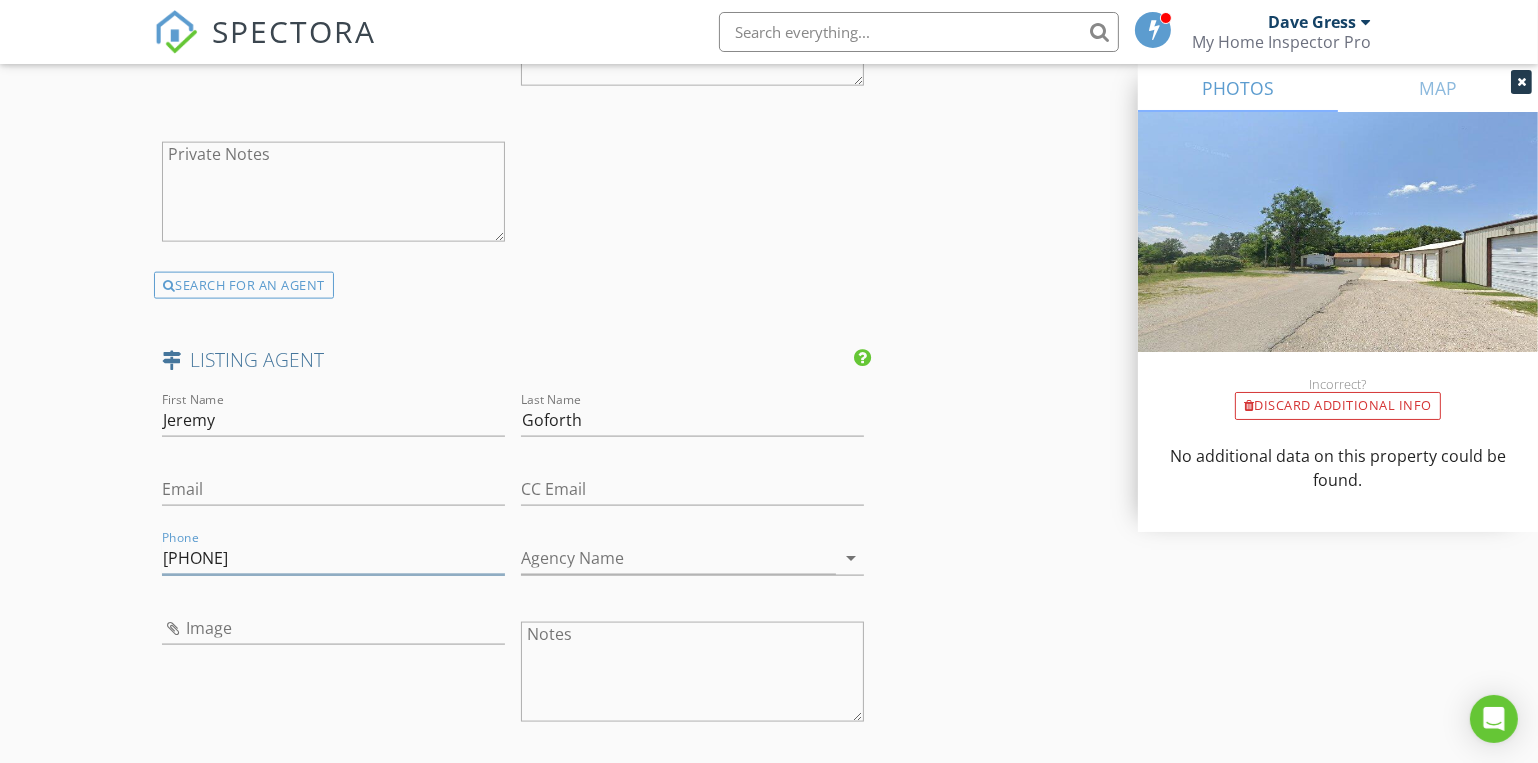 type on "417-718-2051" 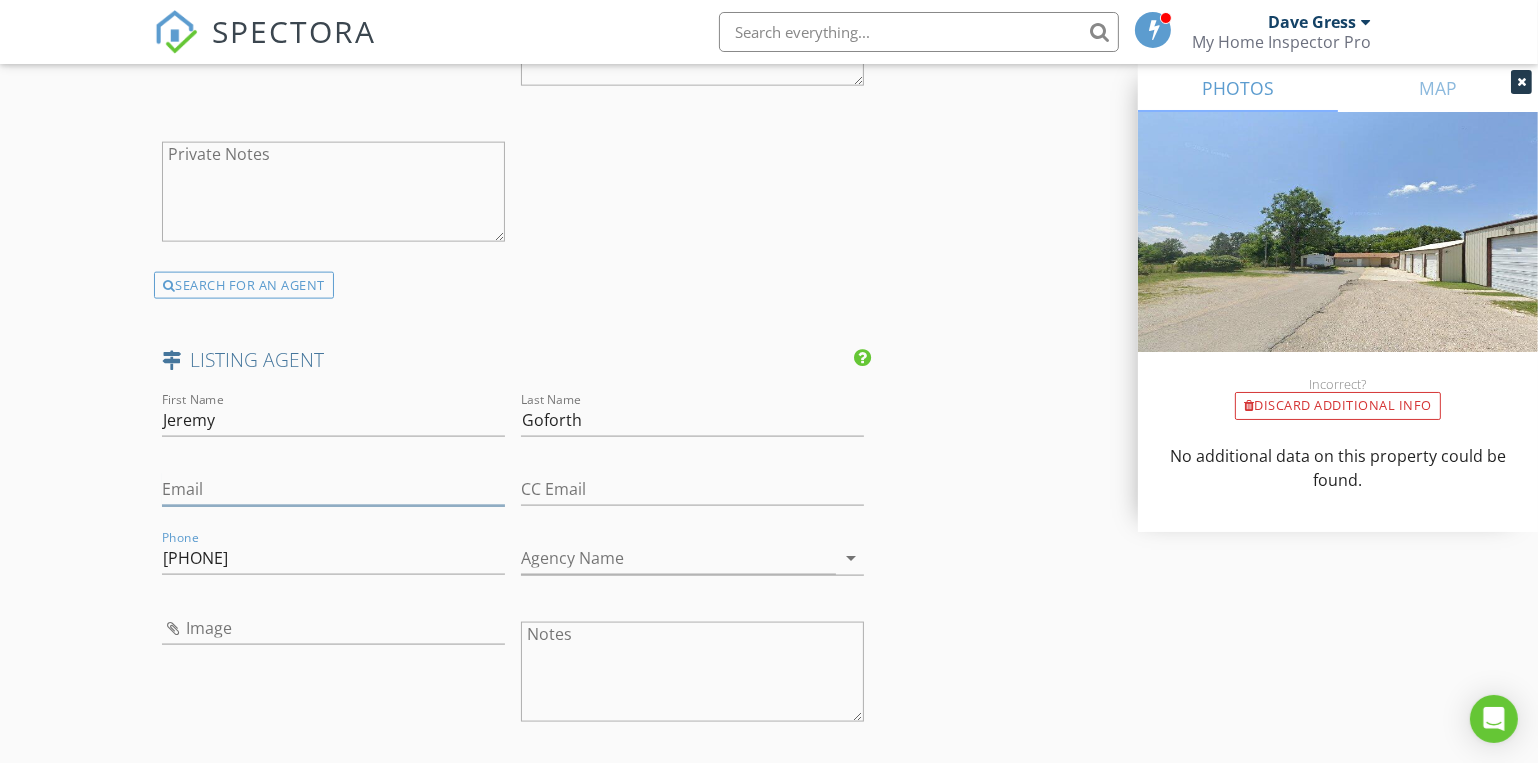 click on "Email" at bounding box center [333, 489] 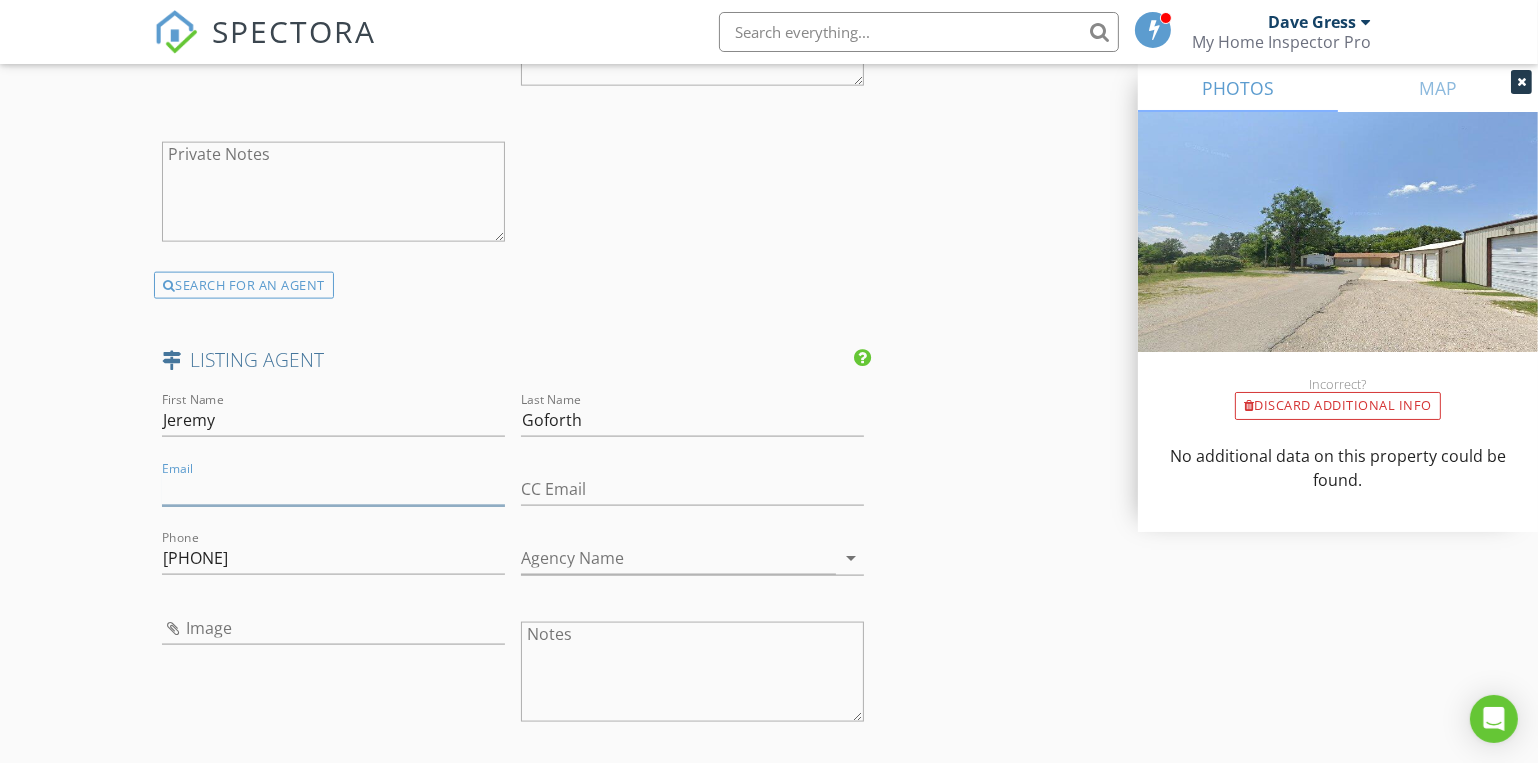 paste on "jgoforth@comehometolegacy.com" 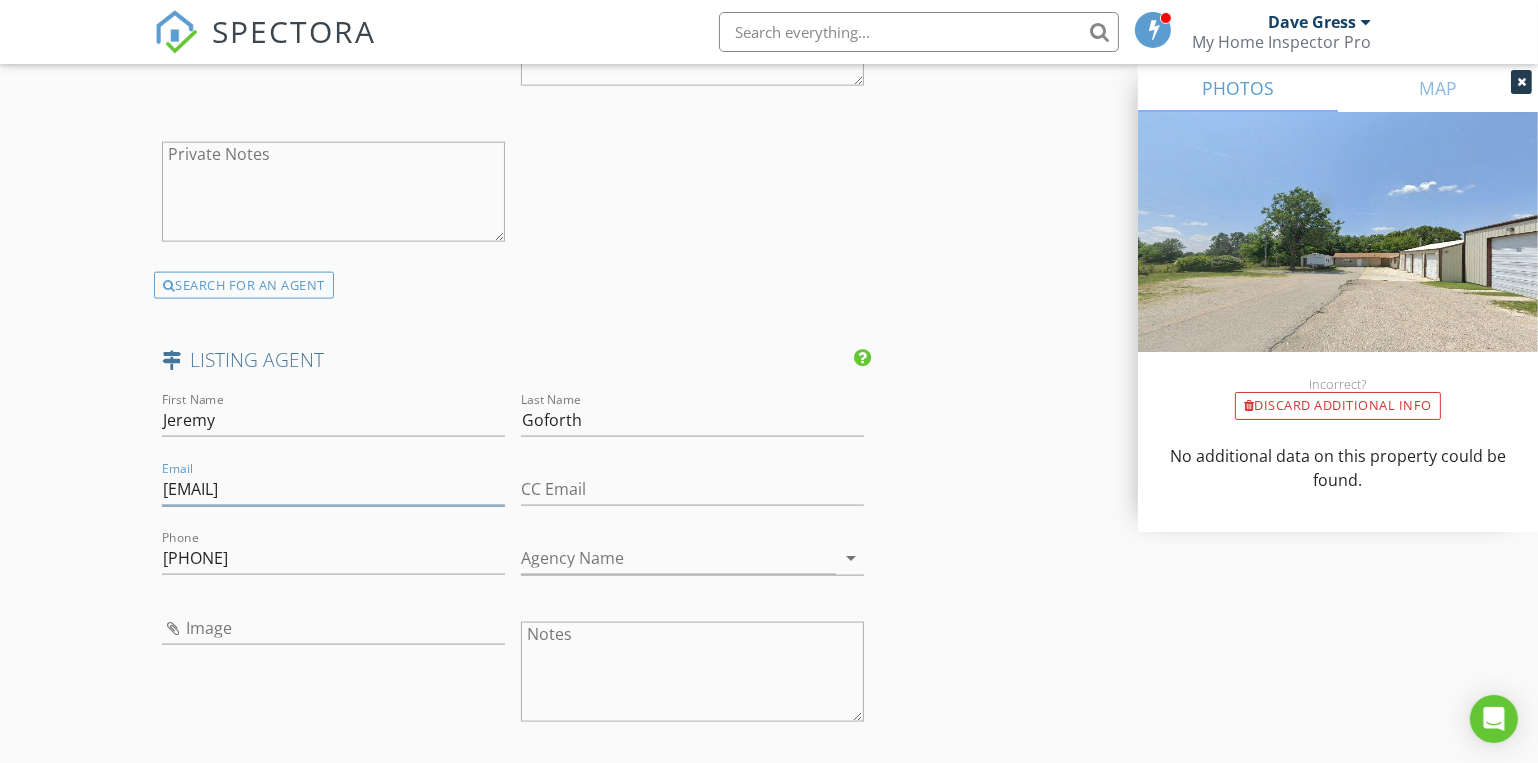 type on "jgoforth@comehometolegacy.com" 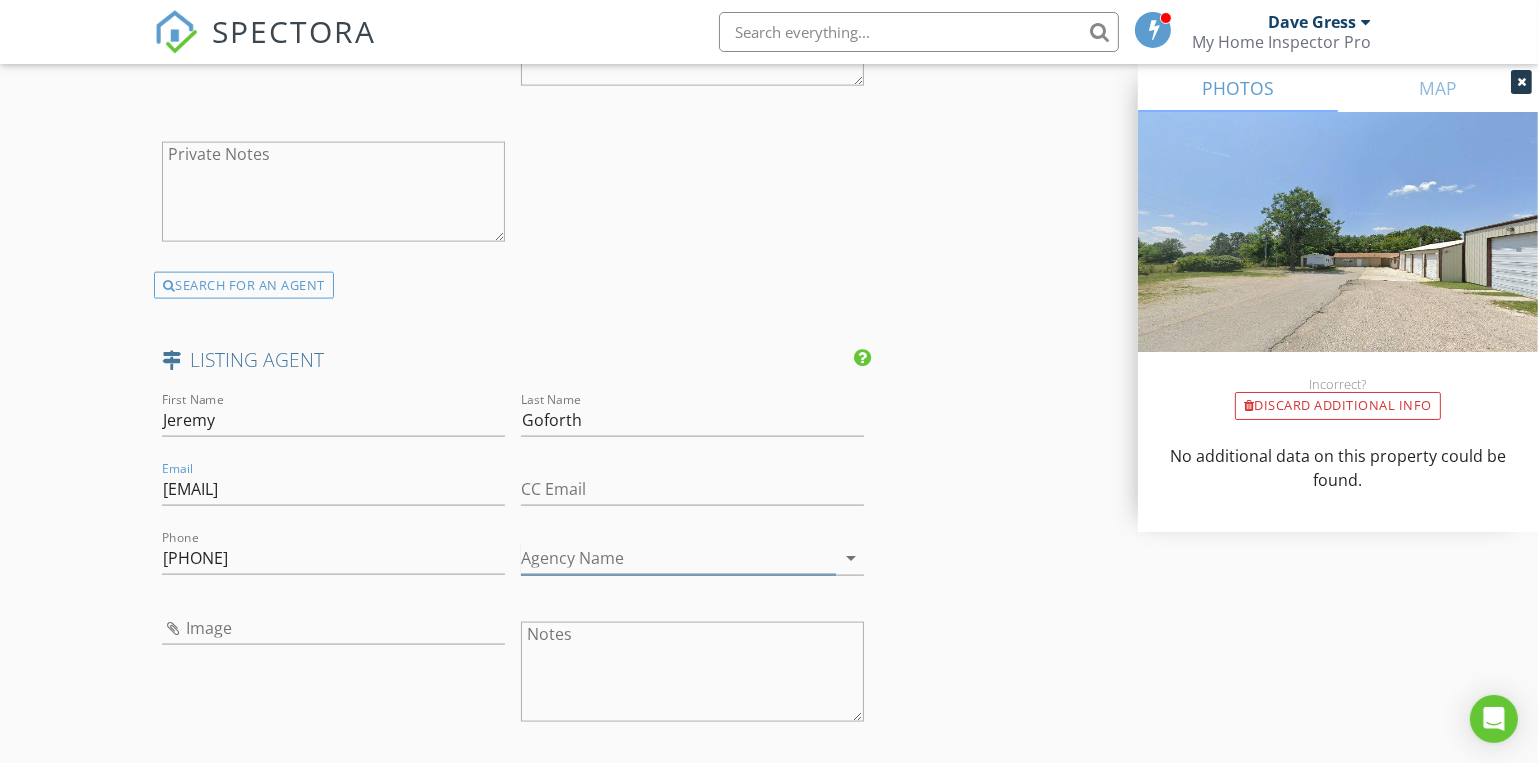 click on "Agency Name" at bounding box center (678, 558) 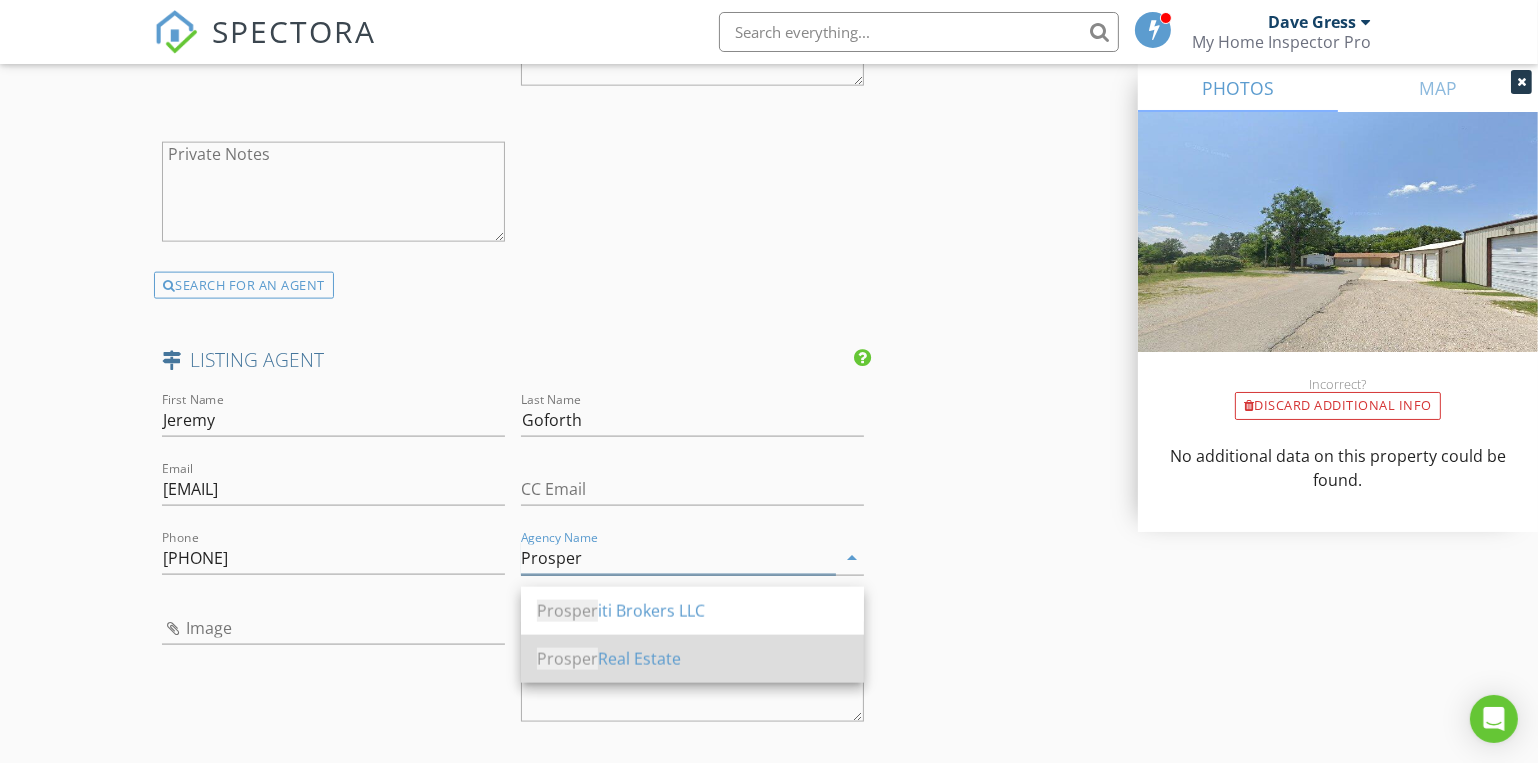 click on "Prosper  Real Estate" at bounding box center [692, 611] 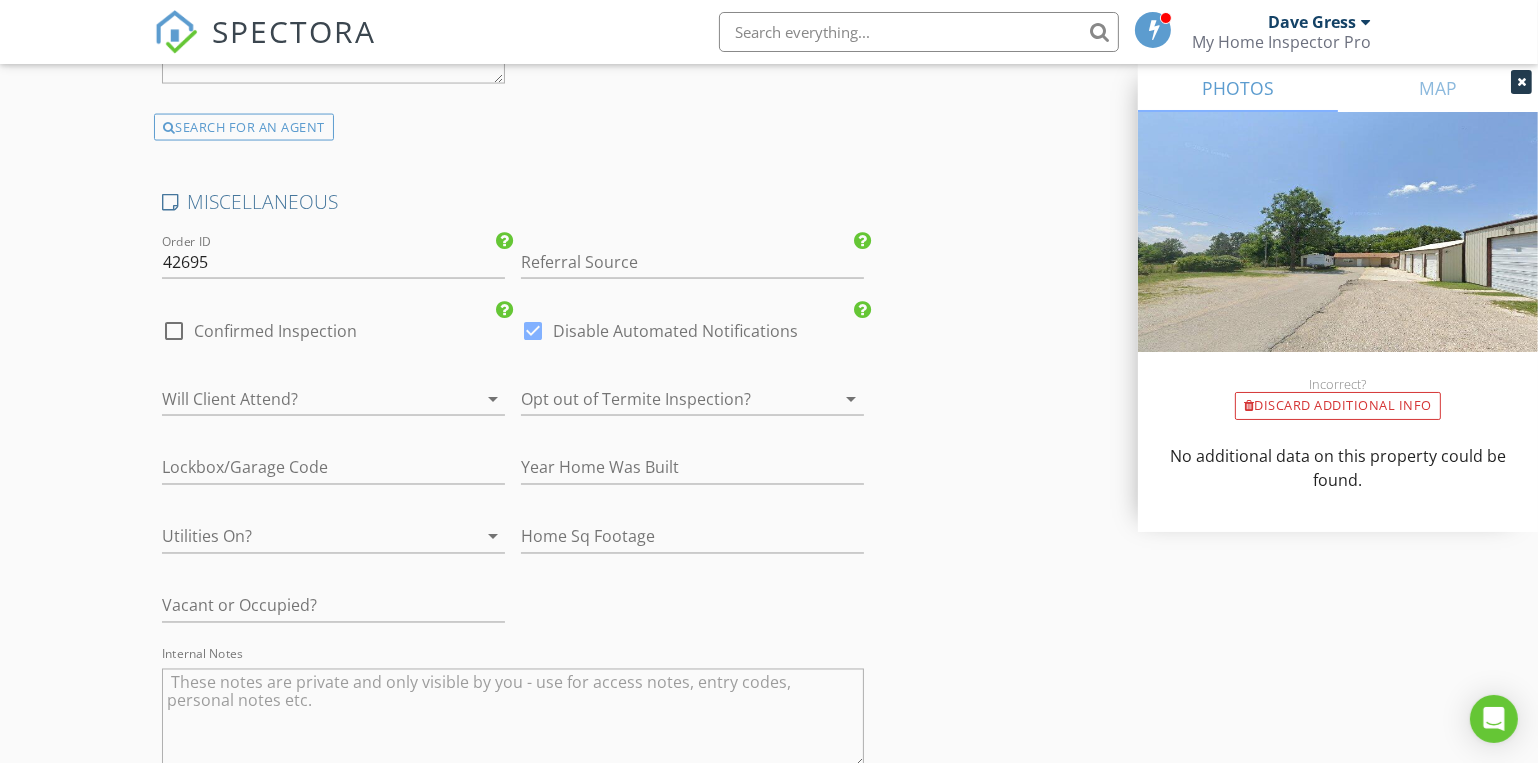 scroll, scrollTop: 3818, scrollLeft: 0, axis: vertical 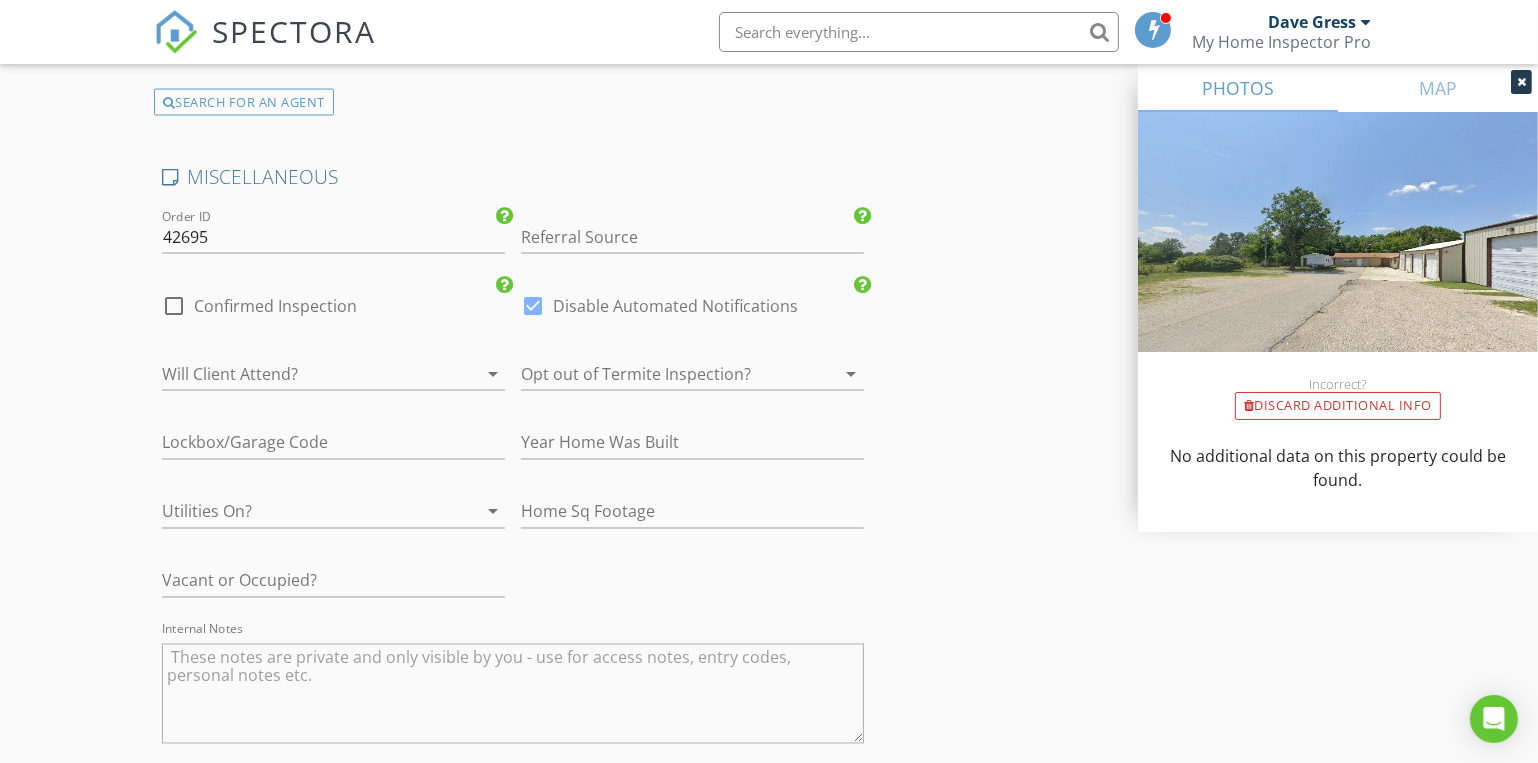 type on "Prosper Real Estate" 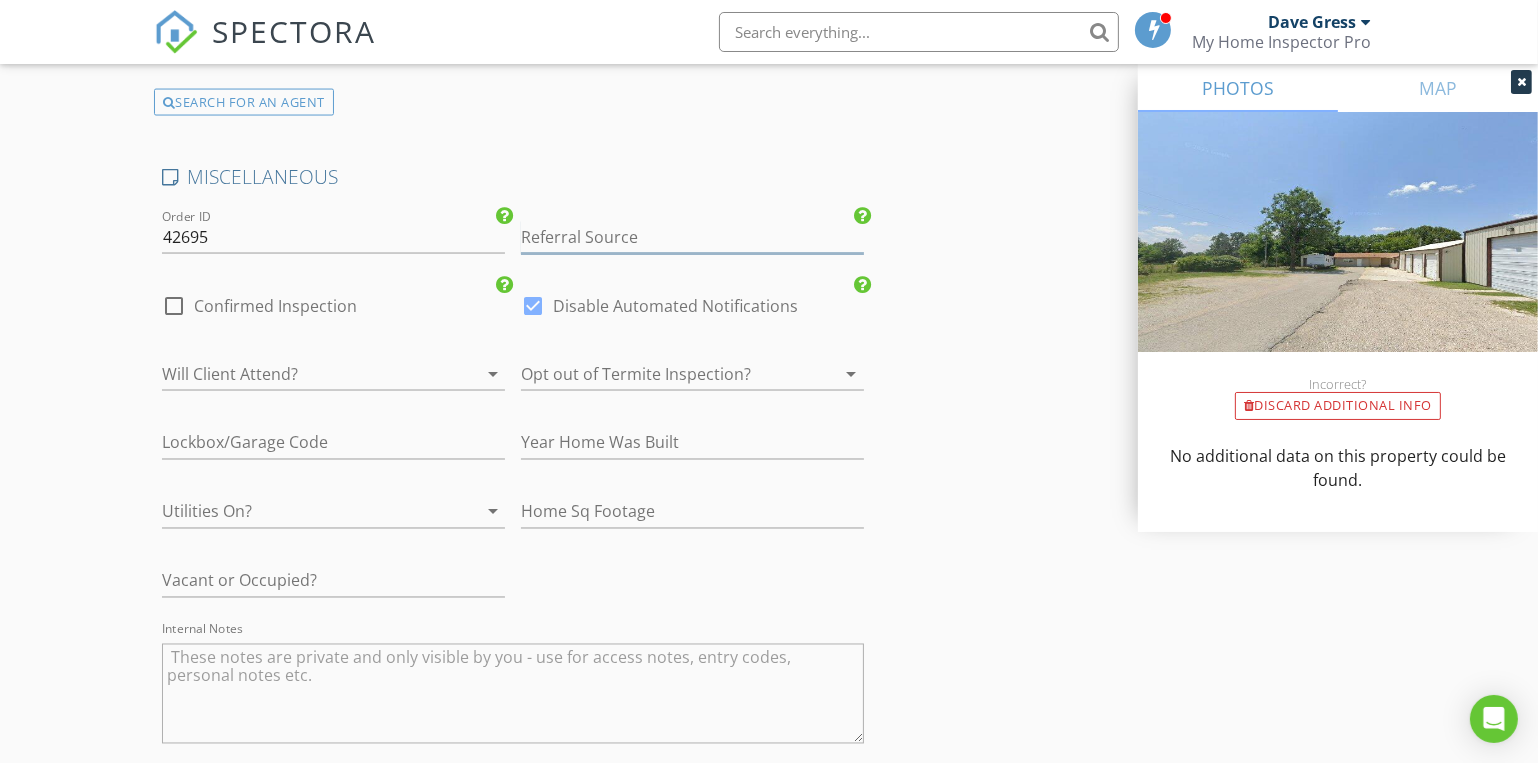 click at bounding box center [692, 237] 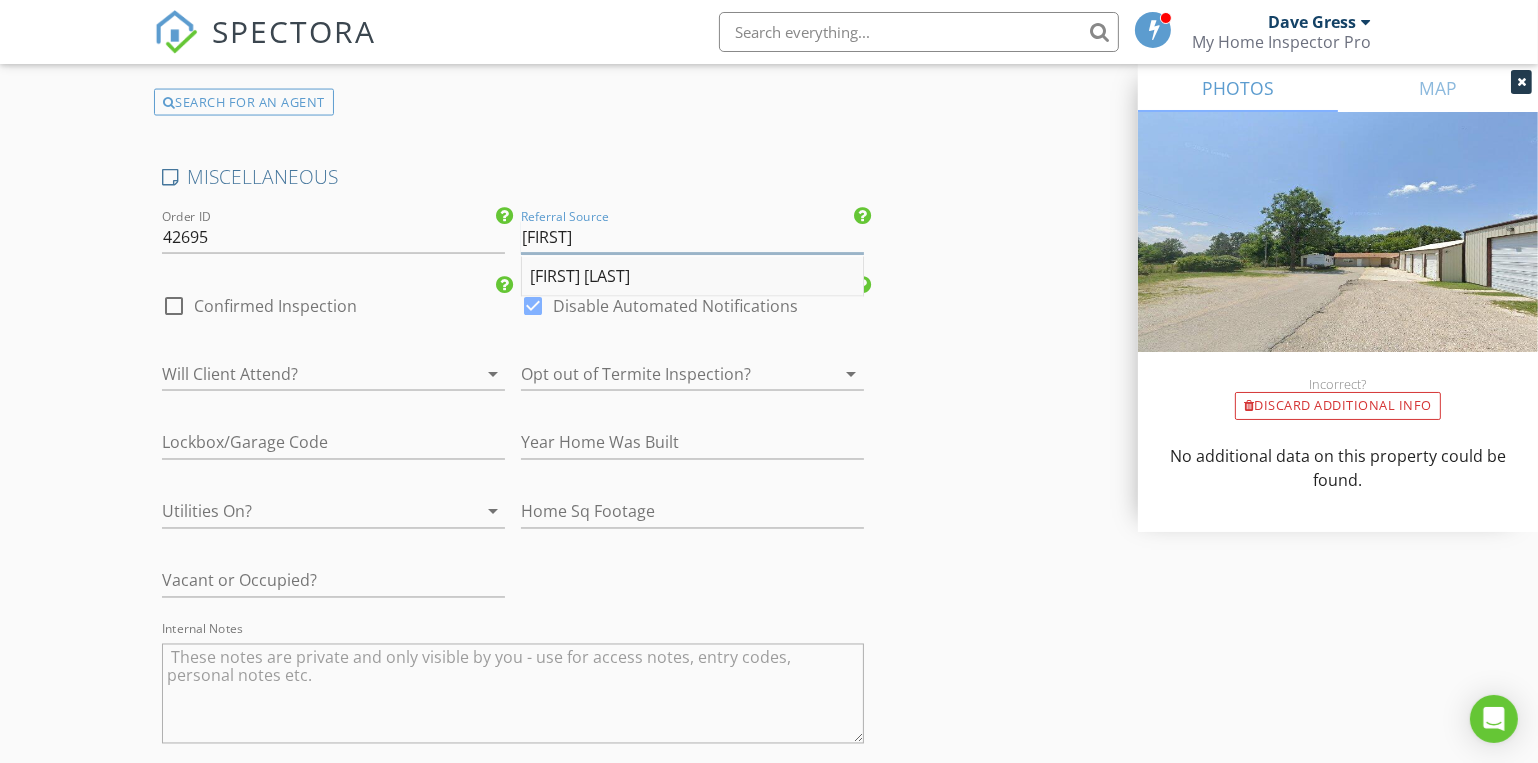 type on "Kristen" 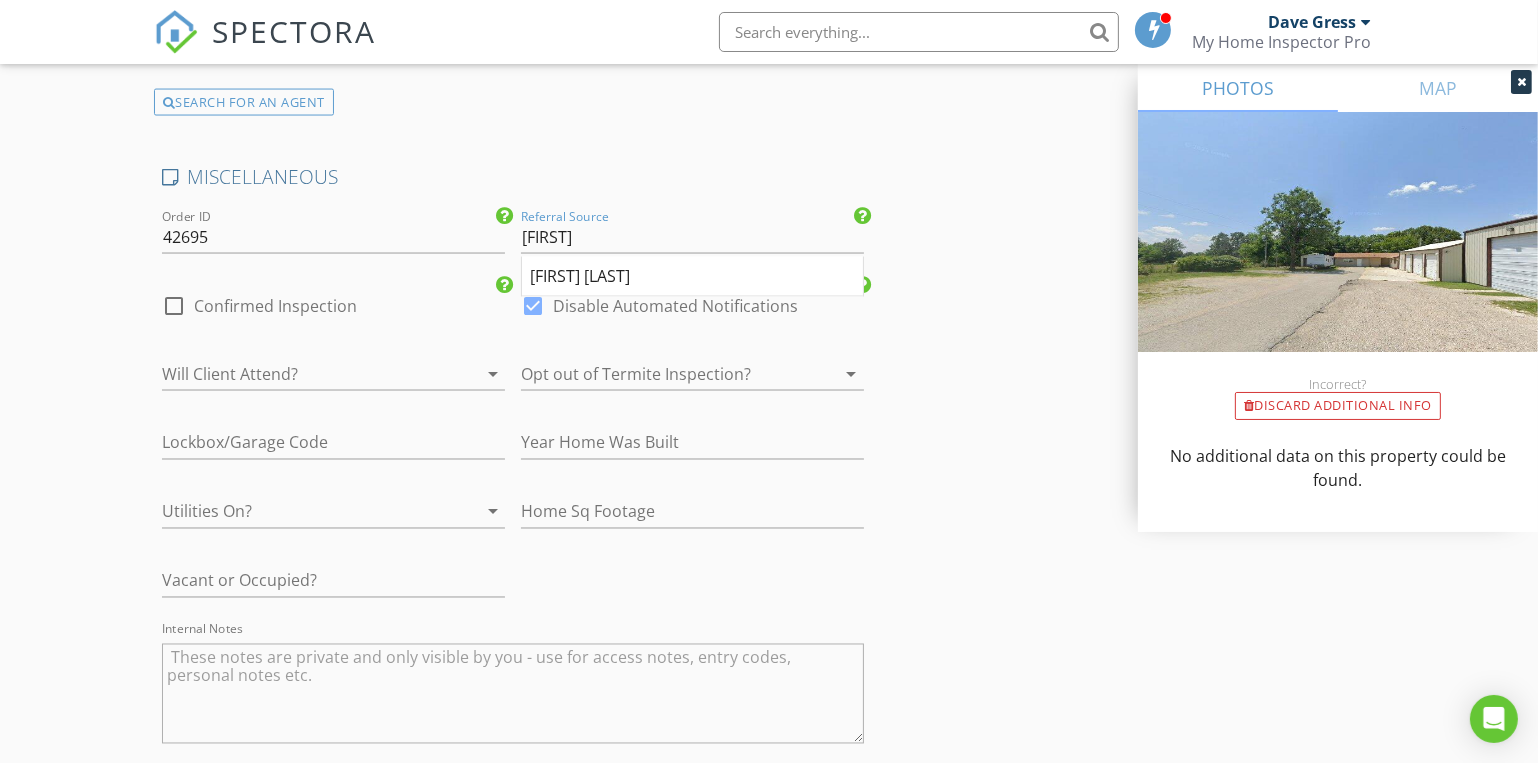 click on "Kristen Waterman" at bounding box center (692, 277) 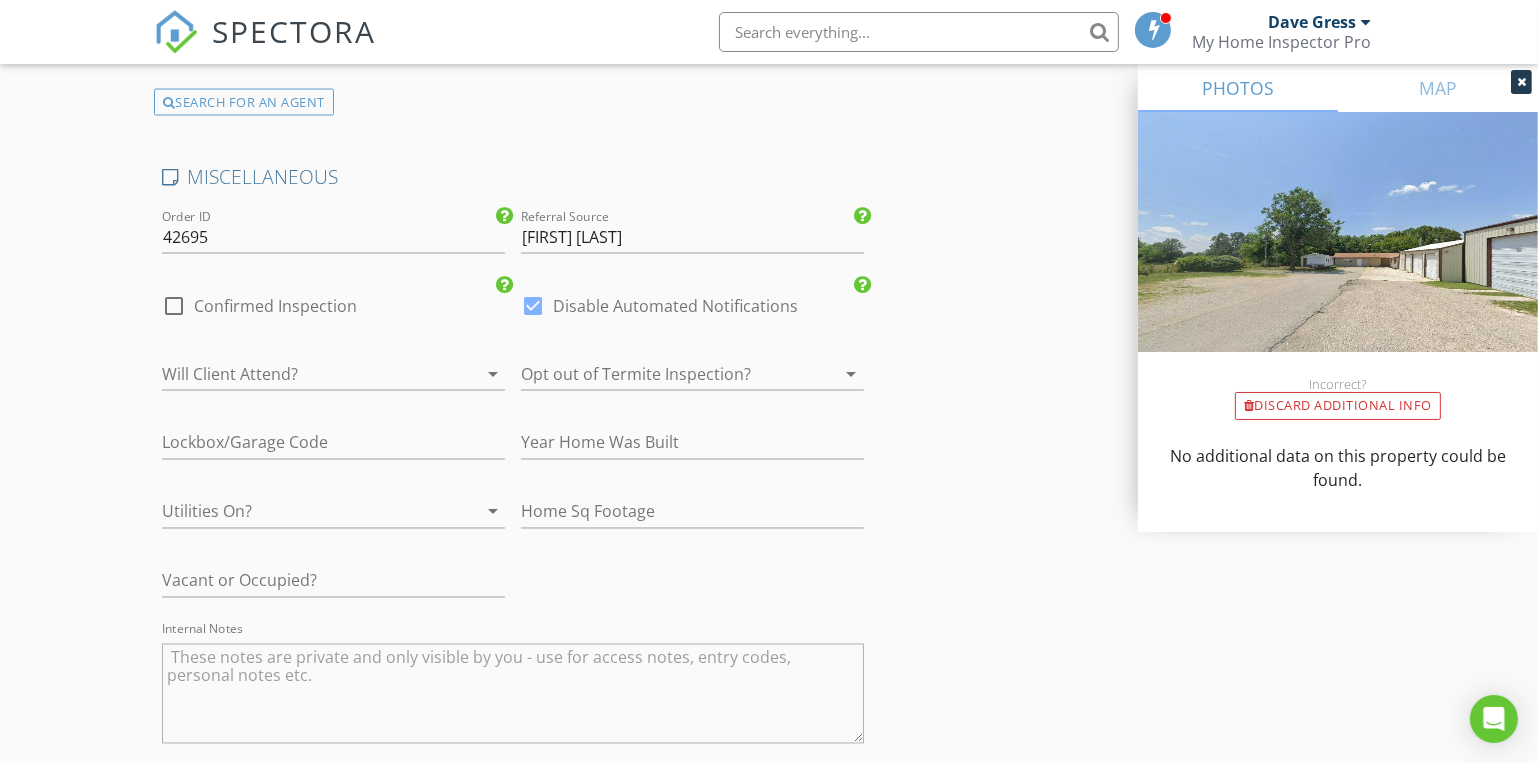 click at bounding box center (305, 374) 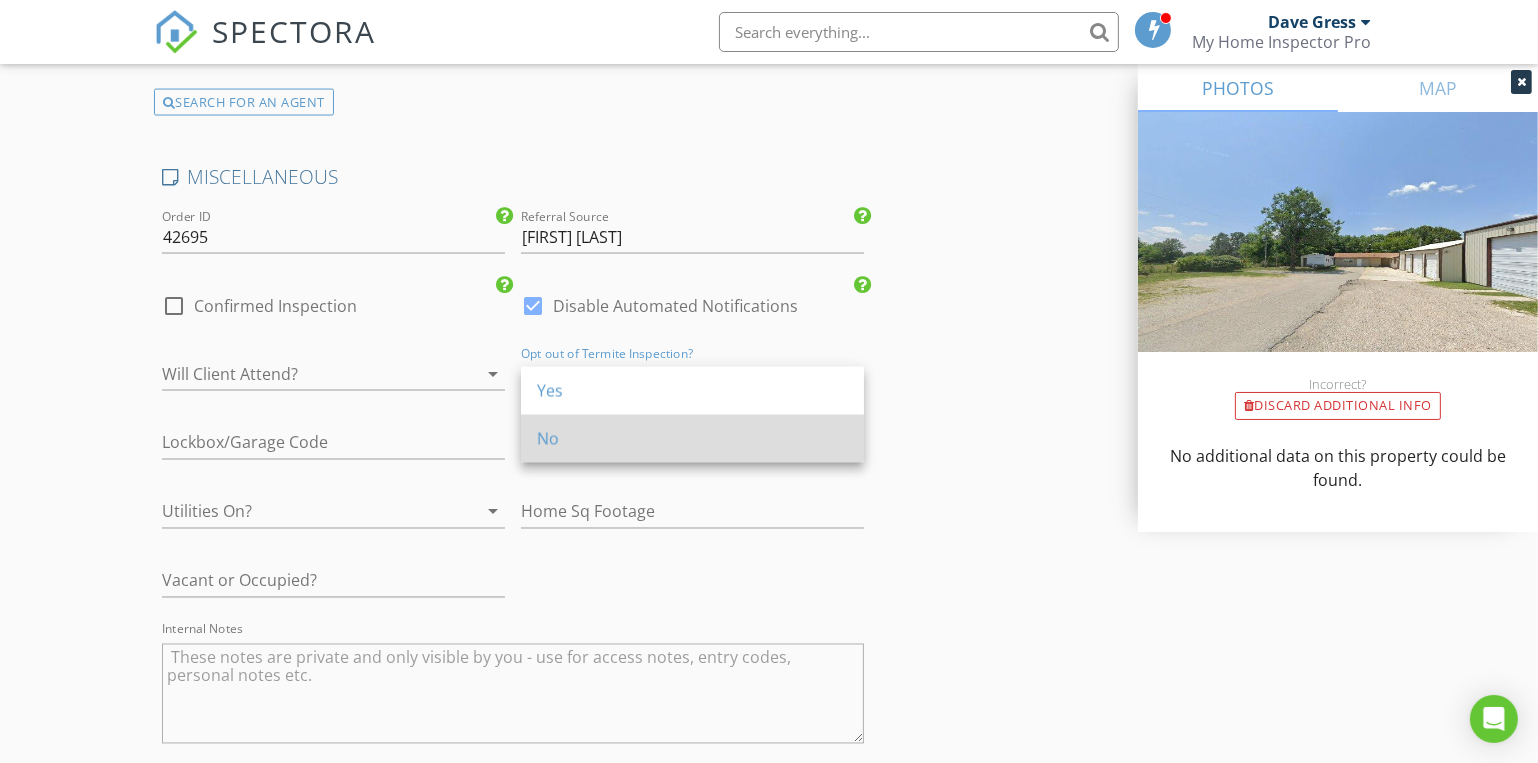 click on "No" at bounding box center [692, 391] 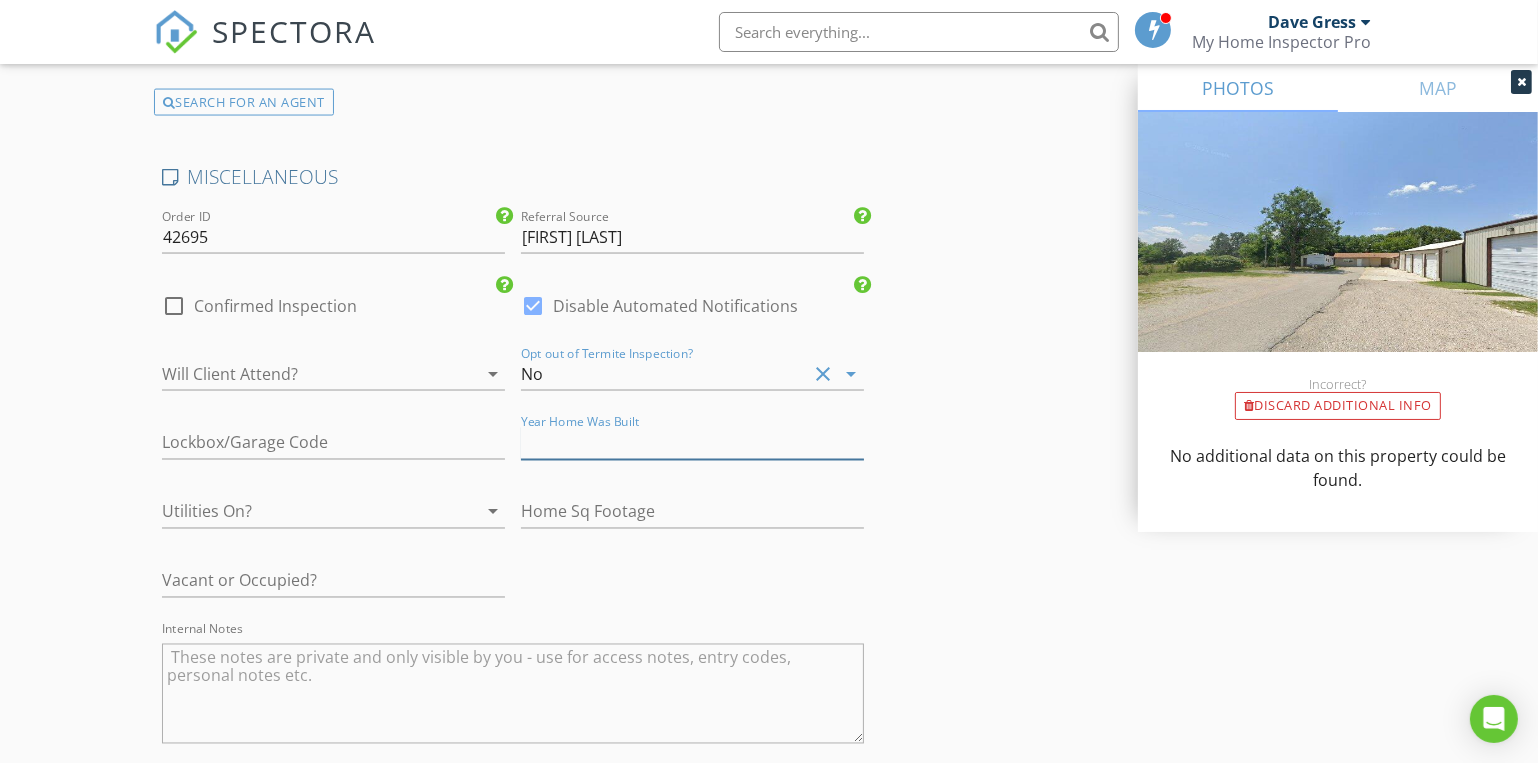 click at bounding box center (692, 443) 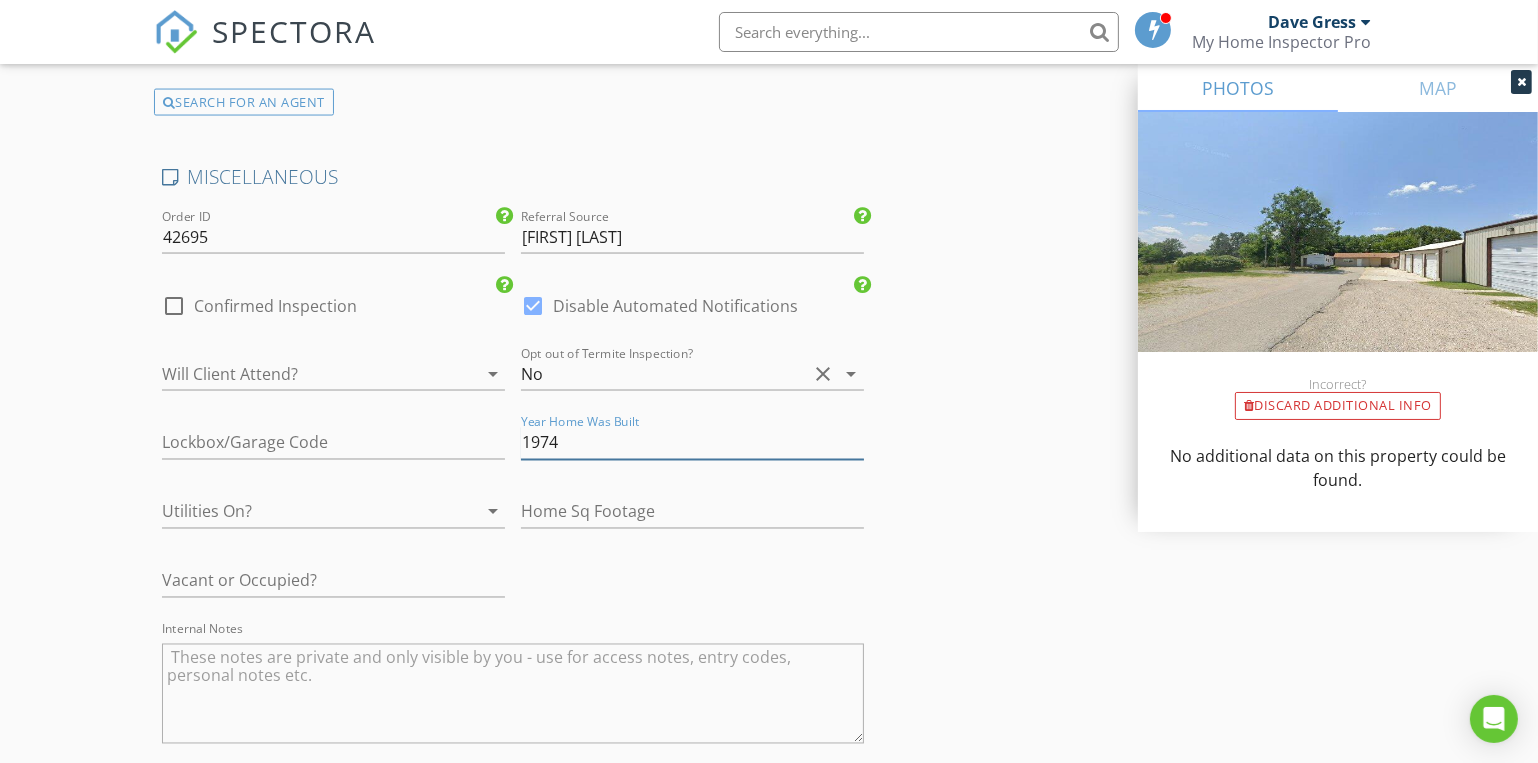 type on "1974" 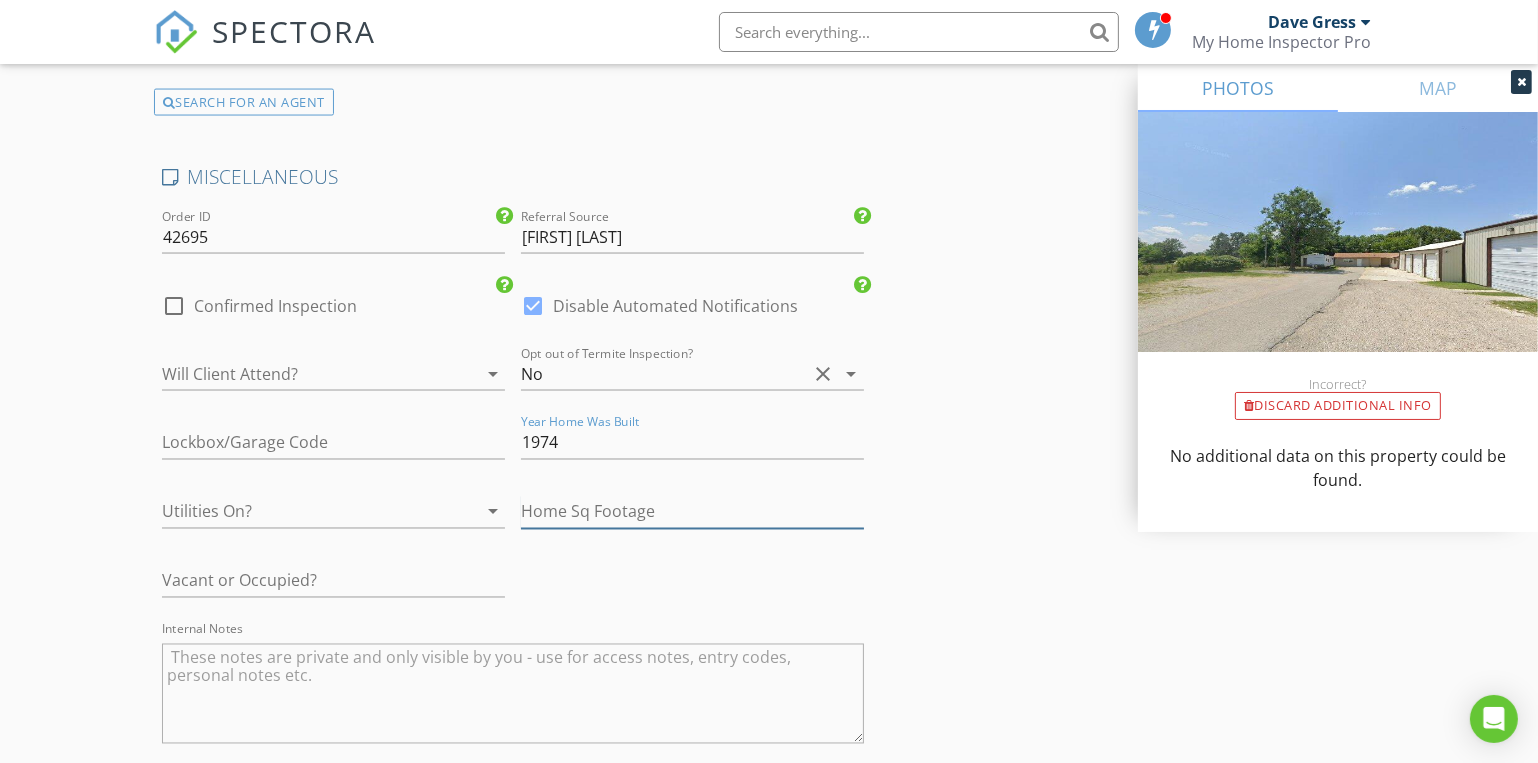 click at bounding box center (333, 443) 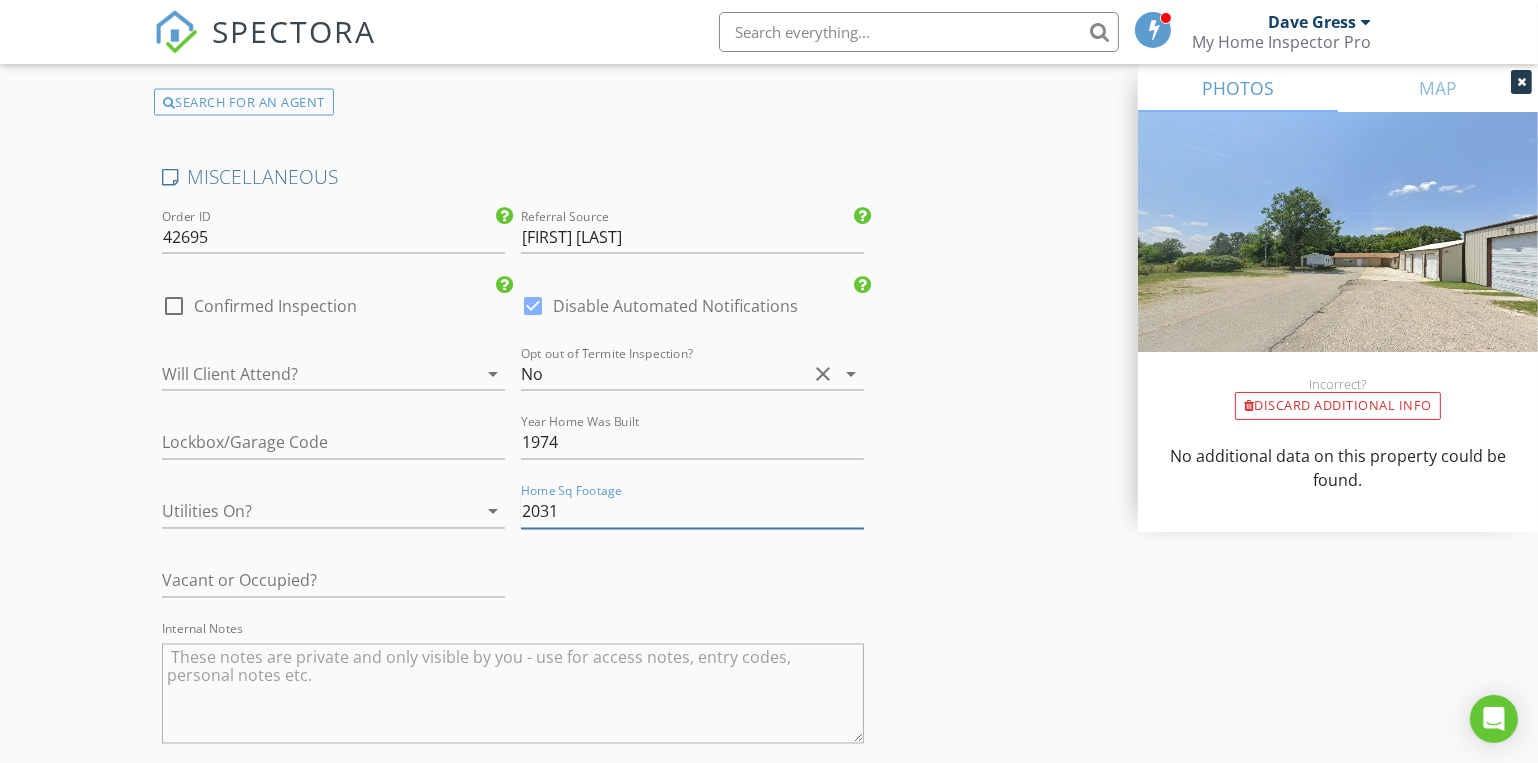 type on "2031" 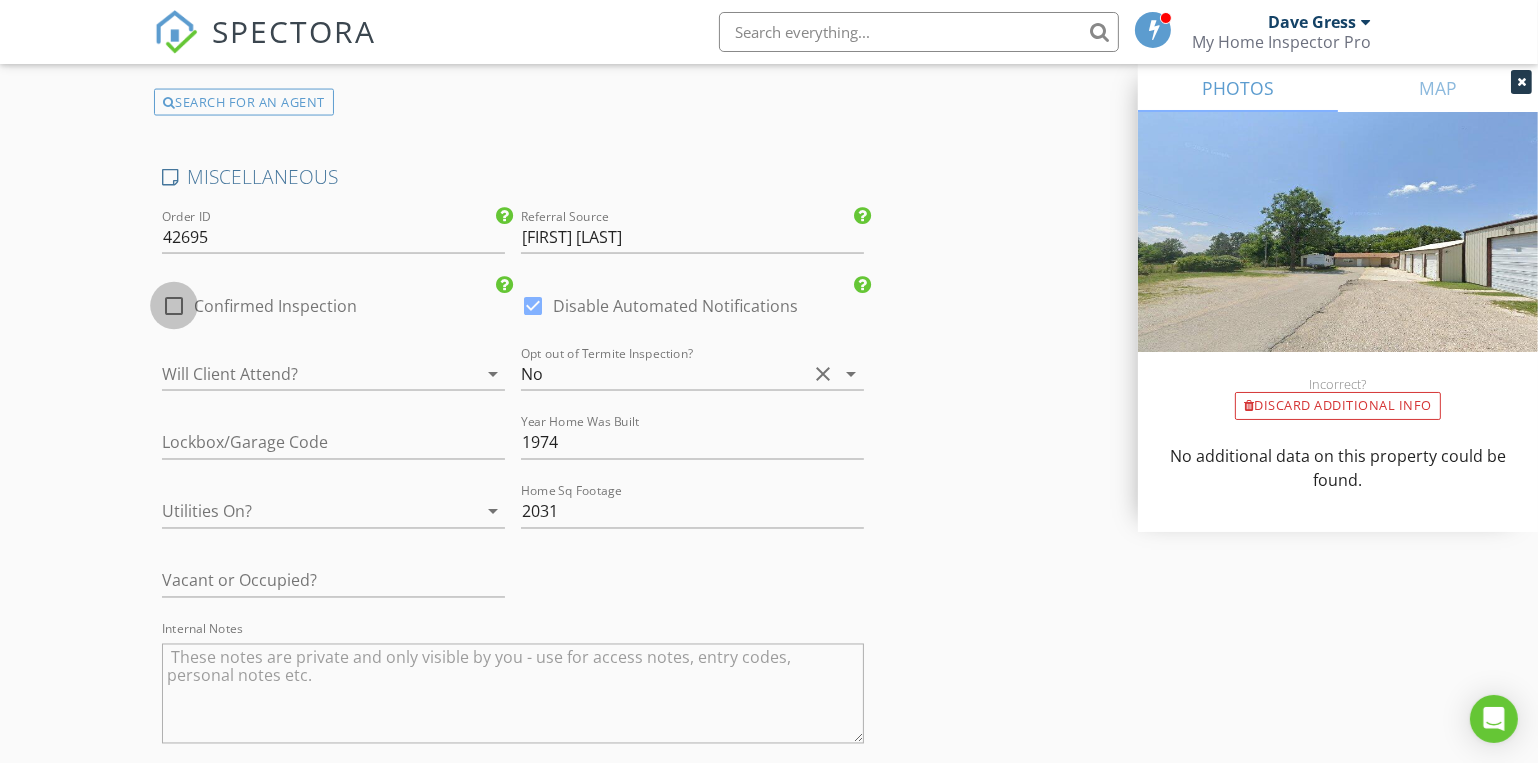 click at bounding box center (174, 306) 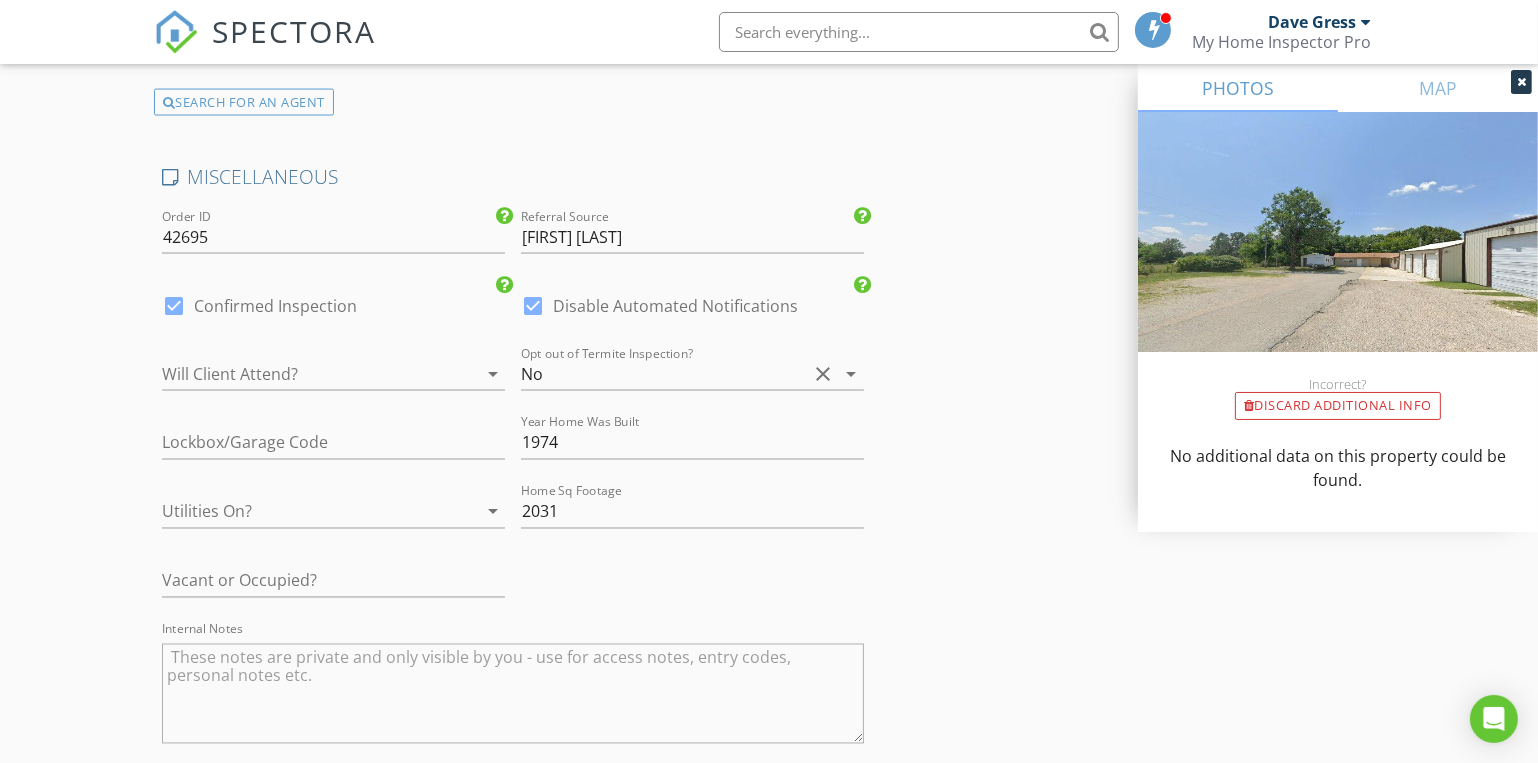 click at bounding box center [305, 374] 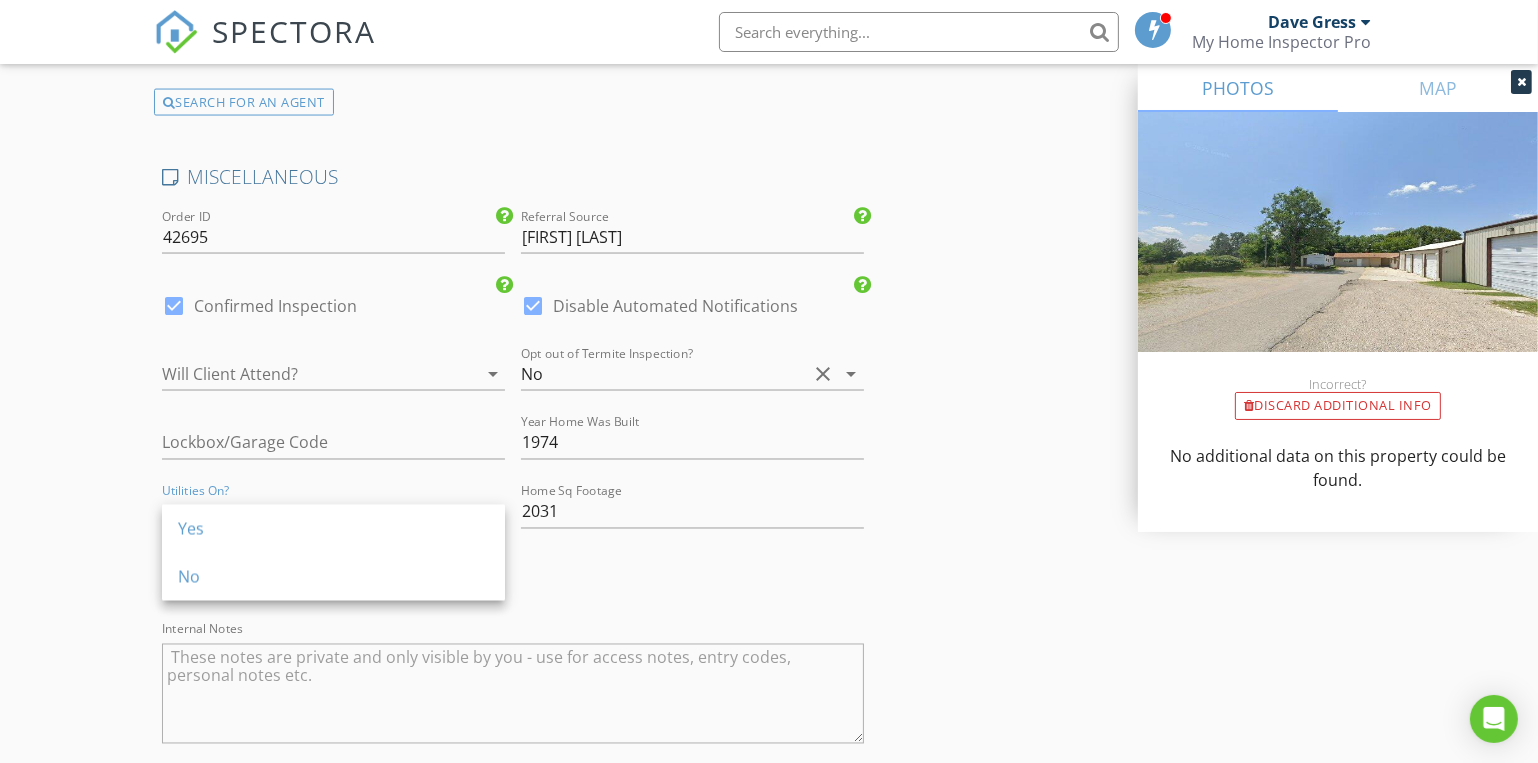 click on "Yes" at bounding box center (333, 529) 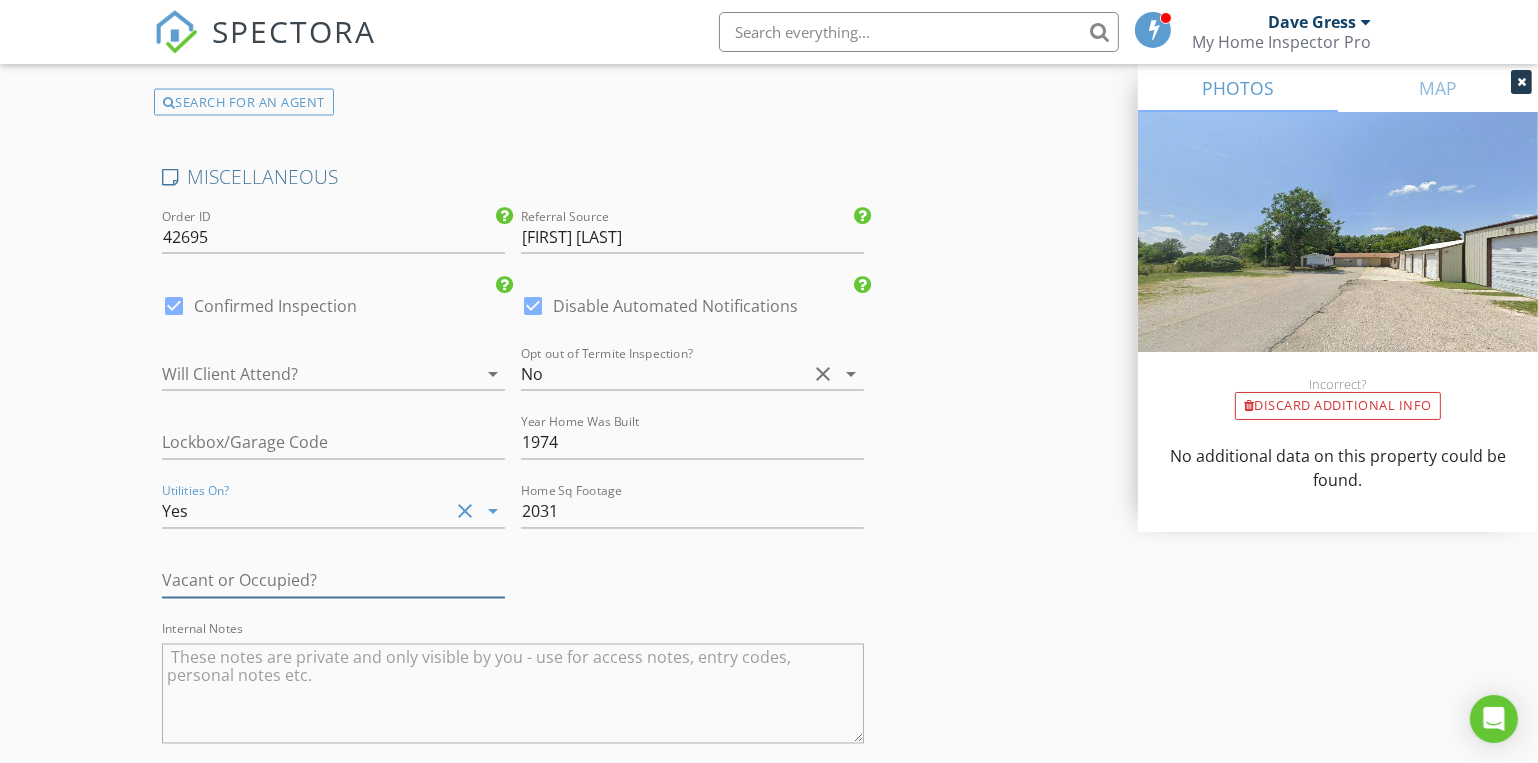 click at bounding box center (333, 581) 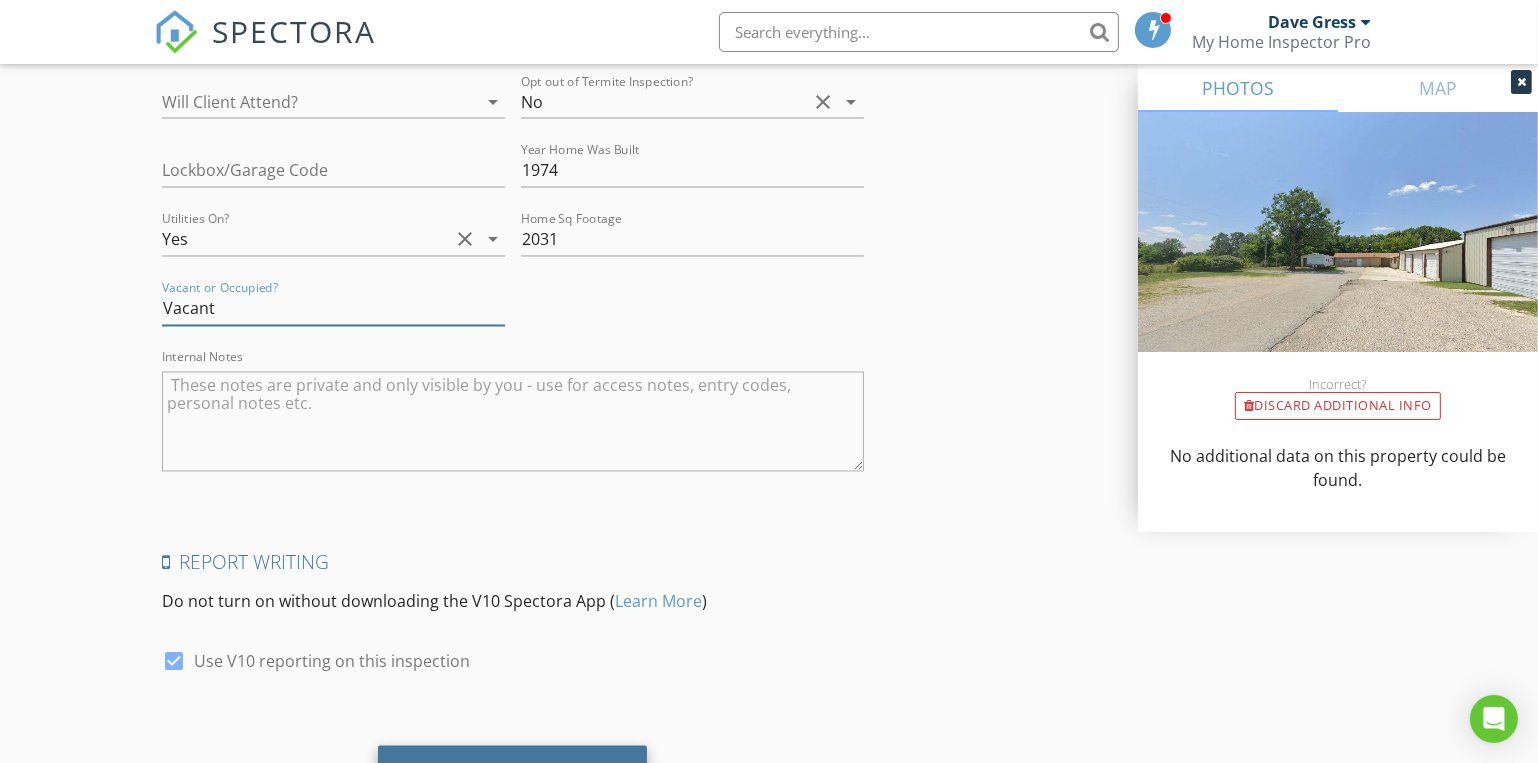 scroll, scrollTop: 4198, scrollLeft: 0, axis: vertical 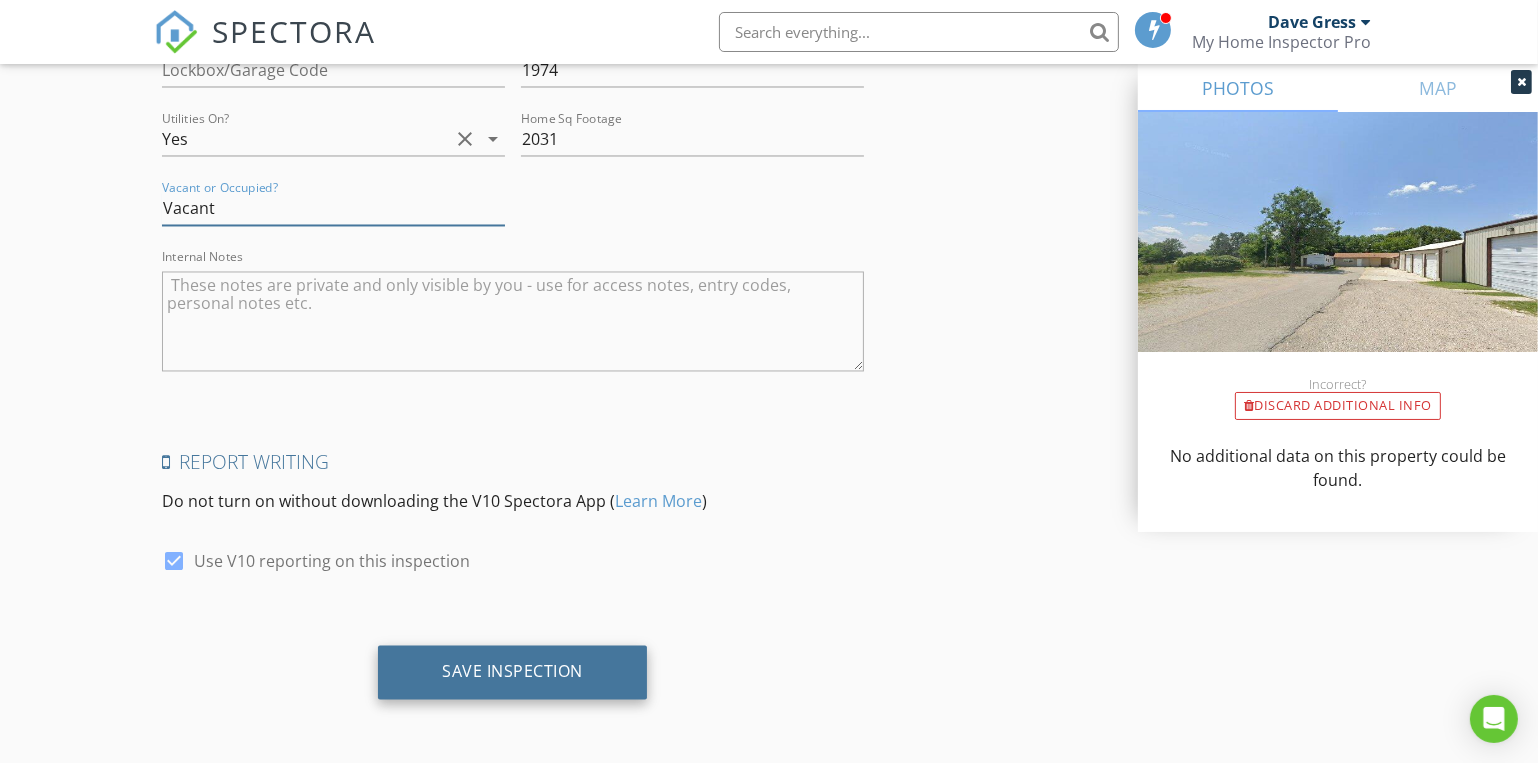 type on "Vacant" 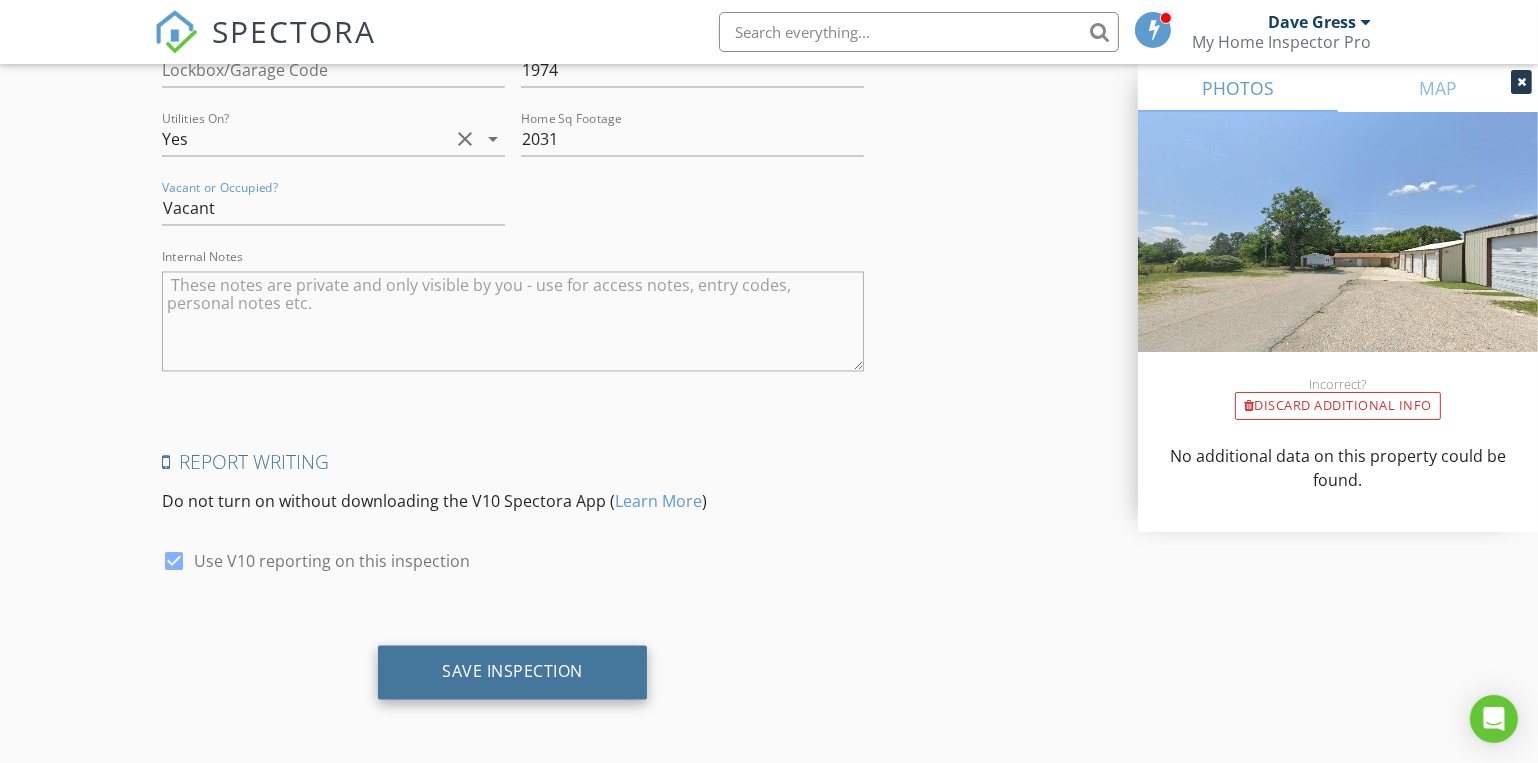 click on "Save Inspection" at bounding box center (512, 673) 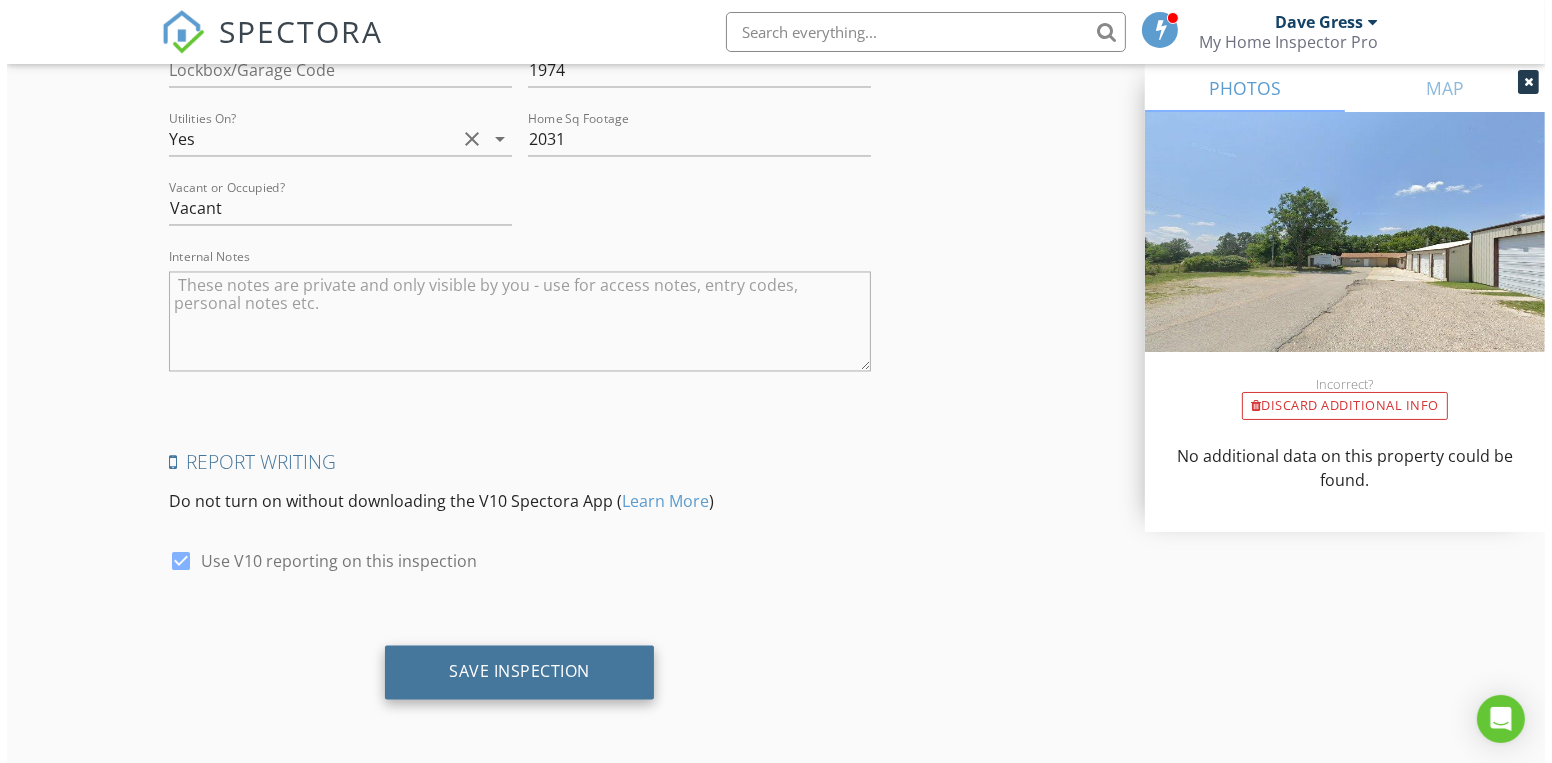 scroll, scrollTop: 4182, scrollLeft: 0, axis: vertical 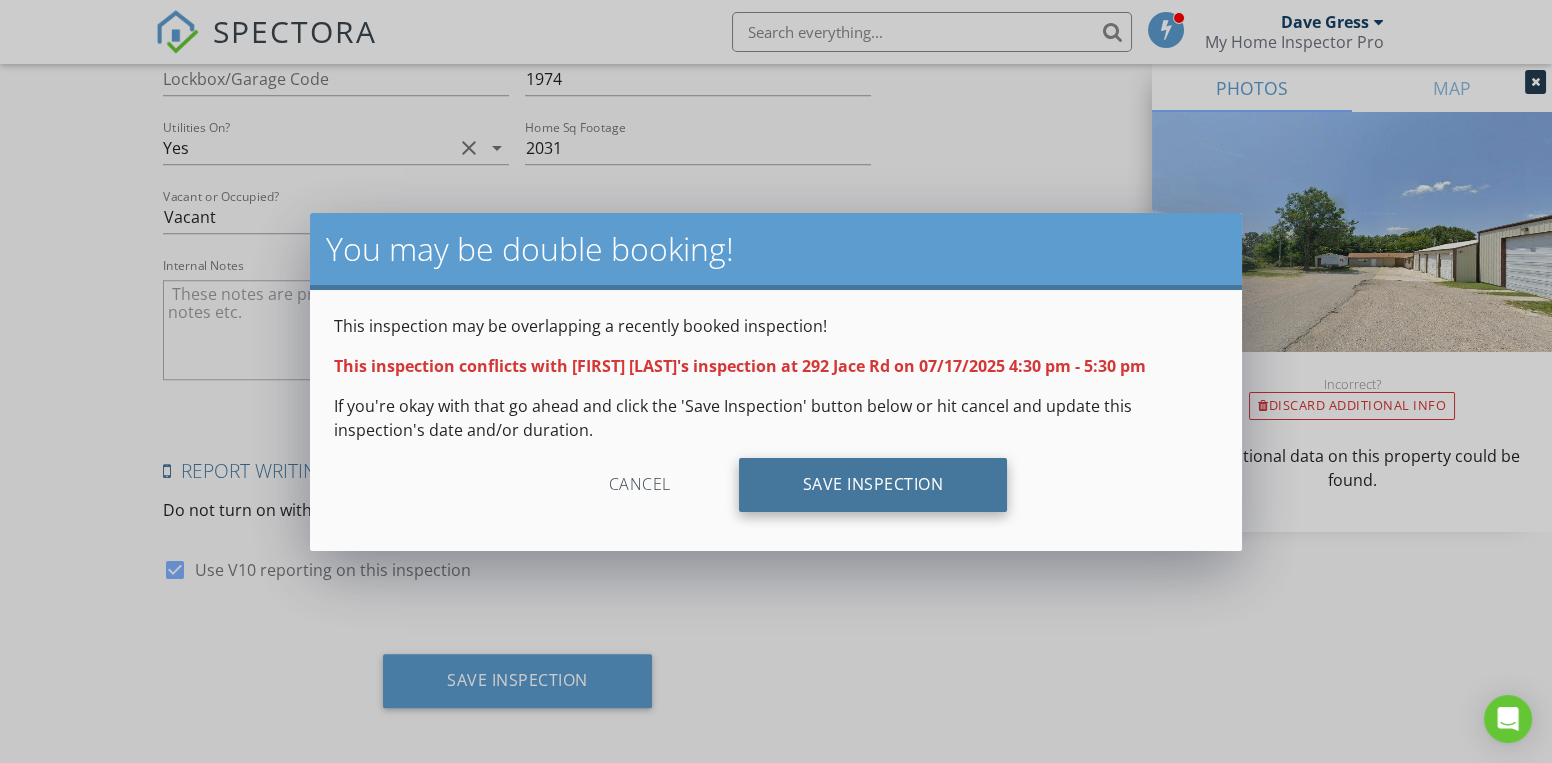 click on "Save Inspection" at bounding box center [873, 485] 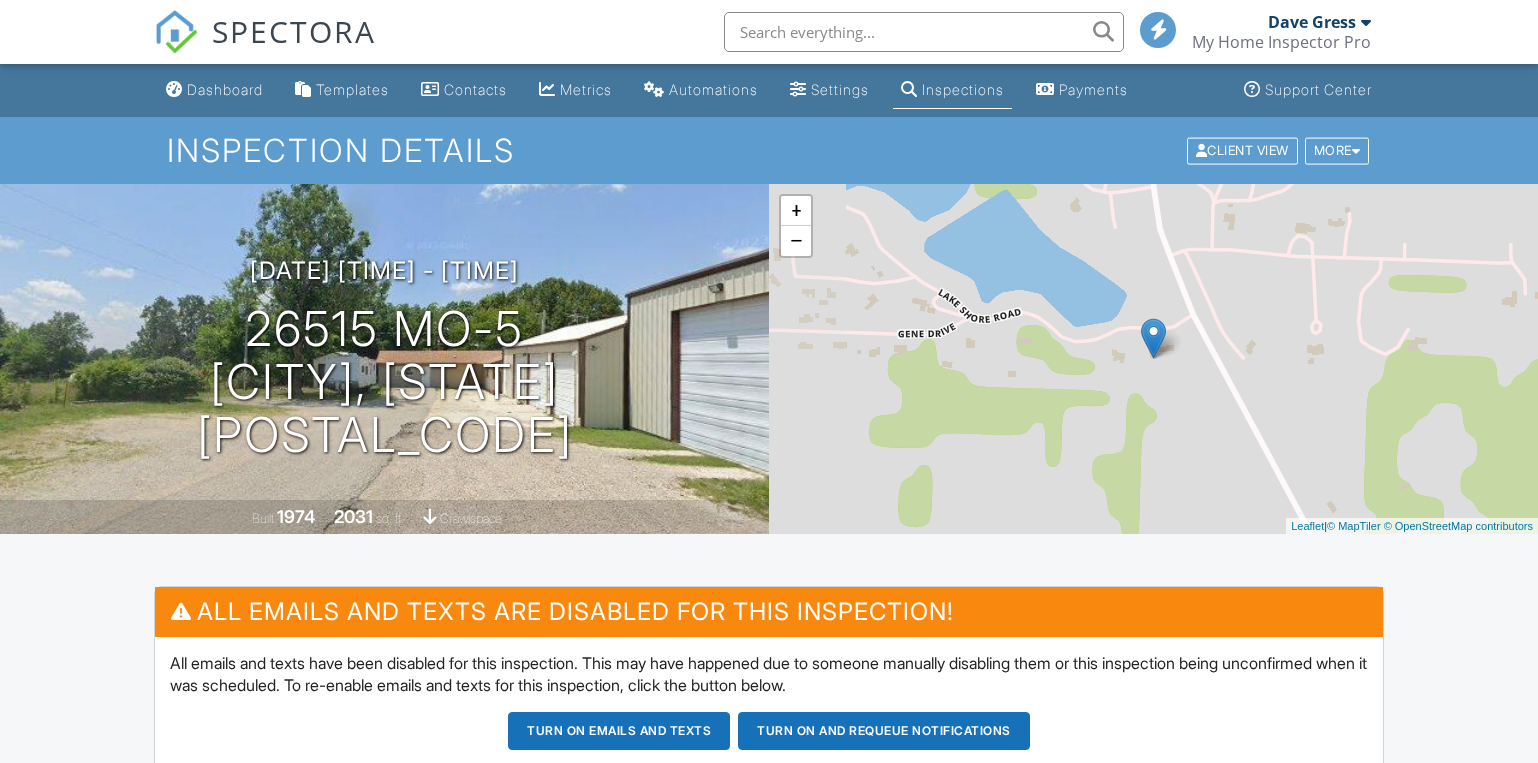 scroll, scrollTop: 0, scrollLeft: 0, axis: both 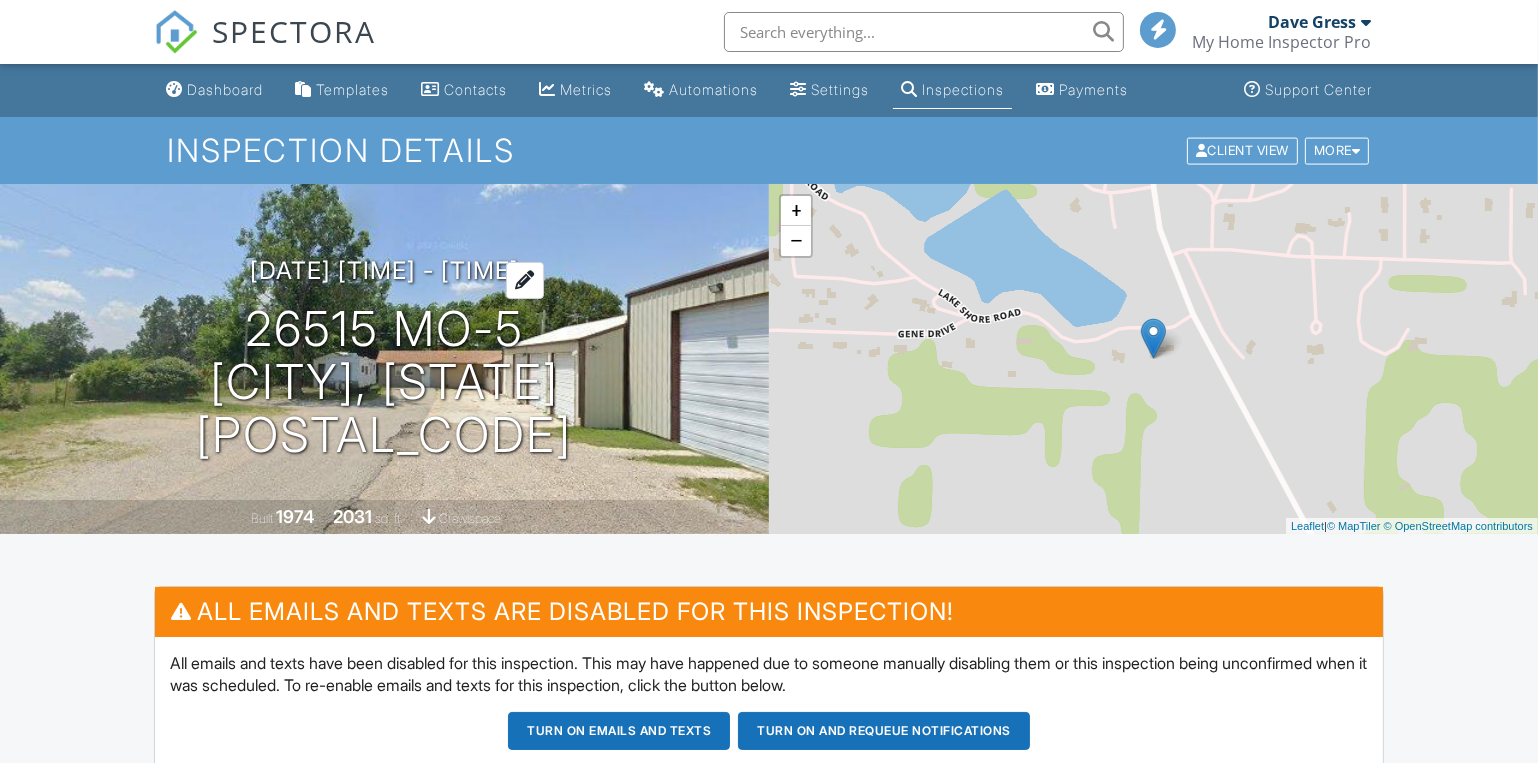 click on "[DATE] [TIME]
- [TIME]" at bounding box center [384, 270] 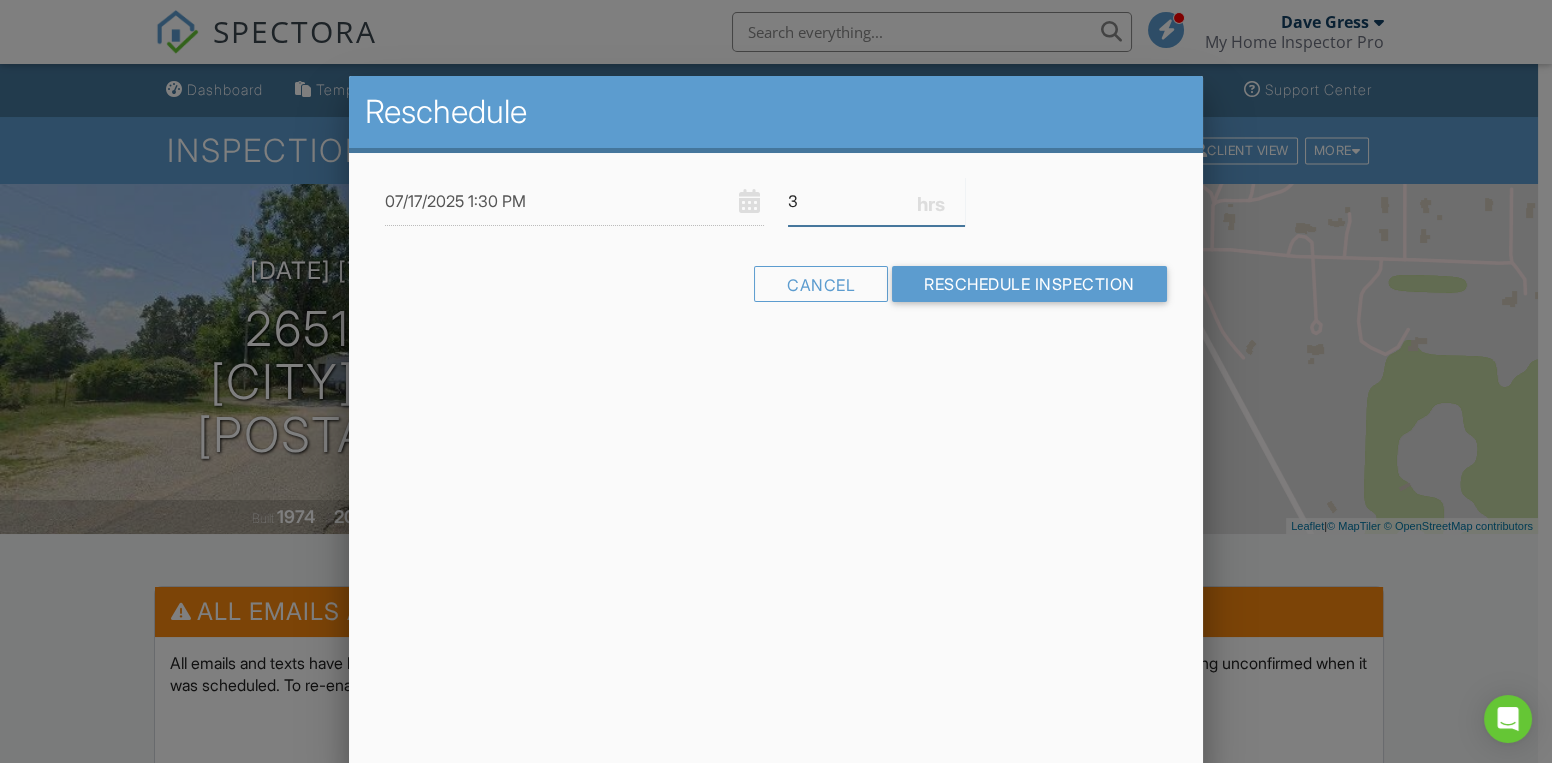 click on "3" at bounding box center (876, 201) 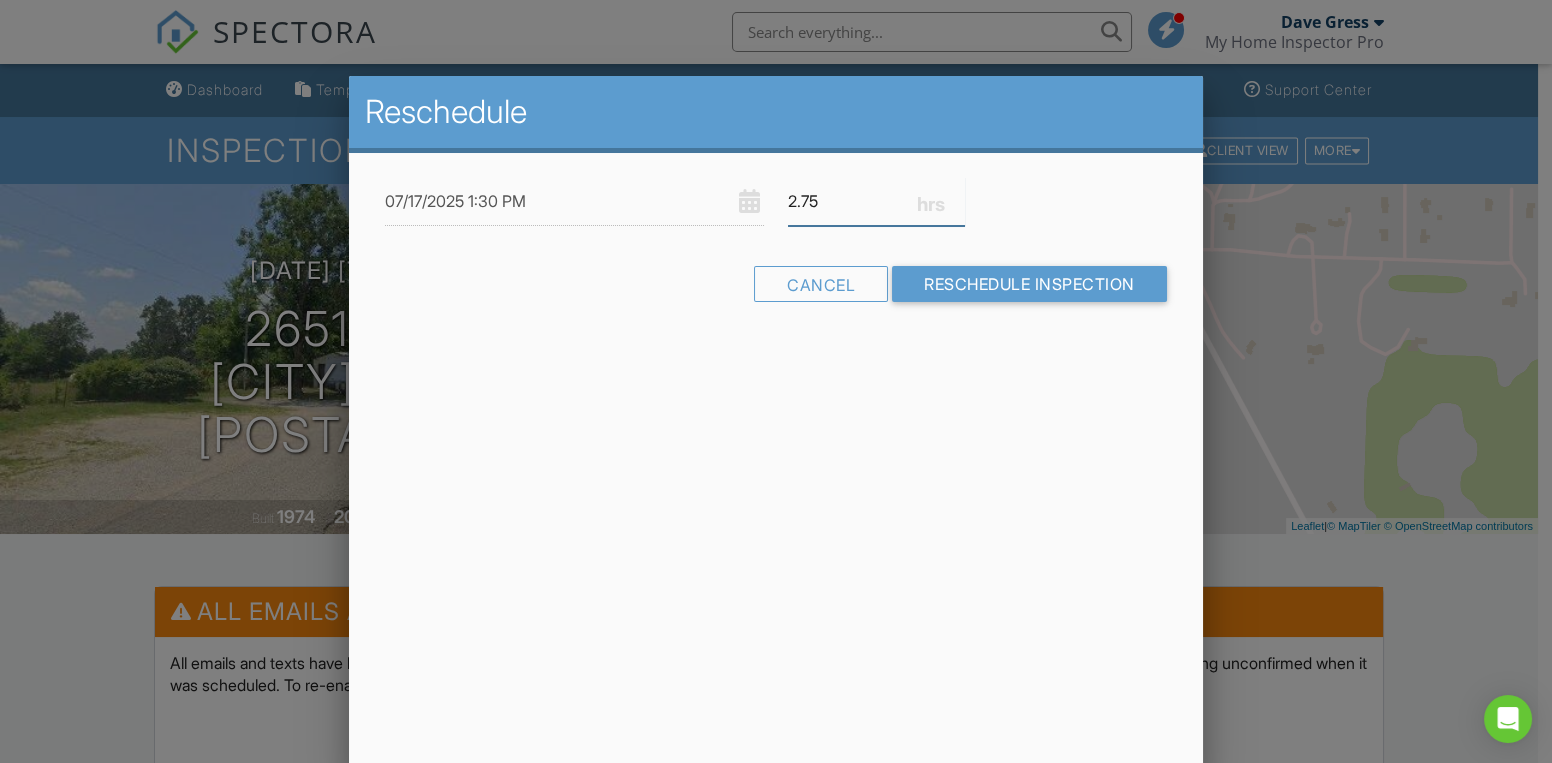click on "2.75" at bounding box center [876, 201] 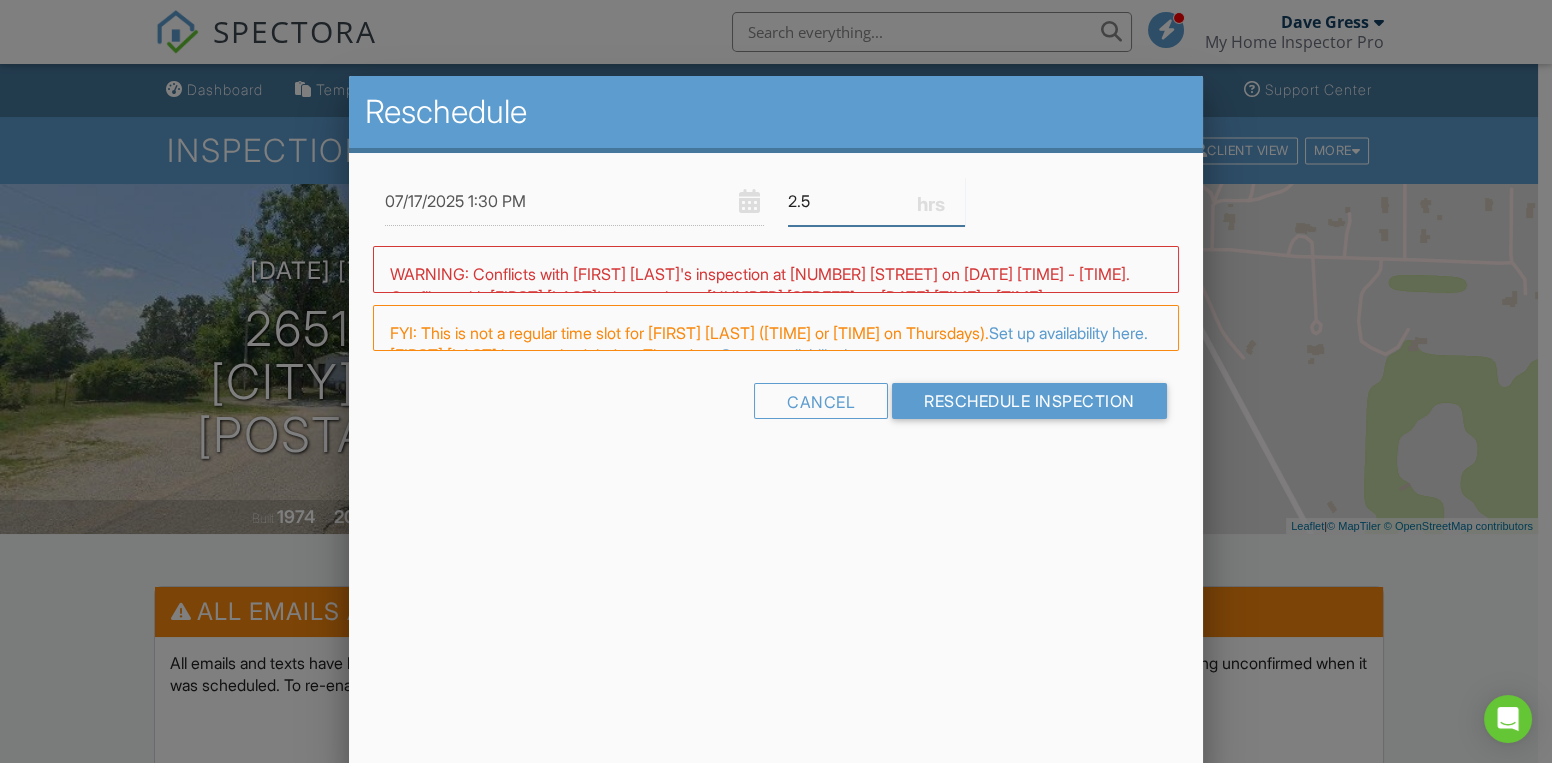 click on "2.5" at bounding box center [876, 201] 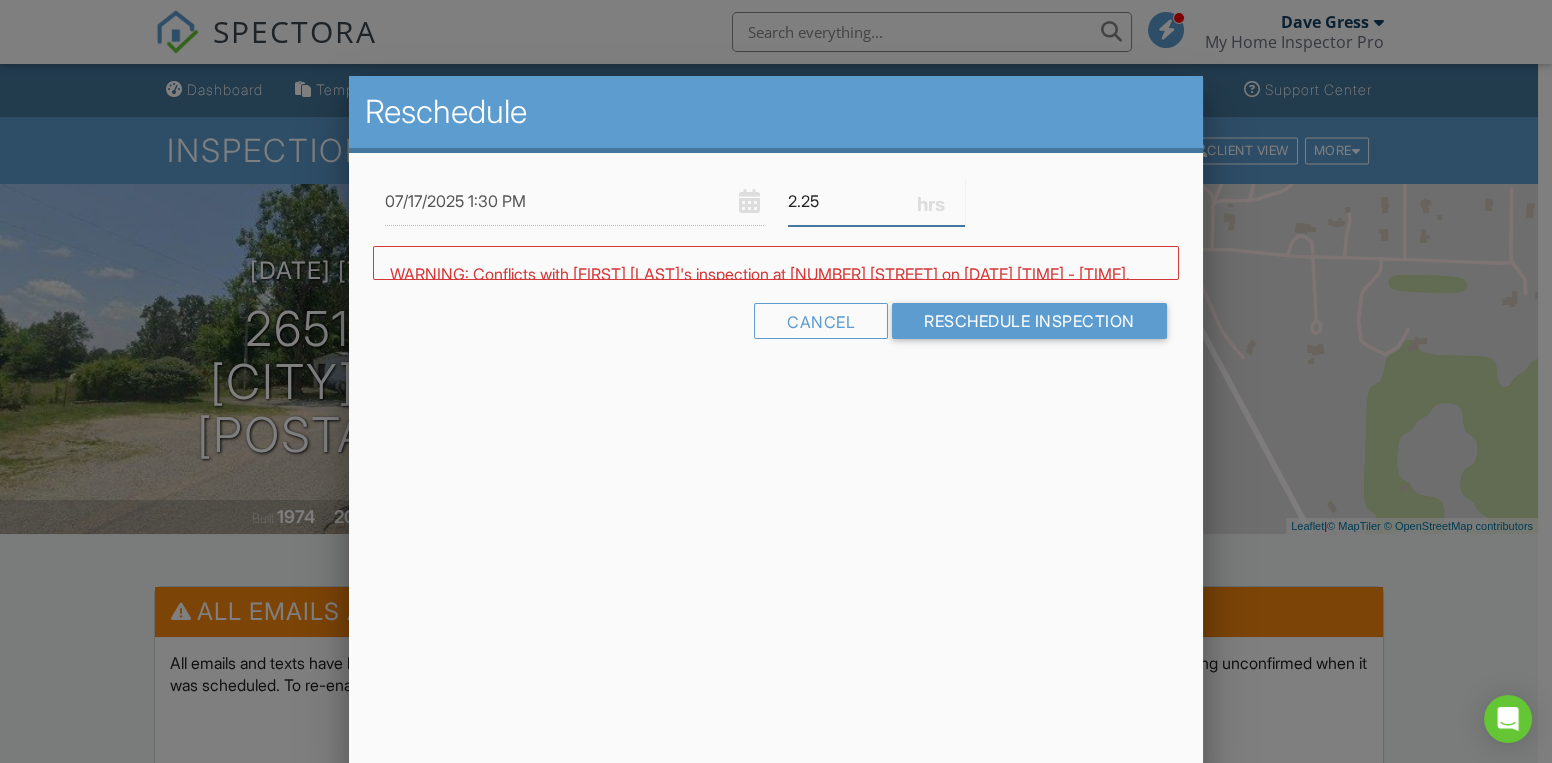 click on "2.25" at bounding box center [876, 201] 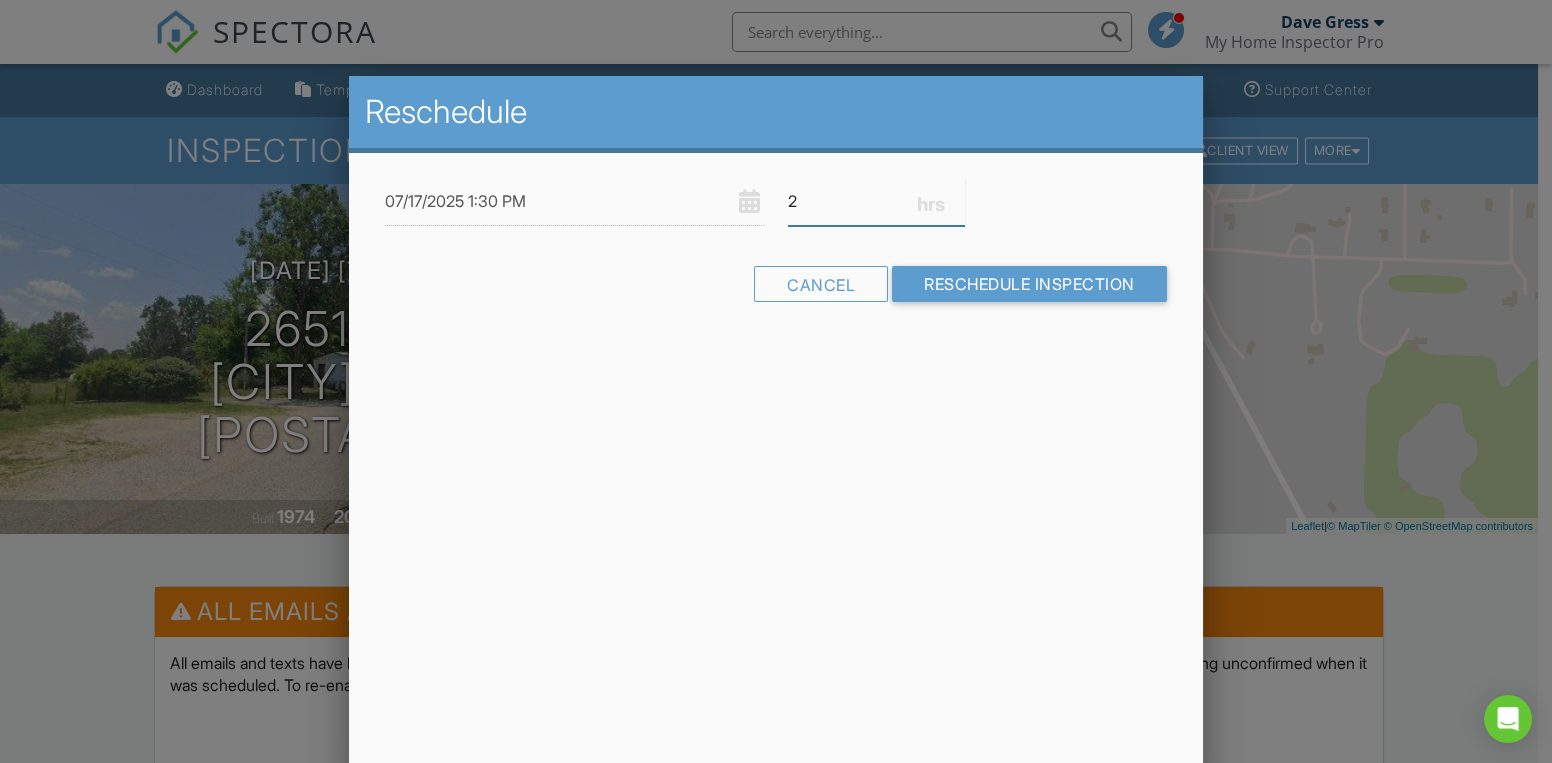 type on "2" 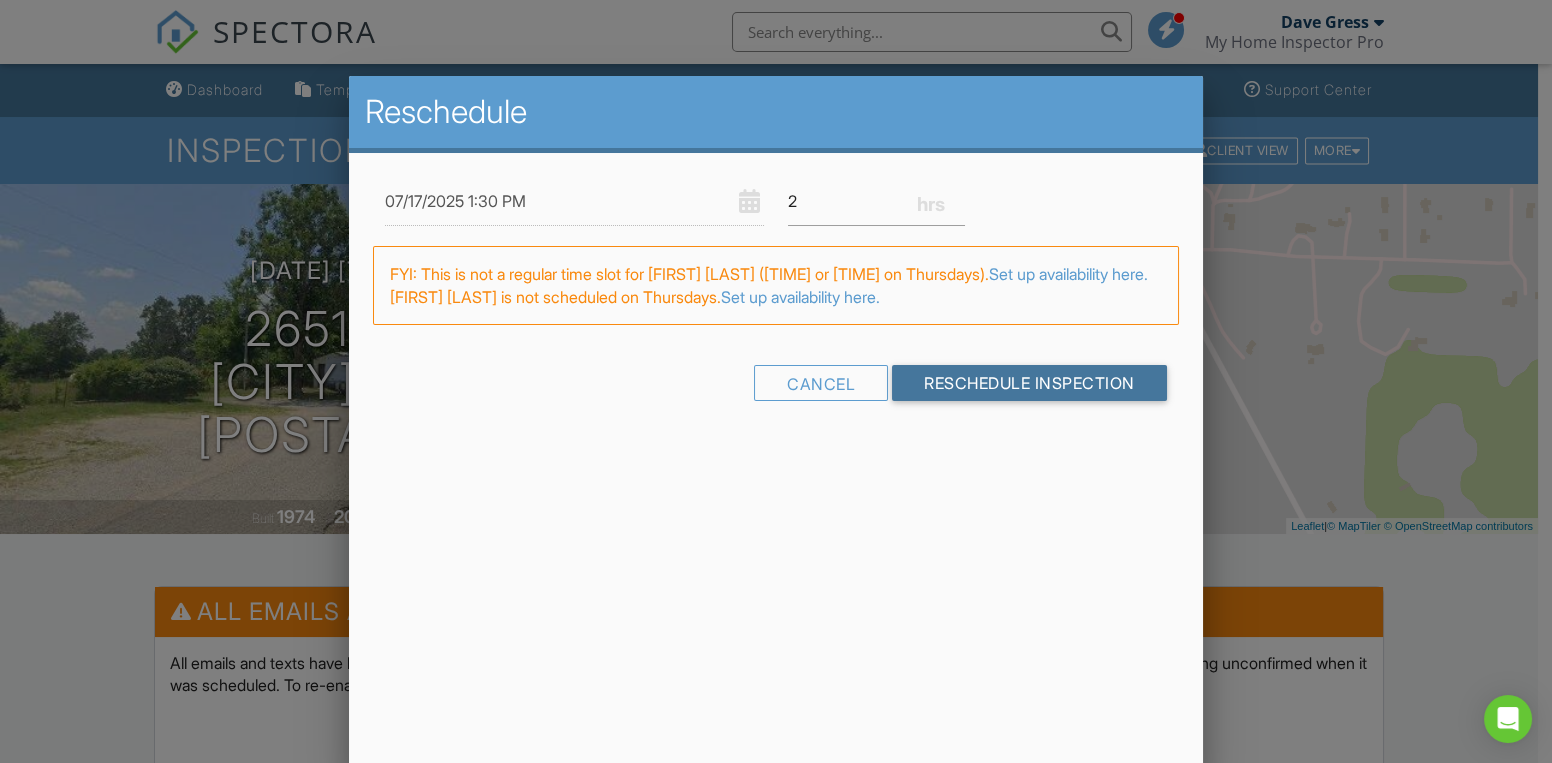 click on "Reschedule Inspection" at bounding box center [1029, 383] 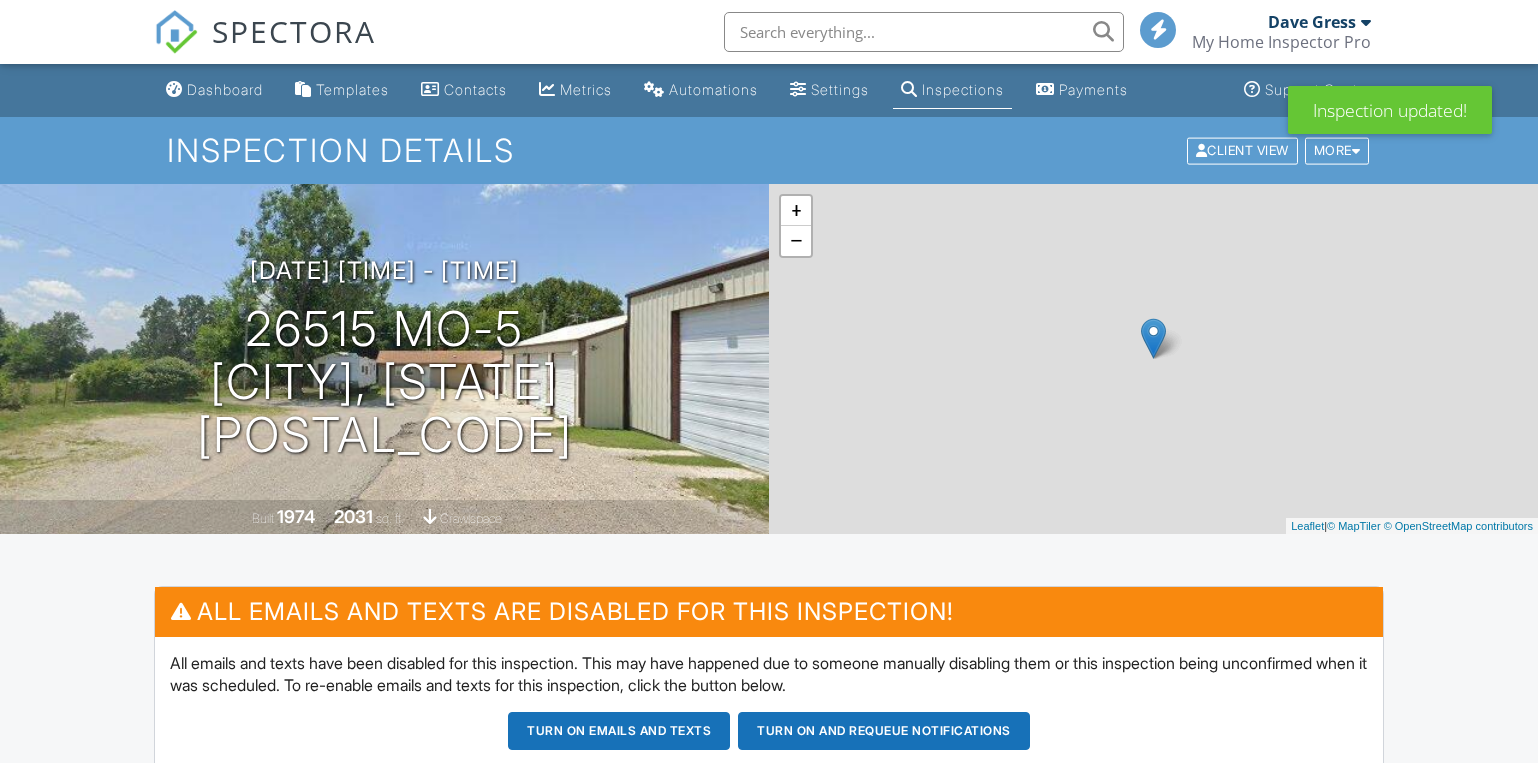 scroll, scrollTop: 545, scrollLeft: 0, axis: vertical 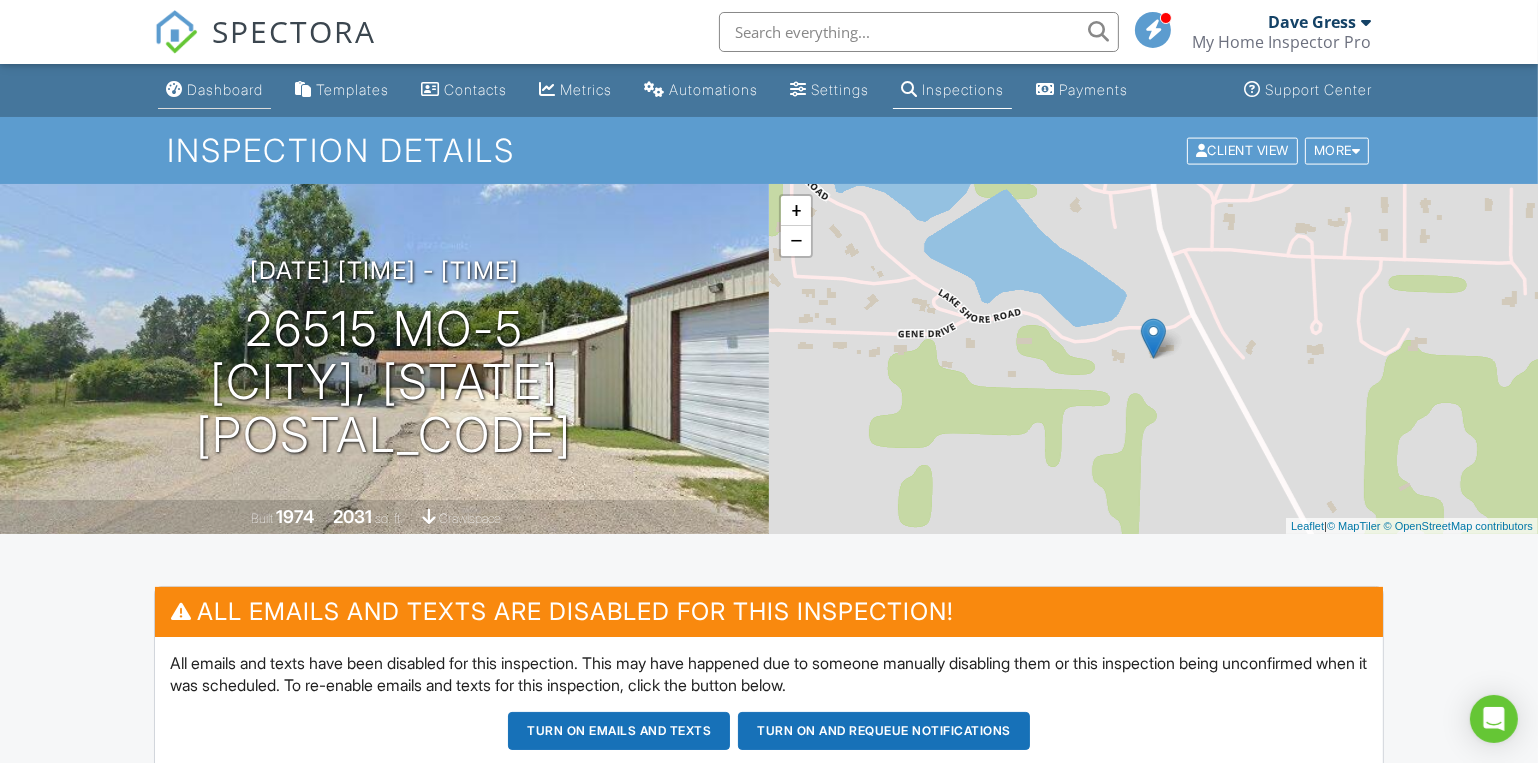 click on "Dashboard" at bounding box center (225, 89) 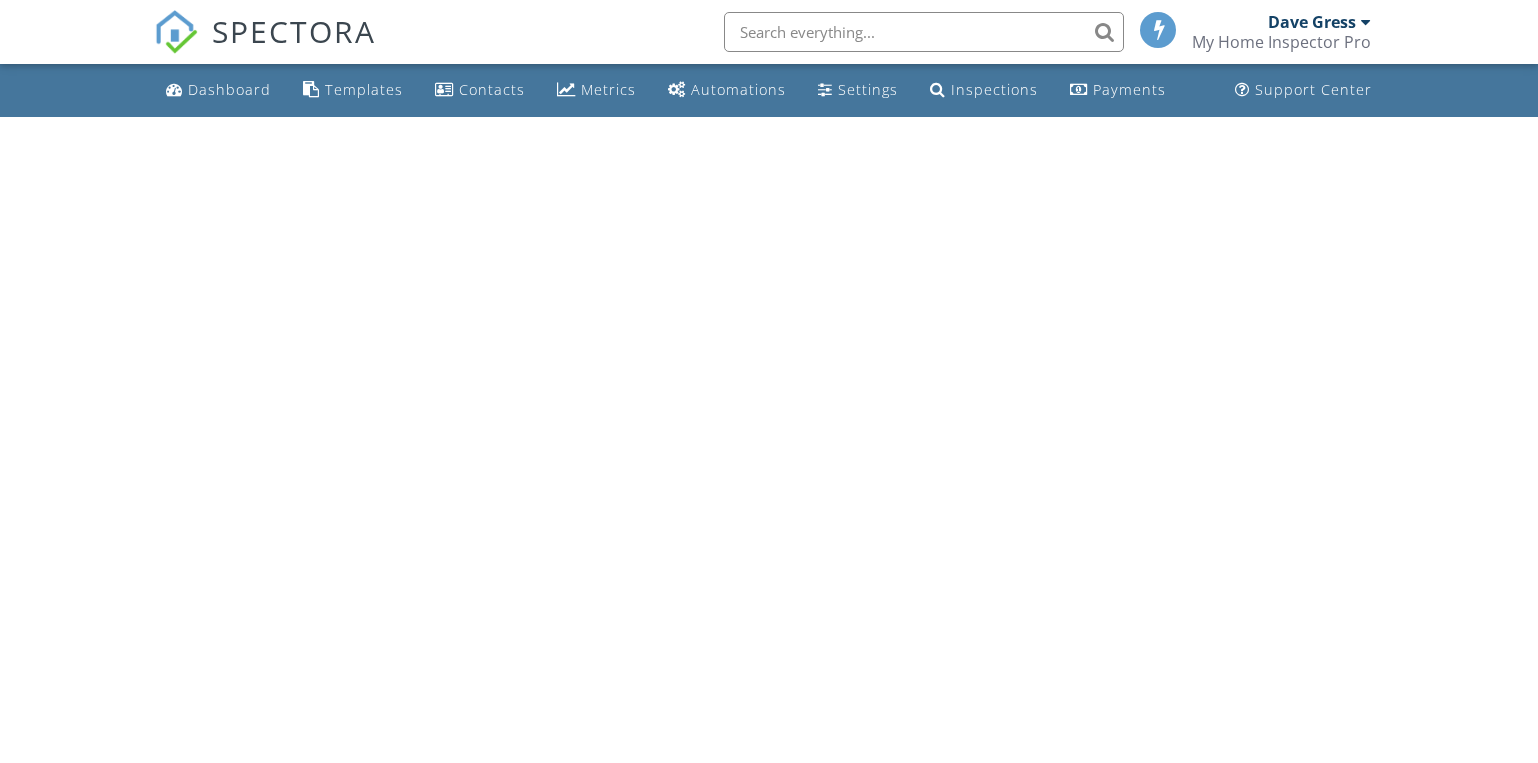 scroll, scrollTop: 0, scrollLeft: 0, axis: both 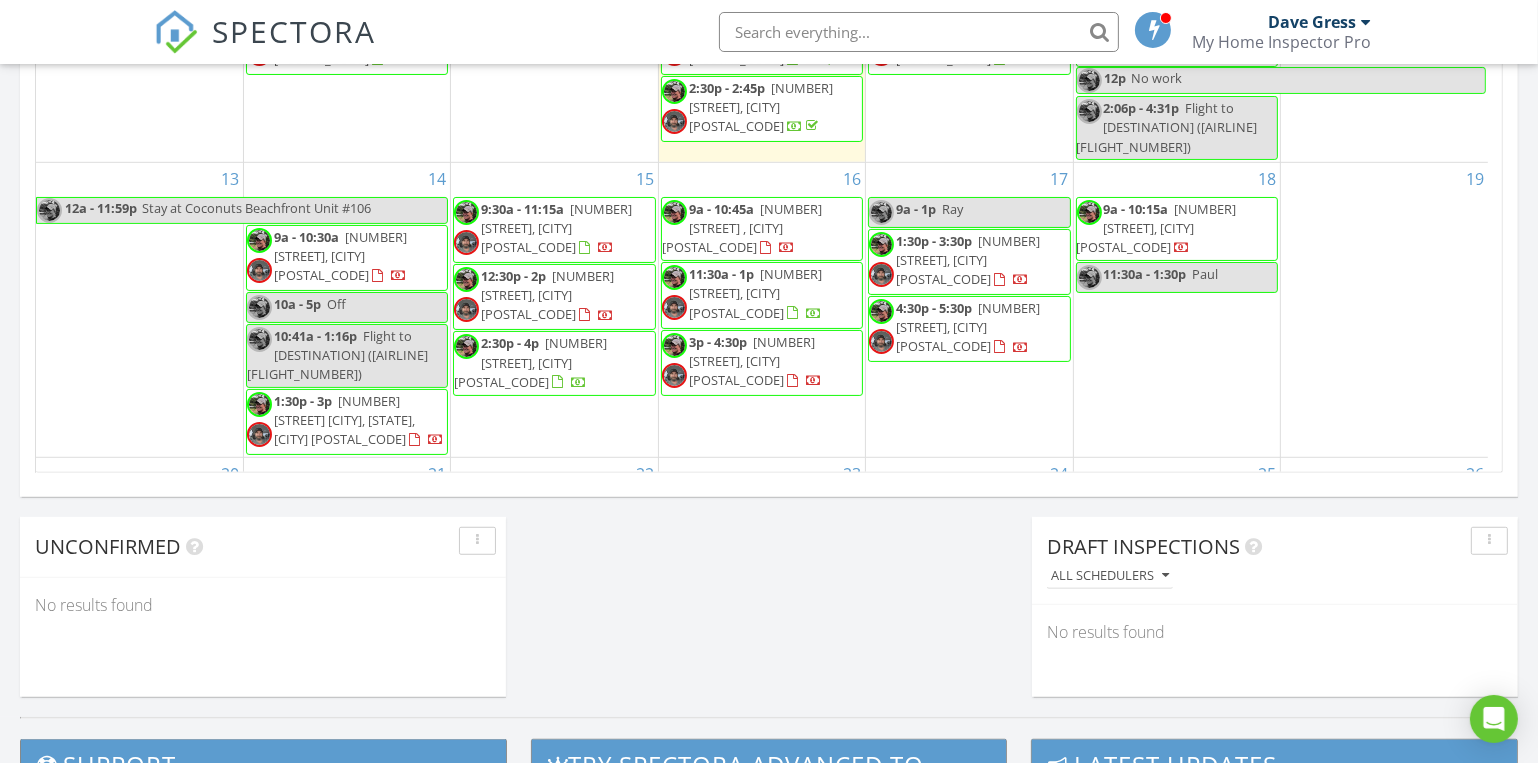 click on "[NUMBER] [STREET], [CITY] [POSTAL_CODE]" at bounding box center [1157, 228] 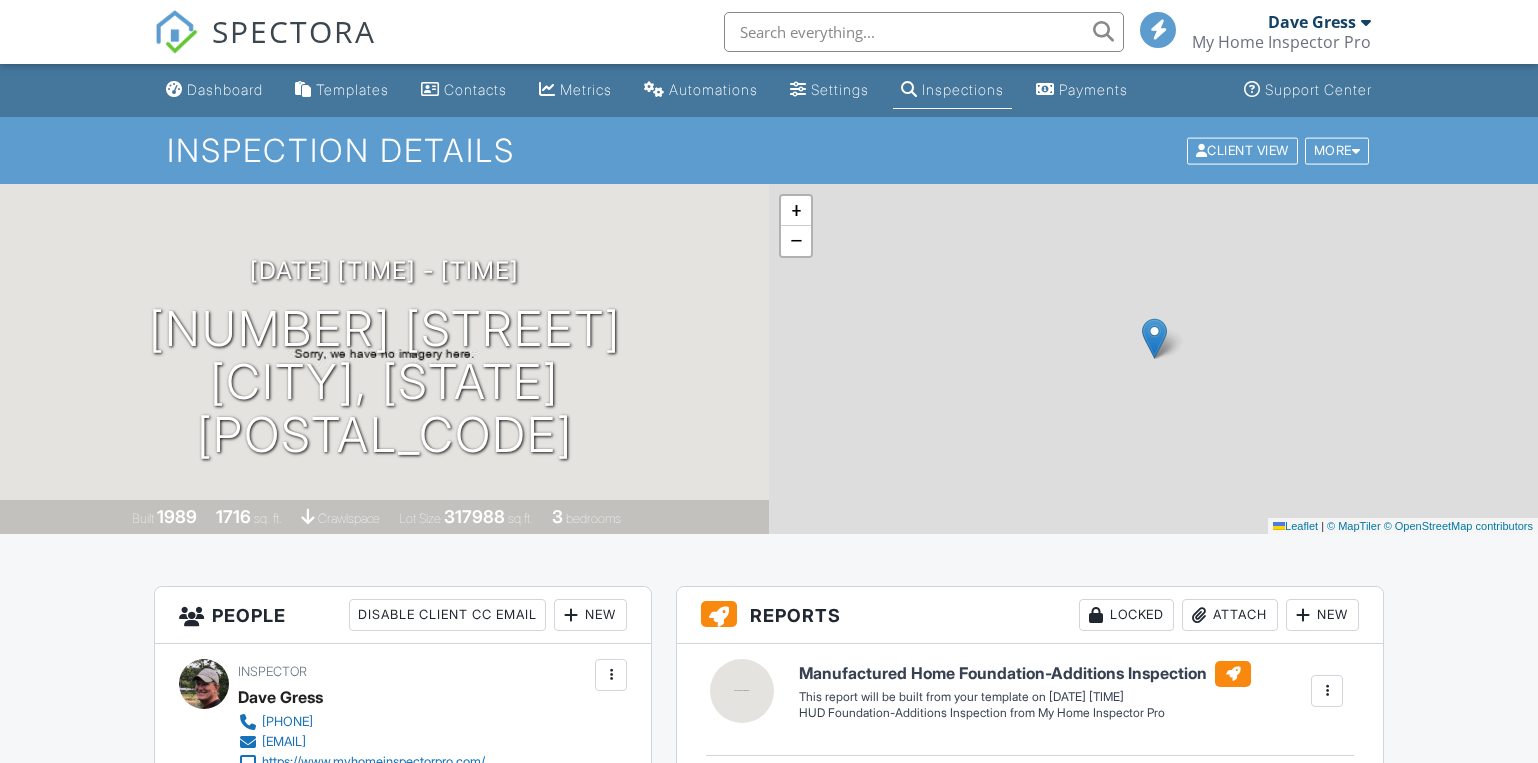 scroll, scrollTop: 0, scrollLeft: 0, axis: both 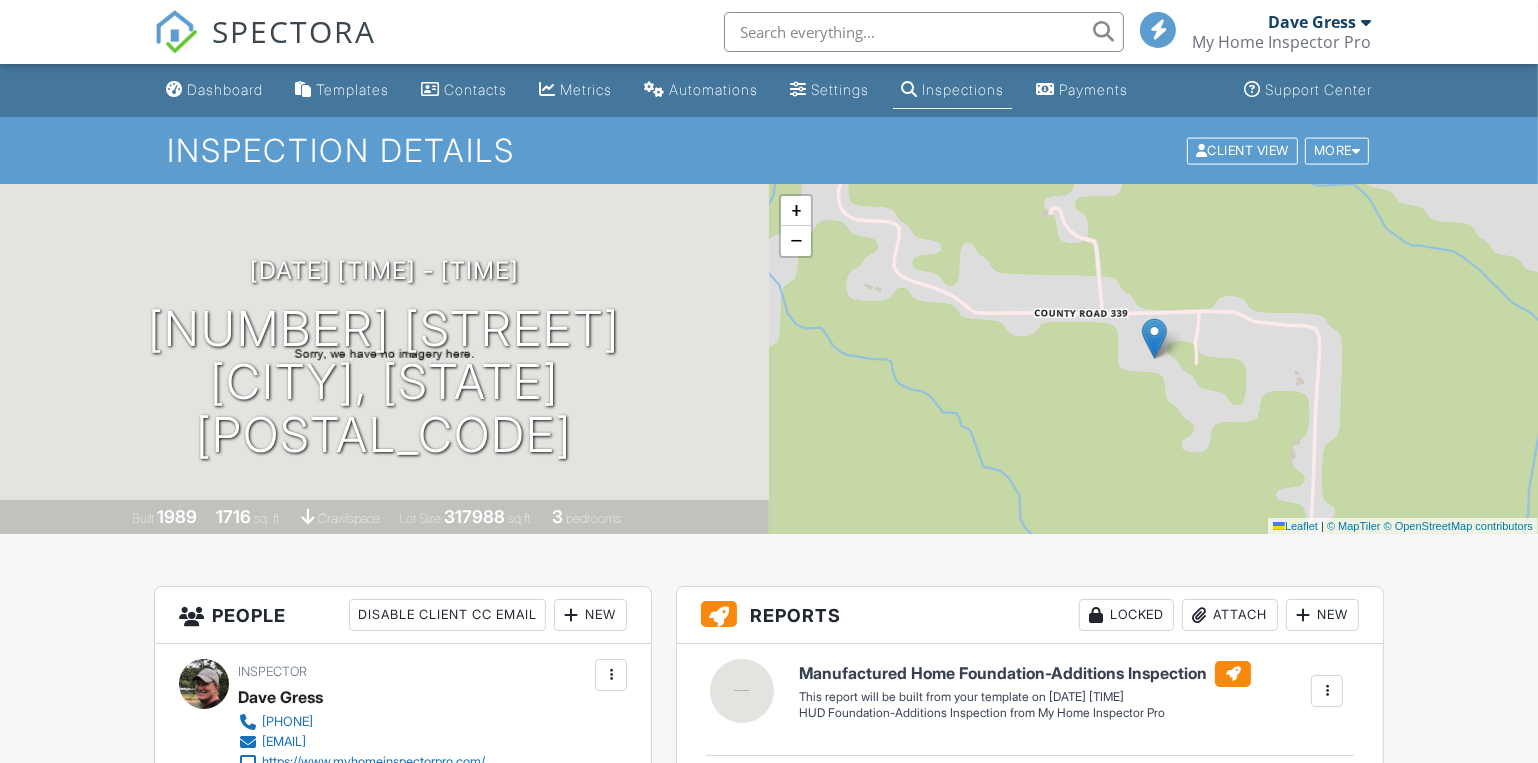 click on "New" at bounding box center [447, 615] 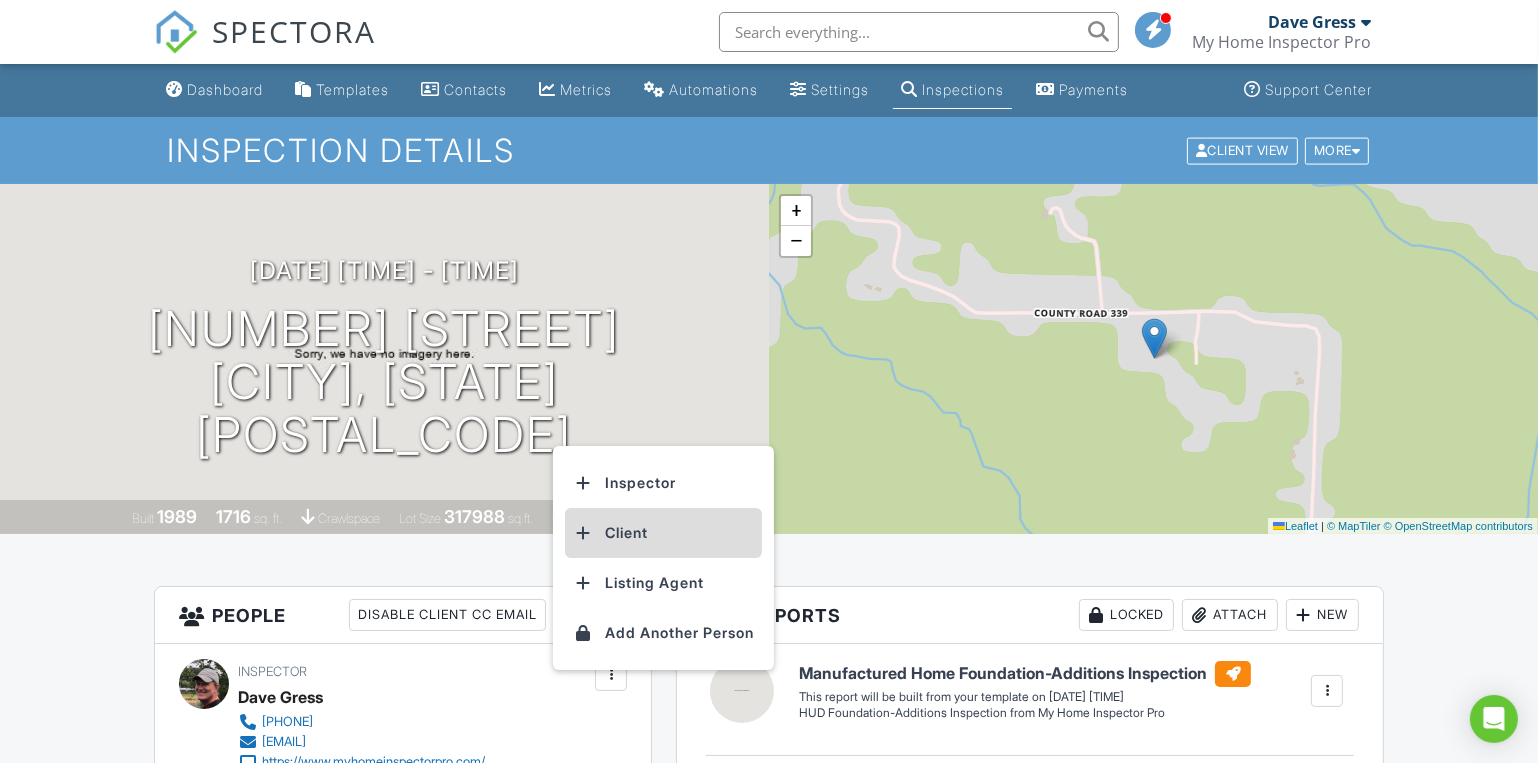 click on "Client" at bounding box center (663, 533) 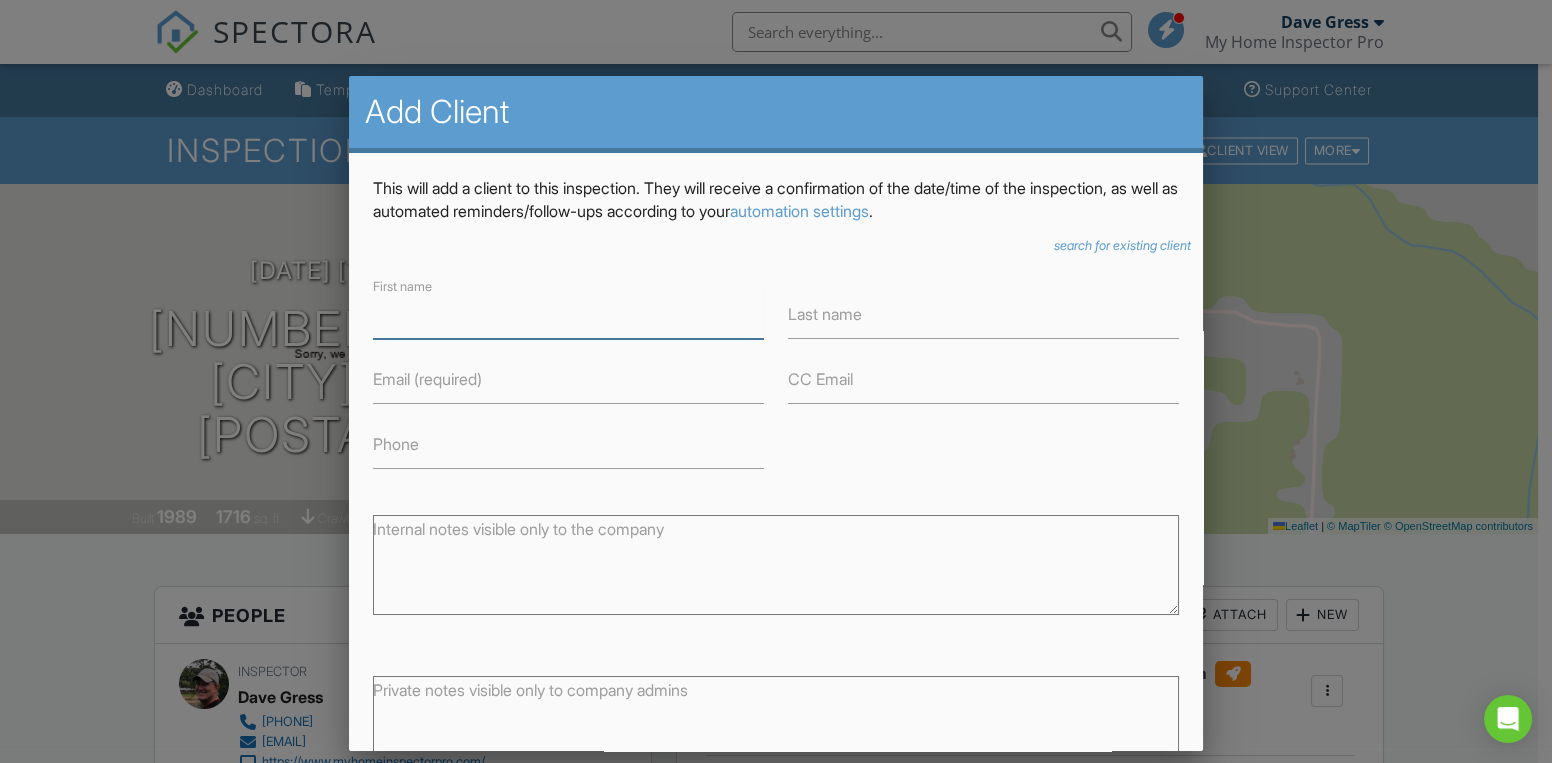 paste on "Kristine Carden" 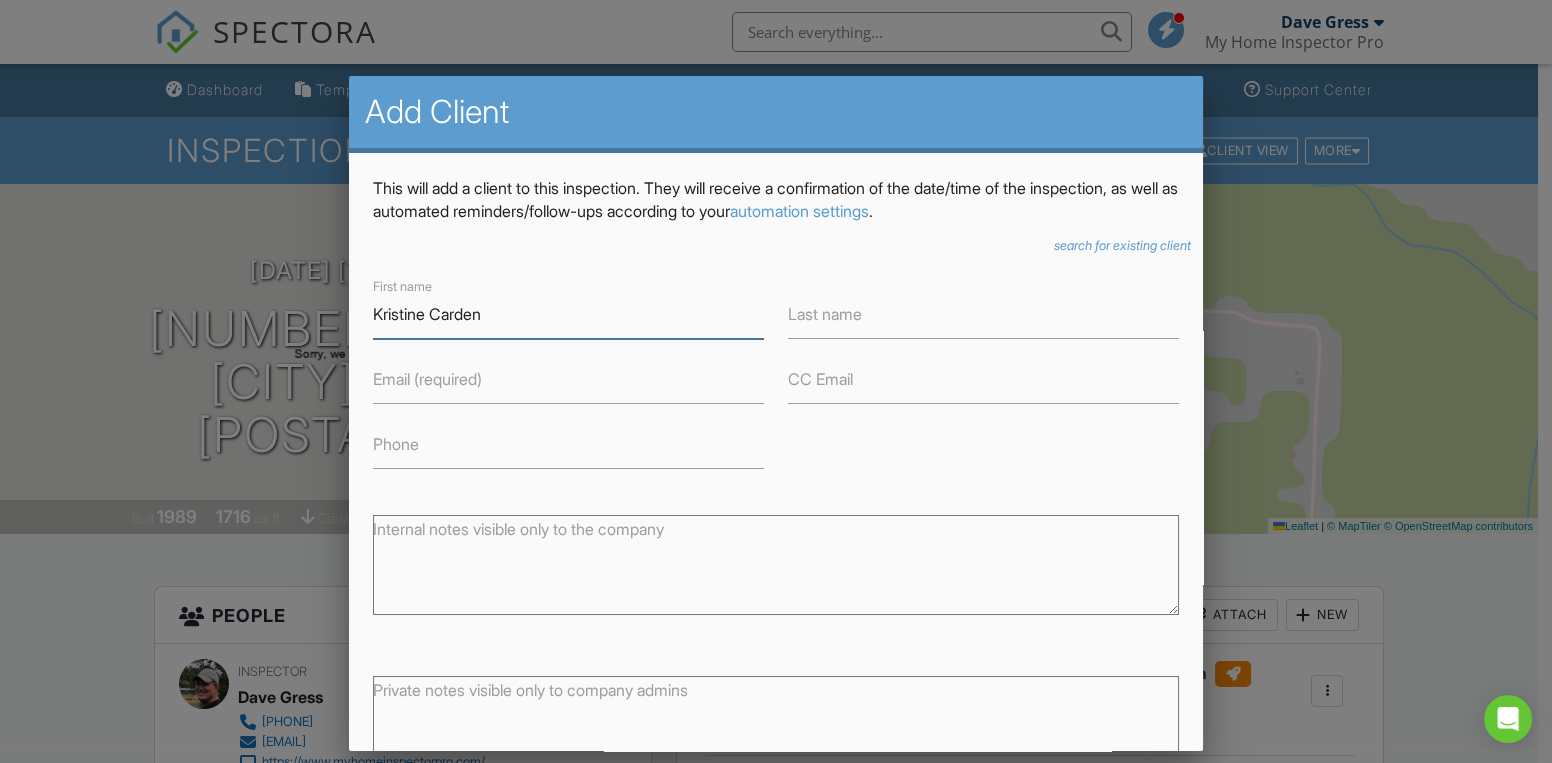 drag, startPoint x: 501, startPoint y: 317, endPoint x: 435, endPoint y: 316, distance: 66.007576 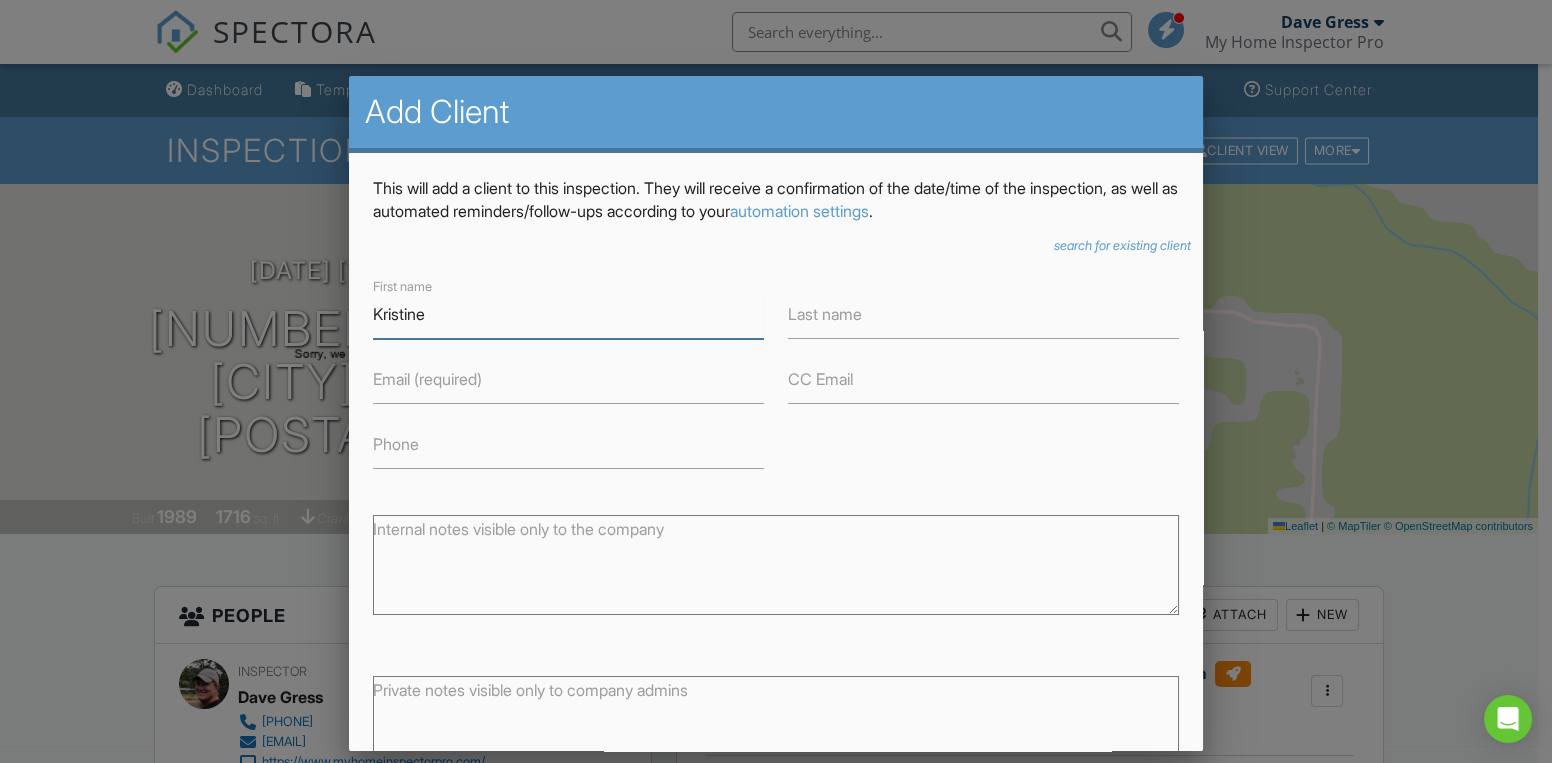 type on "Kristine" 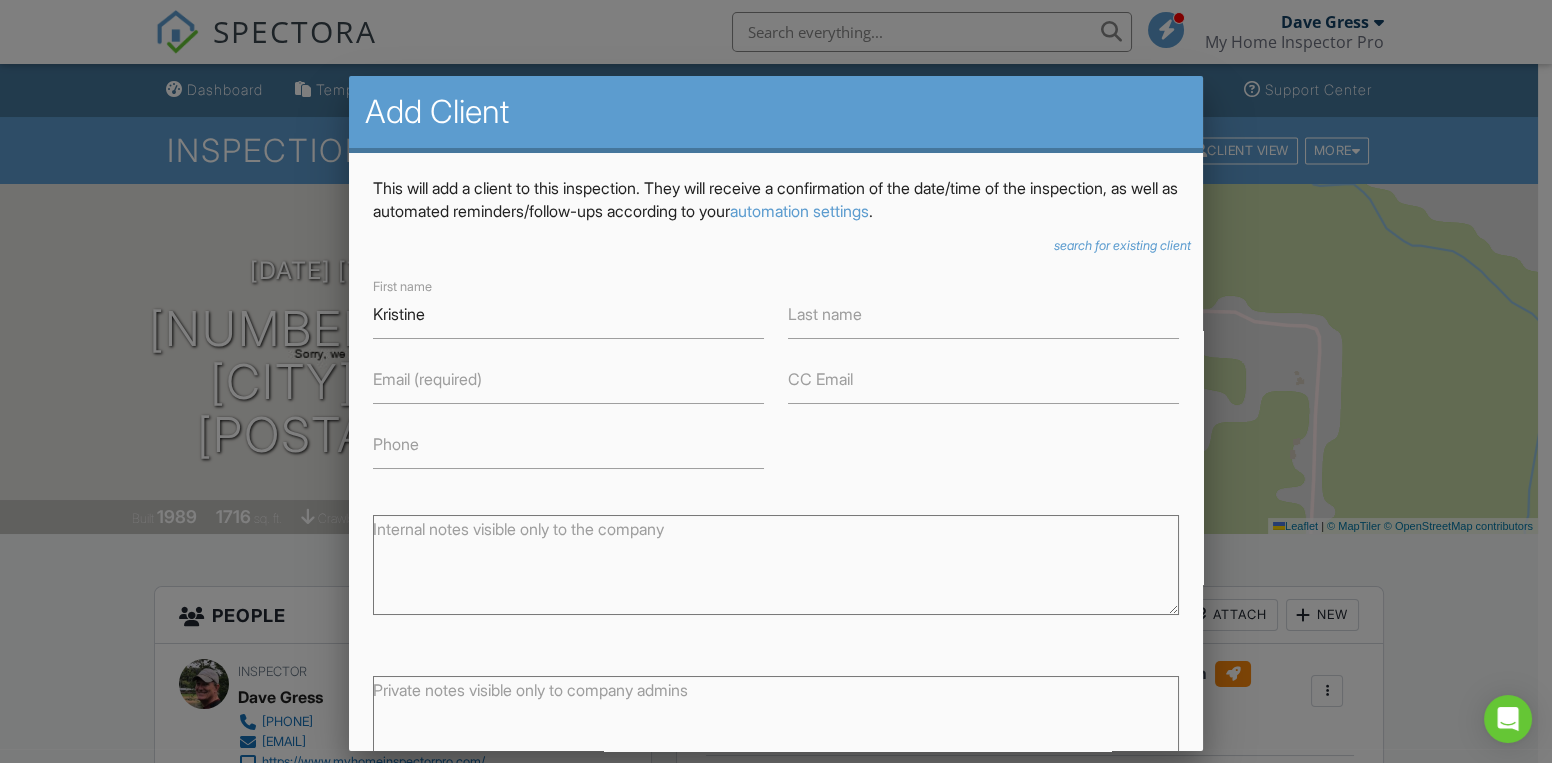 click on "Last name" at bounding box center [825, 314] 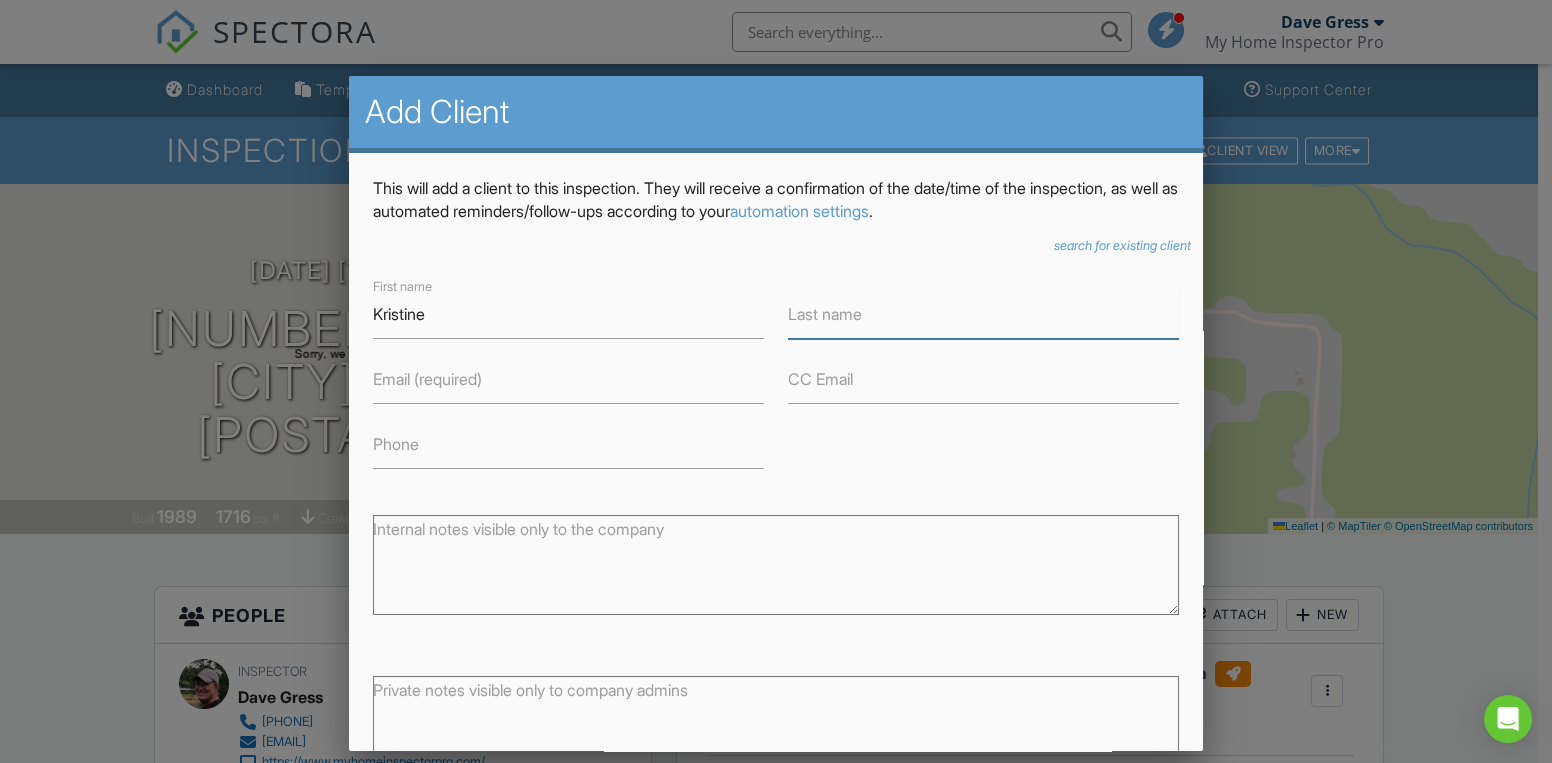click on "Last name" at bounding box center [983, 314] 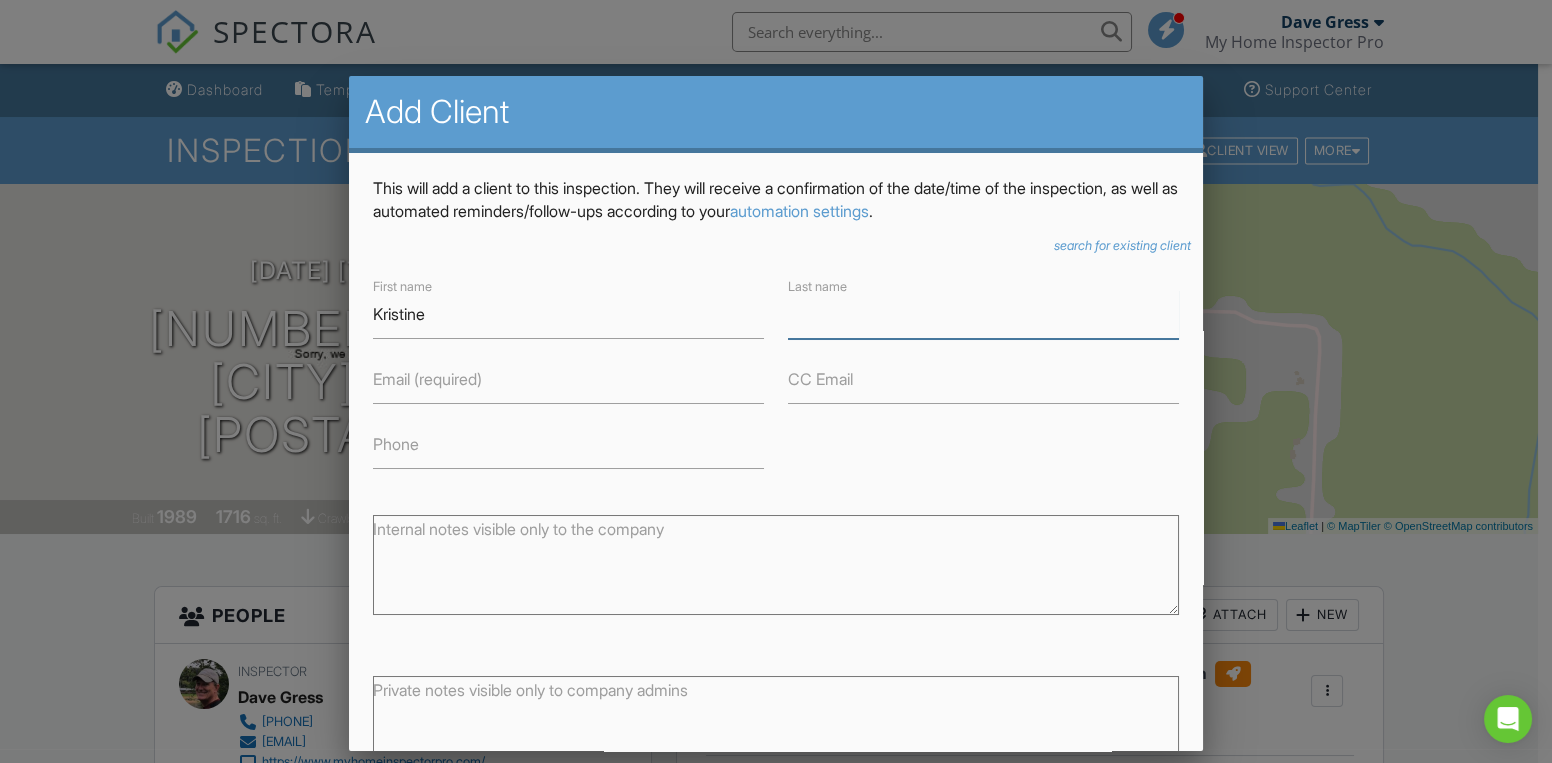 paste on "Carden" 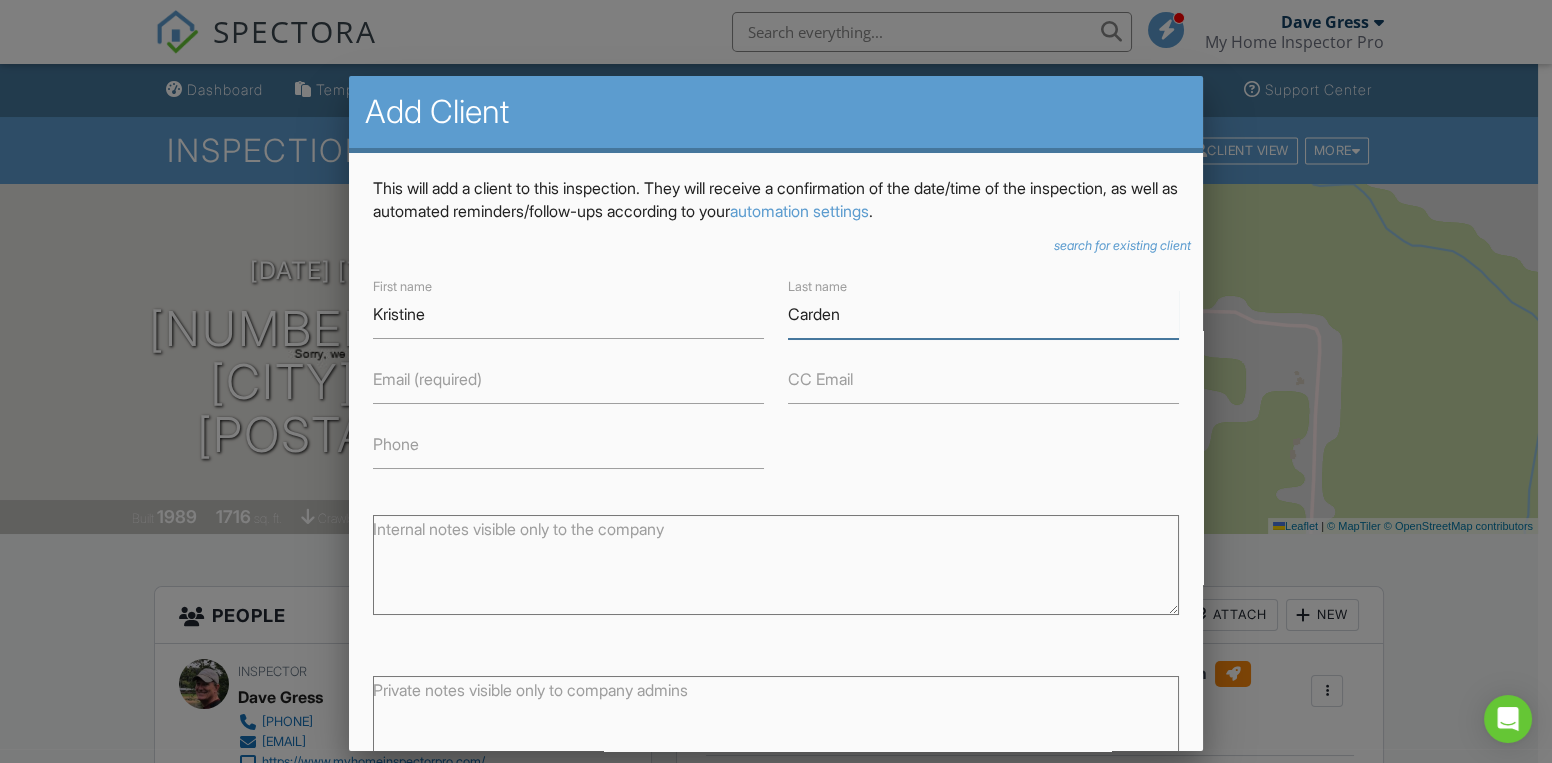 type on "Carden" 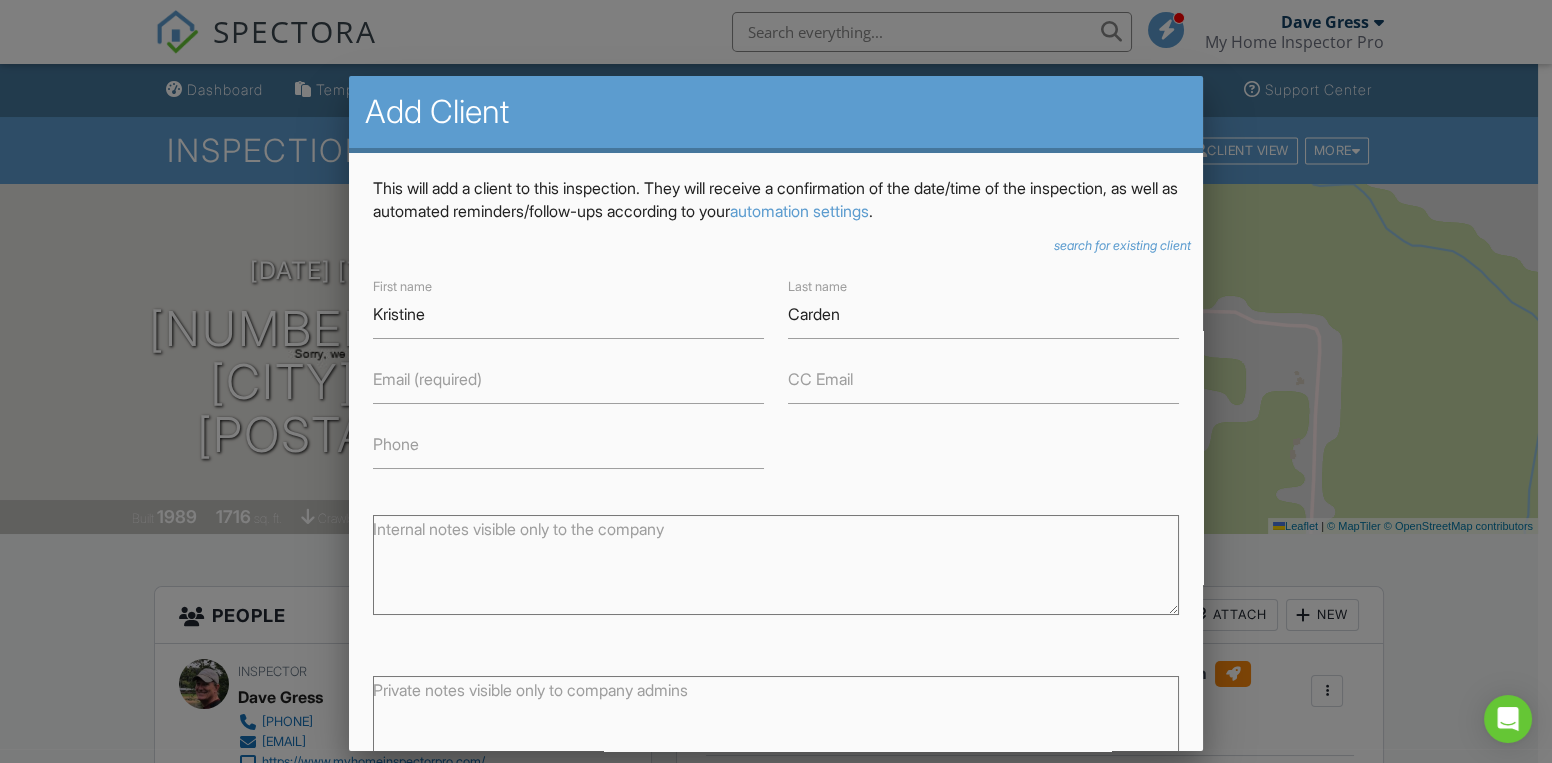 click on "Email (required)" at bounding box center (427, 379) 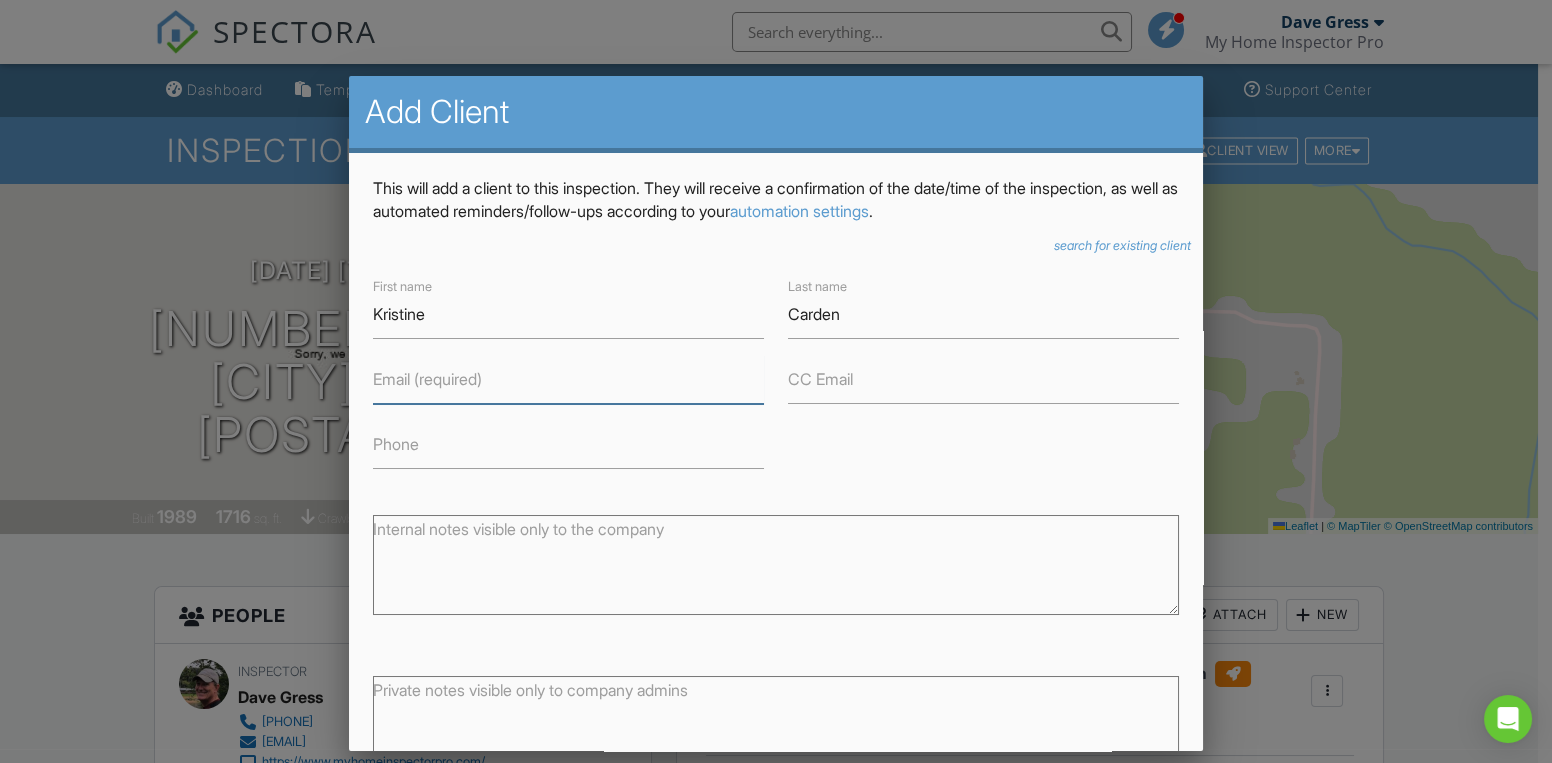 click on "Email (required)" at bounding box center (568, 379) 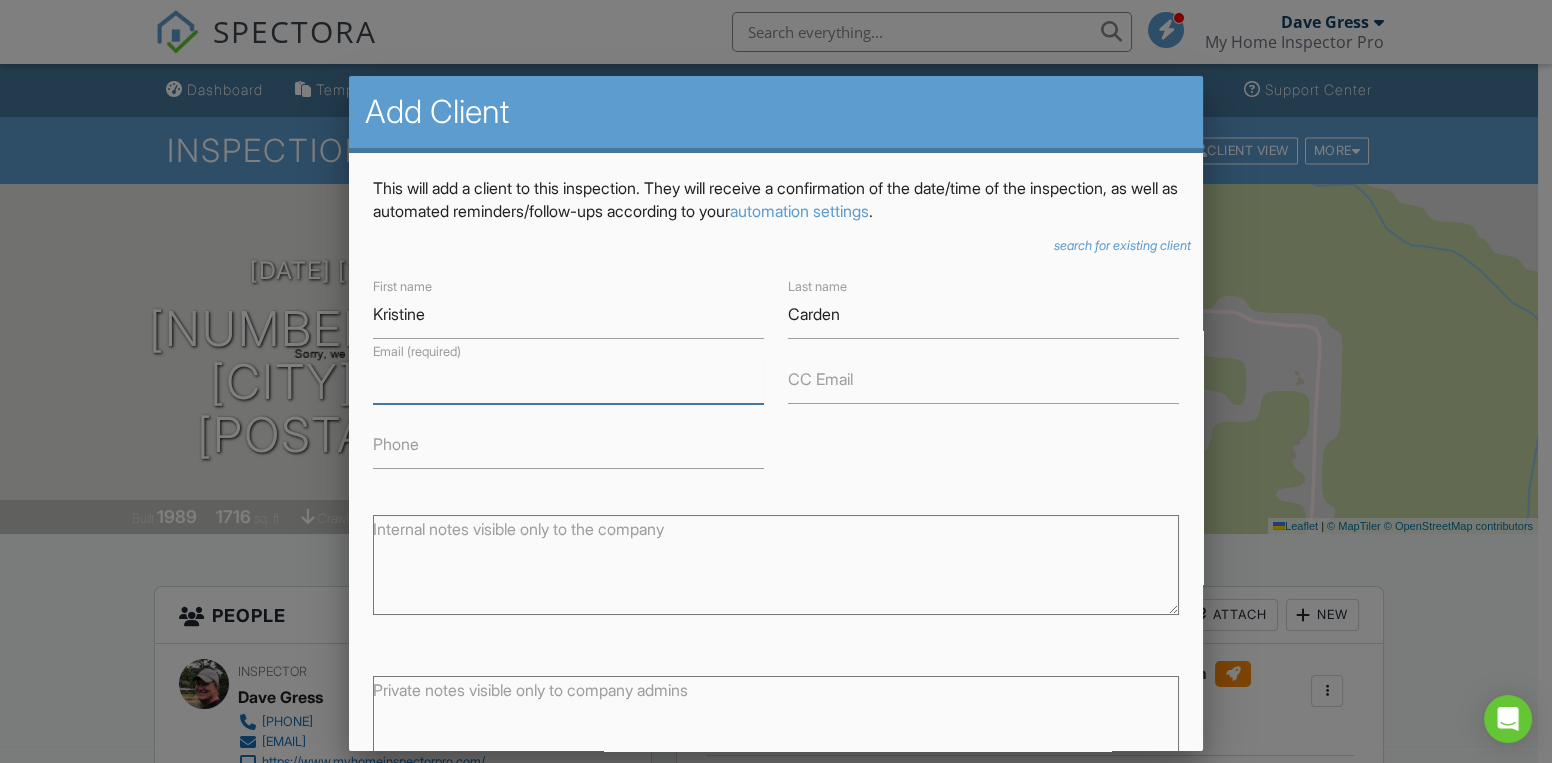 paste on "[EMAIL]" 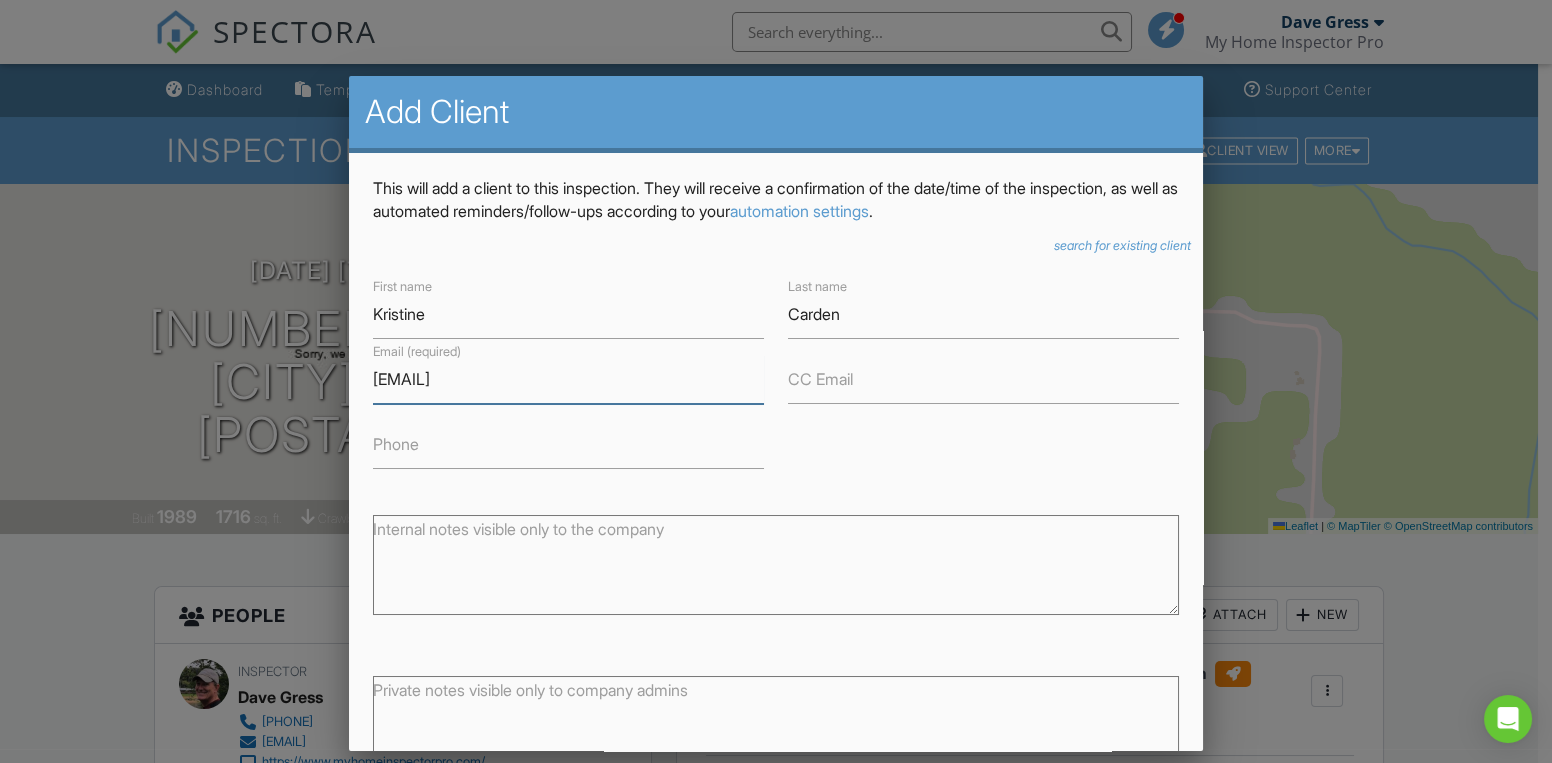 scroll, scrollTop: 135, scrollLeft: 0, axis: vertical 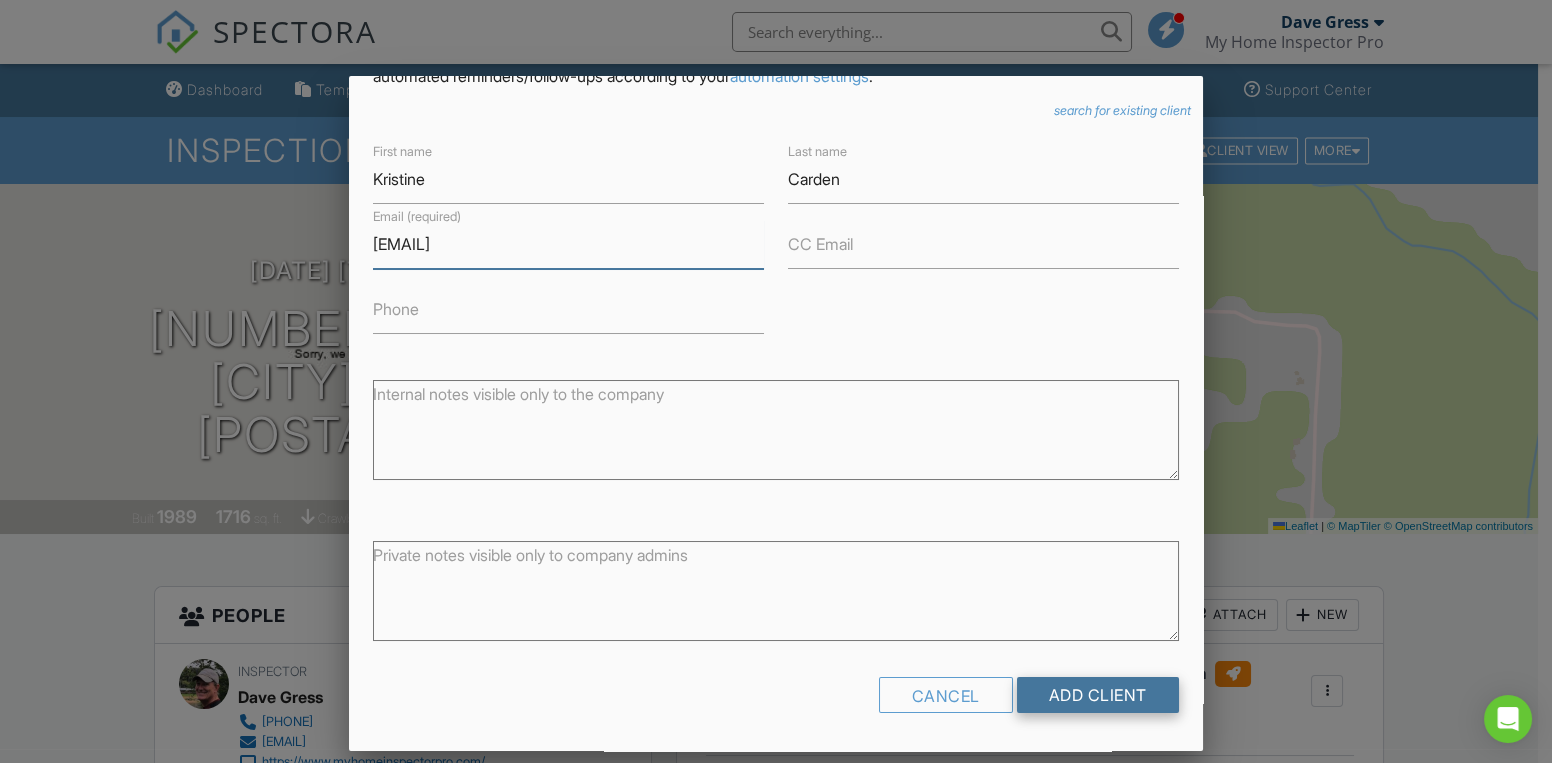 type on "[EMAIL]" 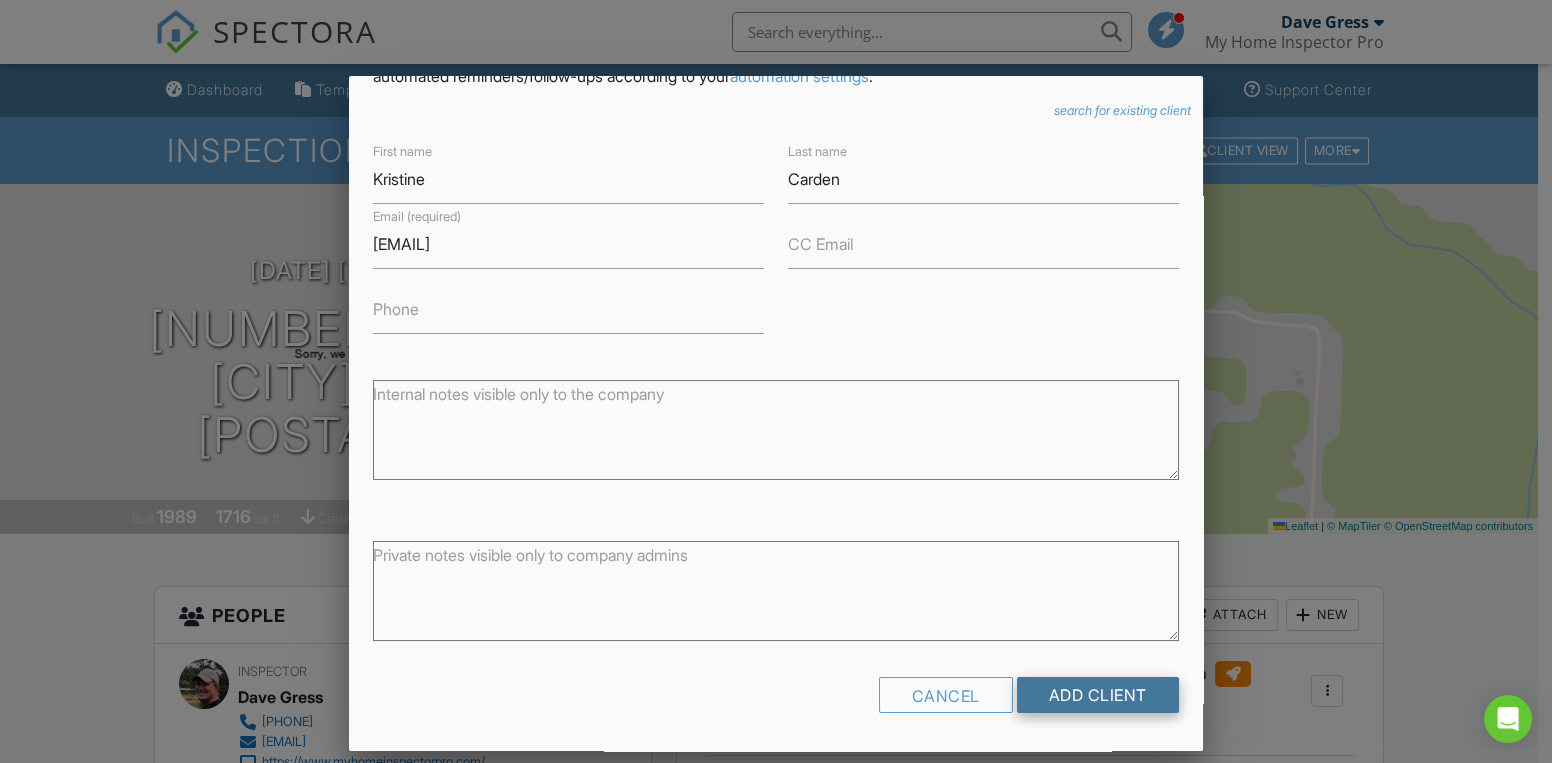 click on "Add Client" at bounding box center [1098, 695] 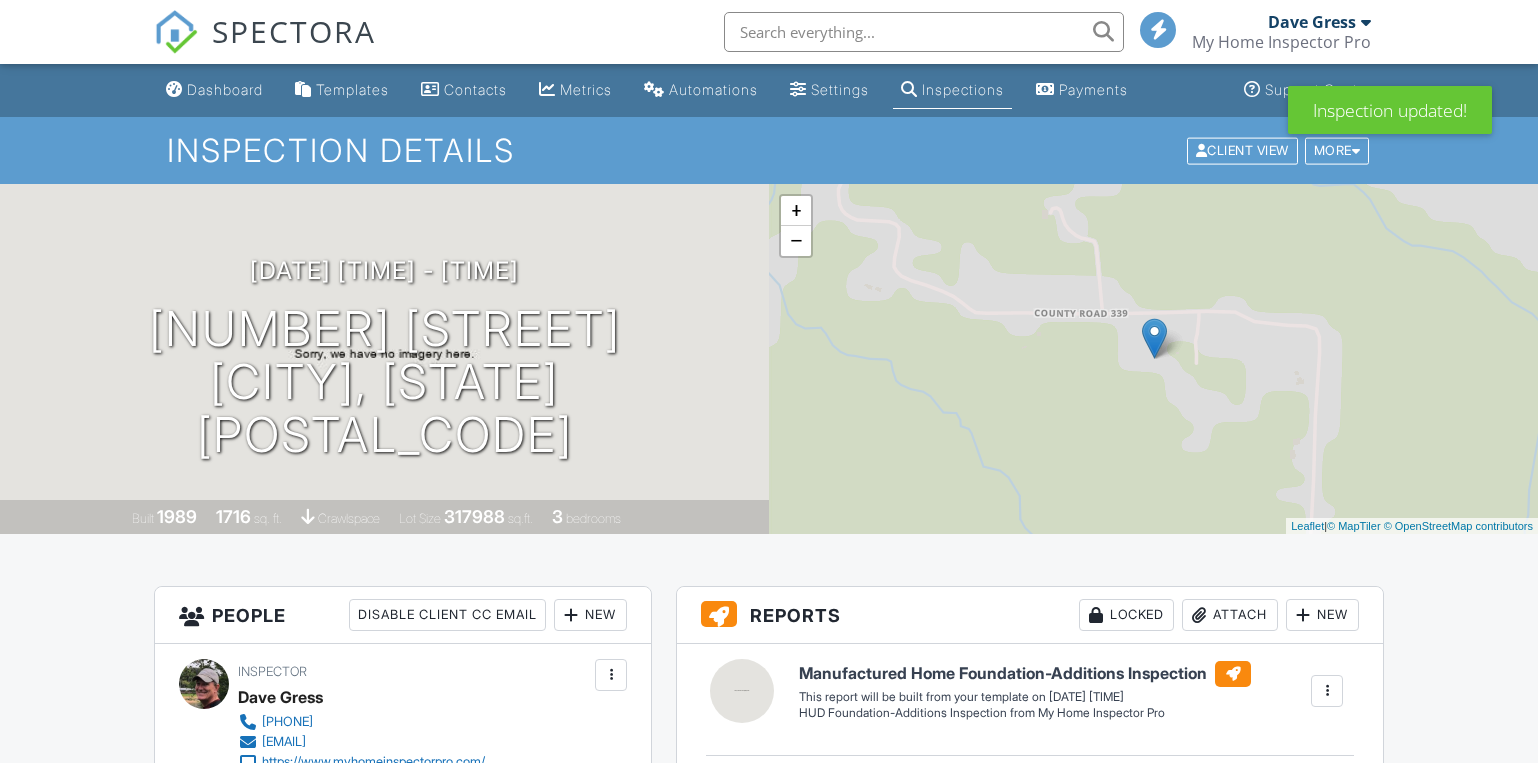 scroll, scrollTop: 0, scrollLeft: 0, axis: both 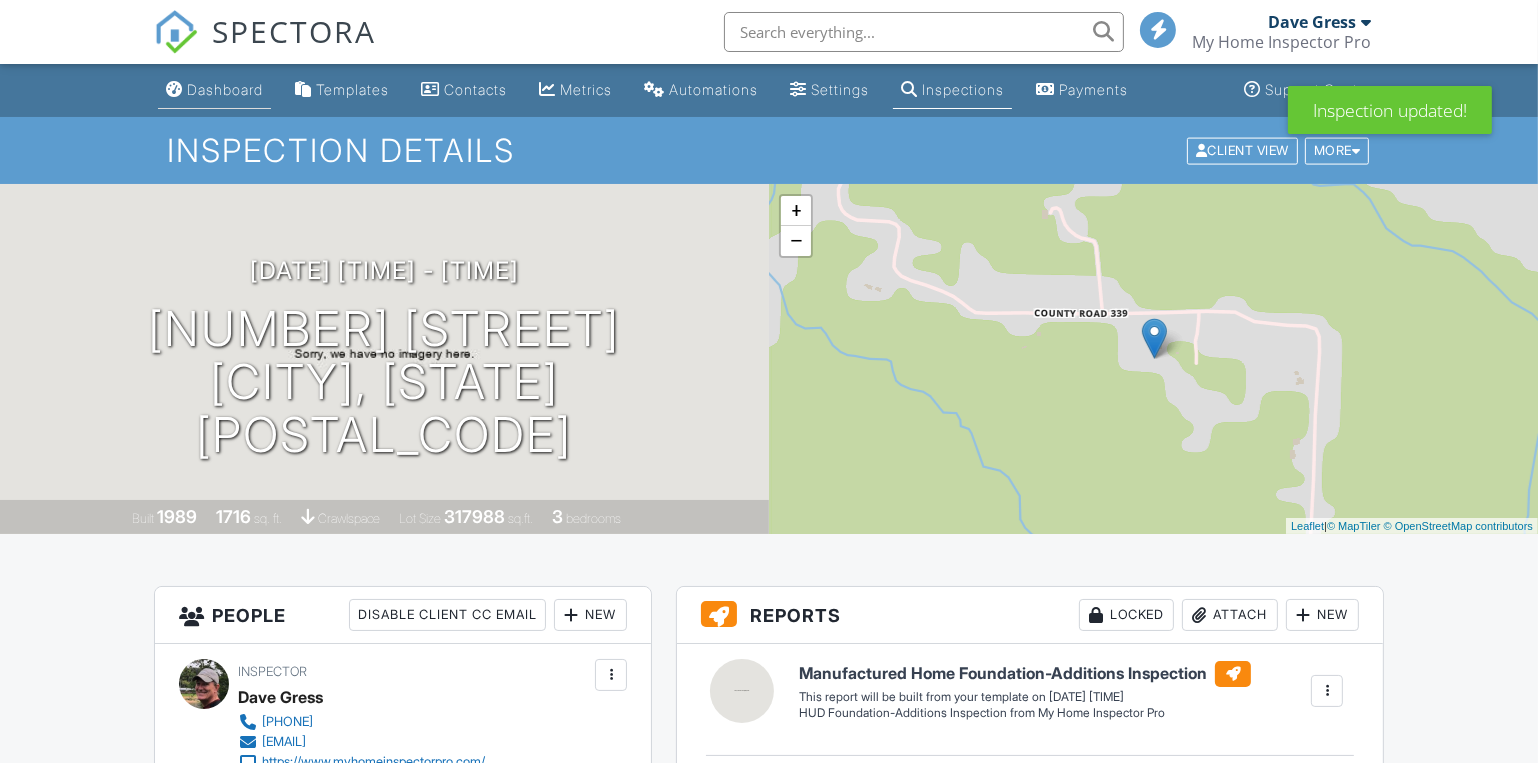 click on "Dashboard" at bounding box center (225, 89) 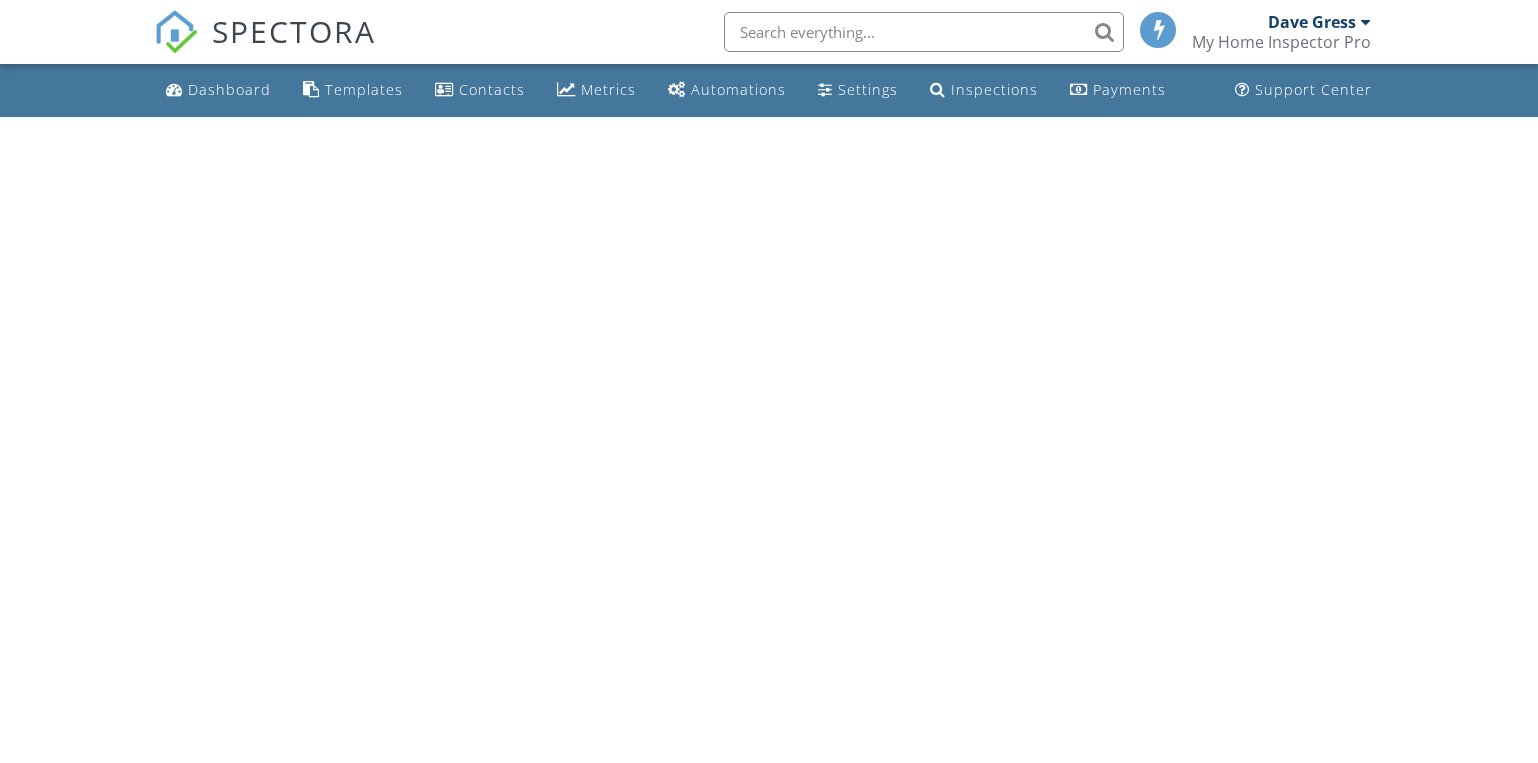 scroll, scrollTop: 0, scrollLeft: 0, axis: both 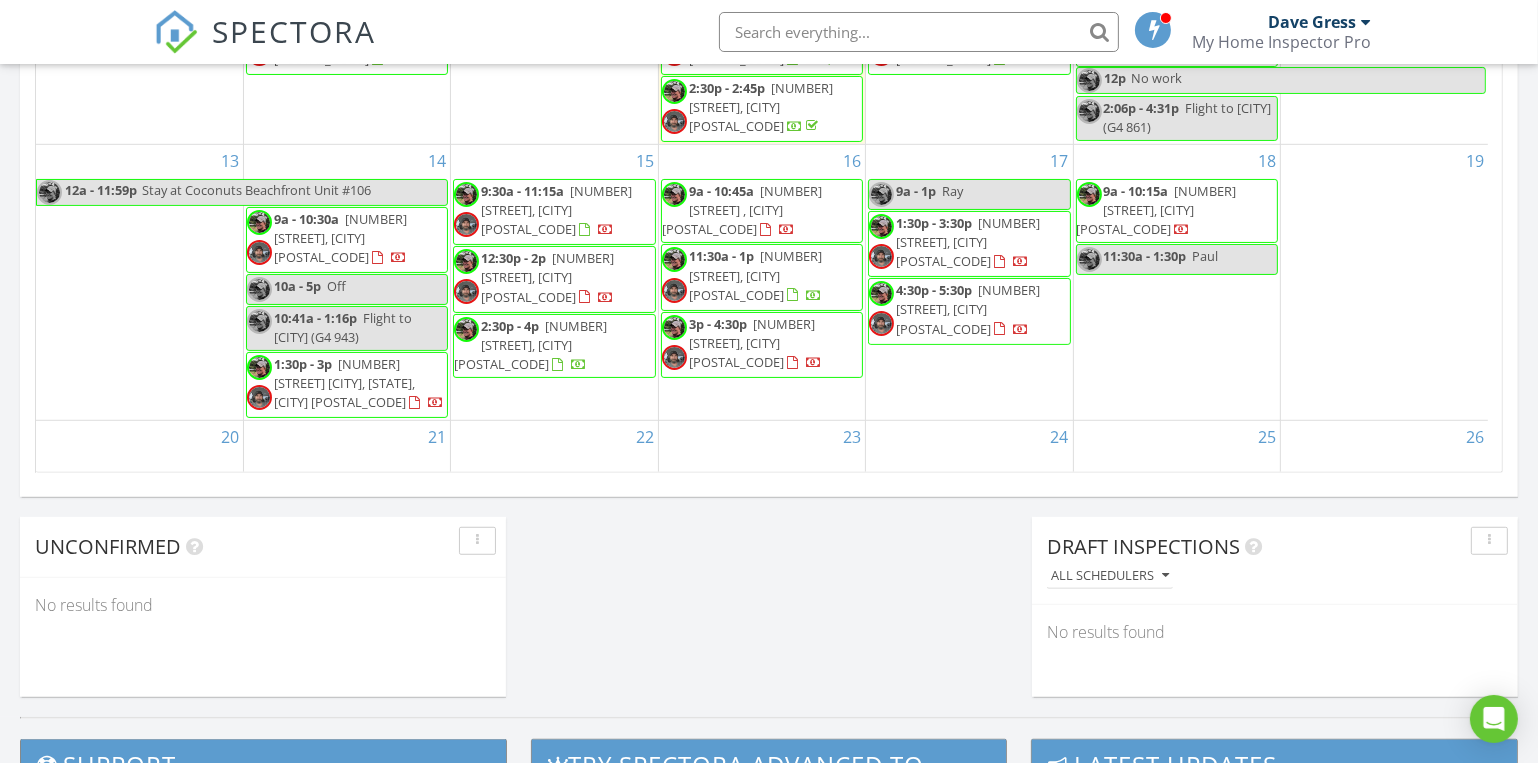click on "11:30a - 1:30p" at bounding box center (1145, 256) 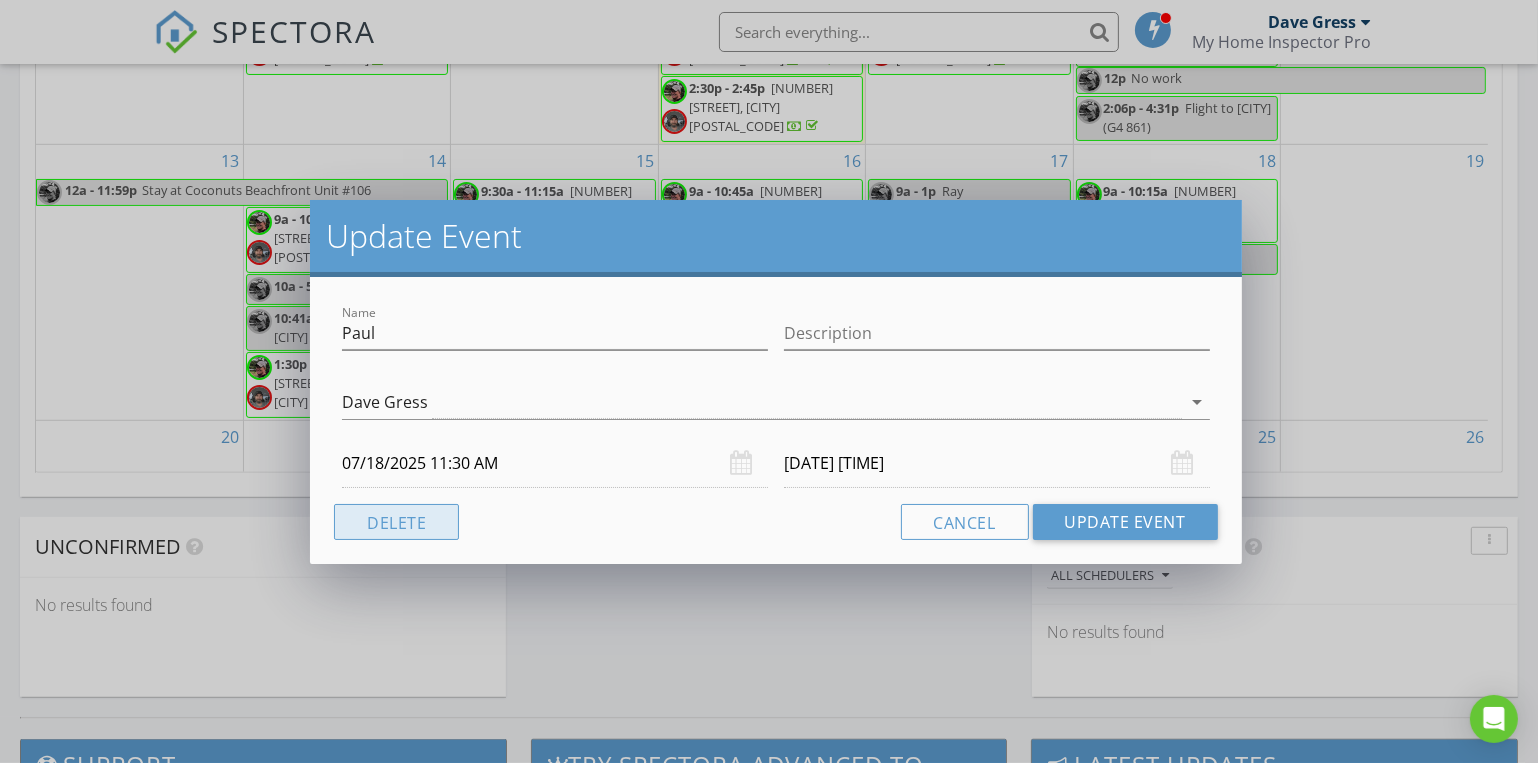 click on "Delete" at bounding box center [396, 522] 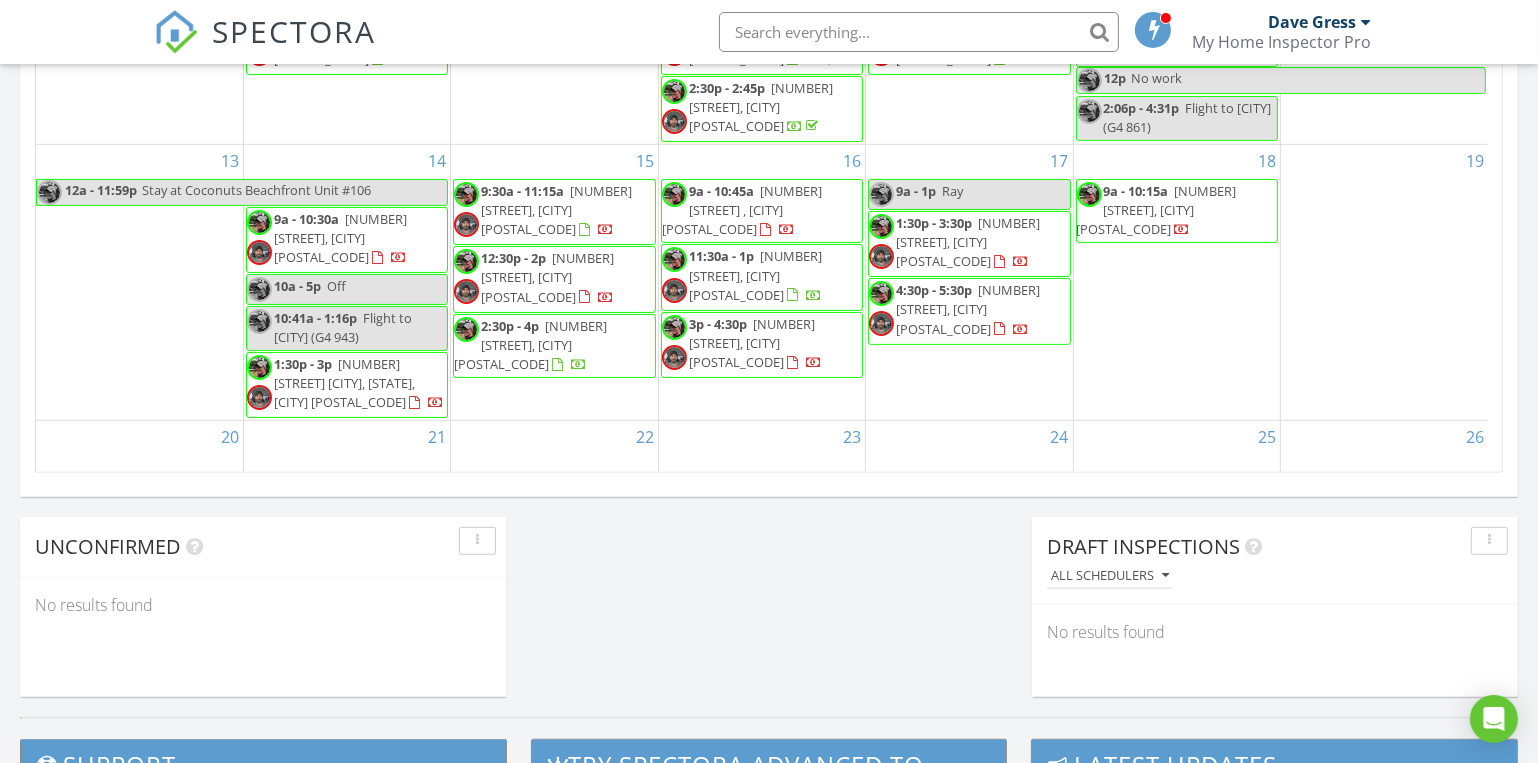 scroll, scrollTop: 0, scrollLeft: 0, axis: both 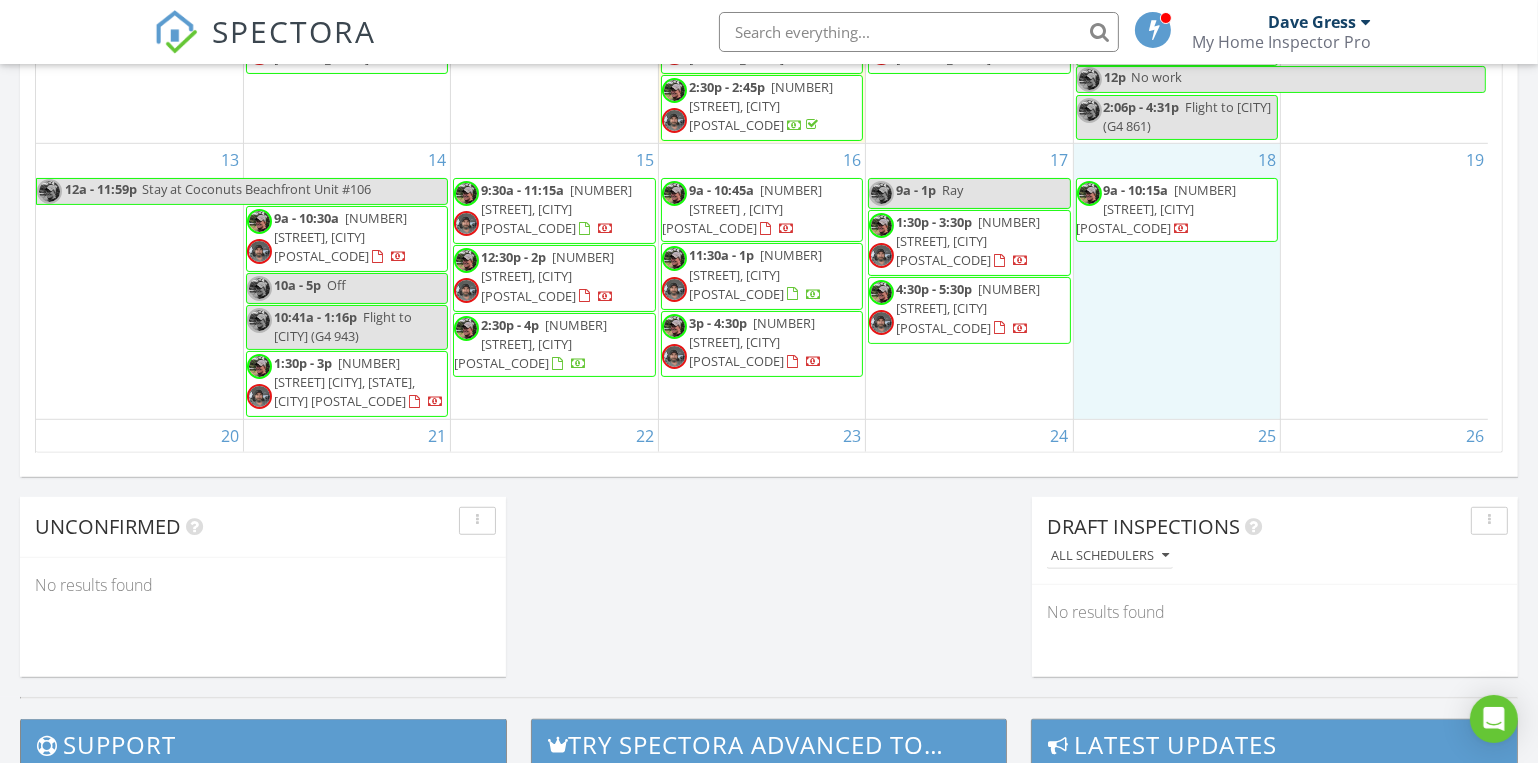 click on "18
9a - 10:15a
16482 Co Rd 339, Preston 65732" at bounding box center [1177, 281] 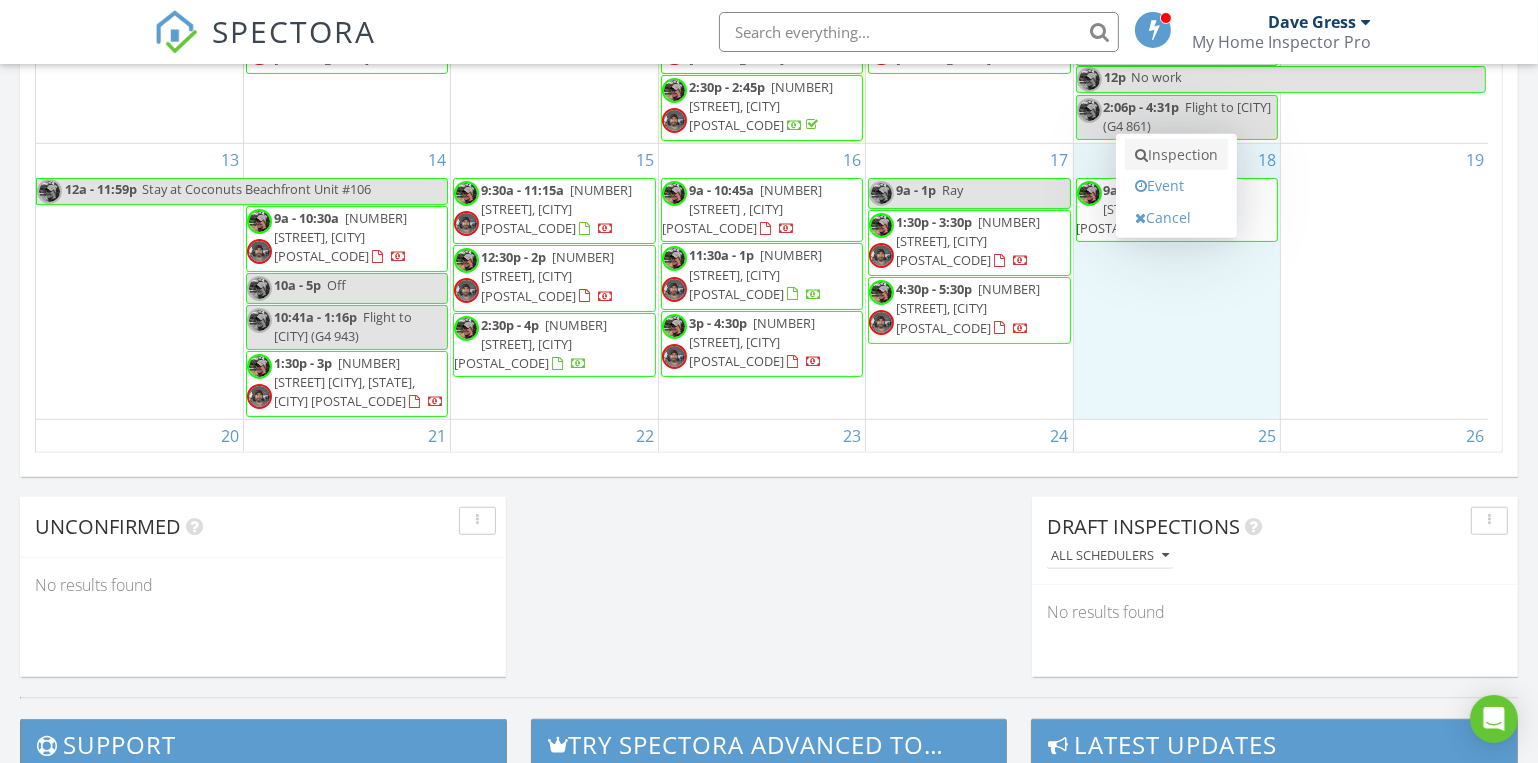 click on "Inspection" at bounding box center (1176, 155) 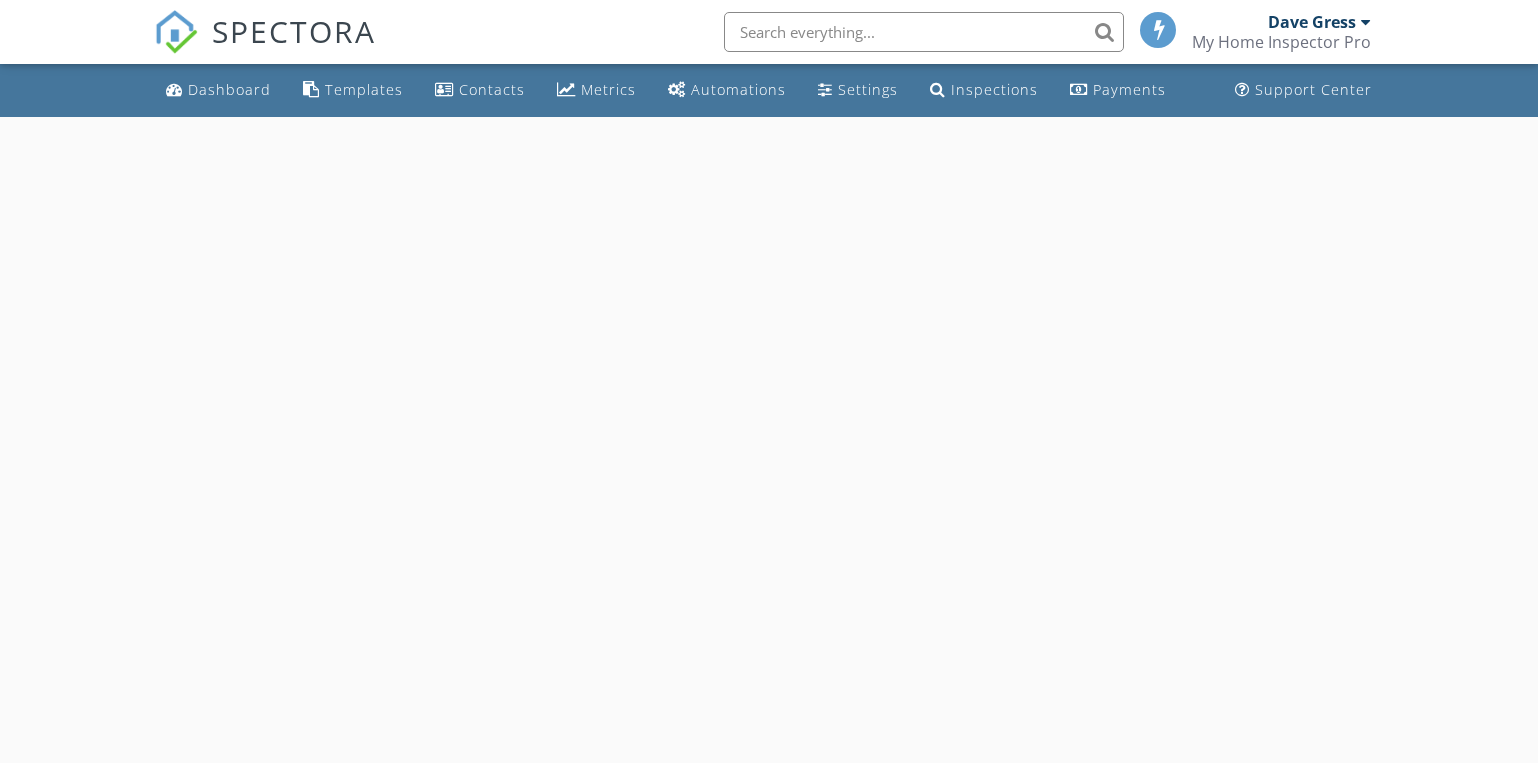 scroll, scrollTop: 0, scrollLeft: 0, axis: both 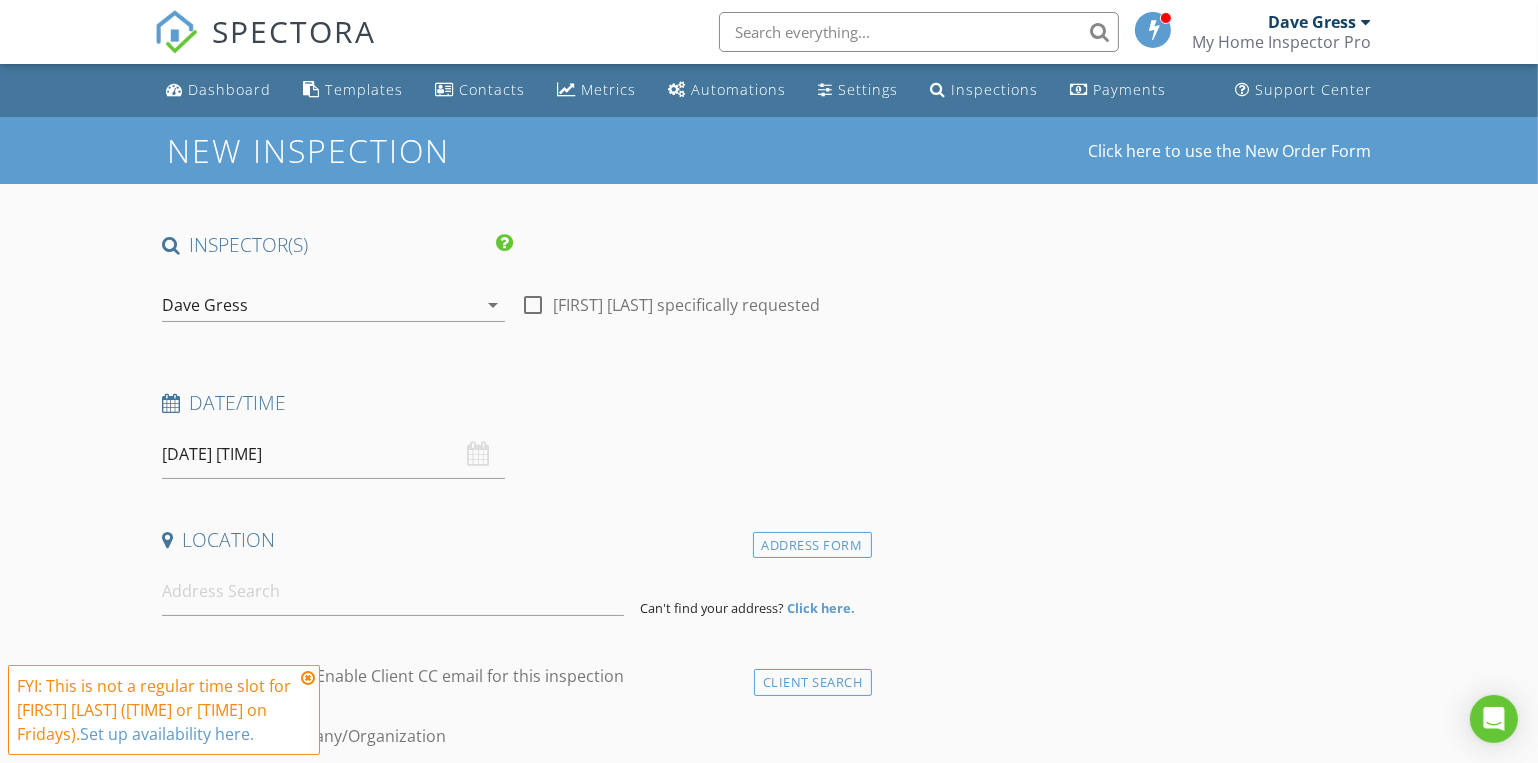 click on "Dave Gress" at bounding box center (319, 305) 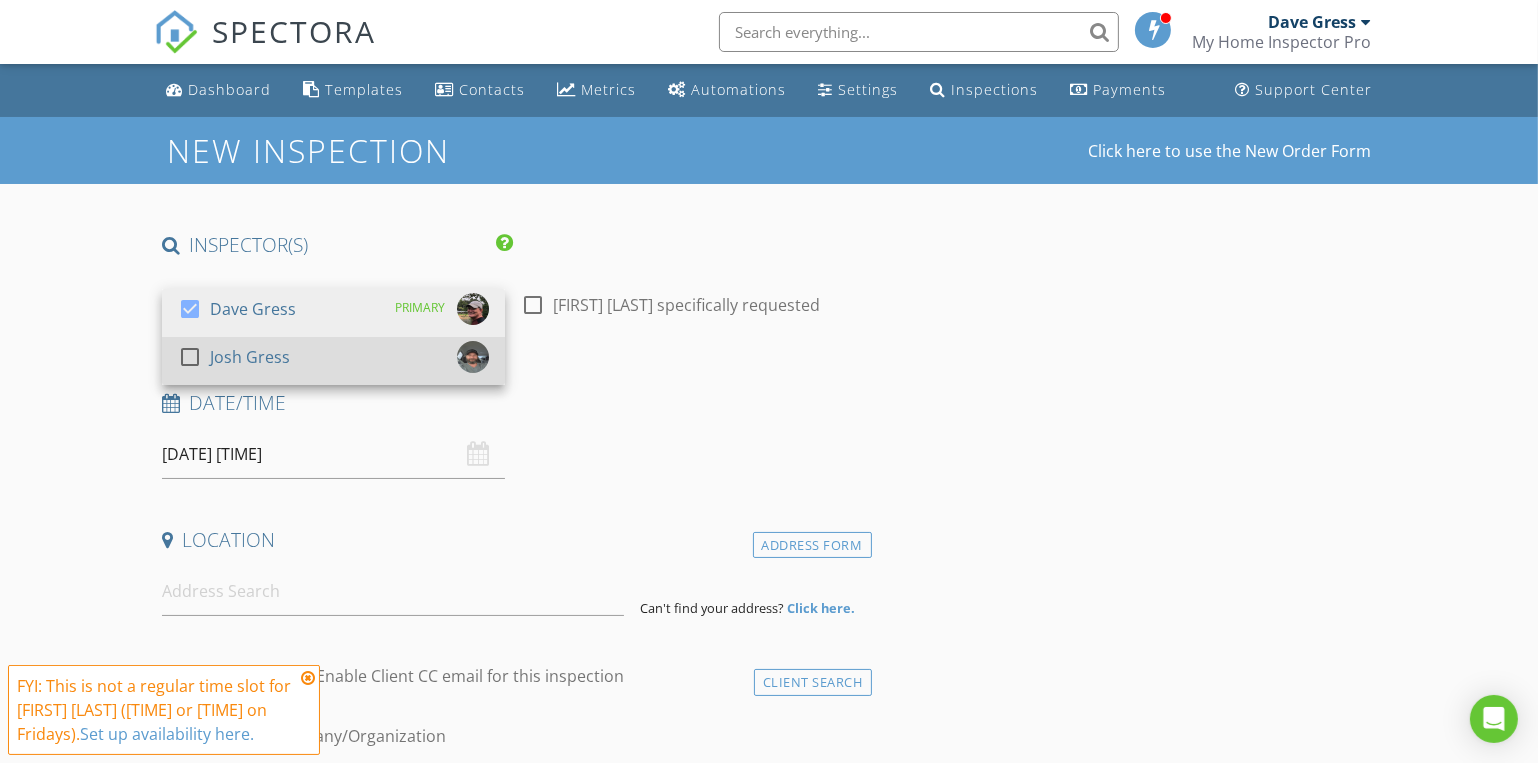 click on "Josh Gress" at bounding box center (253, 309) 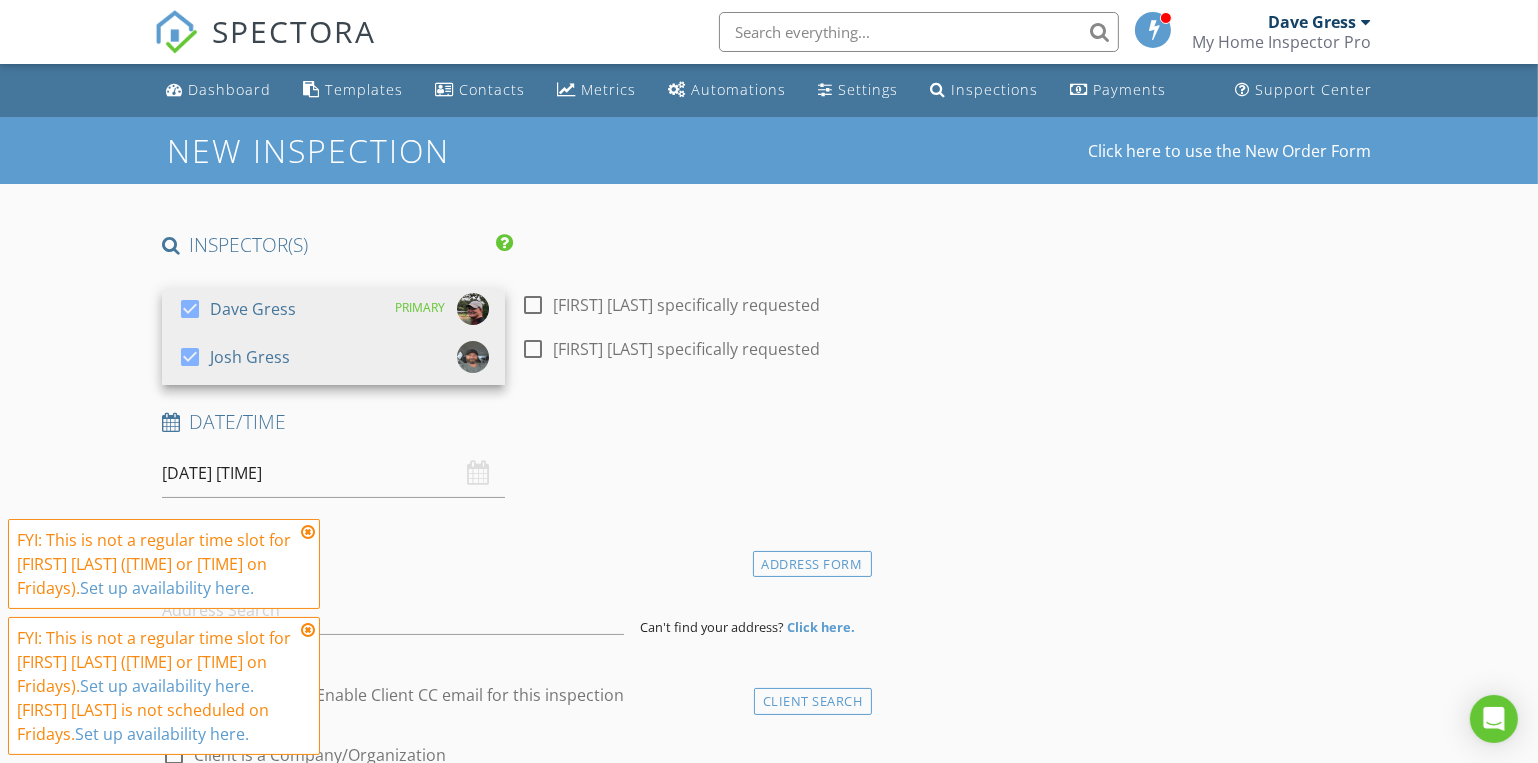 click on "INSPECTOR(S)
check_box   [FIRST] [LAST]   PRIMARY   check_box   [FIRST] [LAST]     [FIRST] [LAST],  [FIRST] [LAST] arrow_drop_down   check_box_outline_blank [FIRST] [LAST] specifically requested check_box_outline_blank [FIRST] [LAST] specifically requested
Date/Time
[DATE] [TIME]
Location
Address Form       Can't find your address?   Click here.
client
check_box Enable Client CC email for this inspection   Client Search     check_box_outline_blank Client is a Company/Organization     First Name   Last Name   Email   CC Email   Phone           Notes   Private Notes
ADDITIONAL client
SERVICES
check_box_outline_blank   Residential Inspection   Visual Inspection of Readily Accessible Areas check_box_outline_blank   Termite inspection    check_box_outline_blank   Water Test   check_box_outline_blank" at bounding box center [513, 1755] 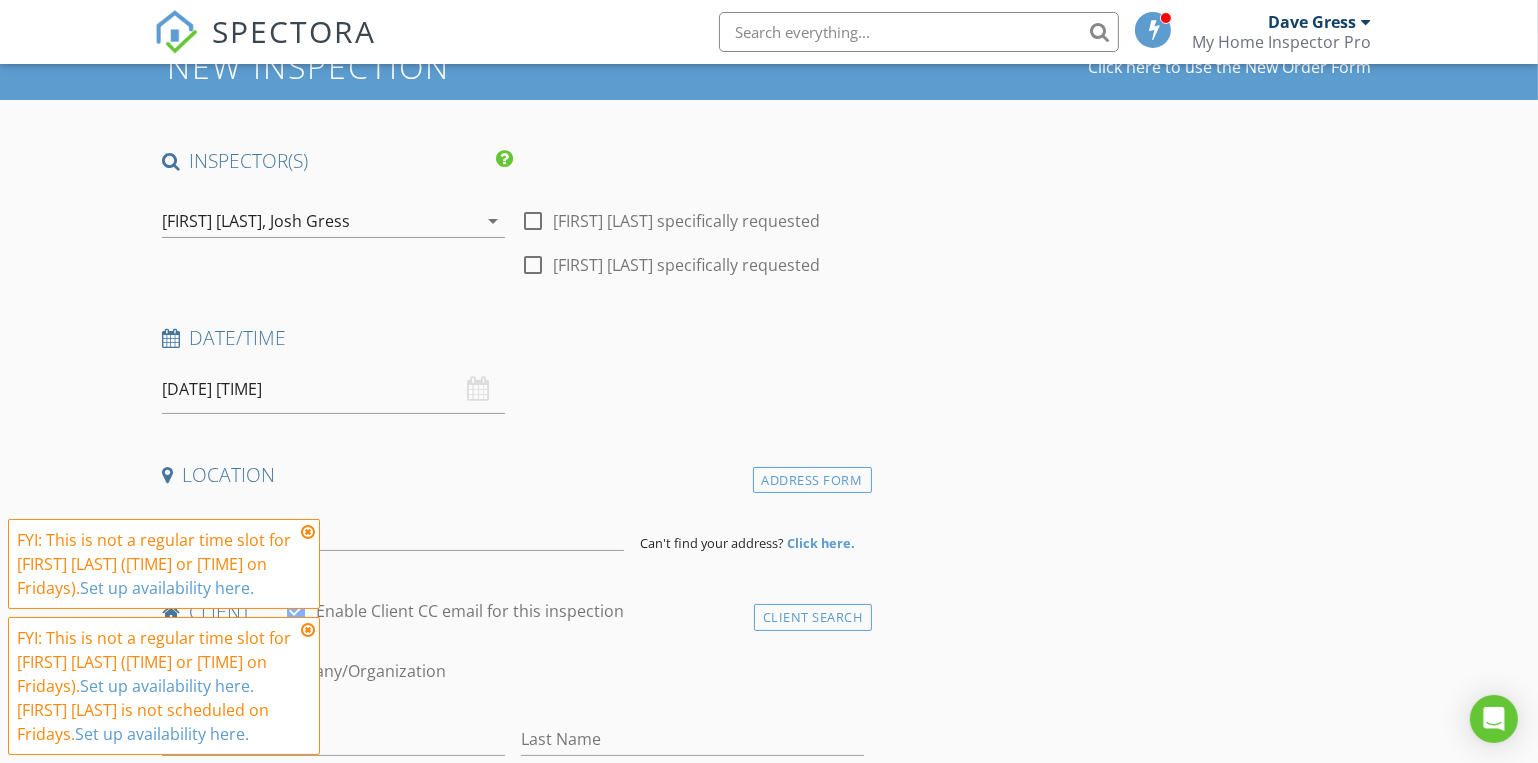 scroll, scrollTop: 272, scrollLeft: 0, axis: vertical 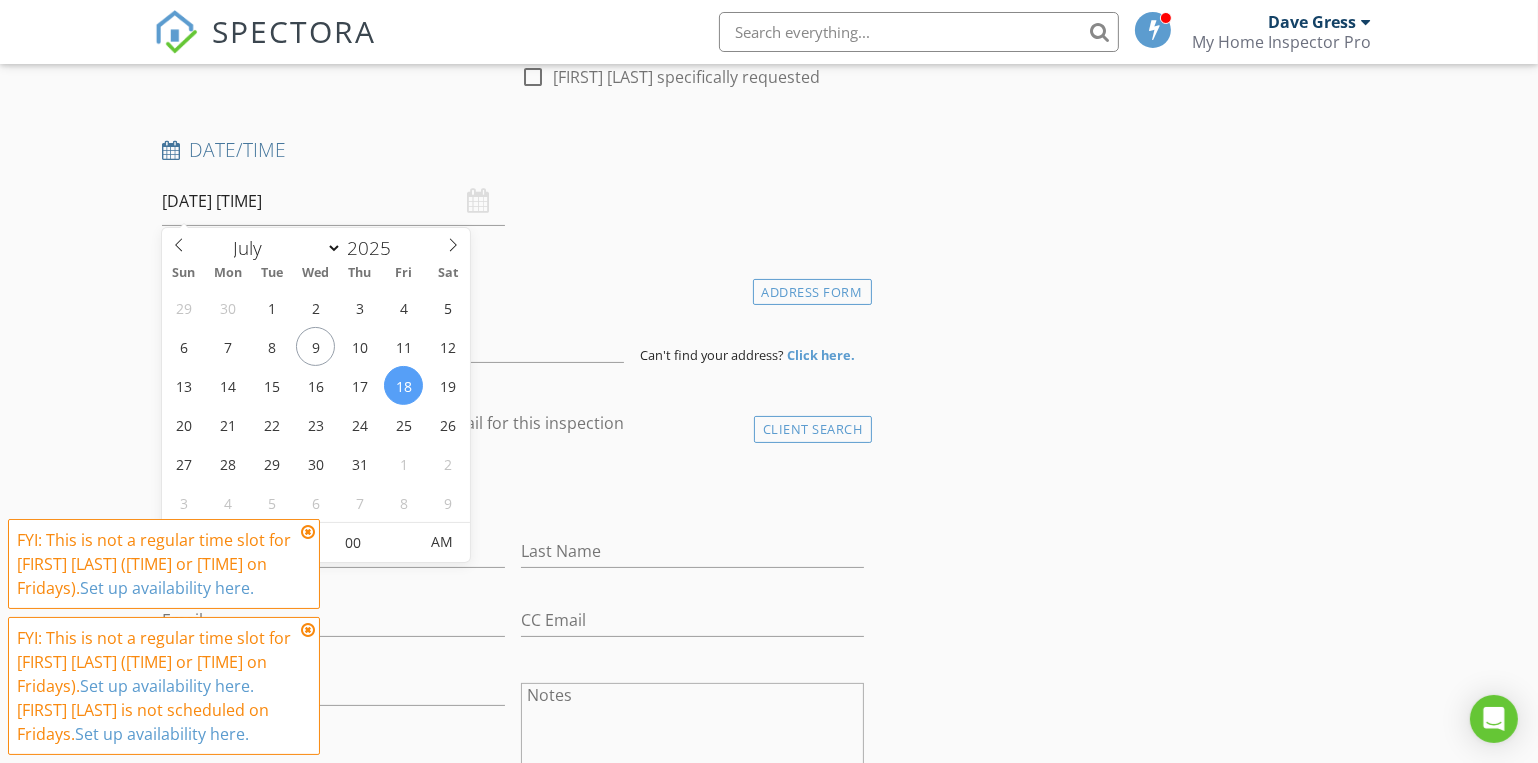 click on "[DATE] [TIME]" at bounding box center [333, 201] 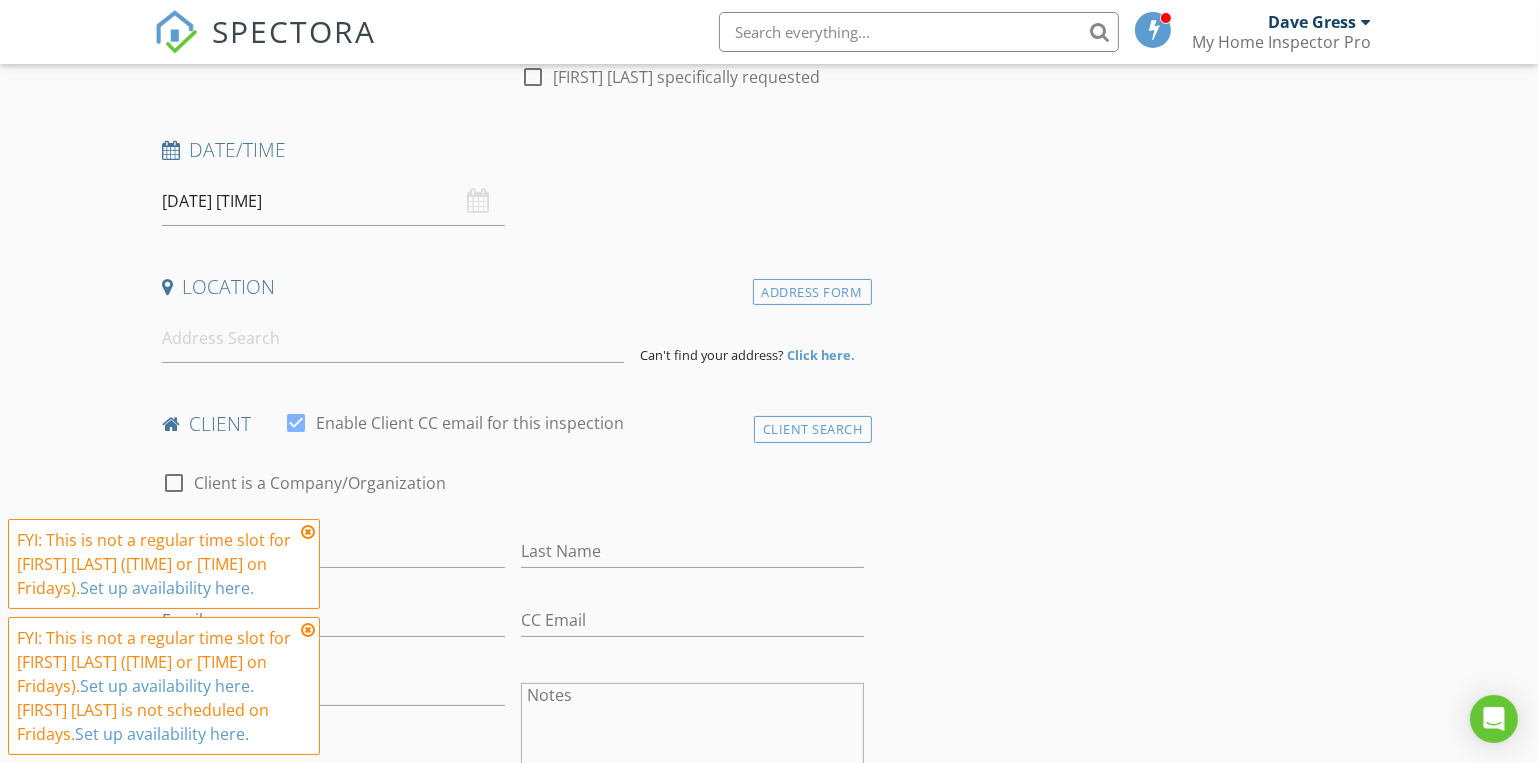 click at bounding box center (308, 532) 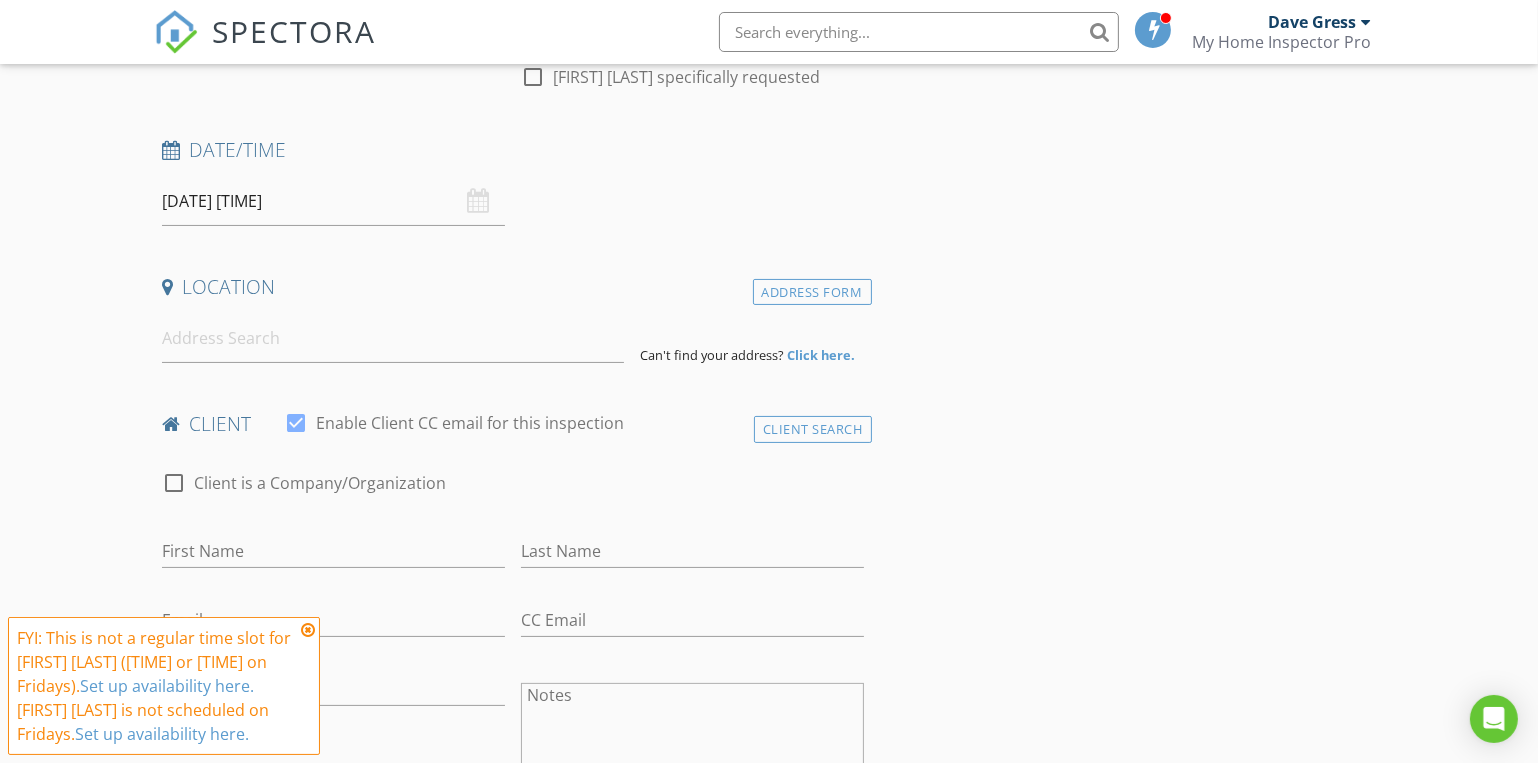 click on "[DATE] [TIME]" at bounding box center (333, 201) 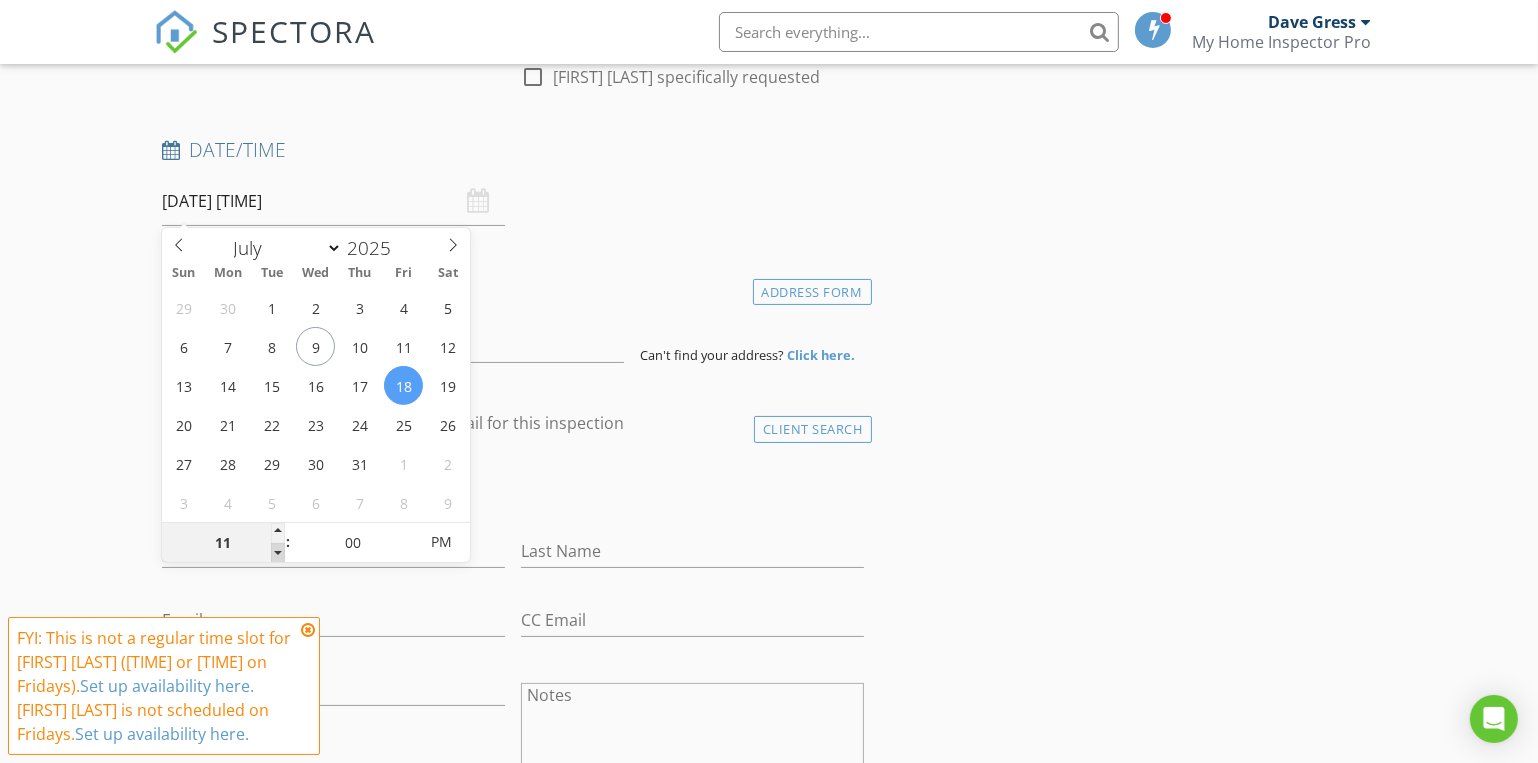 click at bounding box center (278, 553) 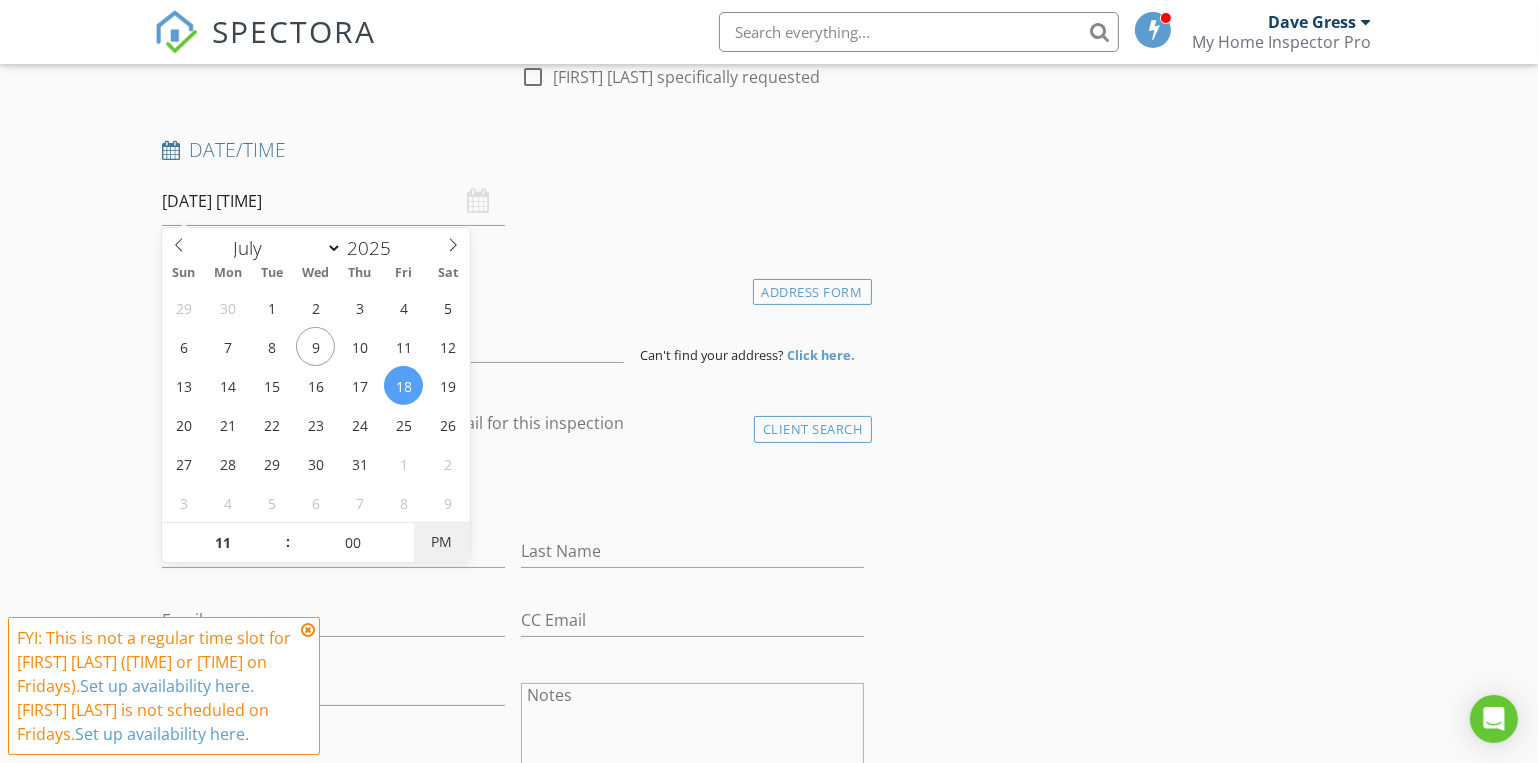click on "PM" at bounding box center [441, 542] 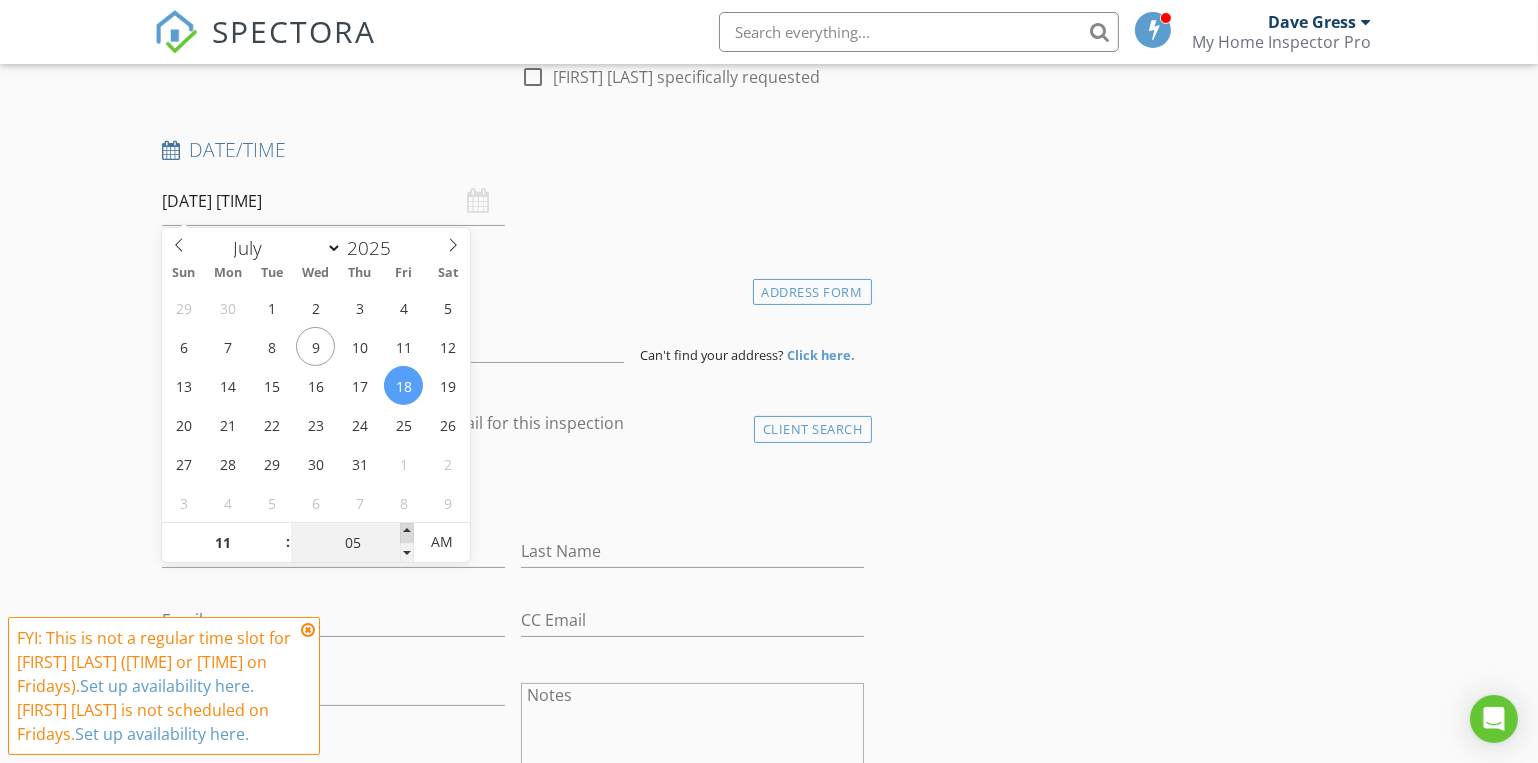 click at bounding box center [278, 533] 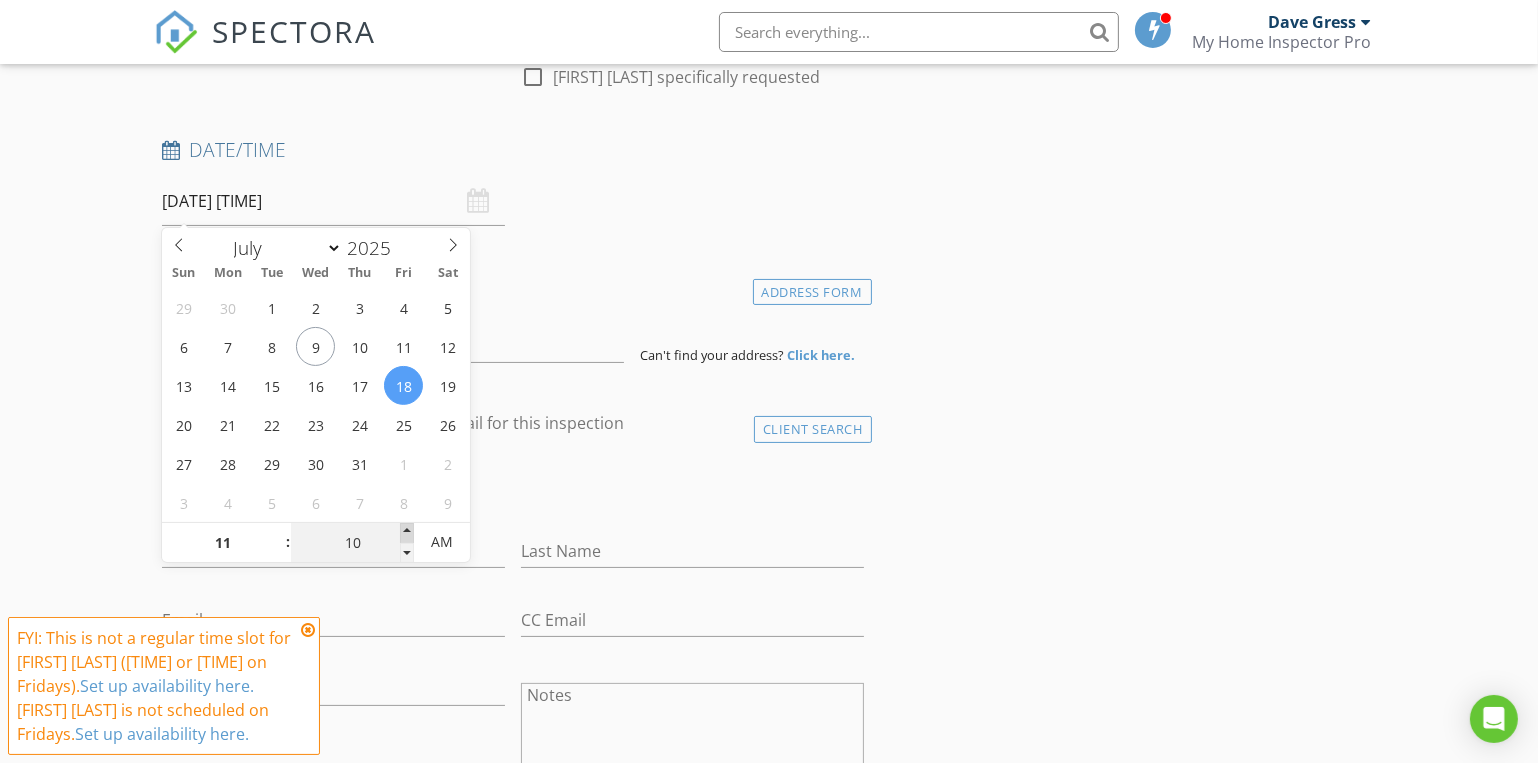 click at bounding box center [278, 533] 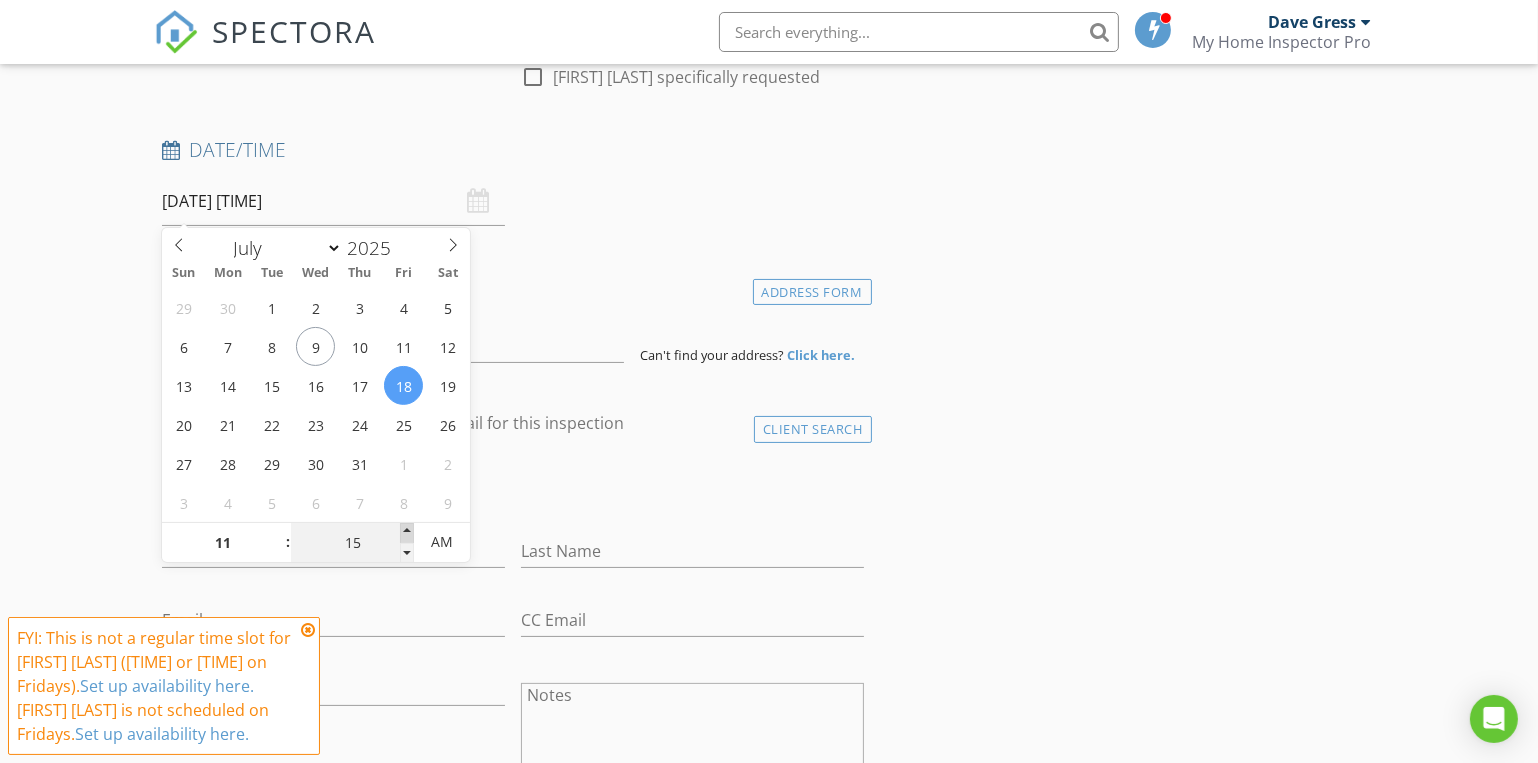 click at bounding box center (278, 533) 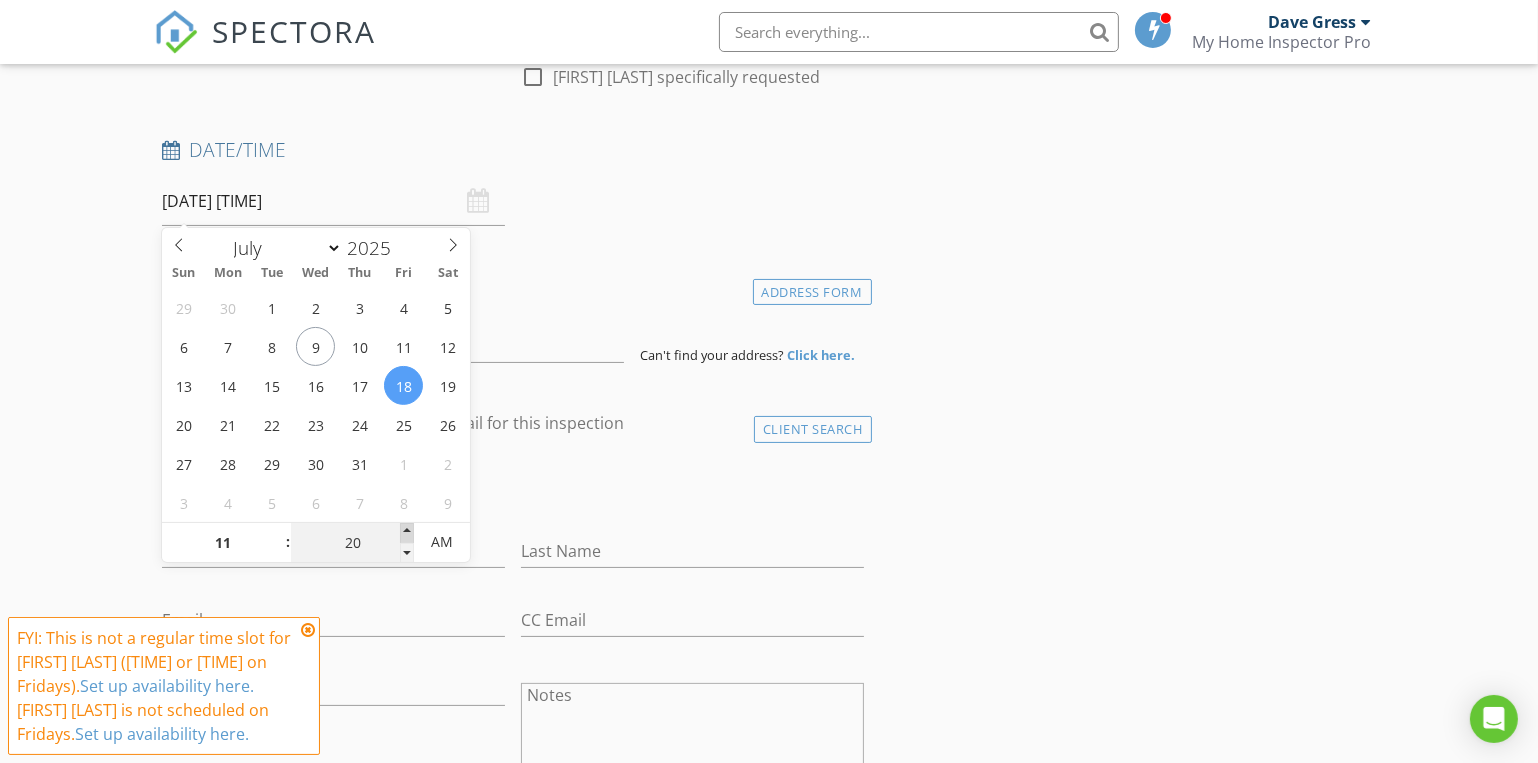 click at bounding box center [278, 533] 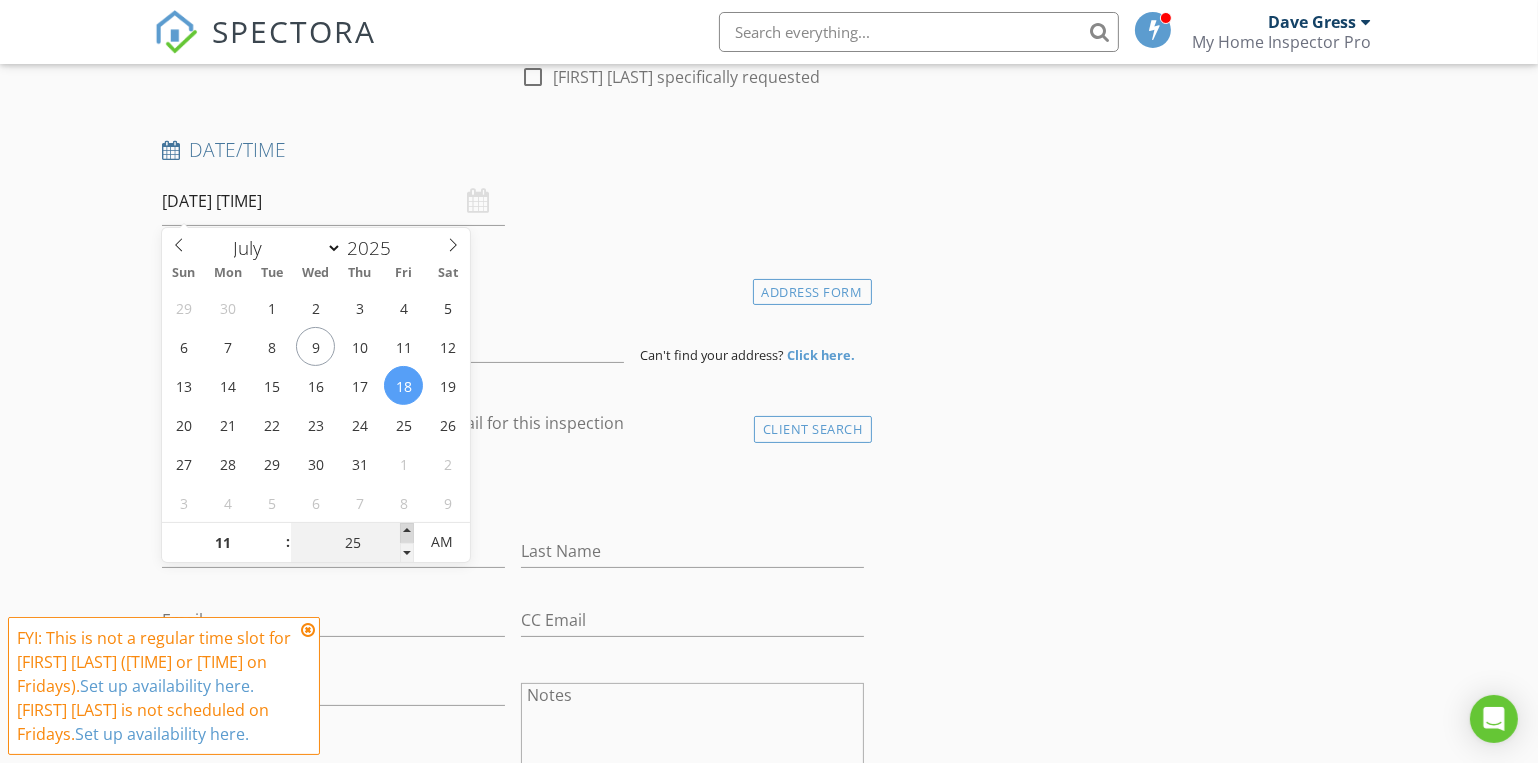 click at bounding box center [278, 533] 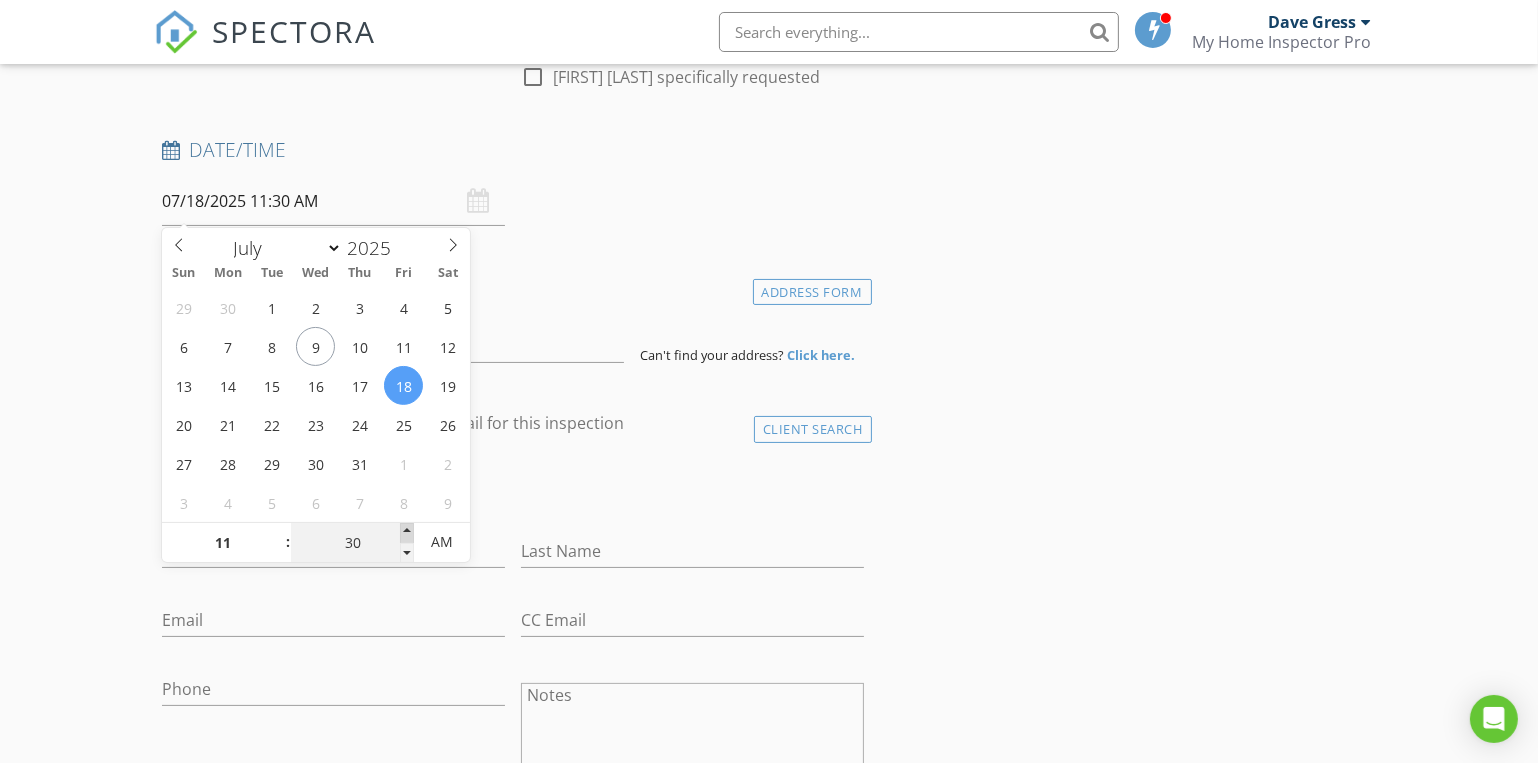 click at bounding box center [278, 533] 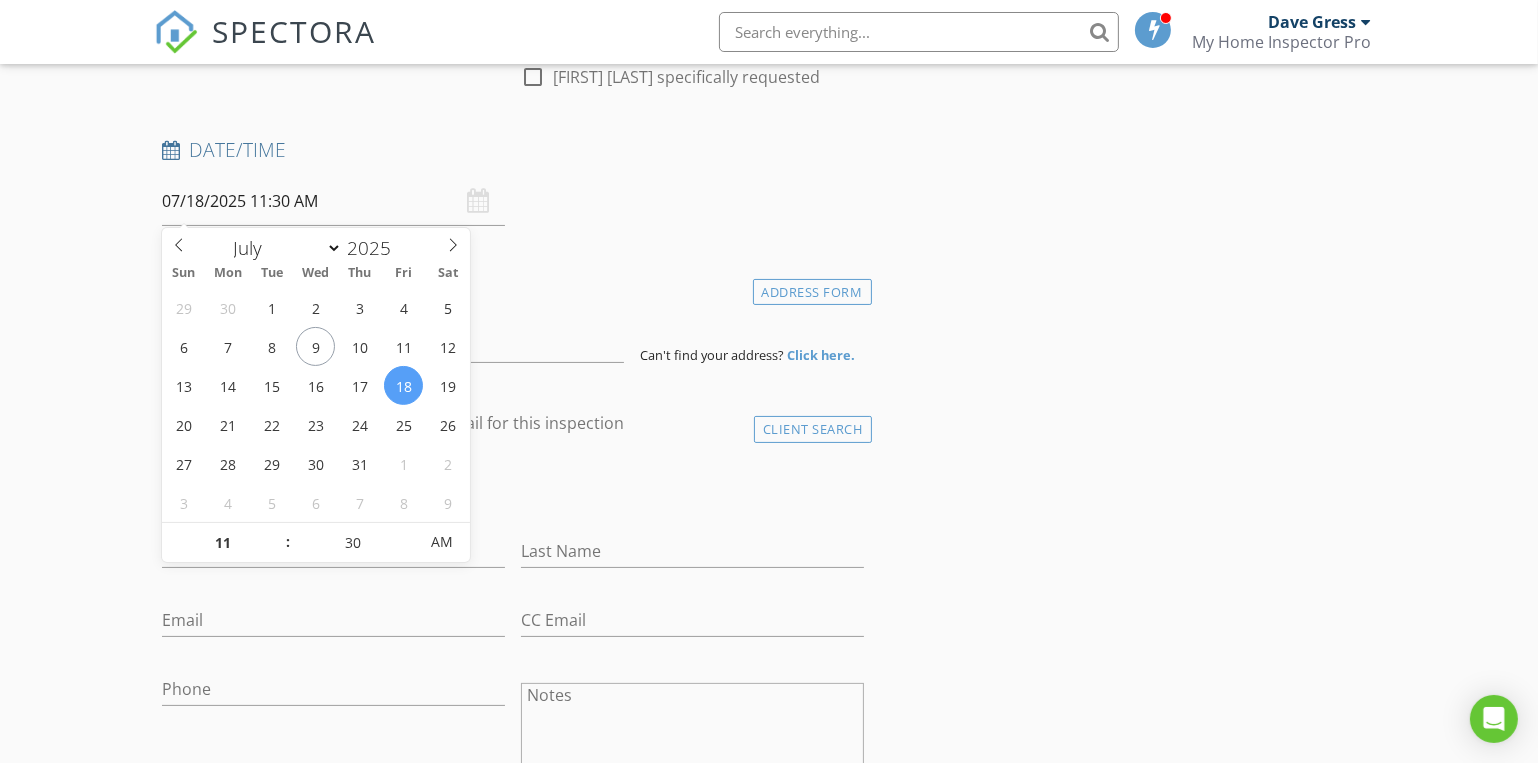click on "check_box_outline_blank Client is a Company/Organization" at bounding box center (513, 493) 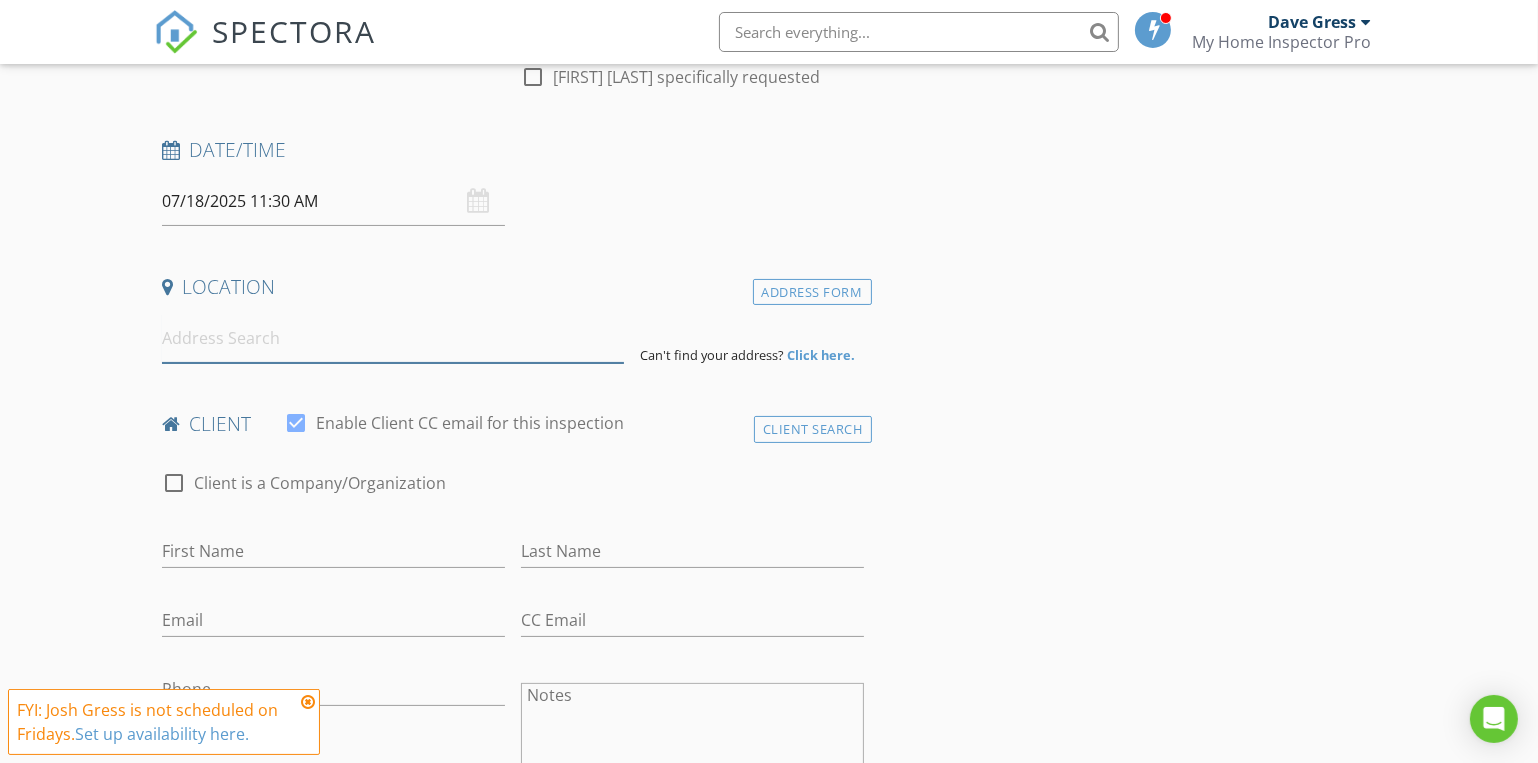 click at bounding box center (393, 338) 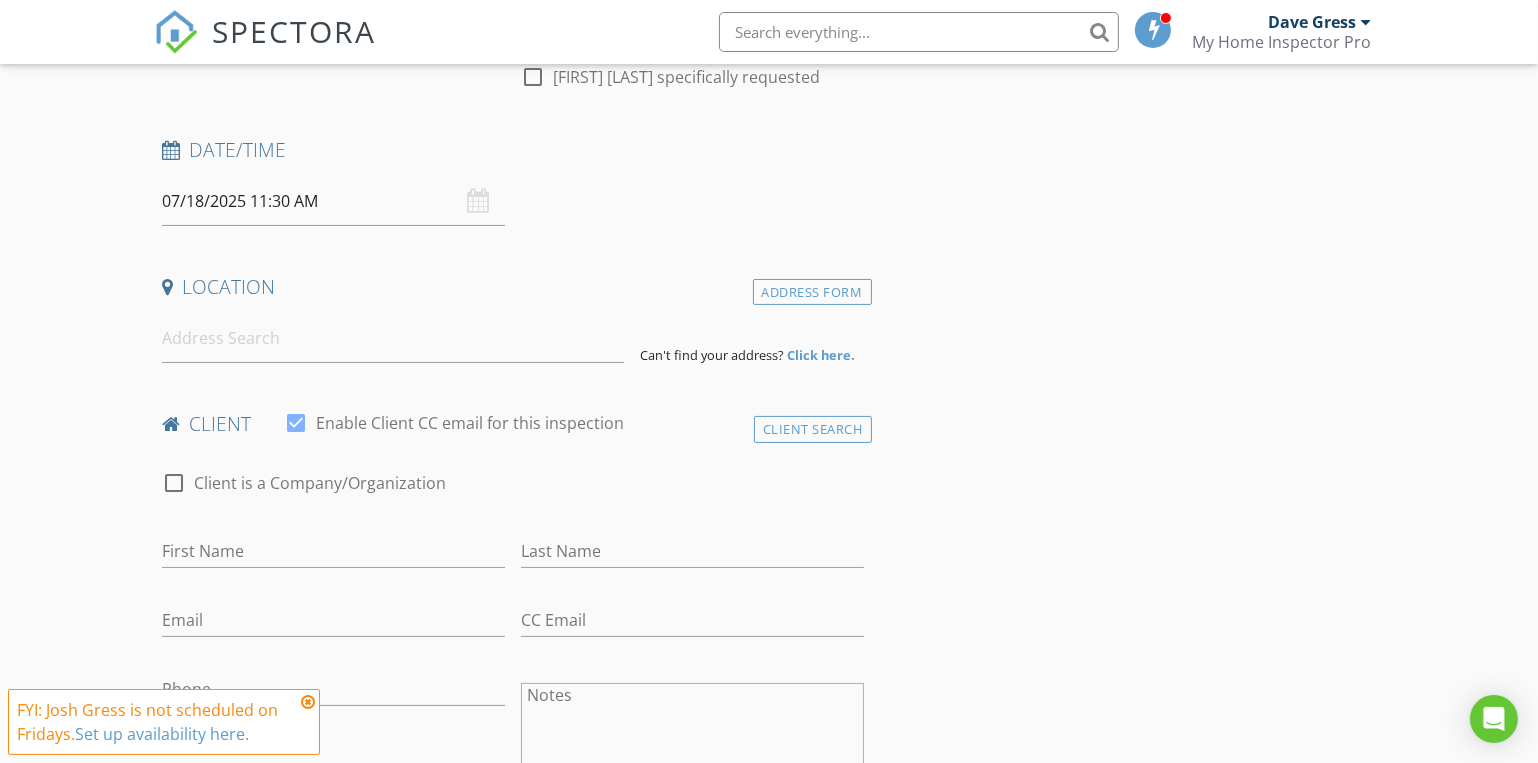 click at bounding box center (0, 0) 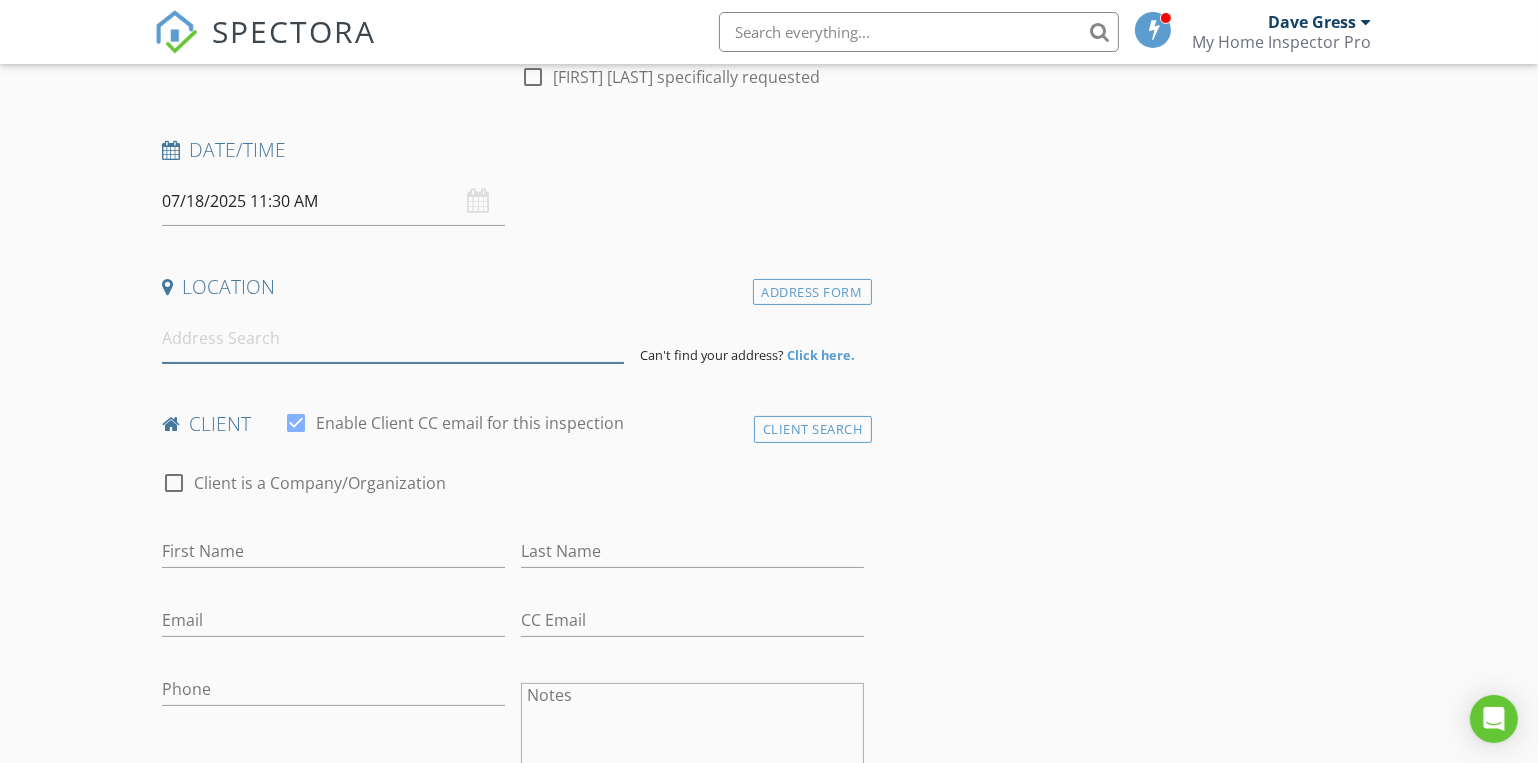 drag, startPoint x: 208, startPoint y: 323, endPoint x: 193, endPoint y: 318, distance: 15.811388 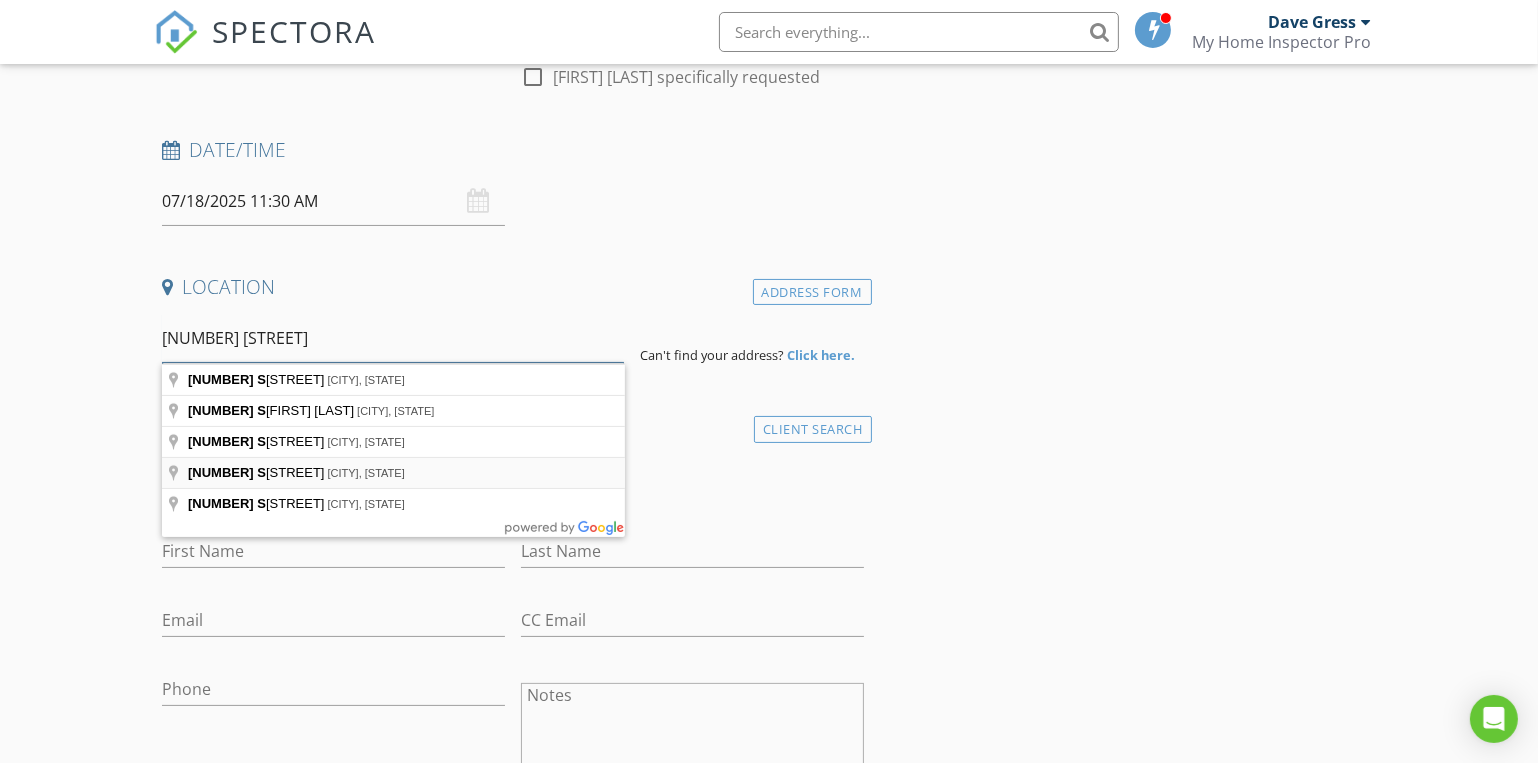 type on "2946 S" 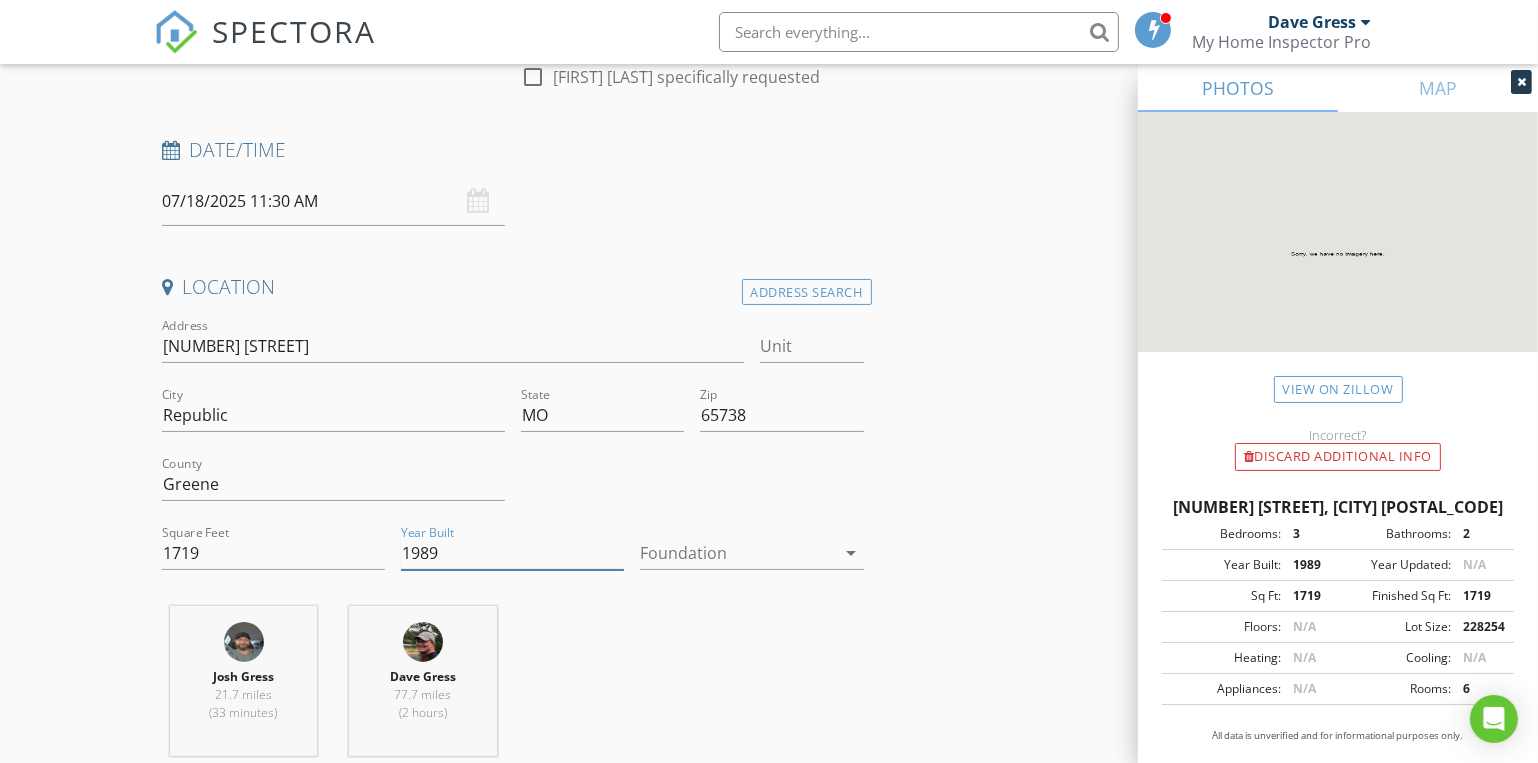 drag, startPoint x: 441, startPoint y: 554, endPoint x: 472, endPoint y: 560, distance: 31.575306 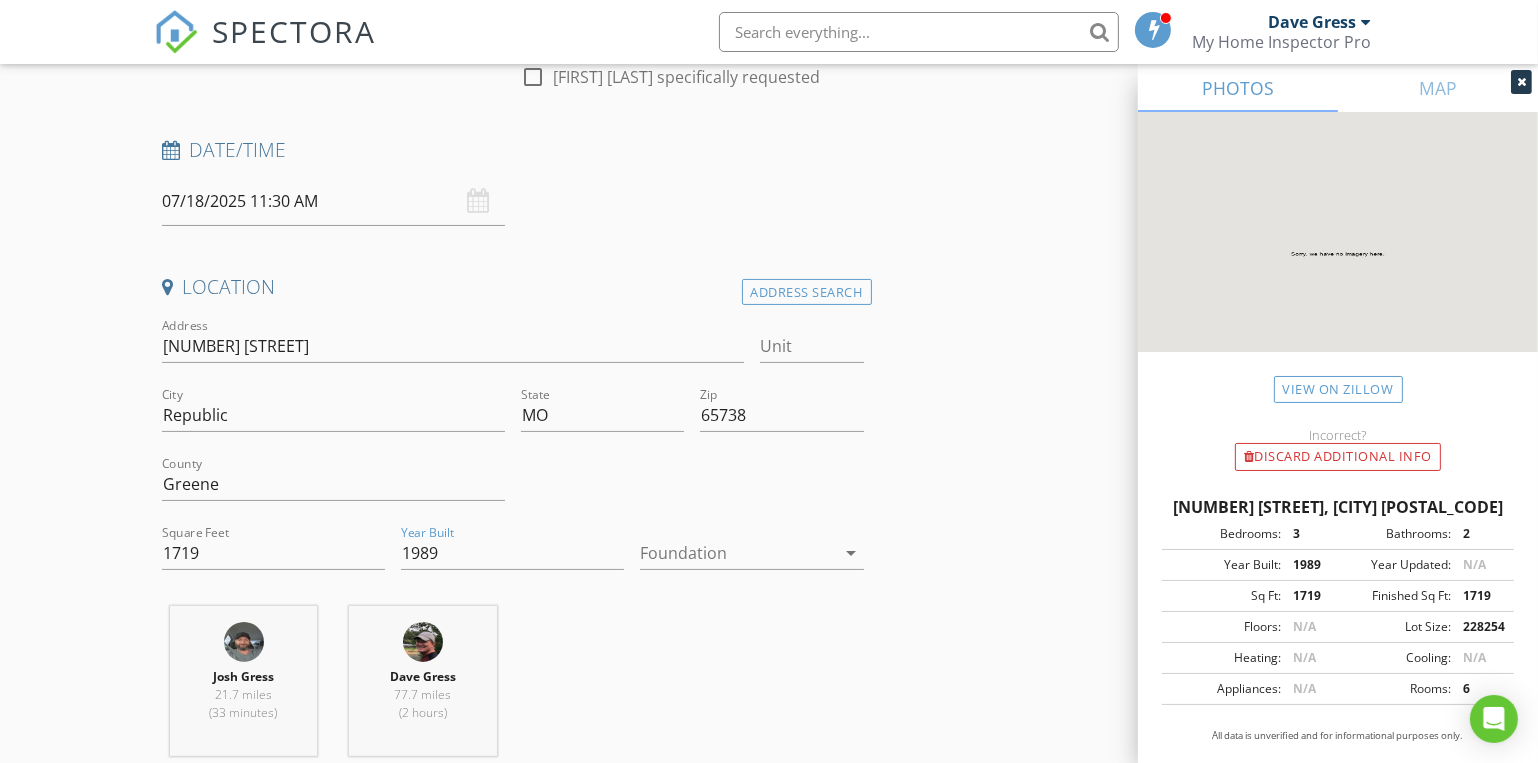 click at bounding box center (737, 553) 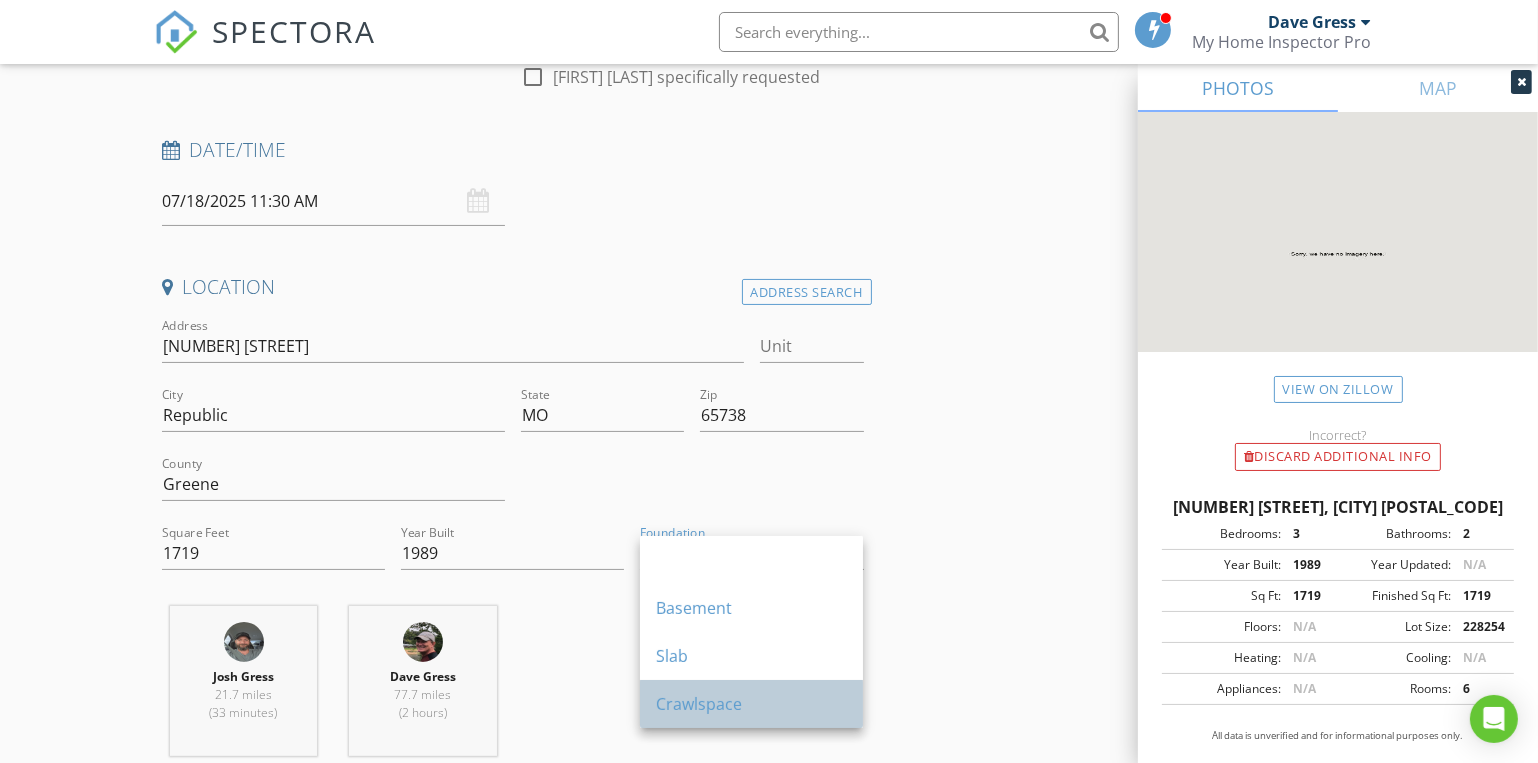 click on "Crawlspace" at bounding box center [751, 560] 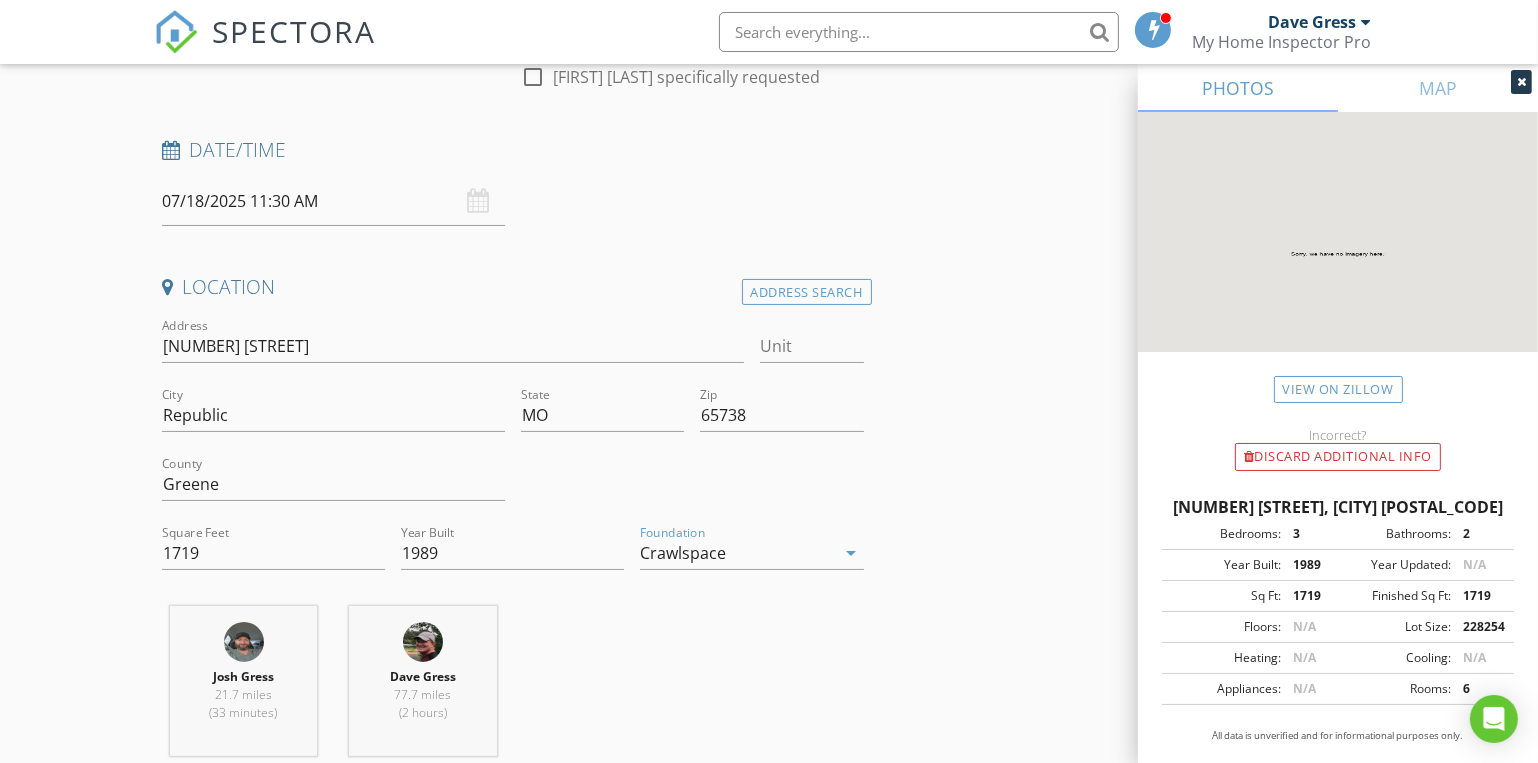 drag, startPoint x: 1180, startPoint y: 502, endPoint x: 1505, endPoint y: 506, distance: 325.02463 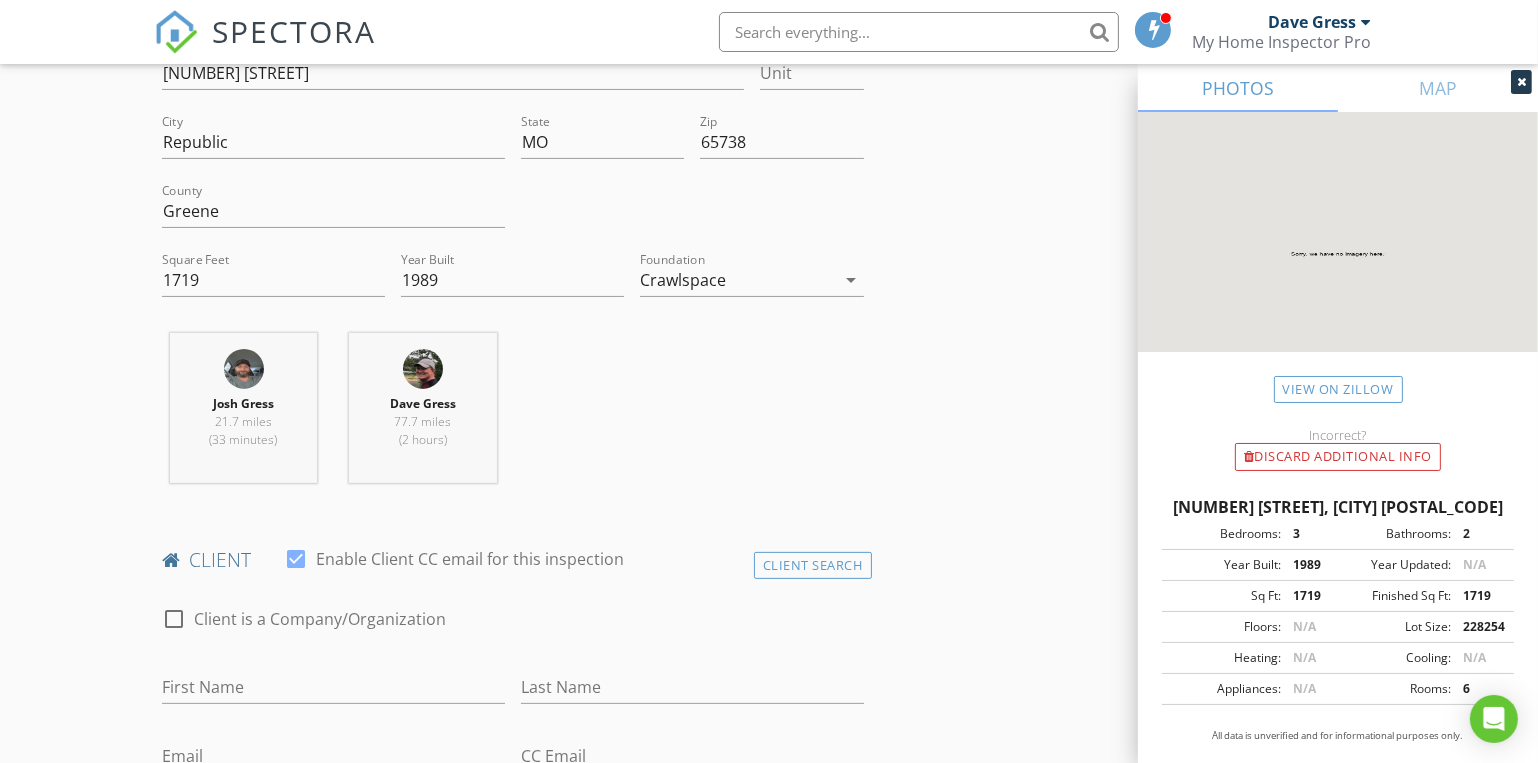 scroll, scrollTop: 818, scrollLeft: 0, axis: vertical 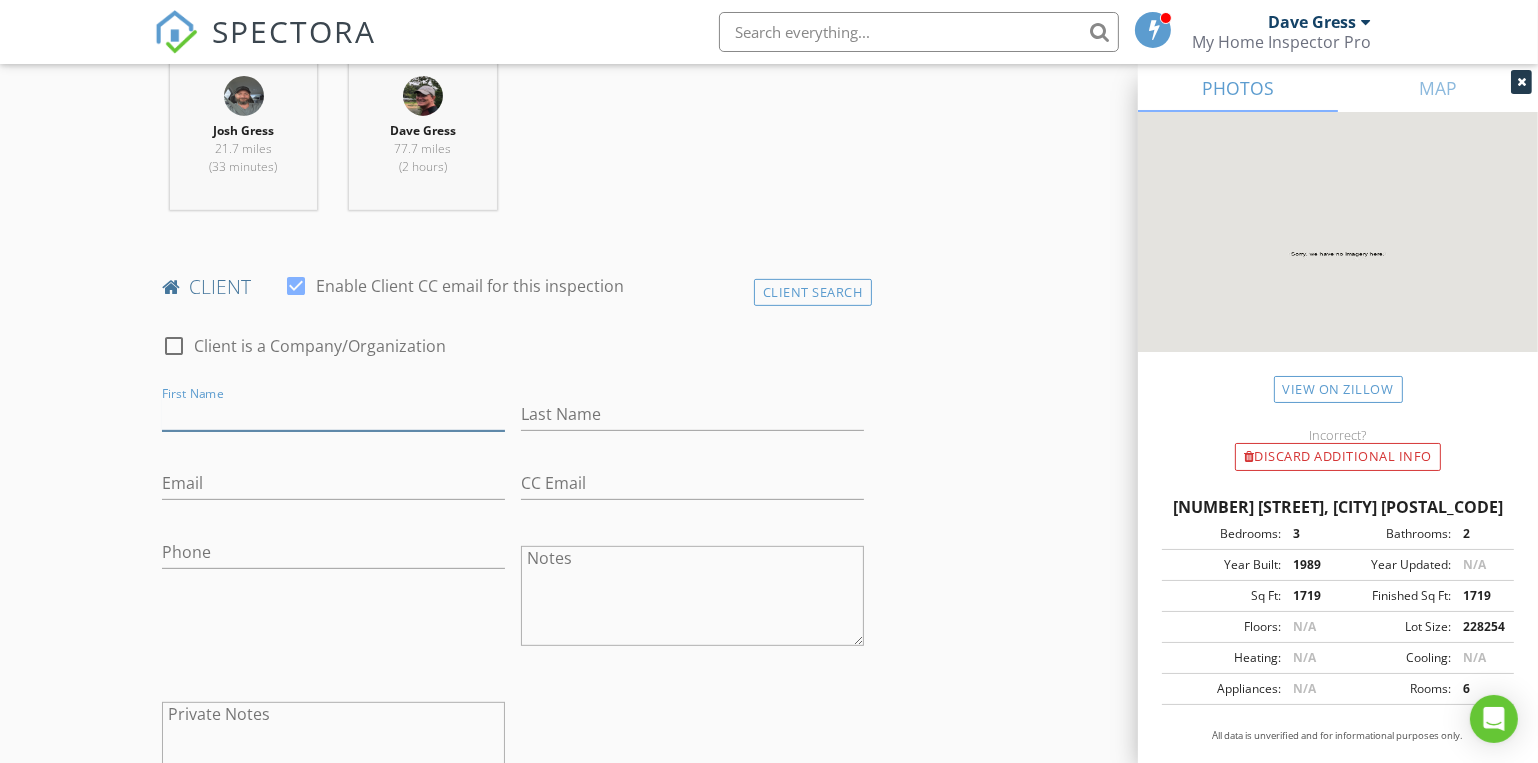 click on "First Name" at bounding box center (333, 414) 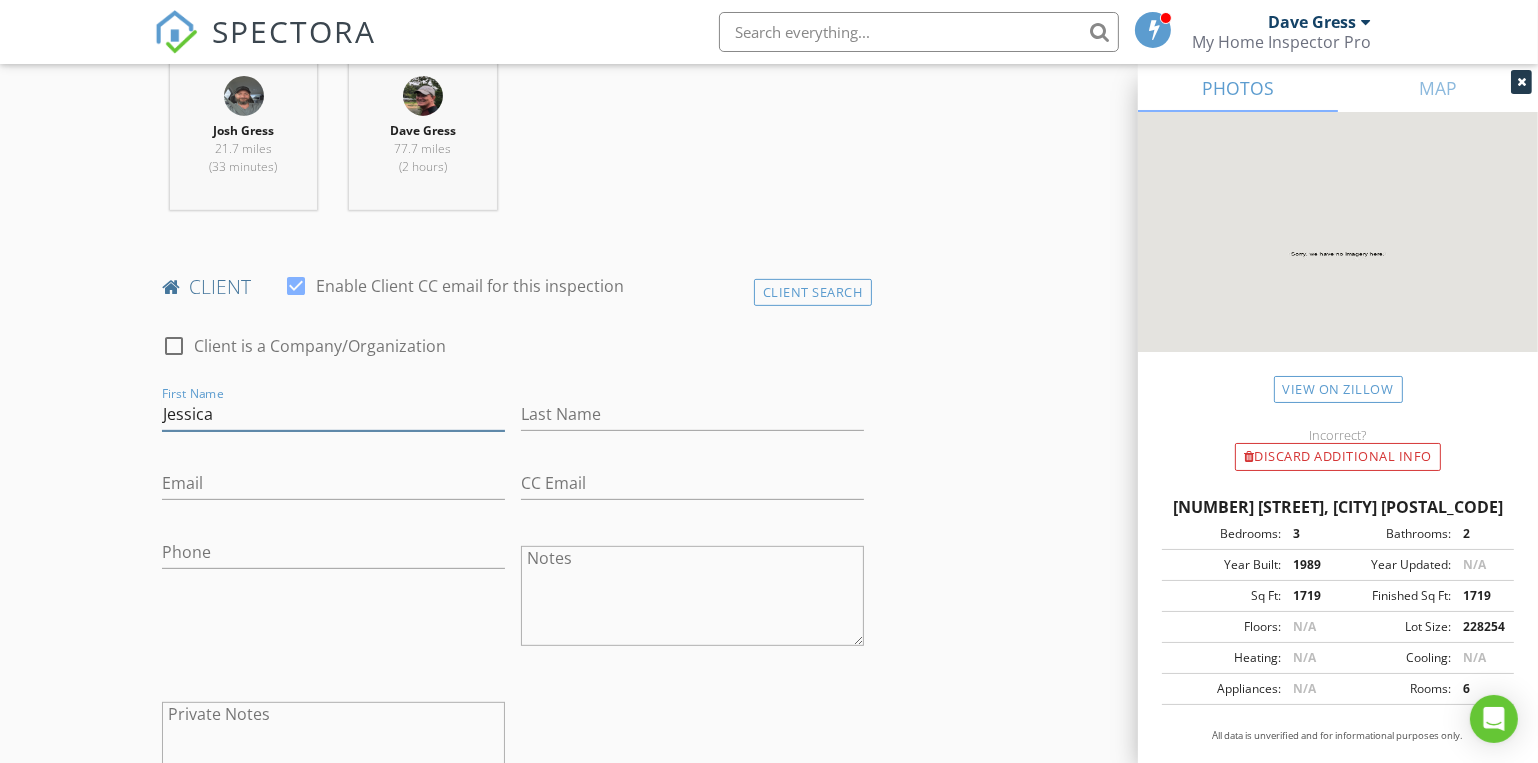 type on "Jessica" 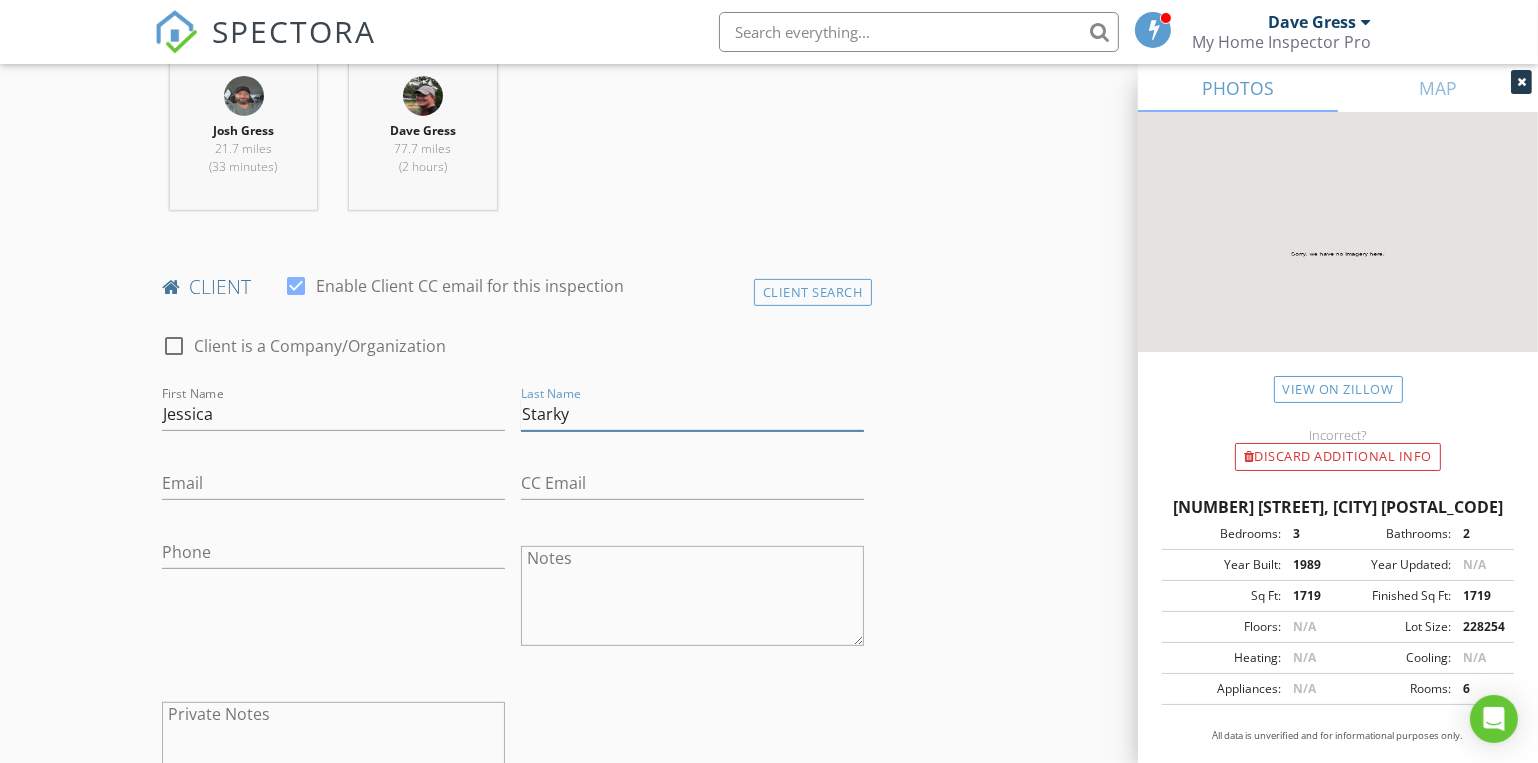 type on "Starky" 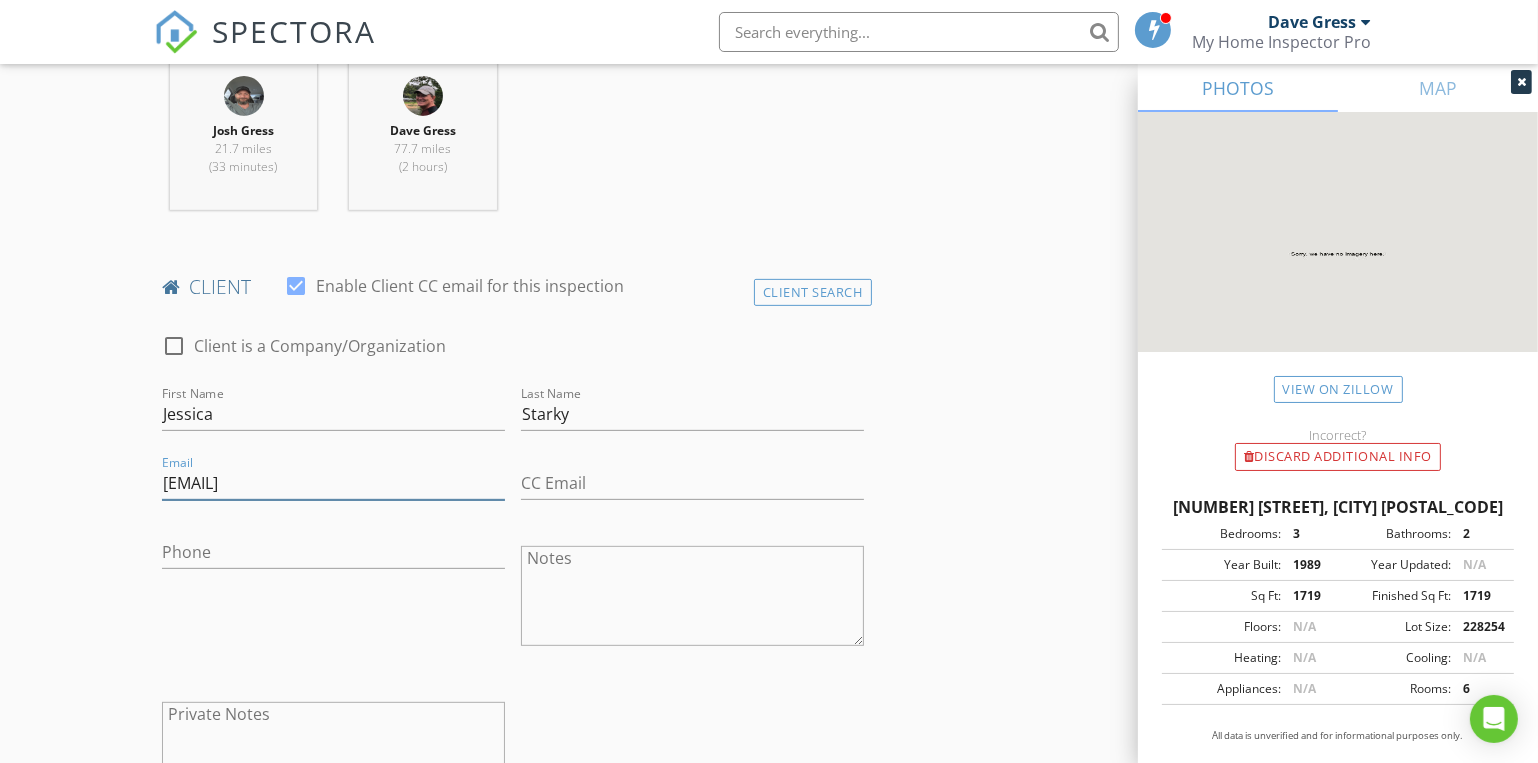 type on "[EMAIL]" 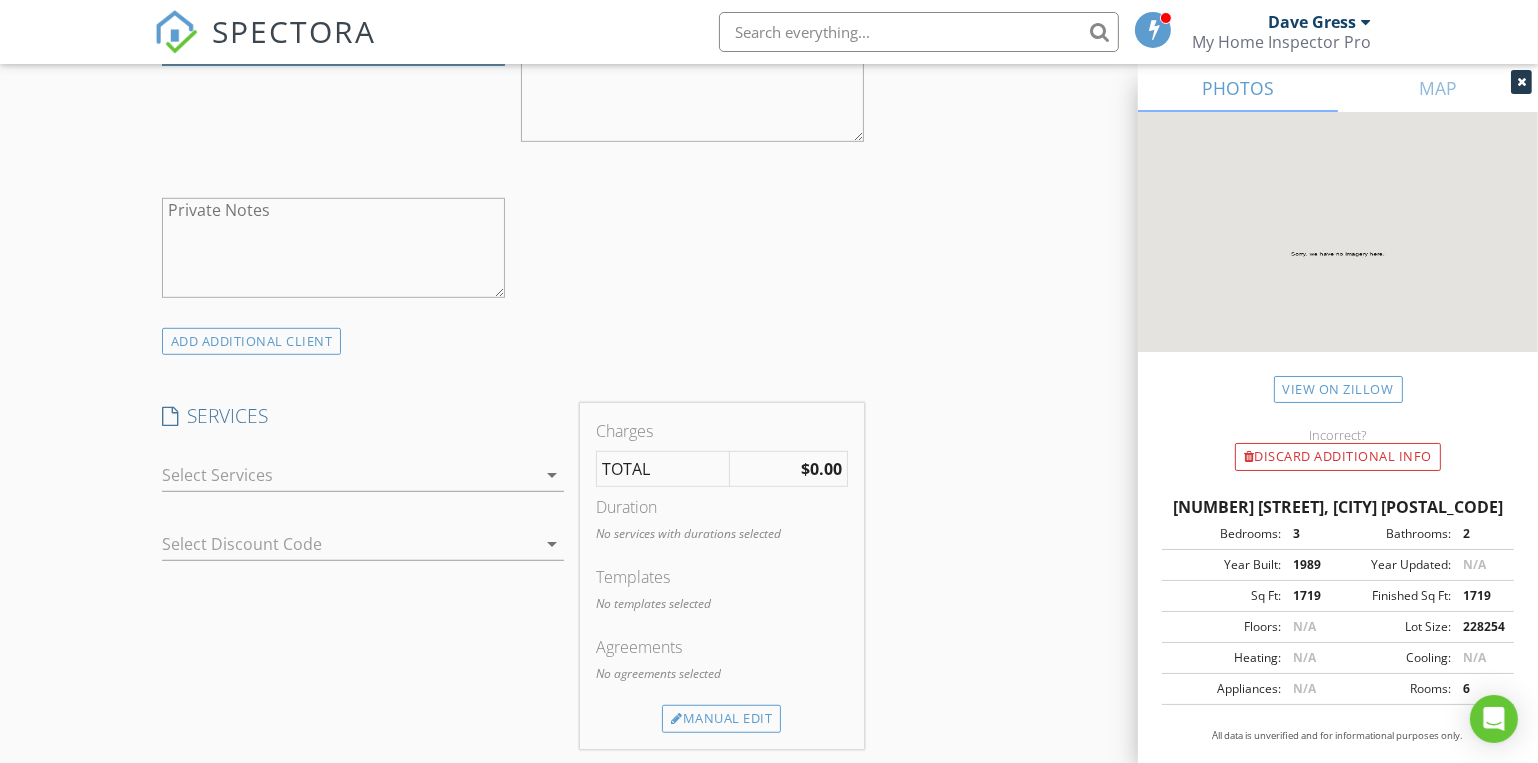 scroll, scrollTop: 1636, scrollLeft: 0, axis: vertical 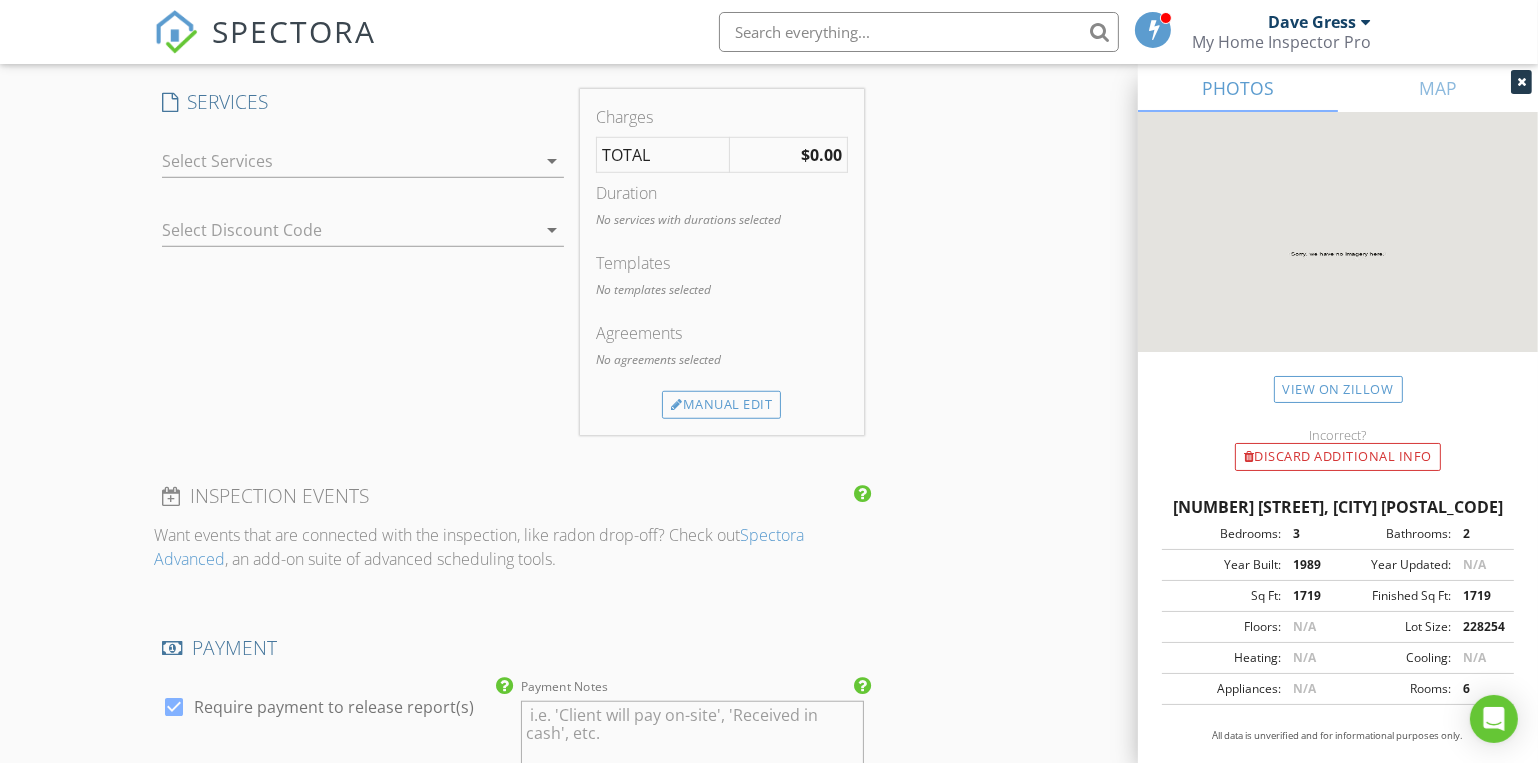 type on "302-841-9331" 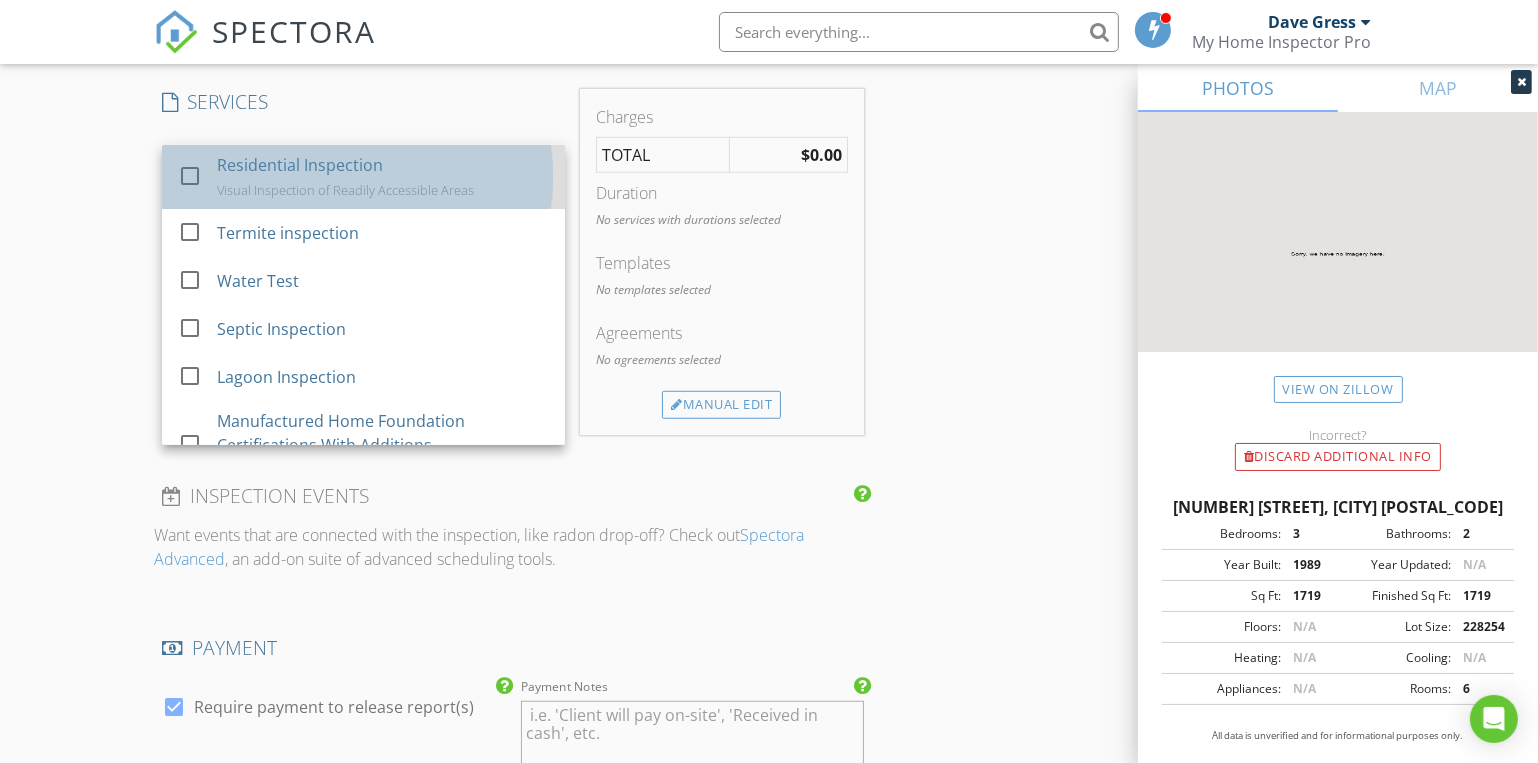 click on "Residential Inspection" at bounding box center [300, 165] 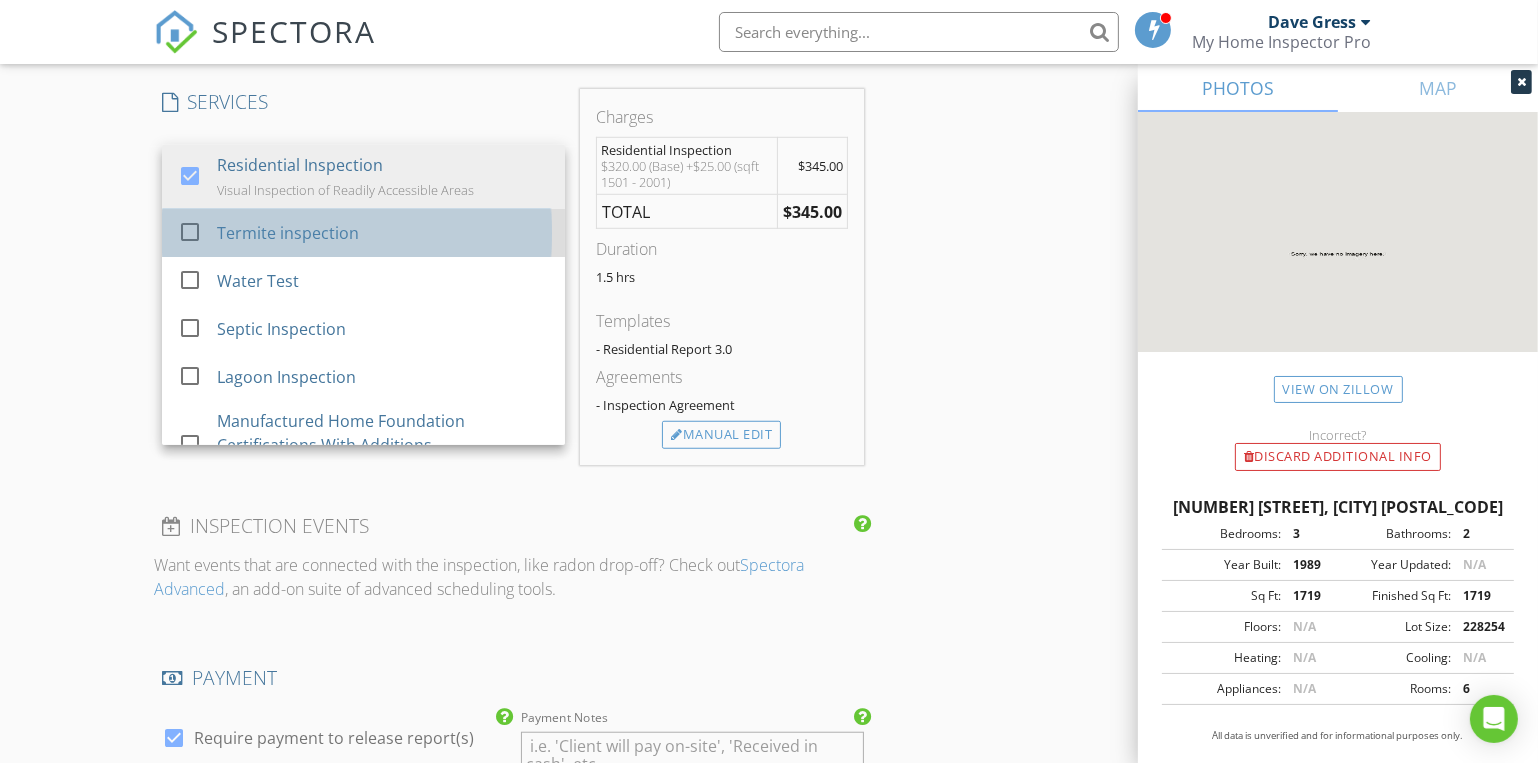 click on "Termite inspection" at bounding box center (288, 233) 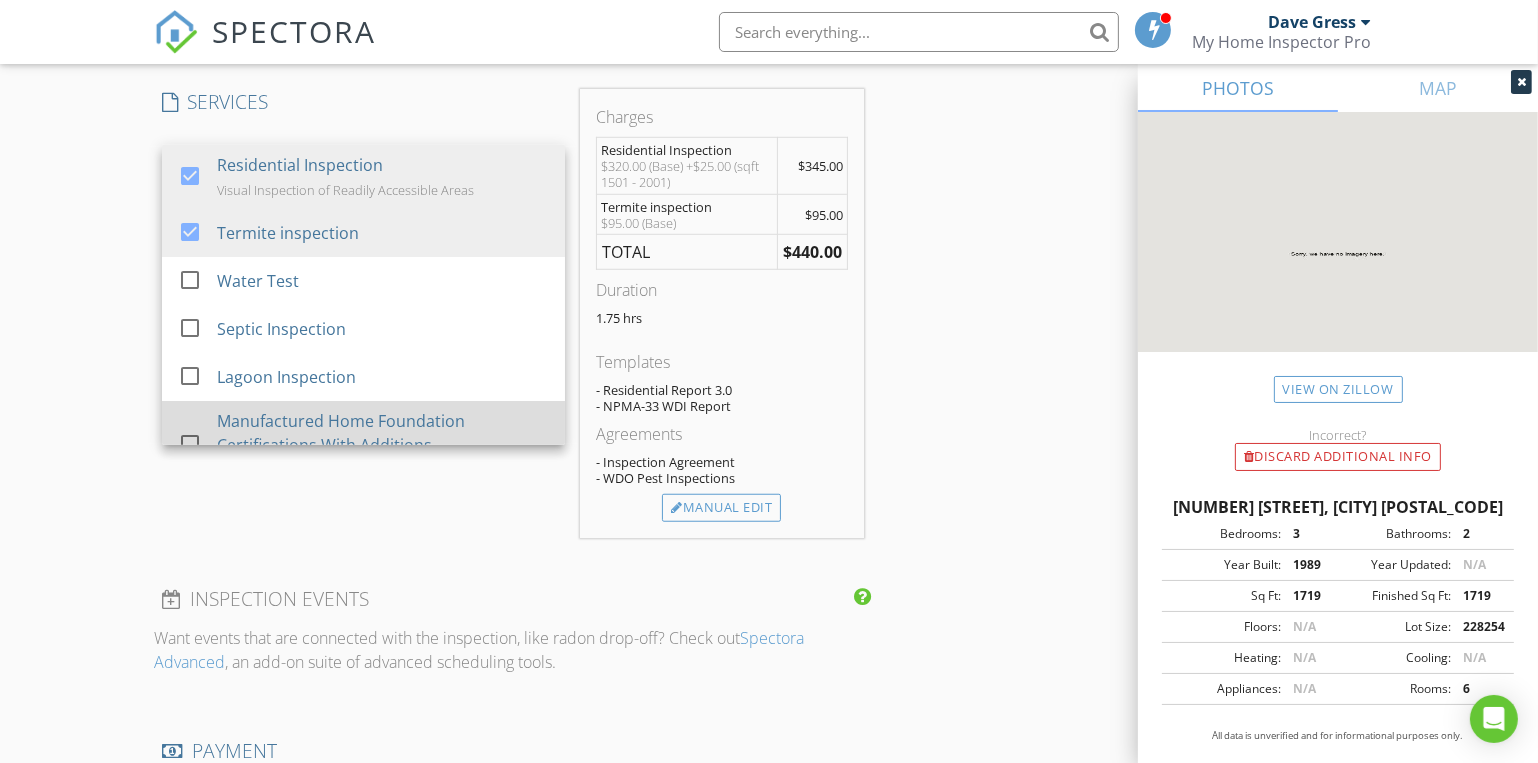 scroll, scrollTop: 272, scrollLeft: 0, axis: vertical 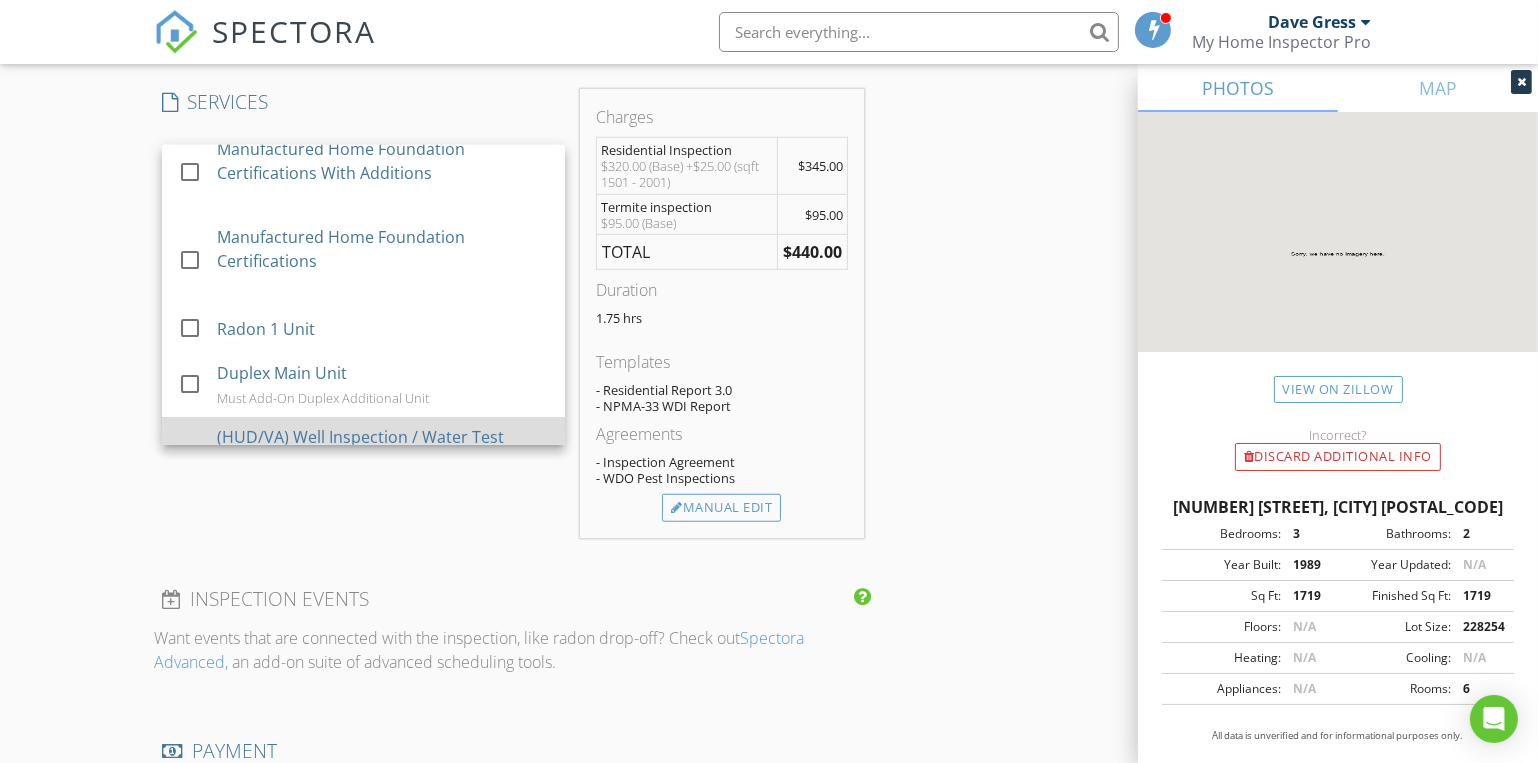 click on "(HUD/VA) Well Inspection / Water Test LEAD..." at bounding box center [383, 449] 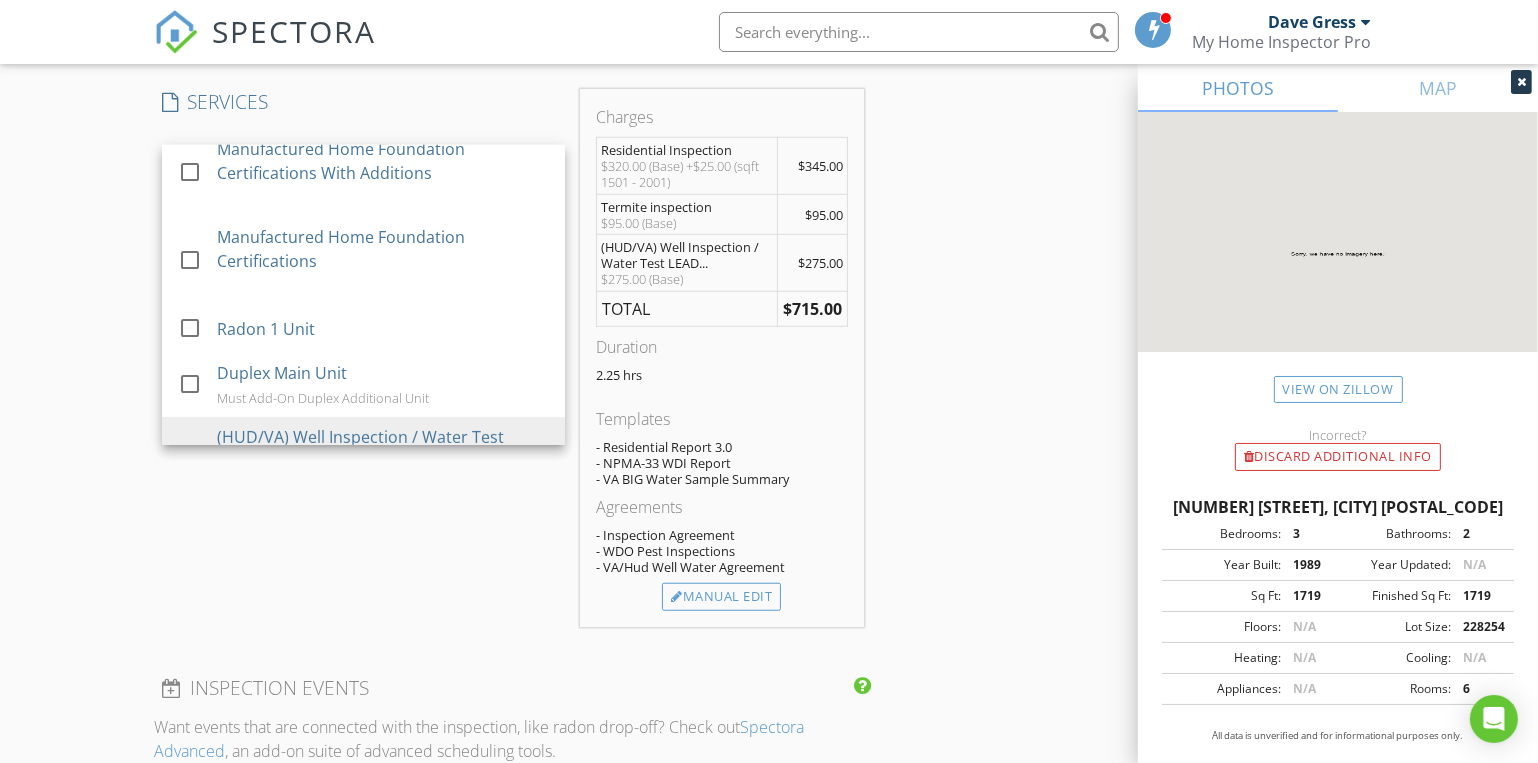 click on "SERVICES
check_box   Residential Inspection   Visual Inspection of Readily Accessible Areas check_box   Termite inspection    check_box_outline_blank   Water Test   check_box_outline_blank   Septic Inspection   check_box_outline_blank   Lagoon Inspection   check_box_outline_blank   Manufactured Home Foundation Certifications With Additions   check_box_outline_blank   Manufactured Home Foundation Certifications   check_box_outline_blank   Radon 1 Unit   check_box_outline_blank   Duplex Main Unit   Must Add-On Duplex Additional Unit check_box   (HUD/VA) Well Inspection / Water Test LEAD...   check_box_outline_blank   (Bacteria) Water Test No Inspection   check_box_outline_blank   Radon 2 Units With Inspection   check_box_outline_blank   Evaluation of requested repairs .15   check_box_outline_blank   Evaluation of requested repairs .175   check_box_outline_blank   Residential Blue Tape Walk Through   check_box_outline_blank   Commercial Inspection   check_box_outline_blank" at bounding box center (363, 357) 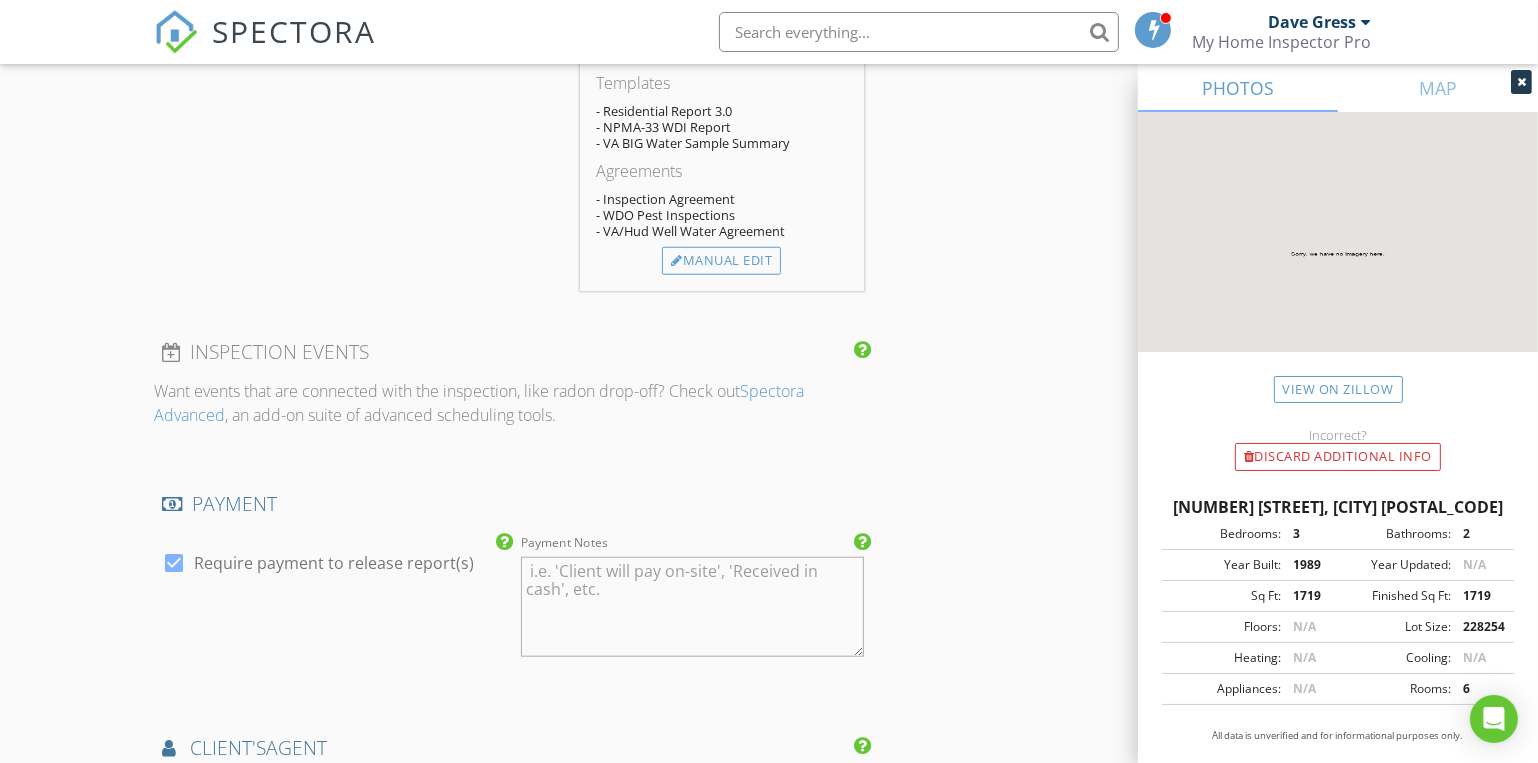scroll, scrollTop: 2181, scrollLeft: 0, axis: vertical 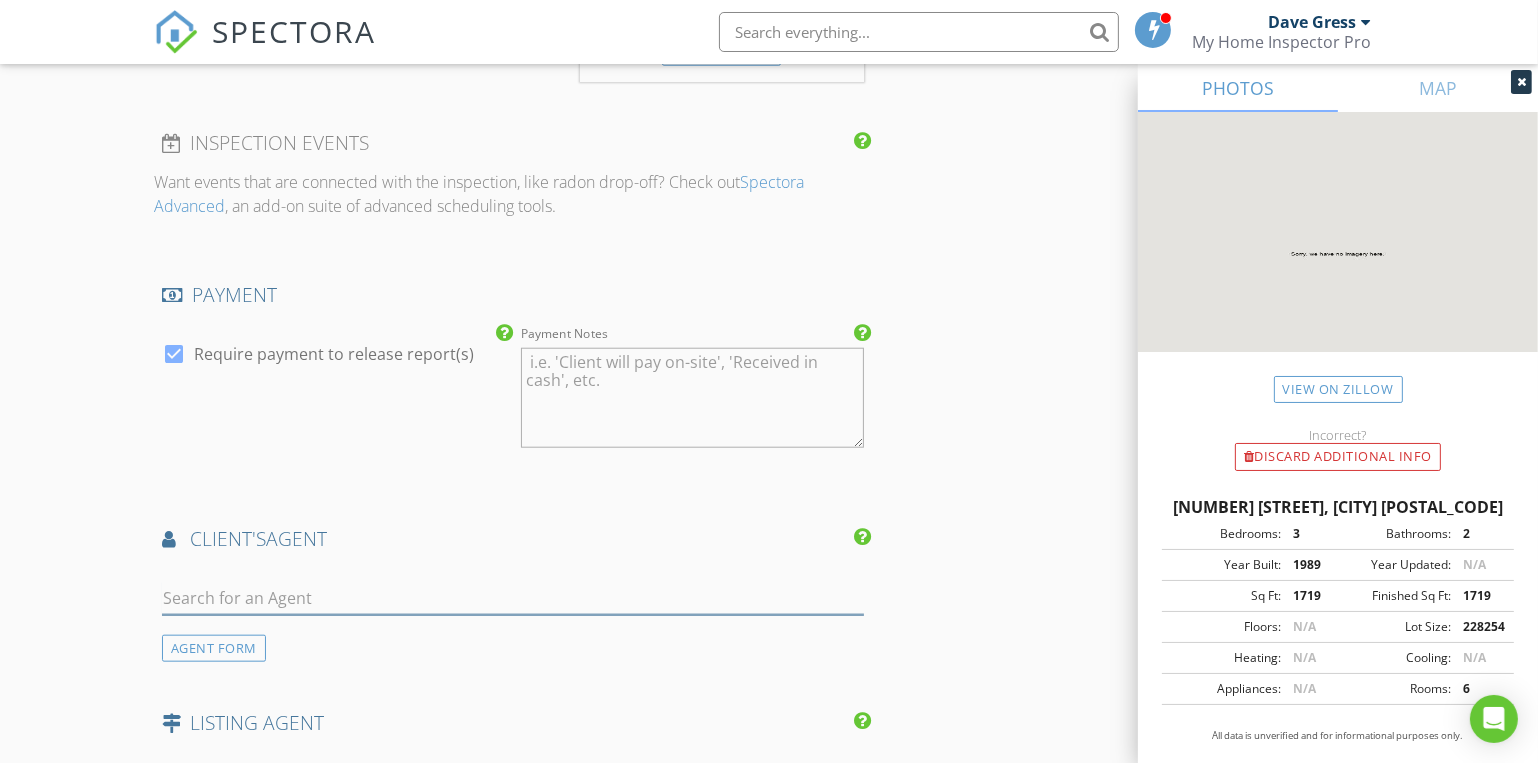 click at bounding box center (513, 598) 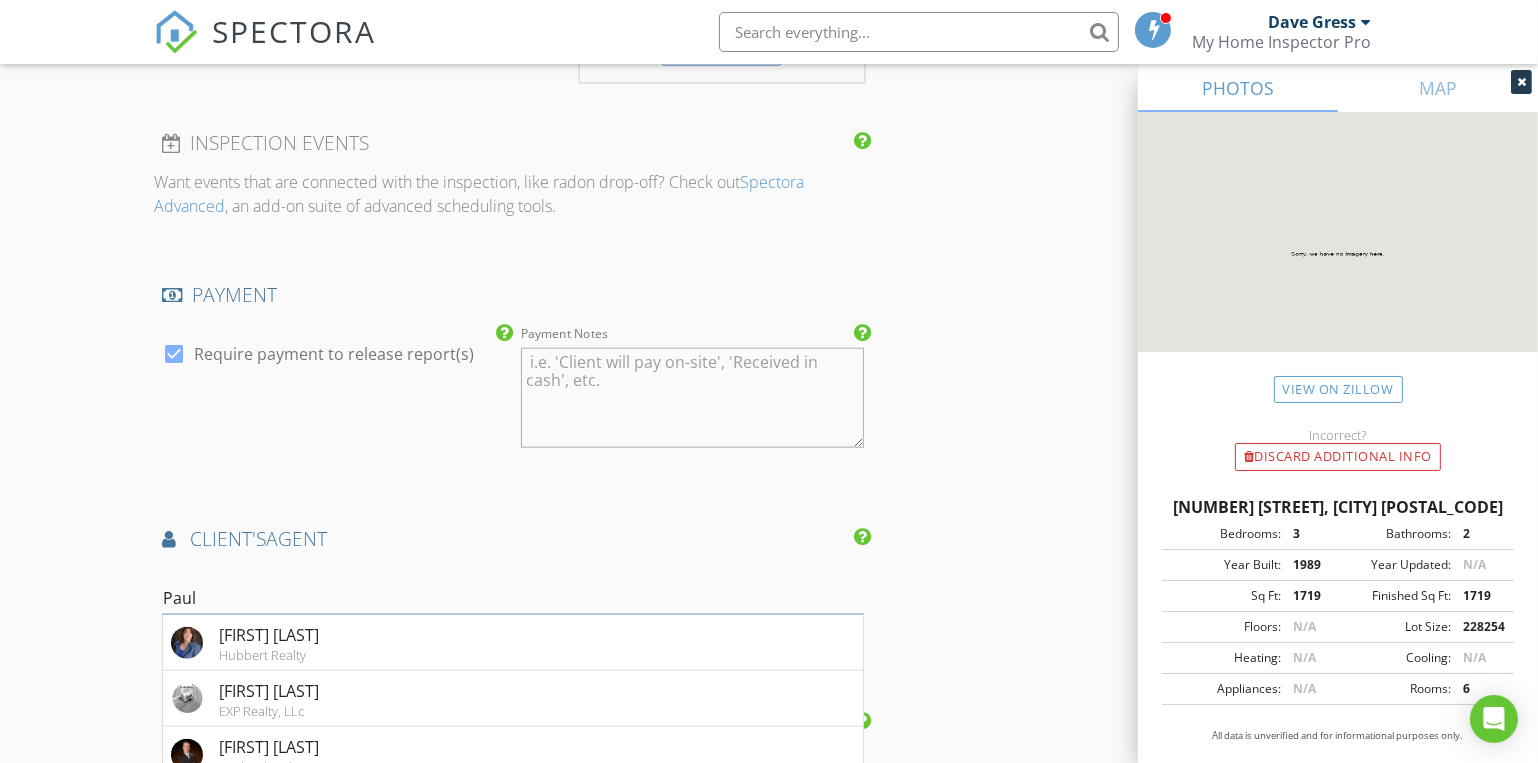 scroll, scrollTop: 2454, scrollLeft: 0, axis: vertical 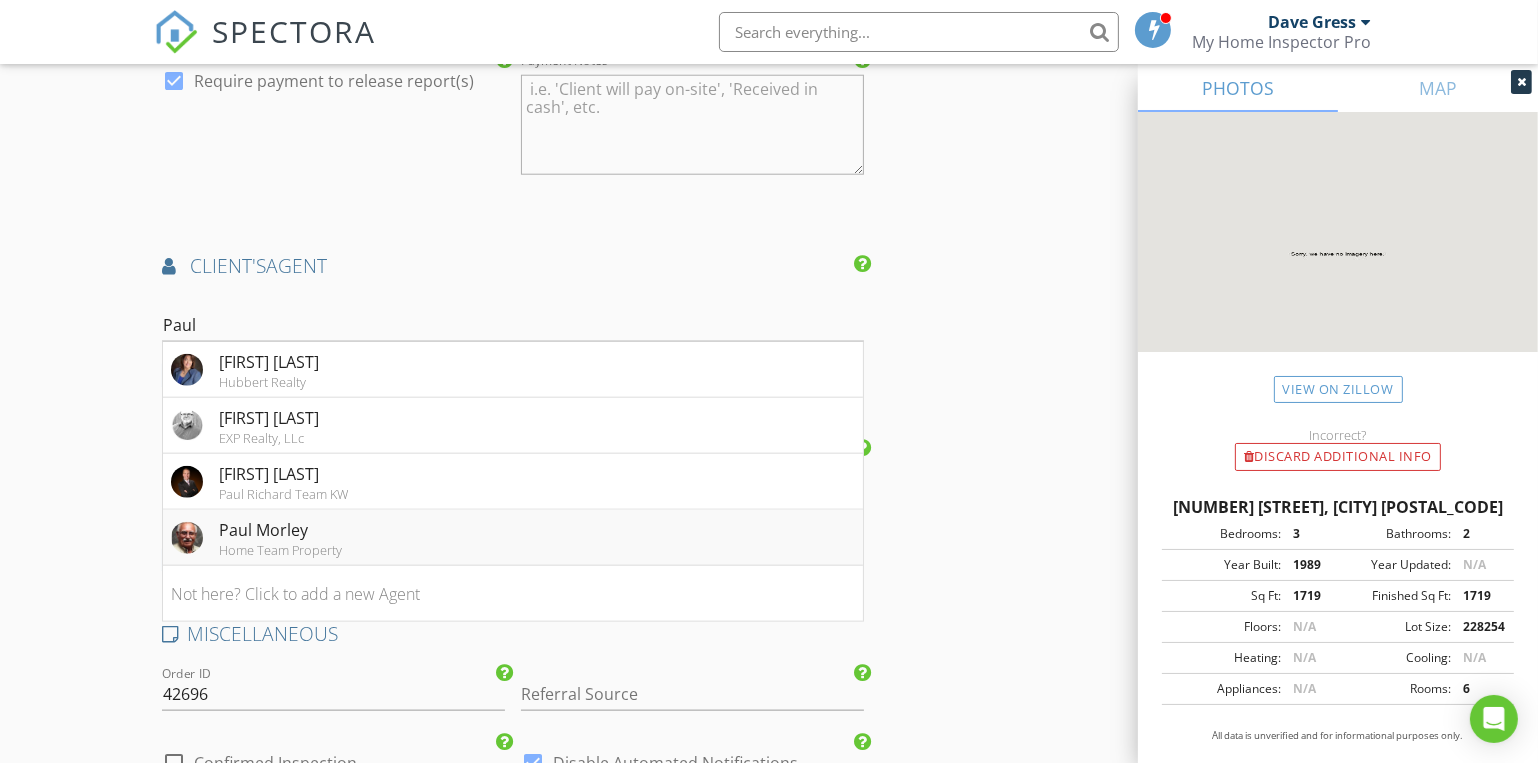 click on "Paul Morley" at bounding box center (269, 362) 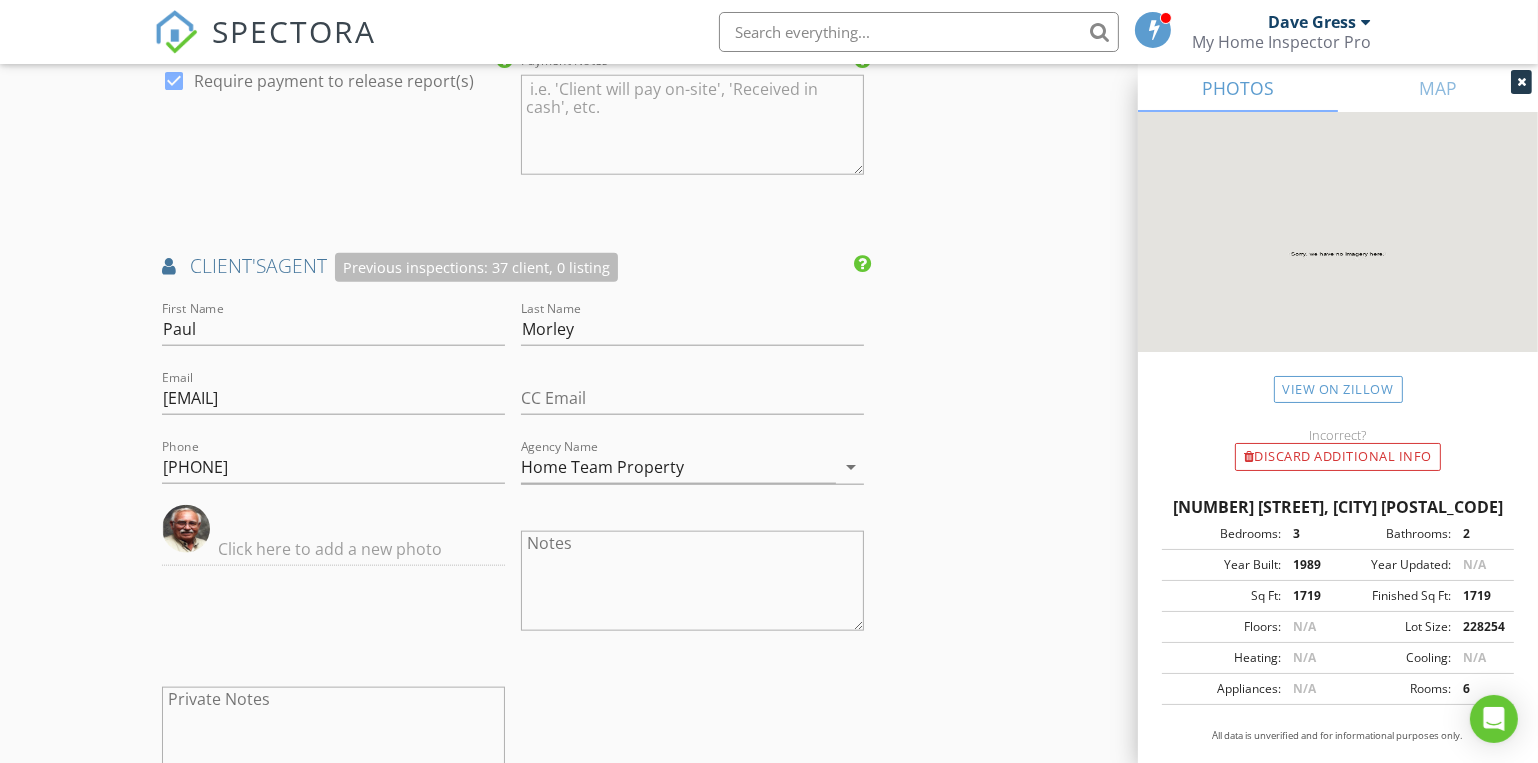 scroll, scrollTop: 2727, scrollLeft: 0, axis: vertical 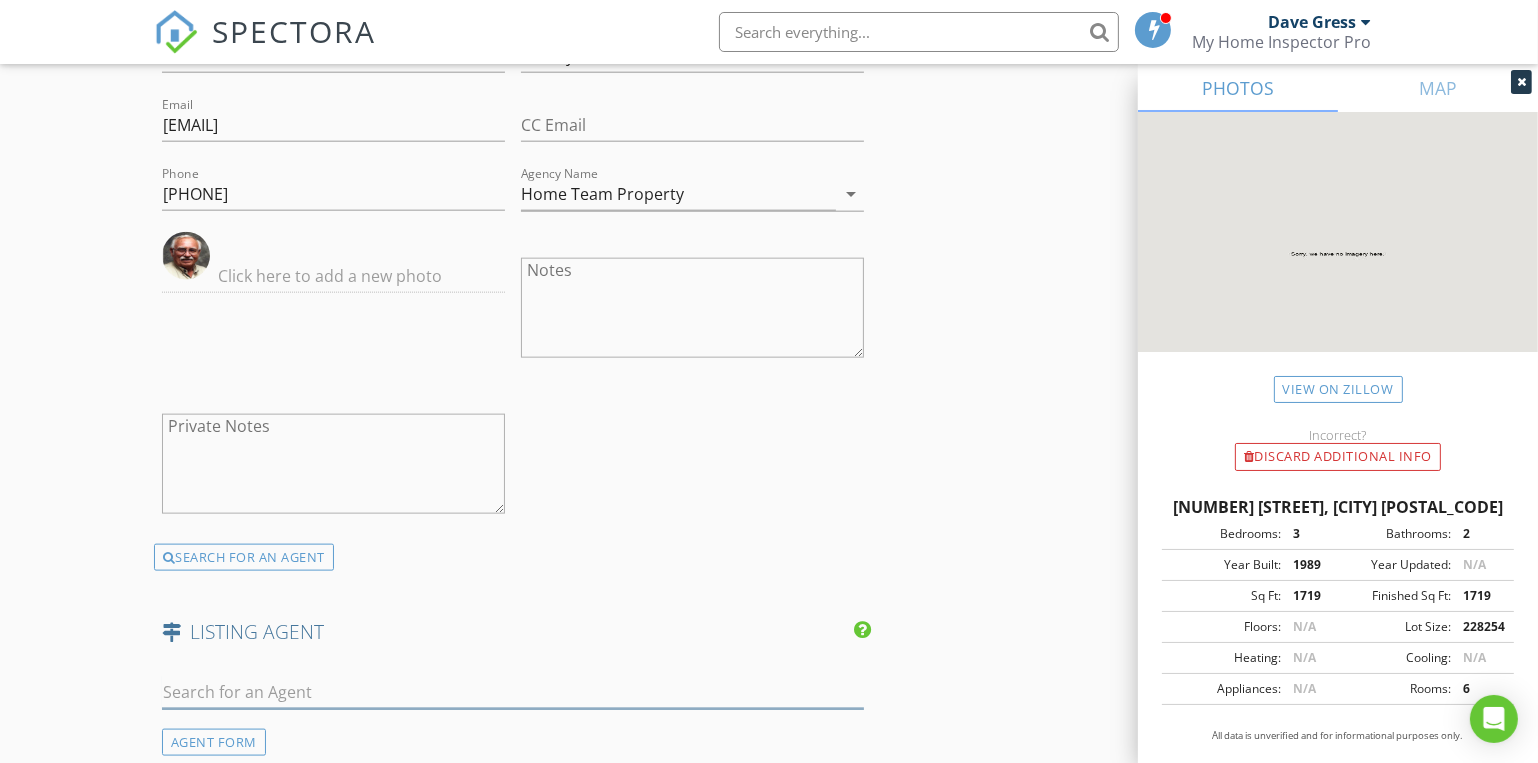 click at bounding box center (513, 692) 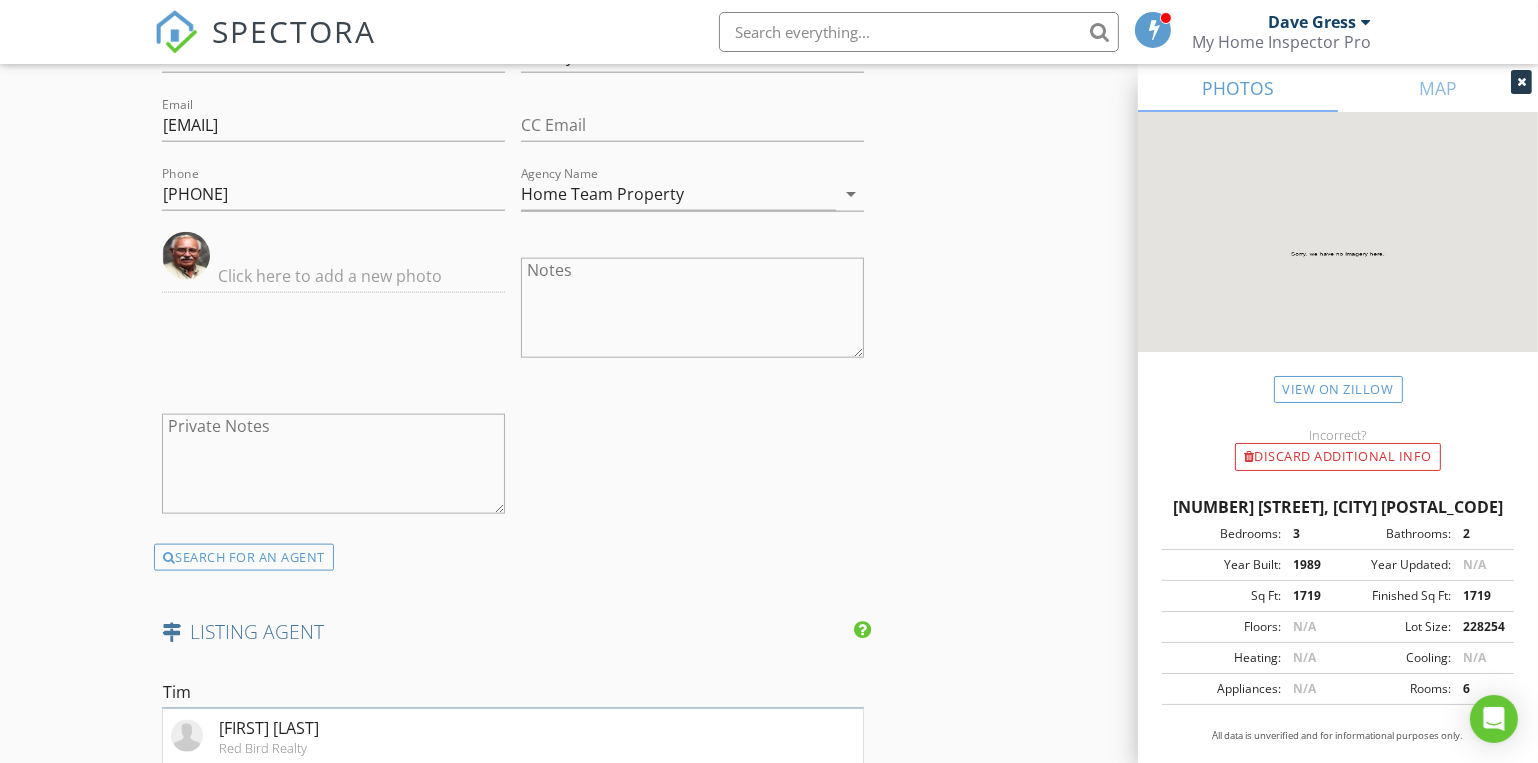scroll, scrollTop: 2999, scrollLeft: 0, axis: vertical 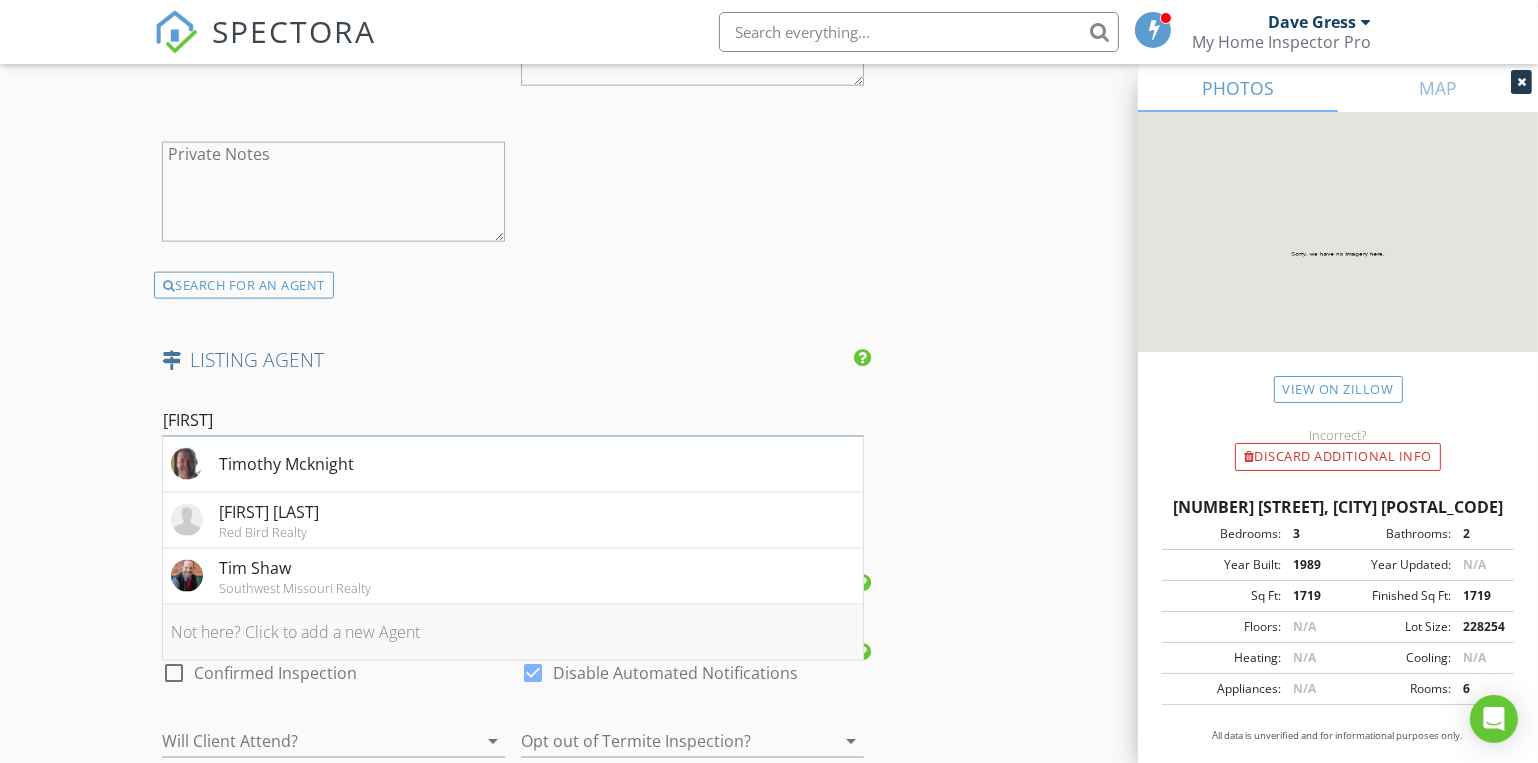 type on "Timothy" 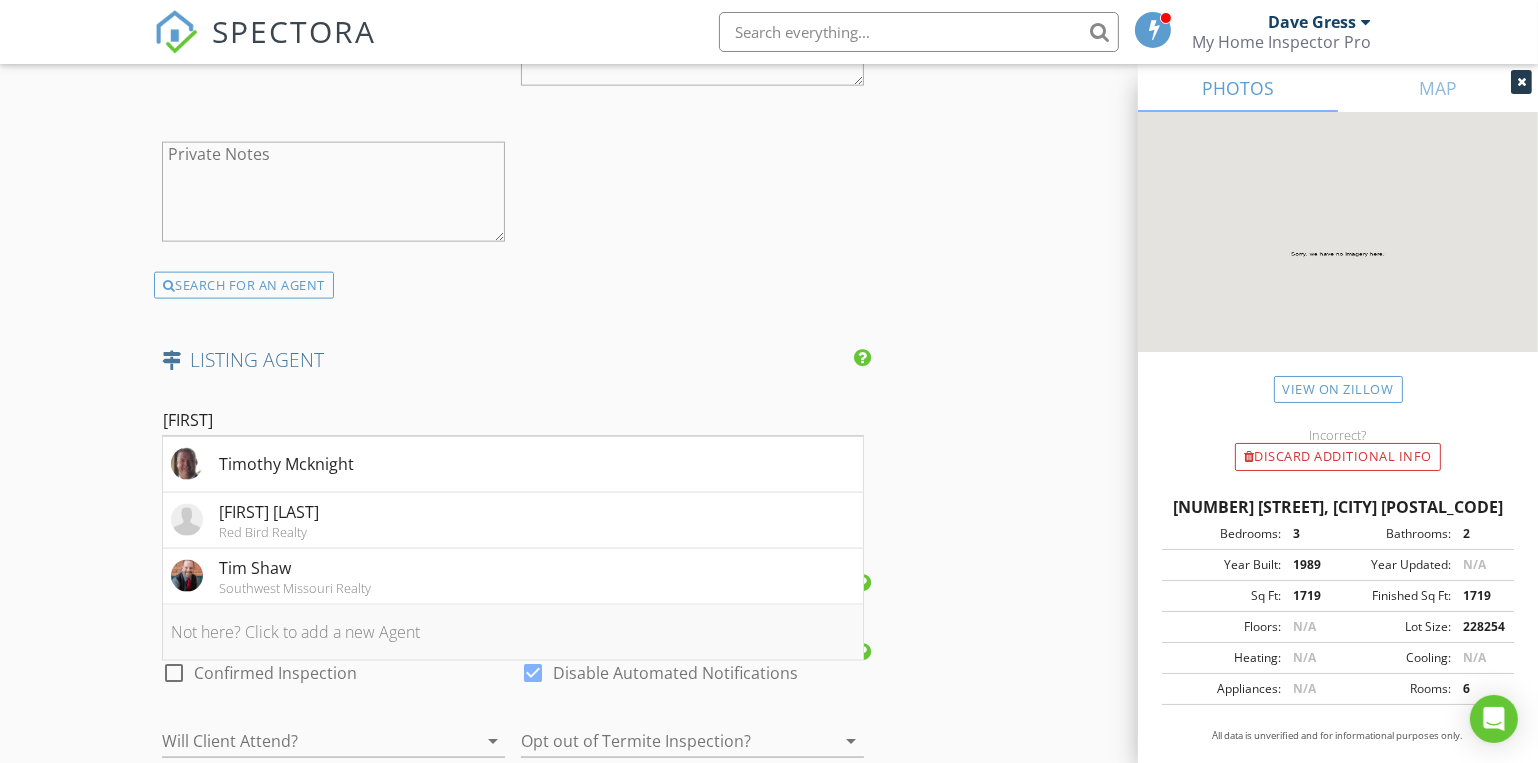 click on "Not here? Click to add a new Agent" at bounding box center (513, 633) 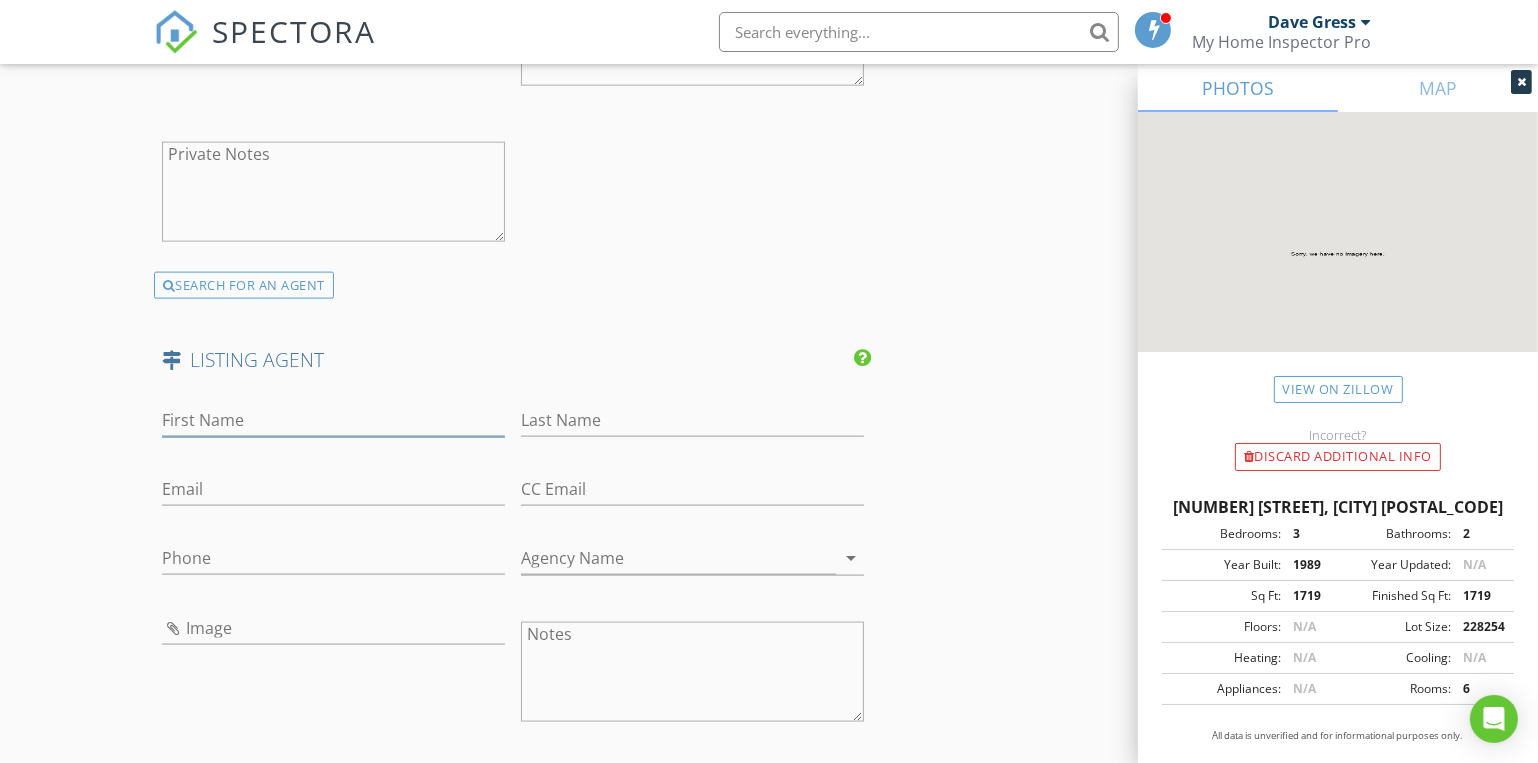 click on "First Name" at bounding box center (333, 420) 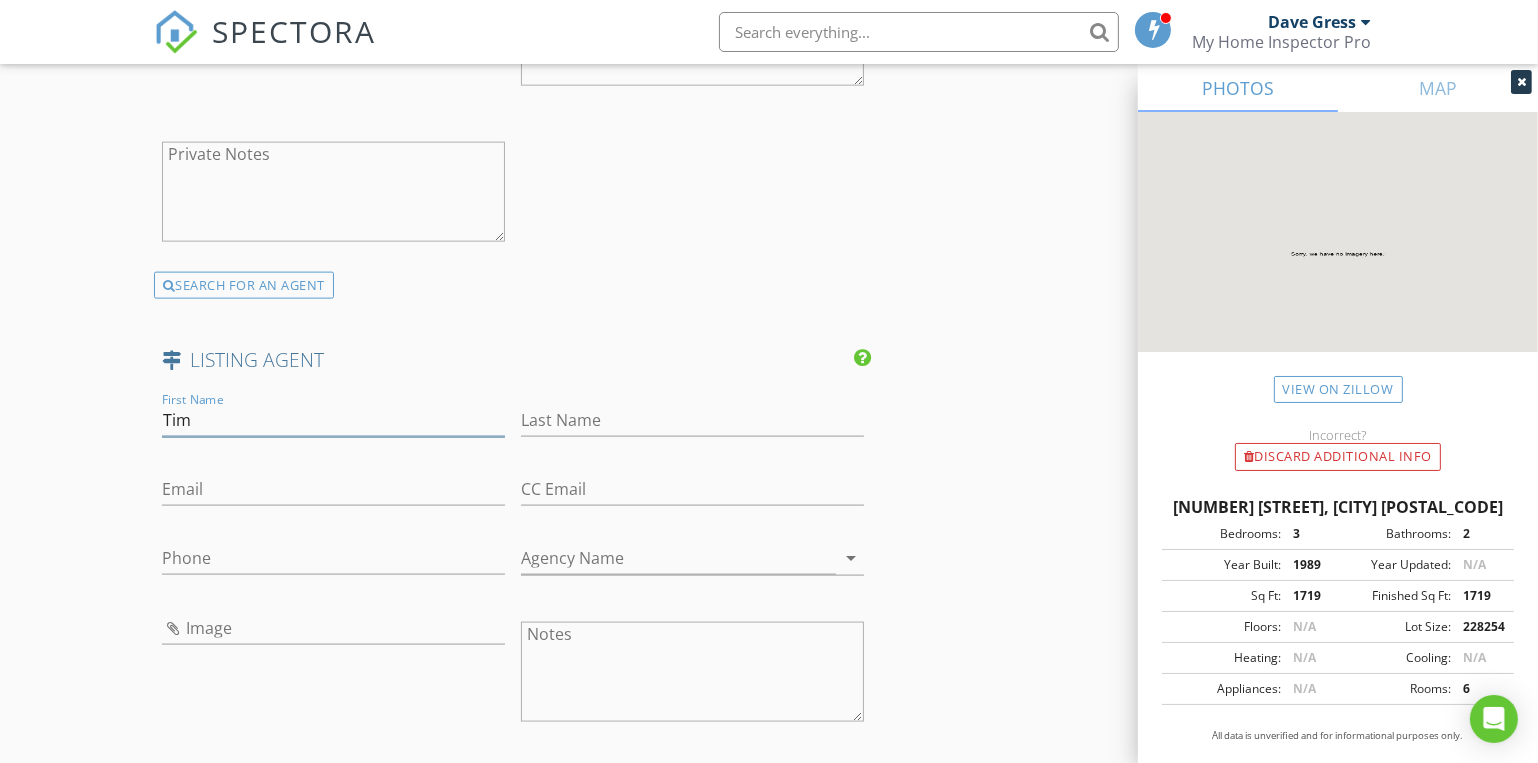 type on "Tim" 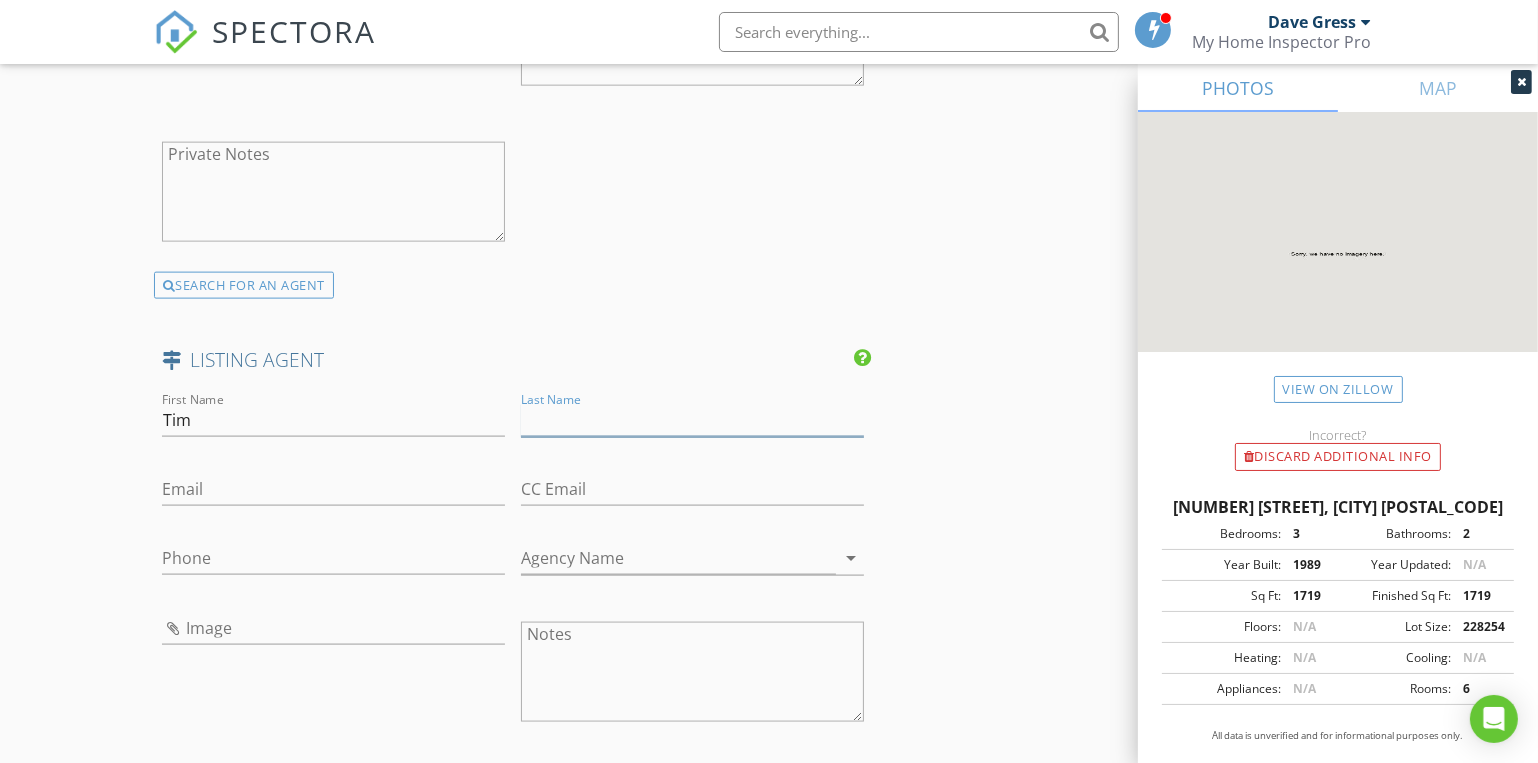 paste on "Thiesen" 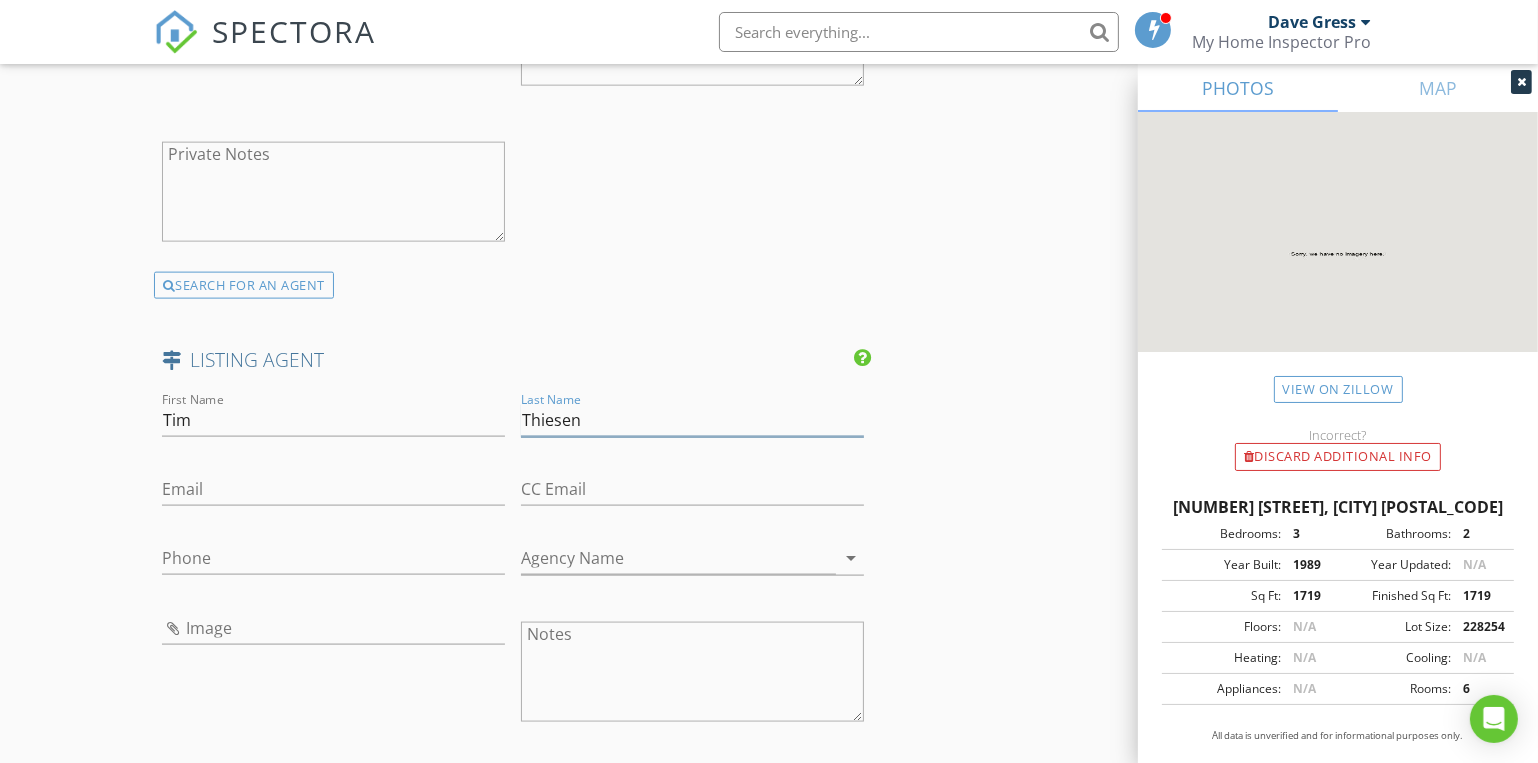 type on "Thiesen" 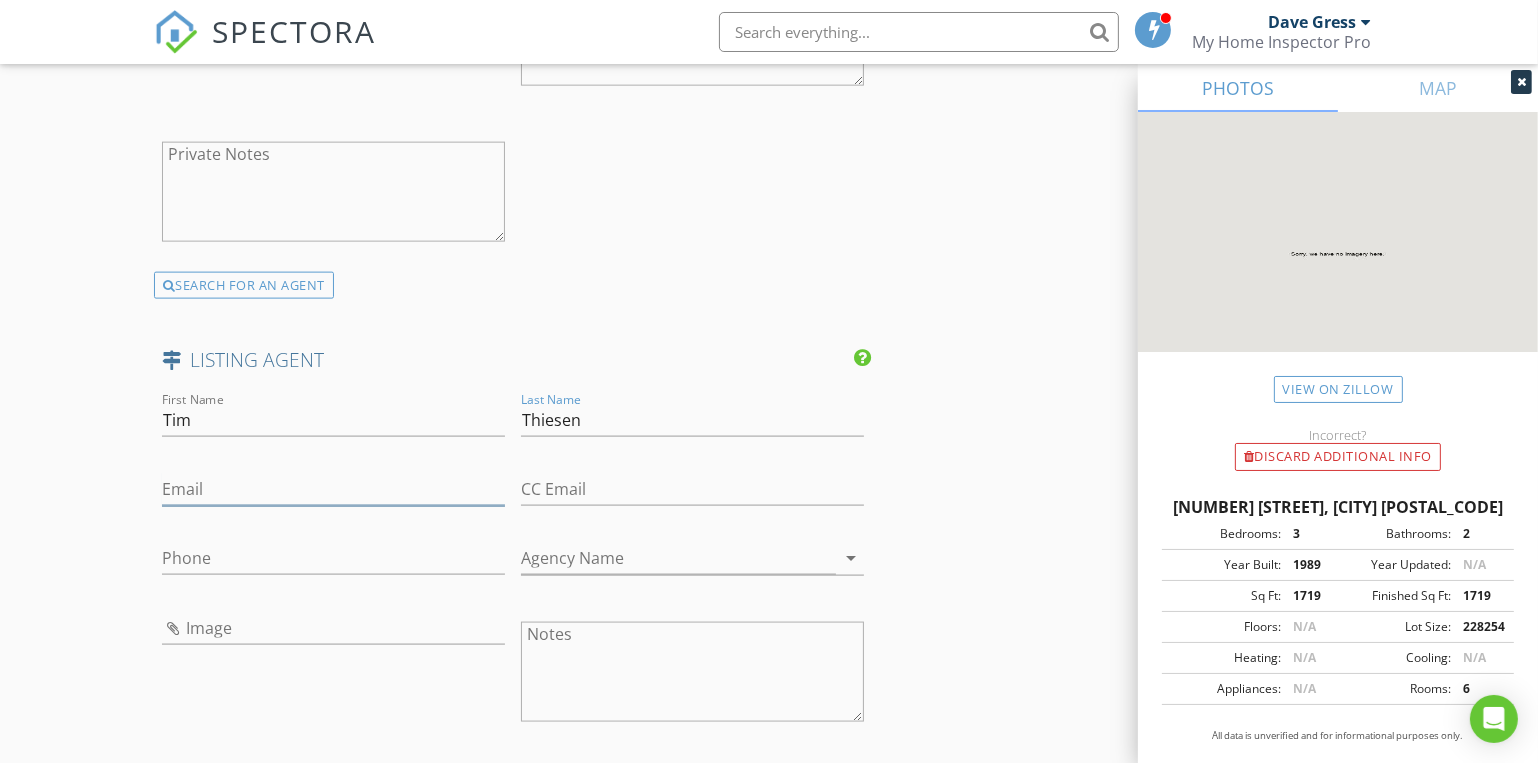 click on "Email" at bounding box center (333, 489) 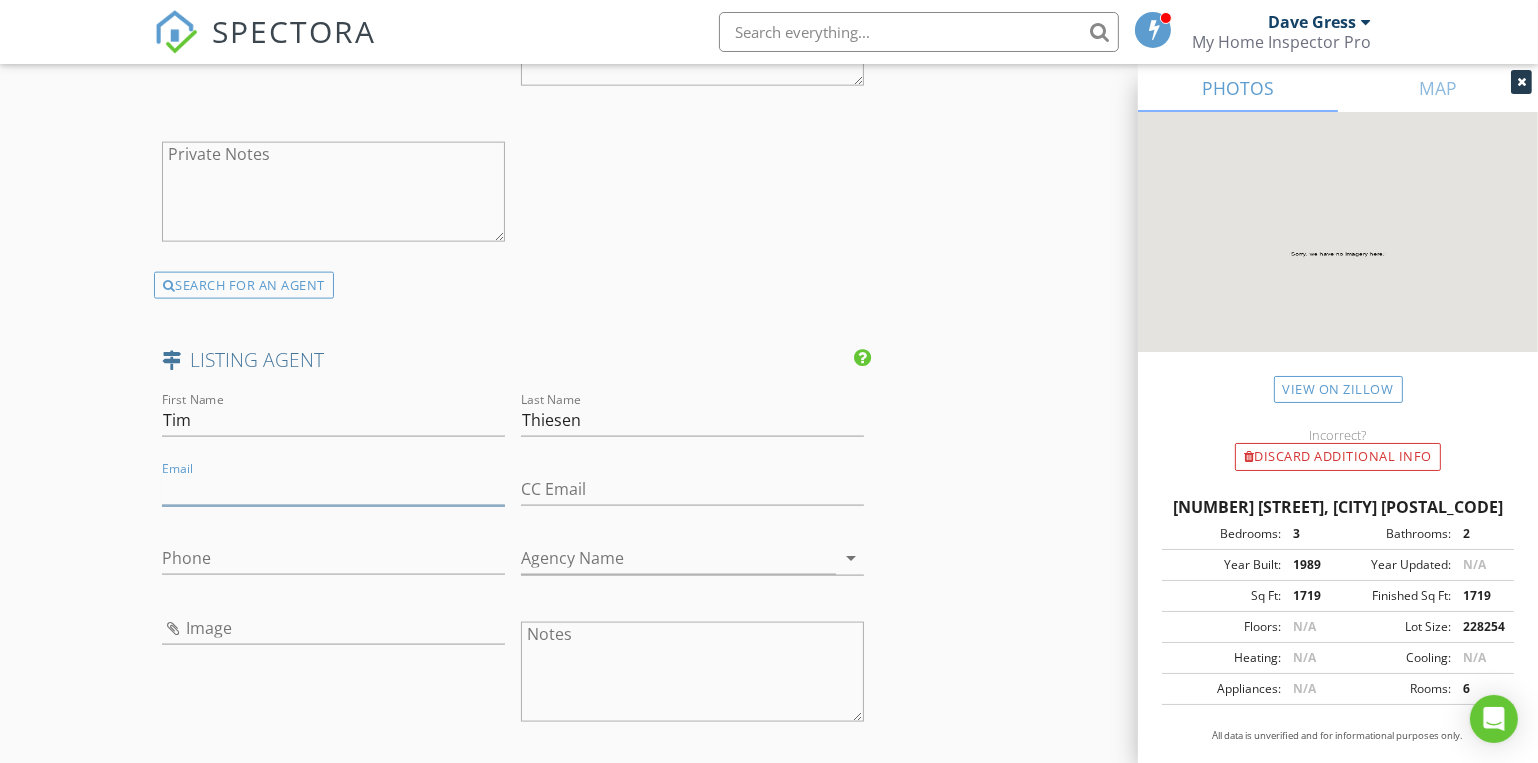 paste on "tthiesen@murney.com" 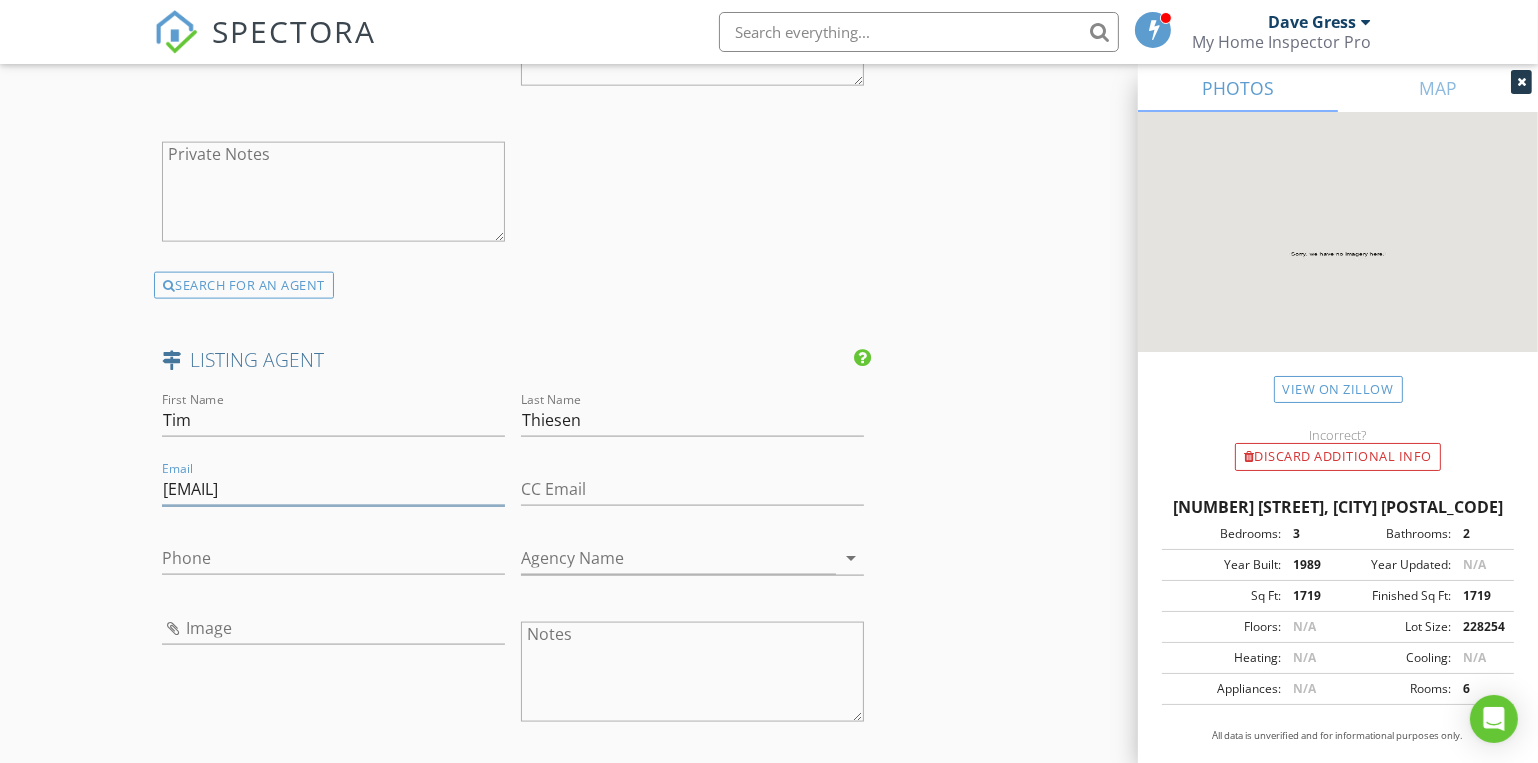 type on "tthiesen@murney.com" 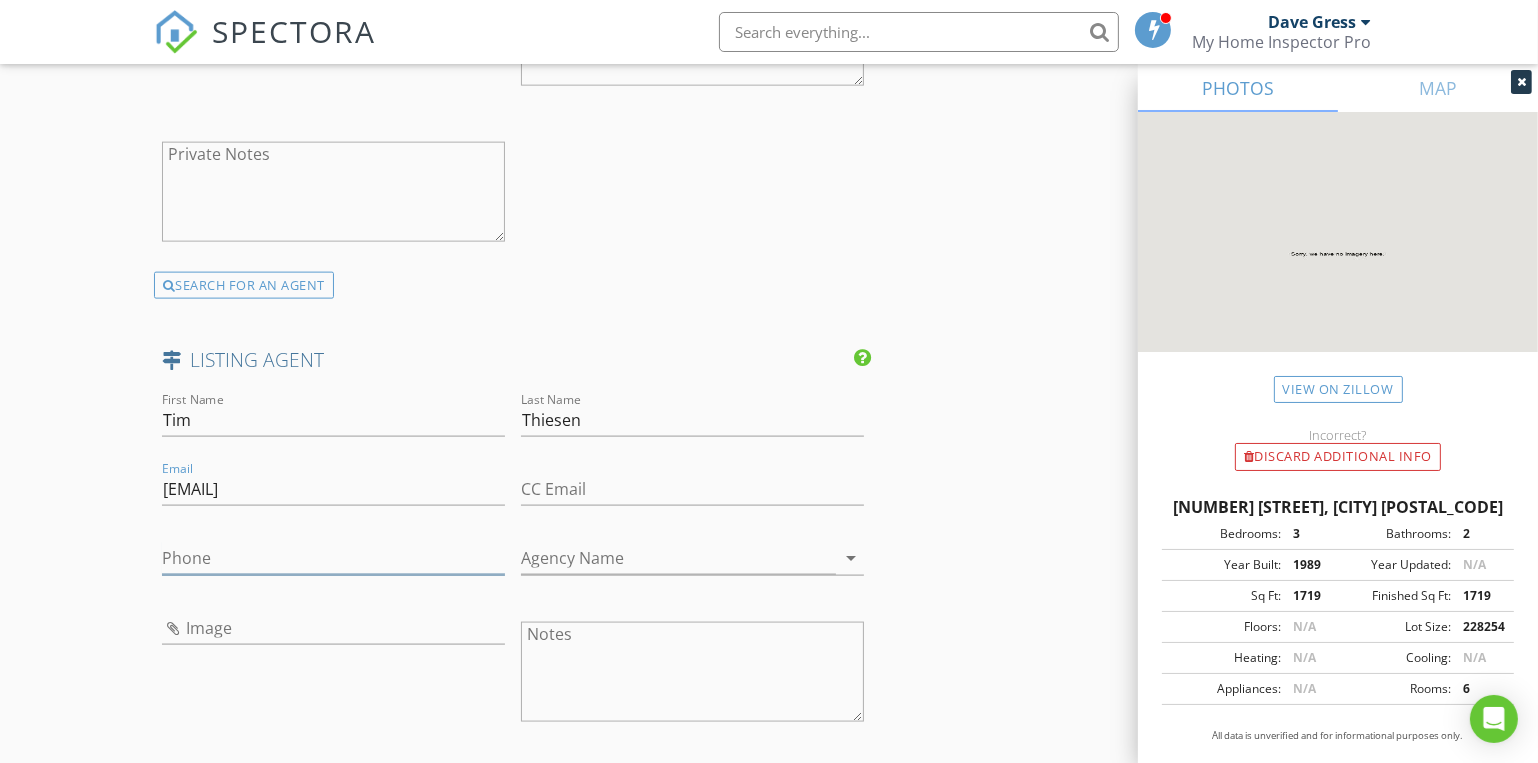 click on "Phone" at bounding box center (333, 558) 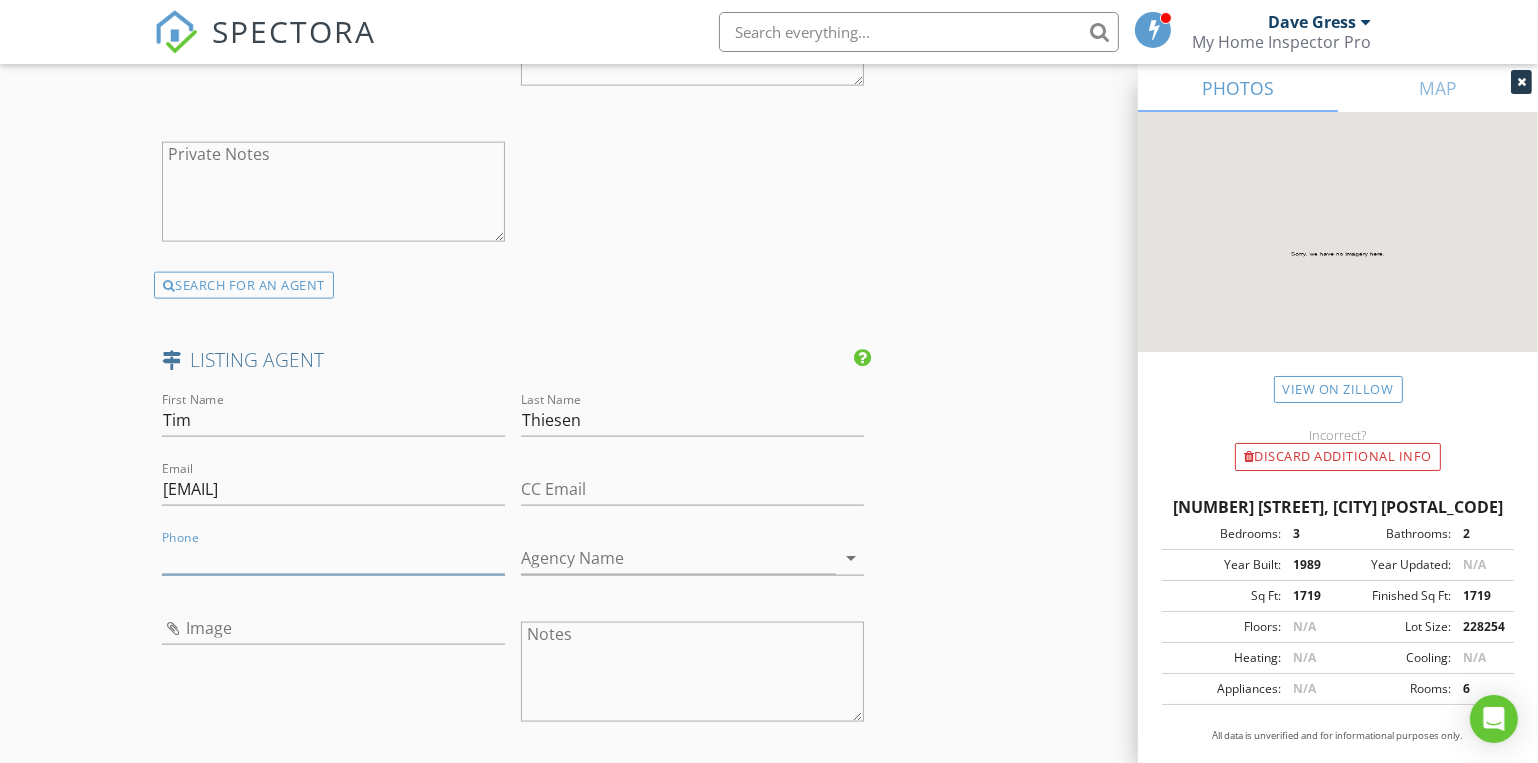 paste on "559-352-9891" 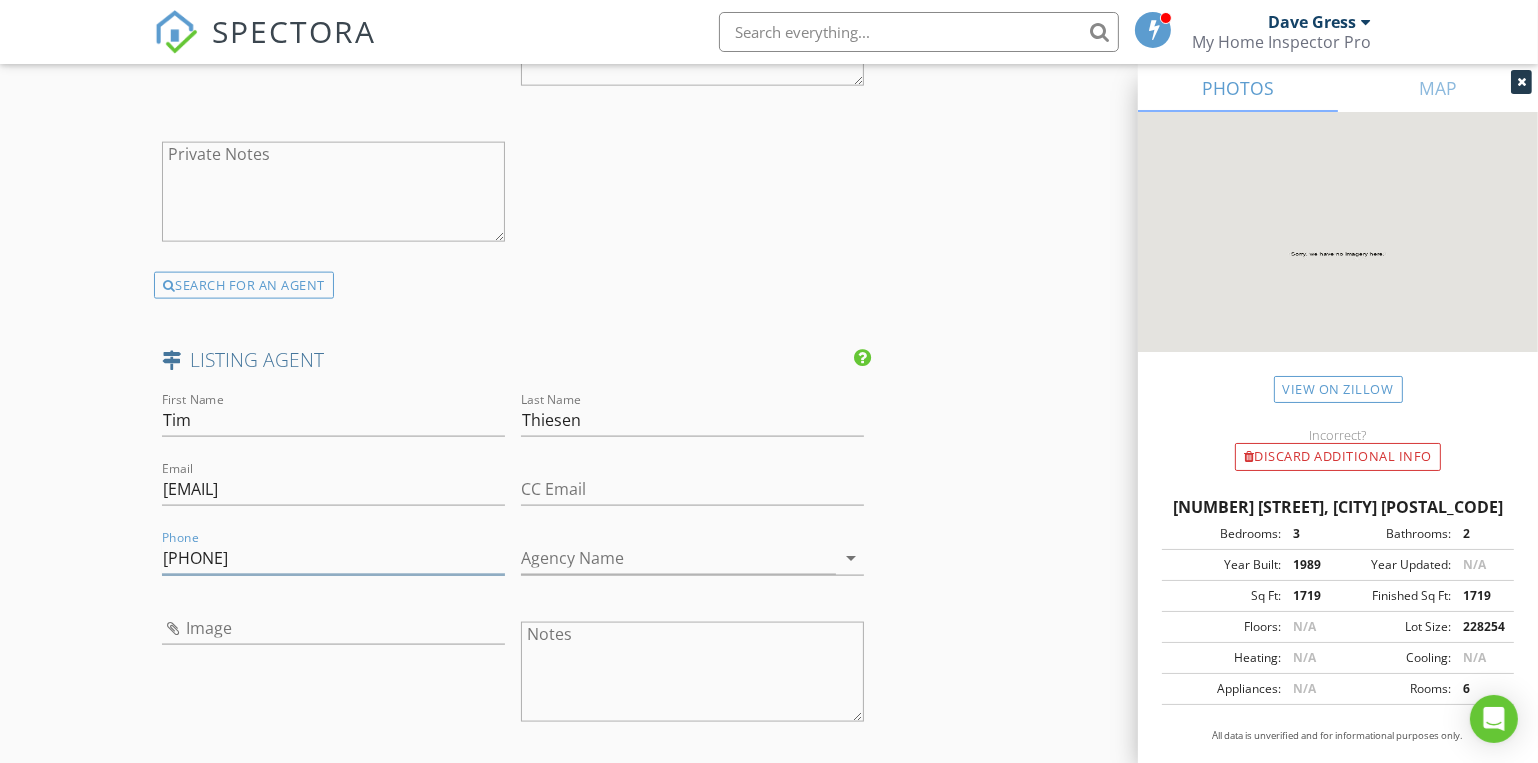 type on "559-352-9891" 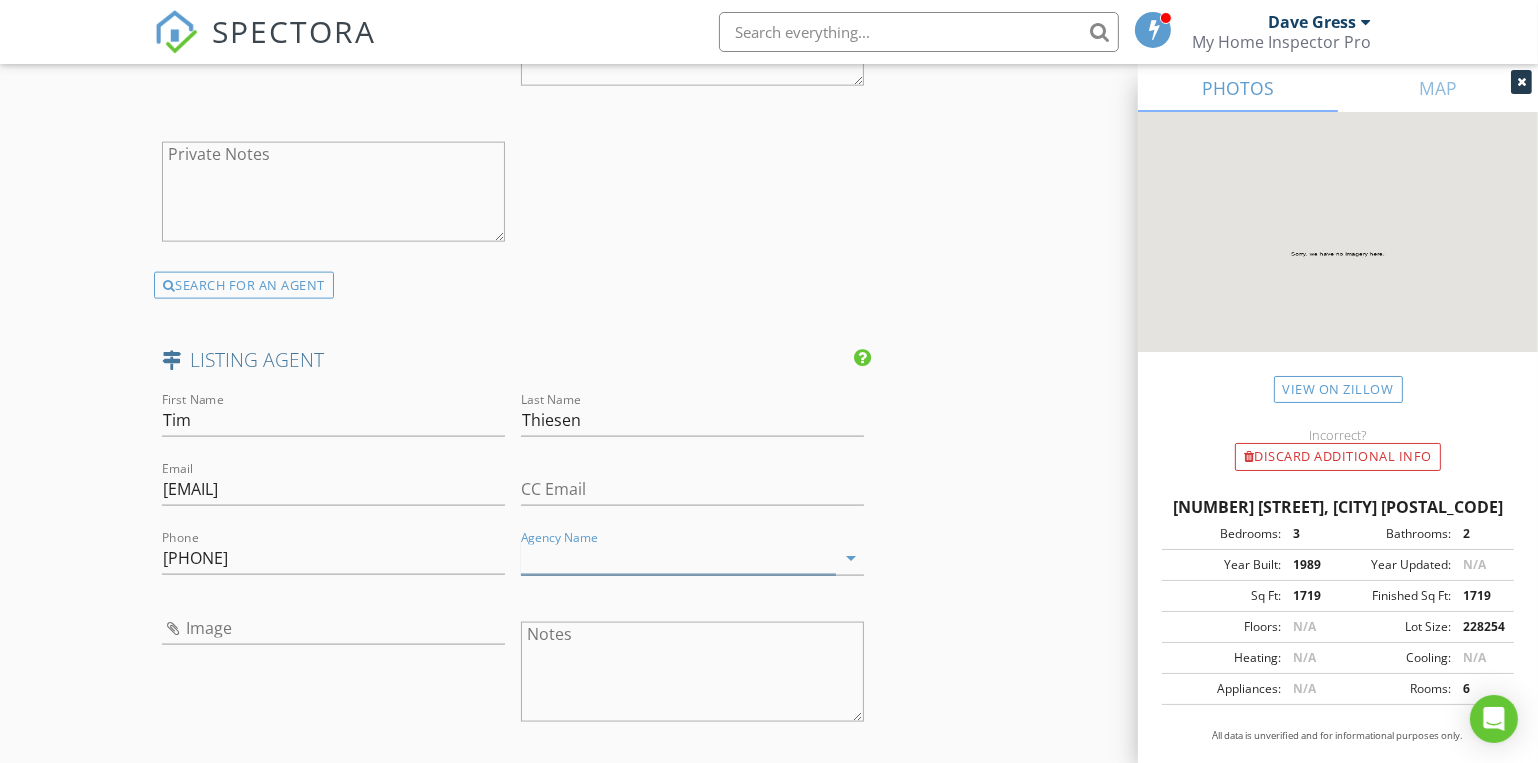 click on "Agency Name" at bounding box center [678, 558] 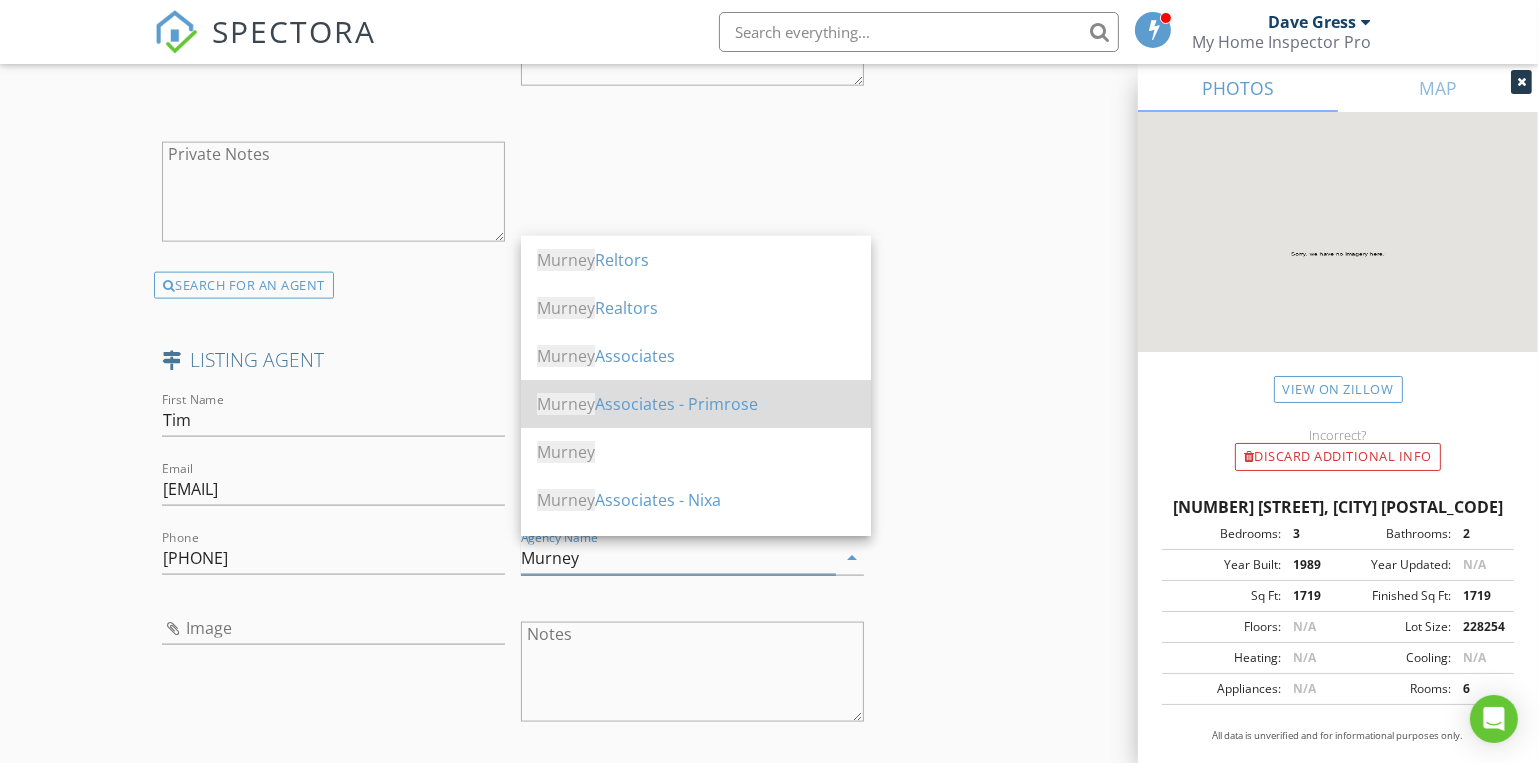 click on "Murney  Associates - Primrose" at bounding box center [696, 260] 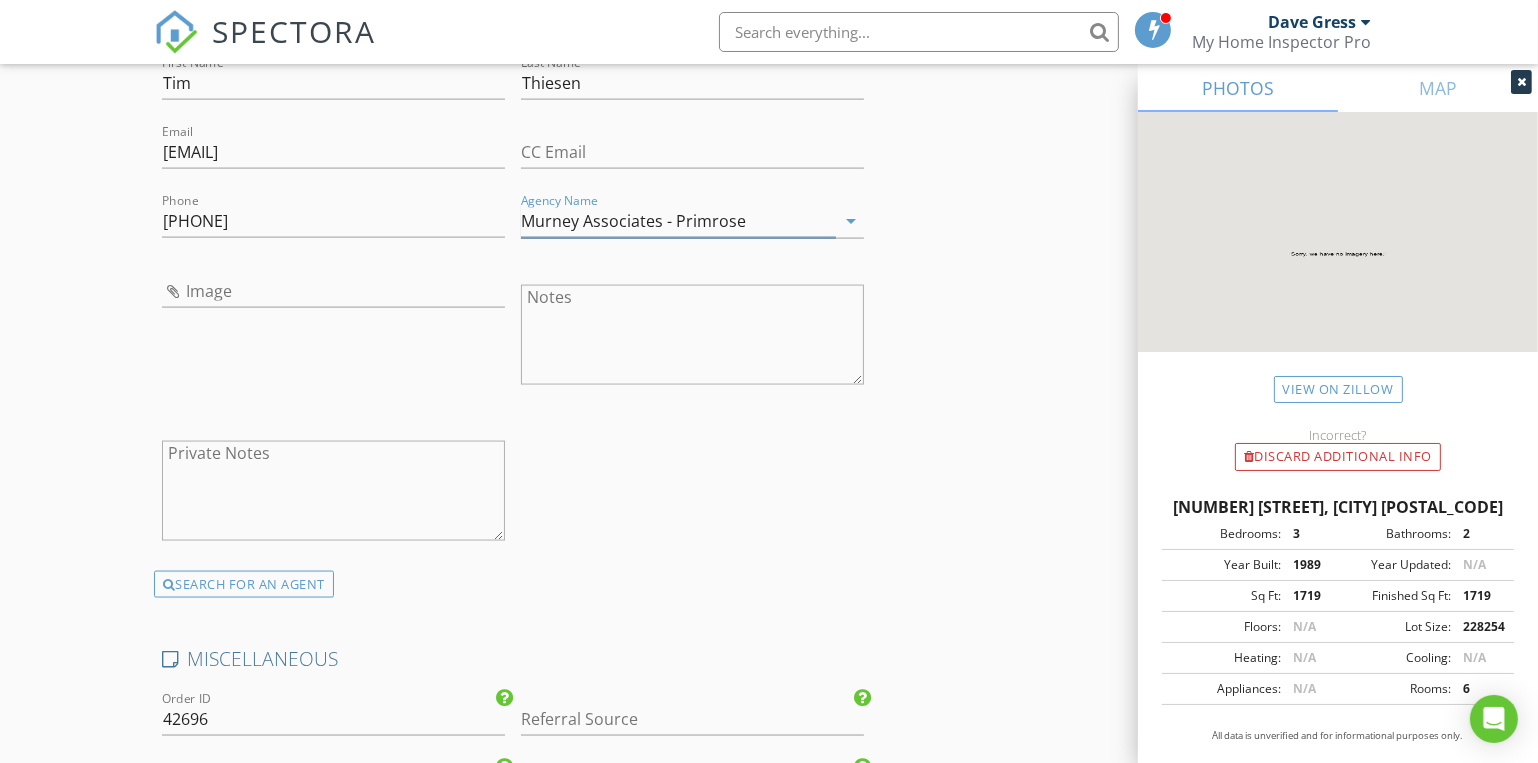 scroll, scrollTop: 3545, scrollLeft: 0, axis: vertical 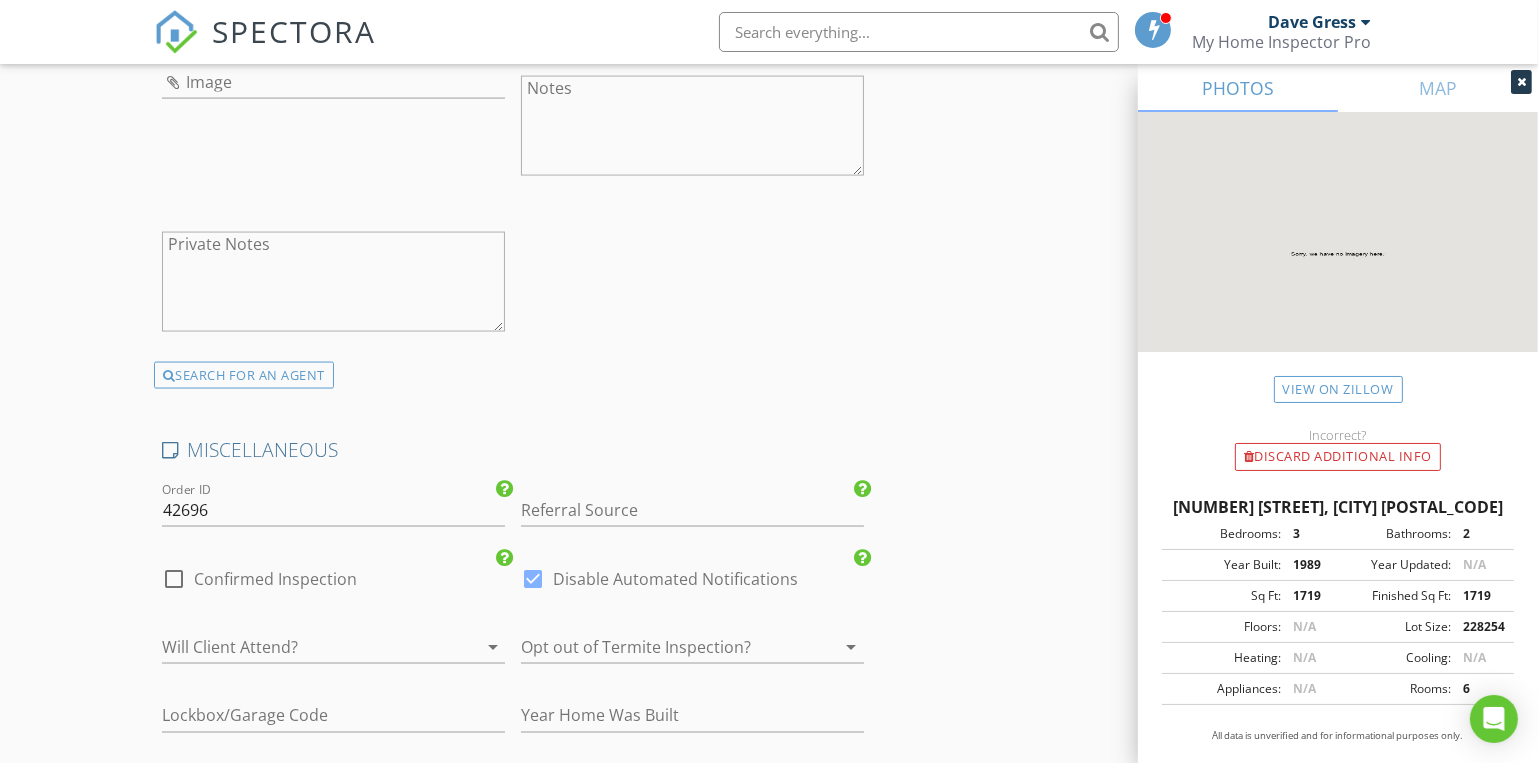 type on "Murney Associates - Primrose" 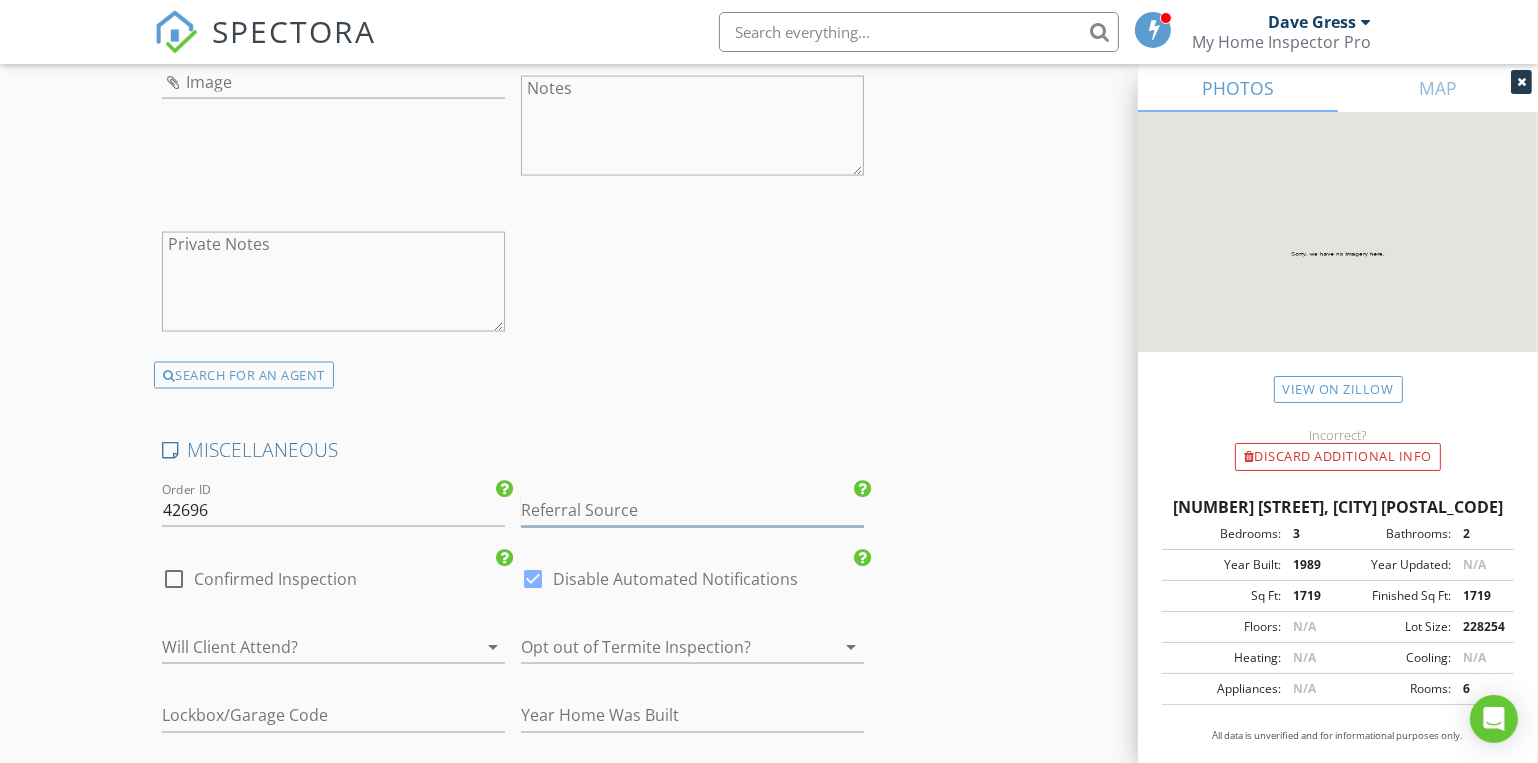 click at bounding box center [692, 510] 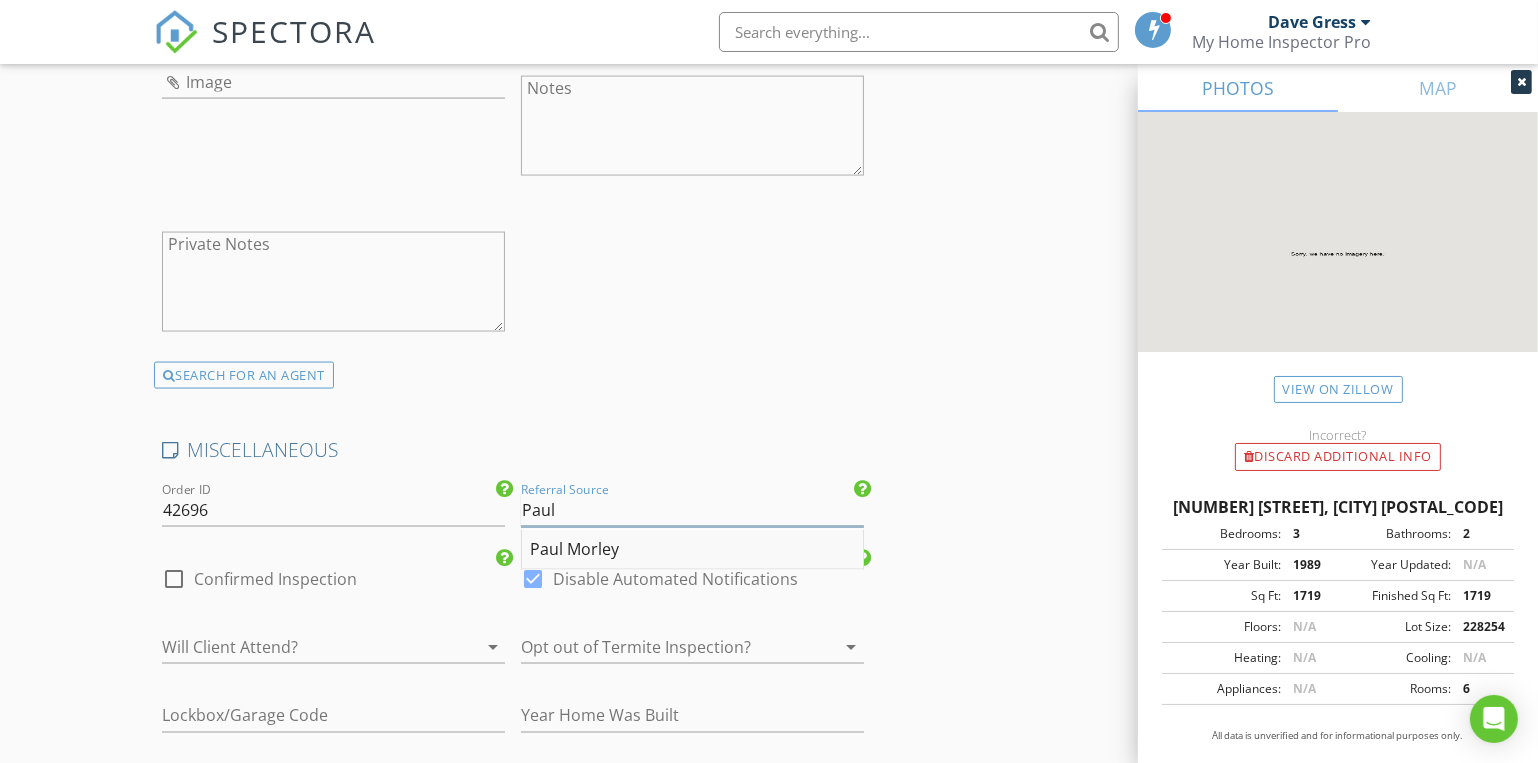 type on "Paul" 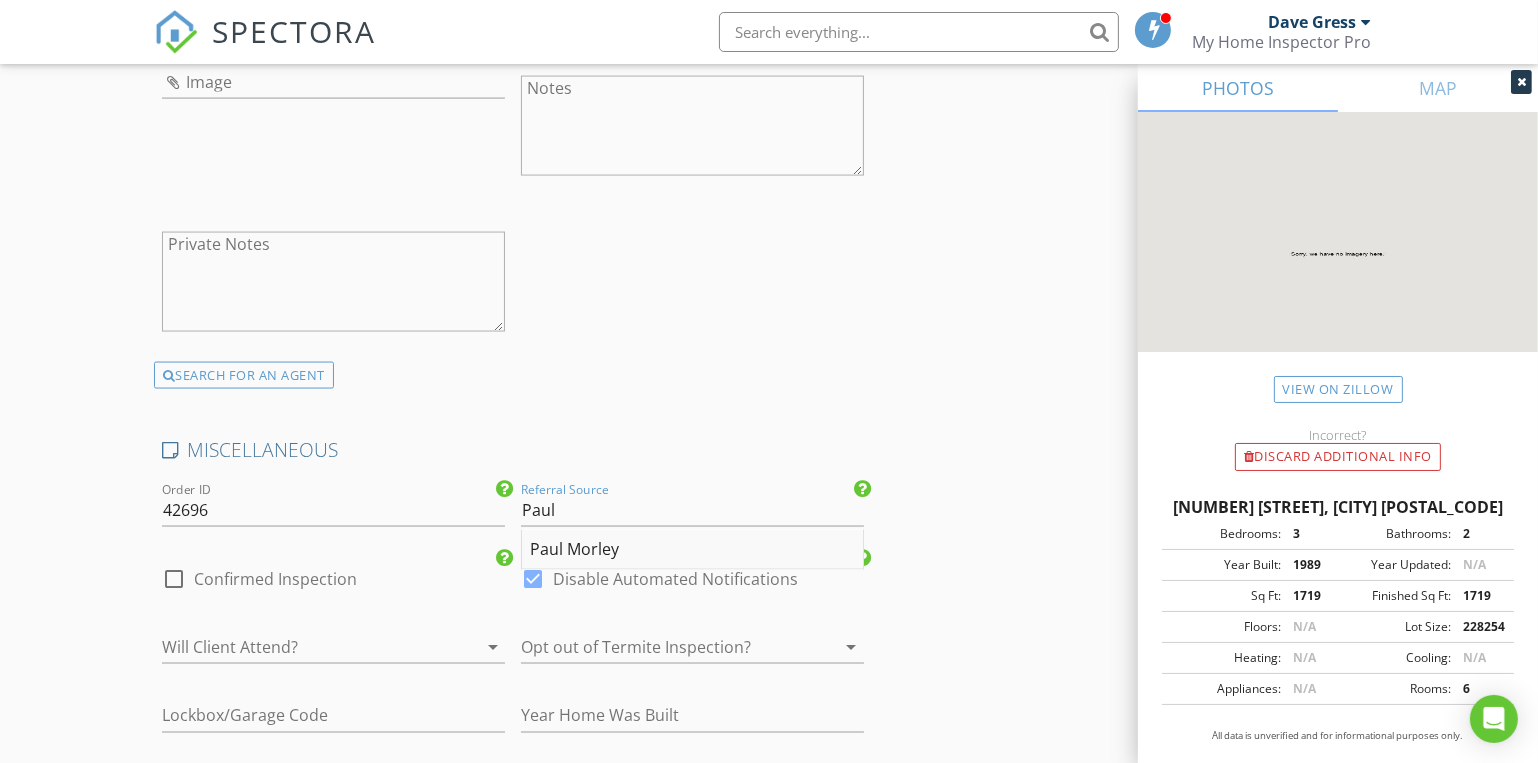 click on "Paul Morley" at bounding box center (692, 550) 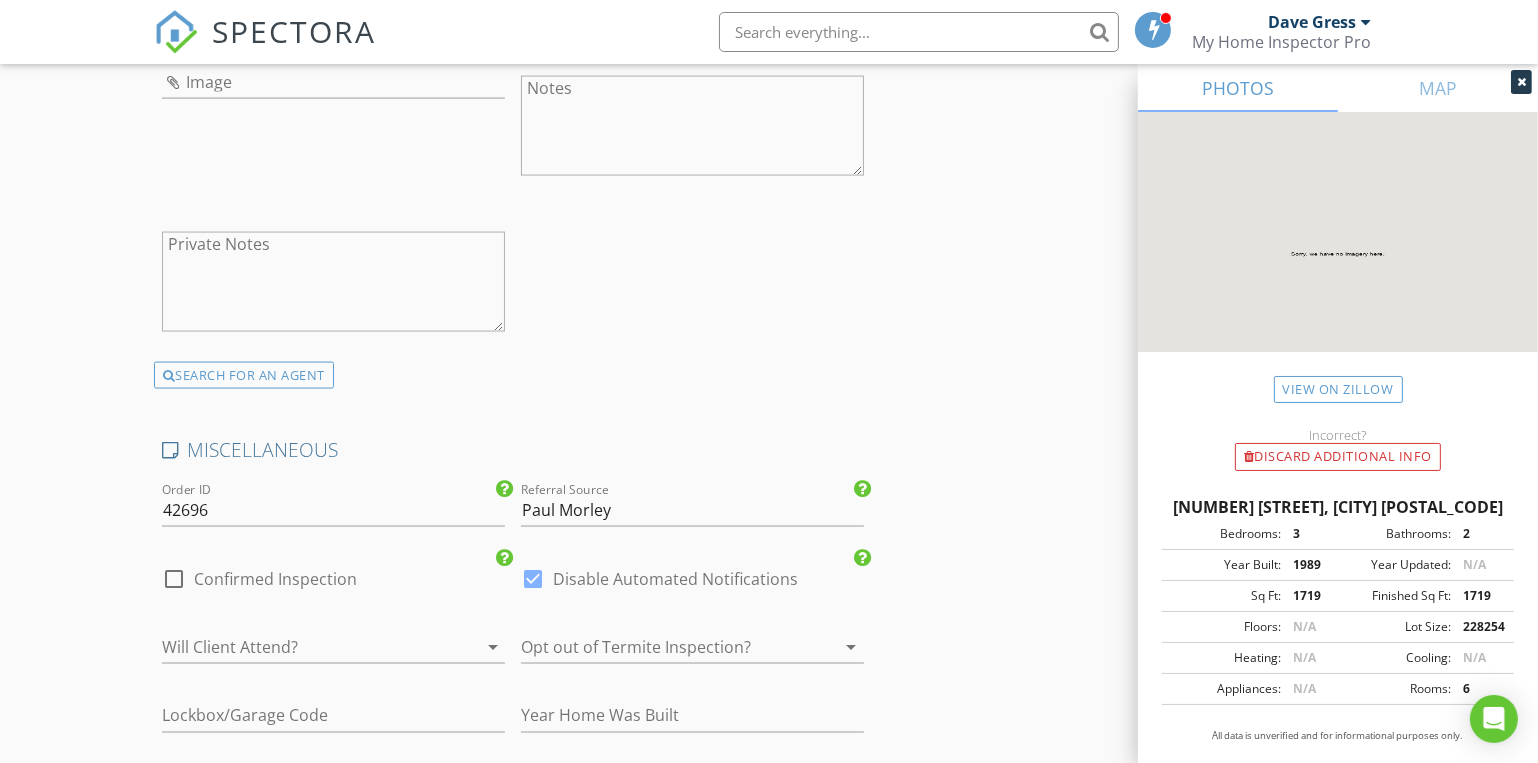 click at bounding box center (305, 647) 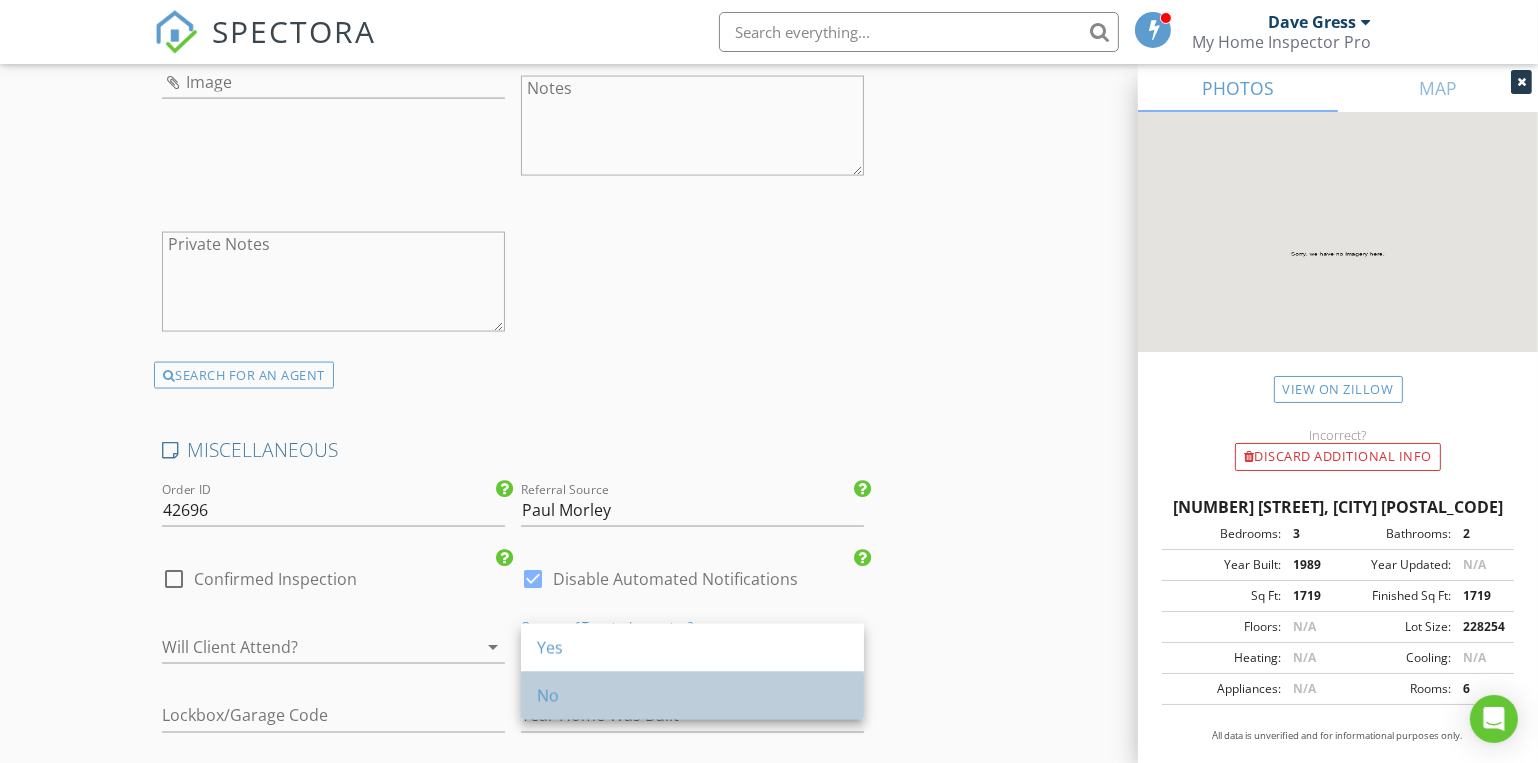 click on "No" at bounding box center [692, 648] 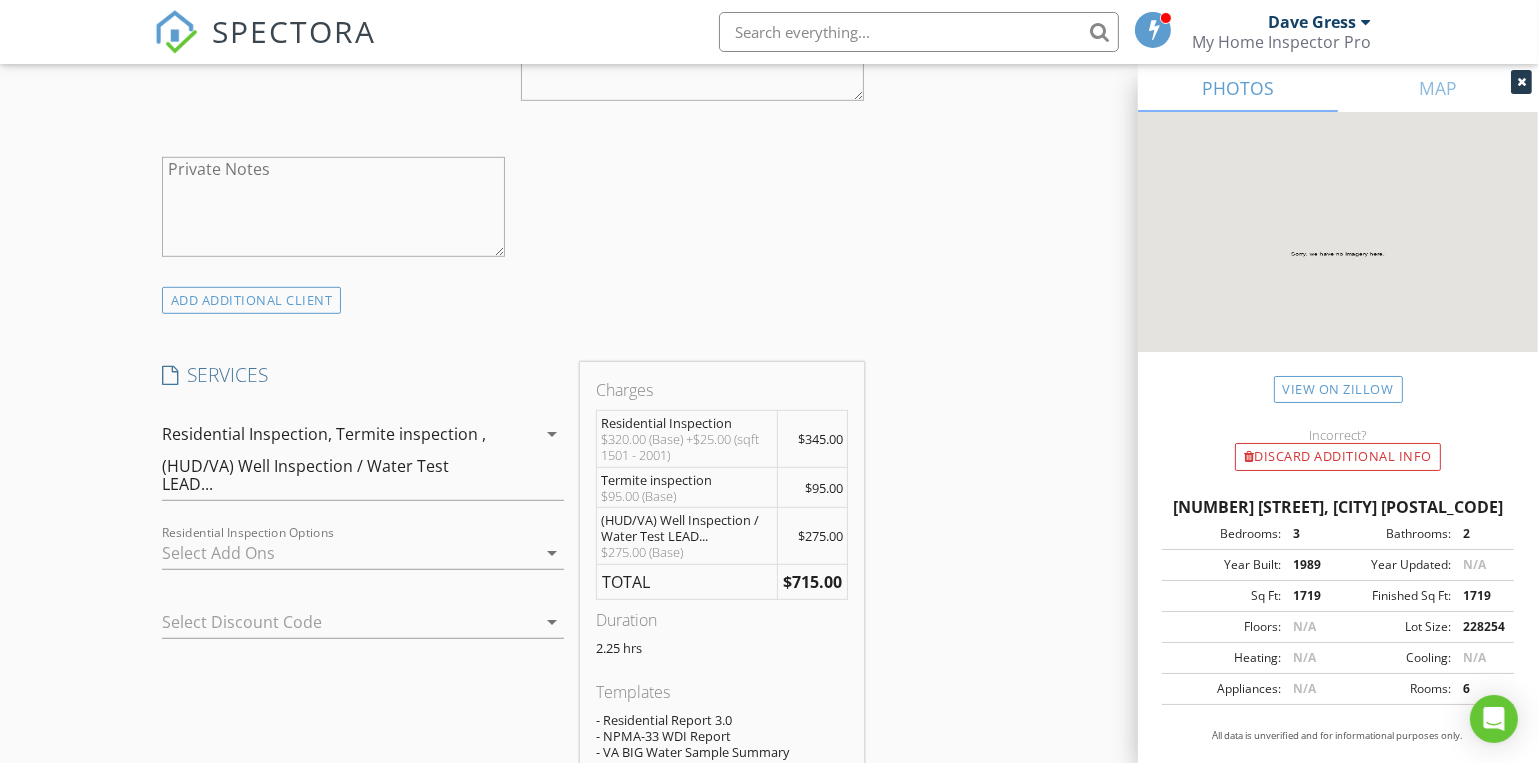 scroll, scrollTop: 1636, scrollLeft: 0, axis: vertical 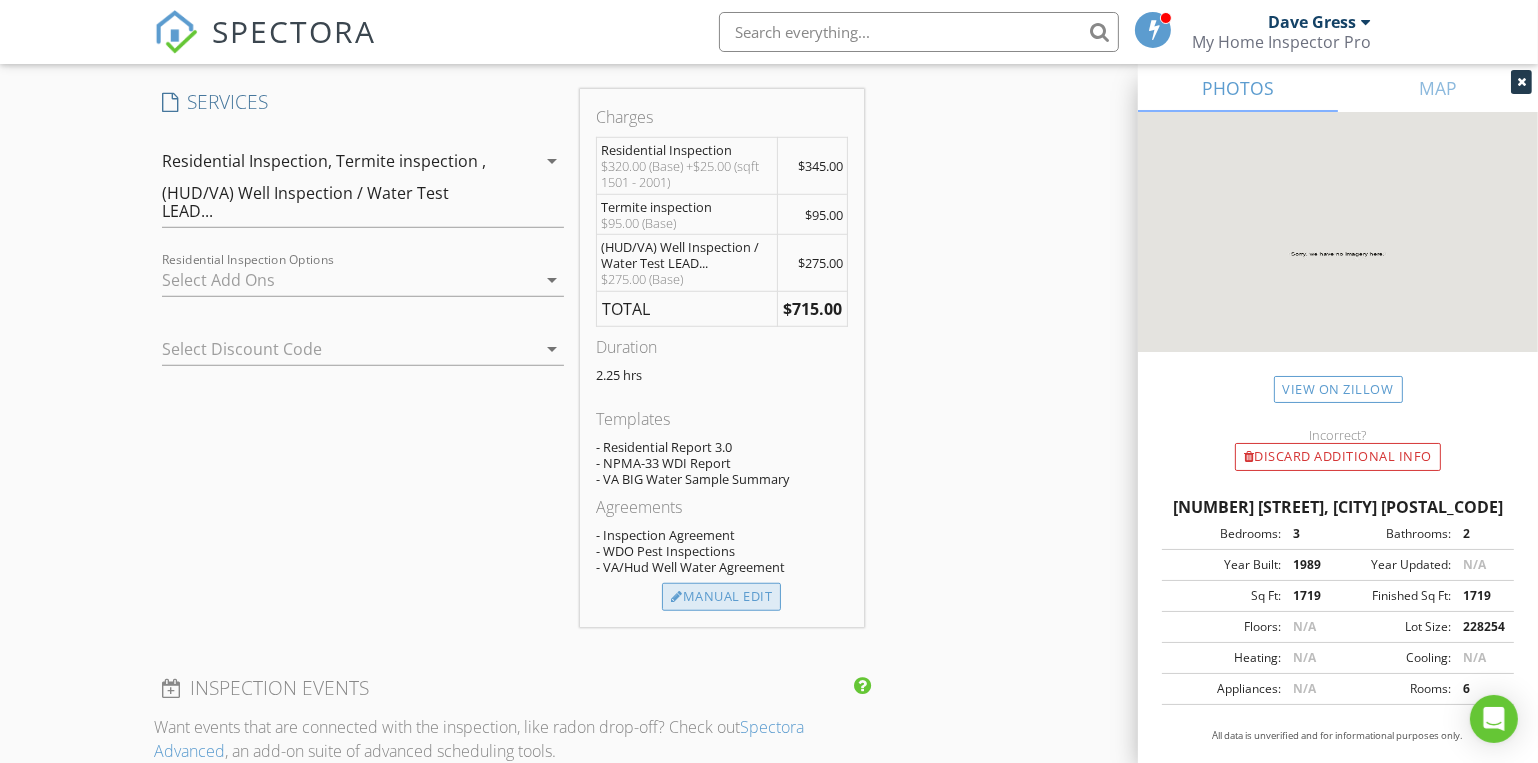click on "Manual Edit" at bounding box center (721, 597) 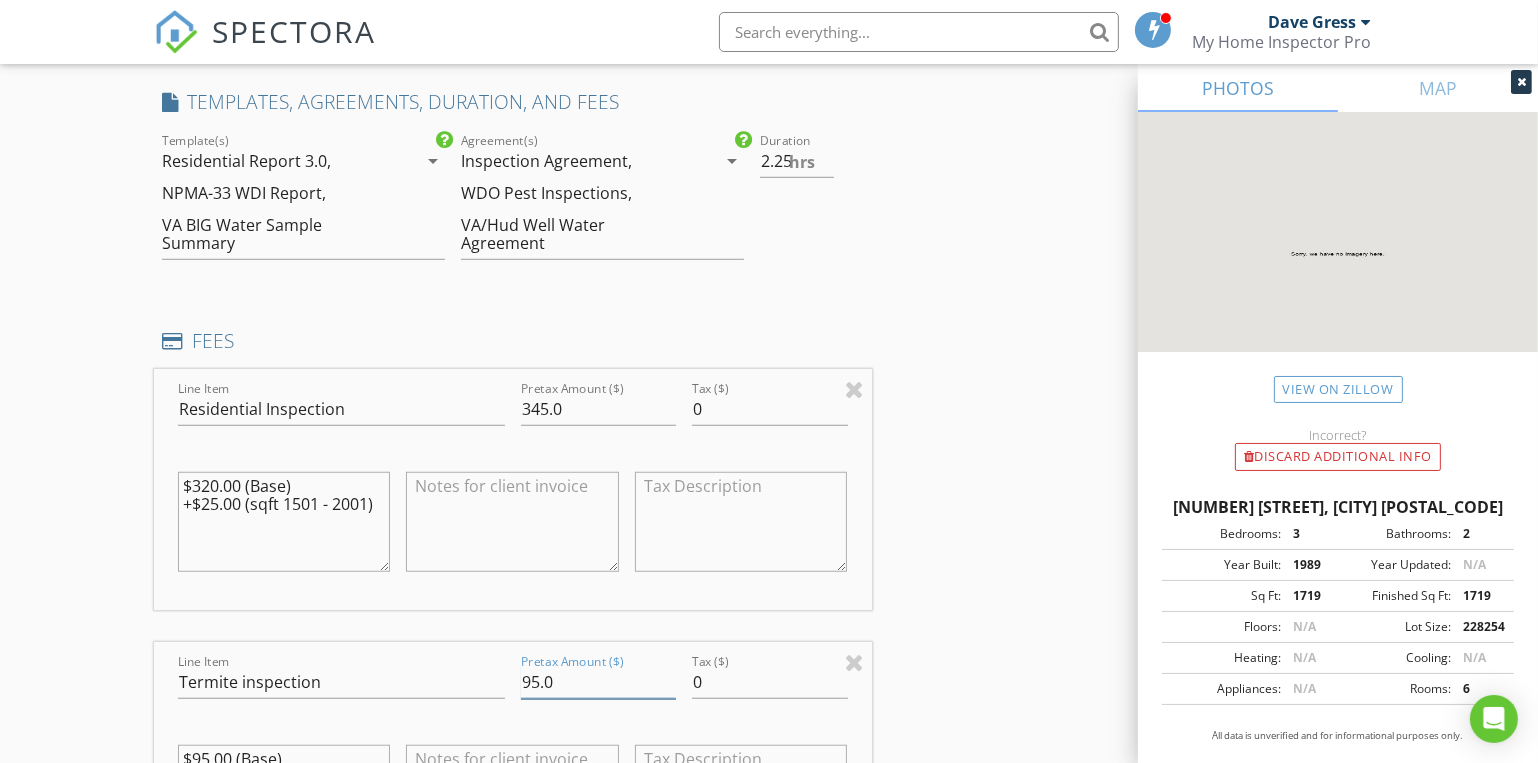 drag, startPoint x: 530, startPoint y: 674, endPoint x: 513, endPoint y: 679, distance: 17.720045 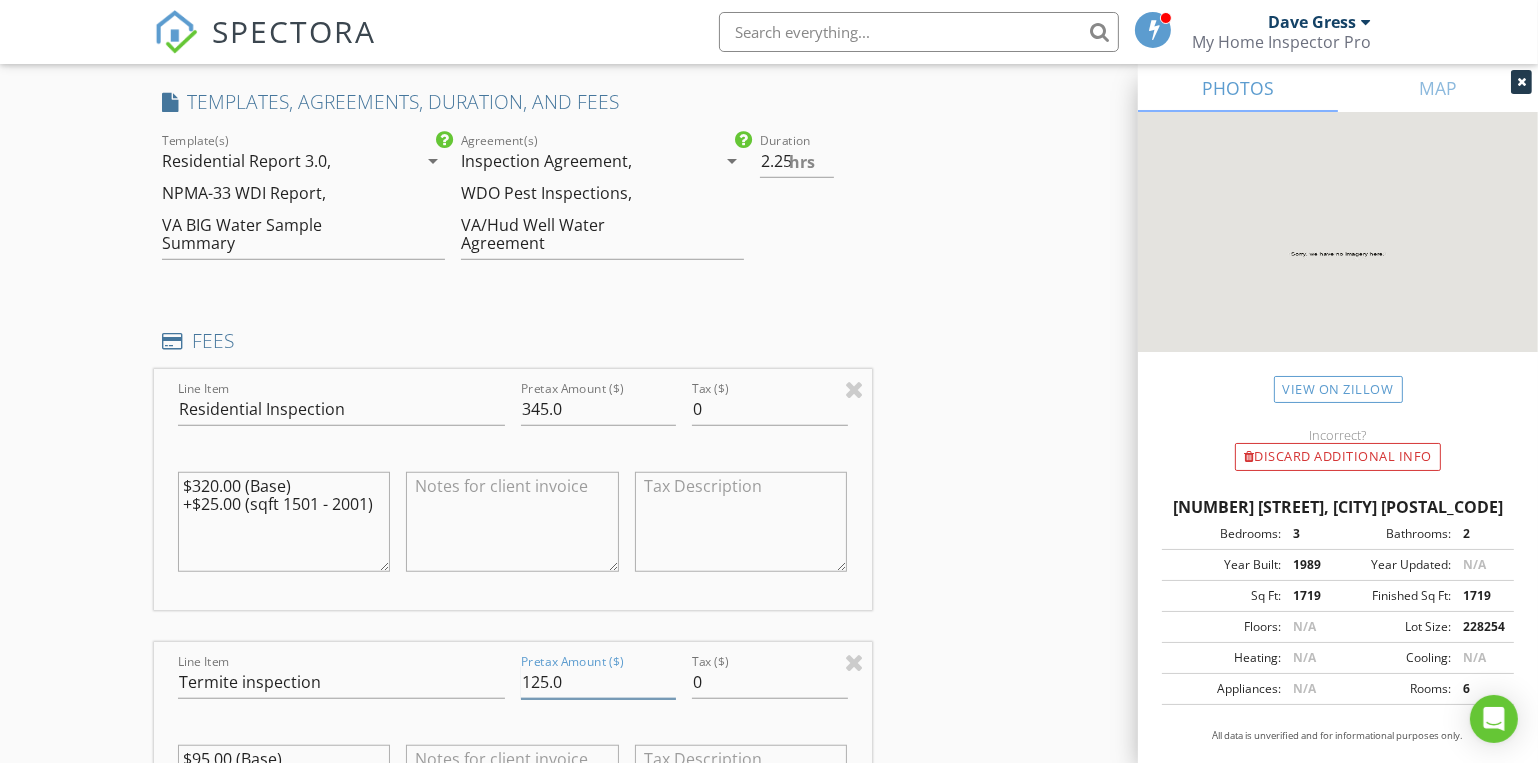 type on "125.0" 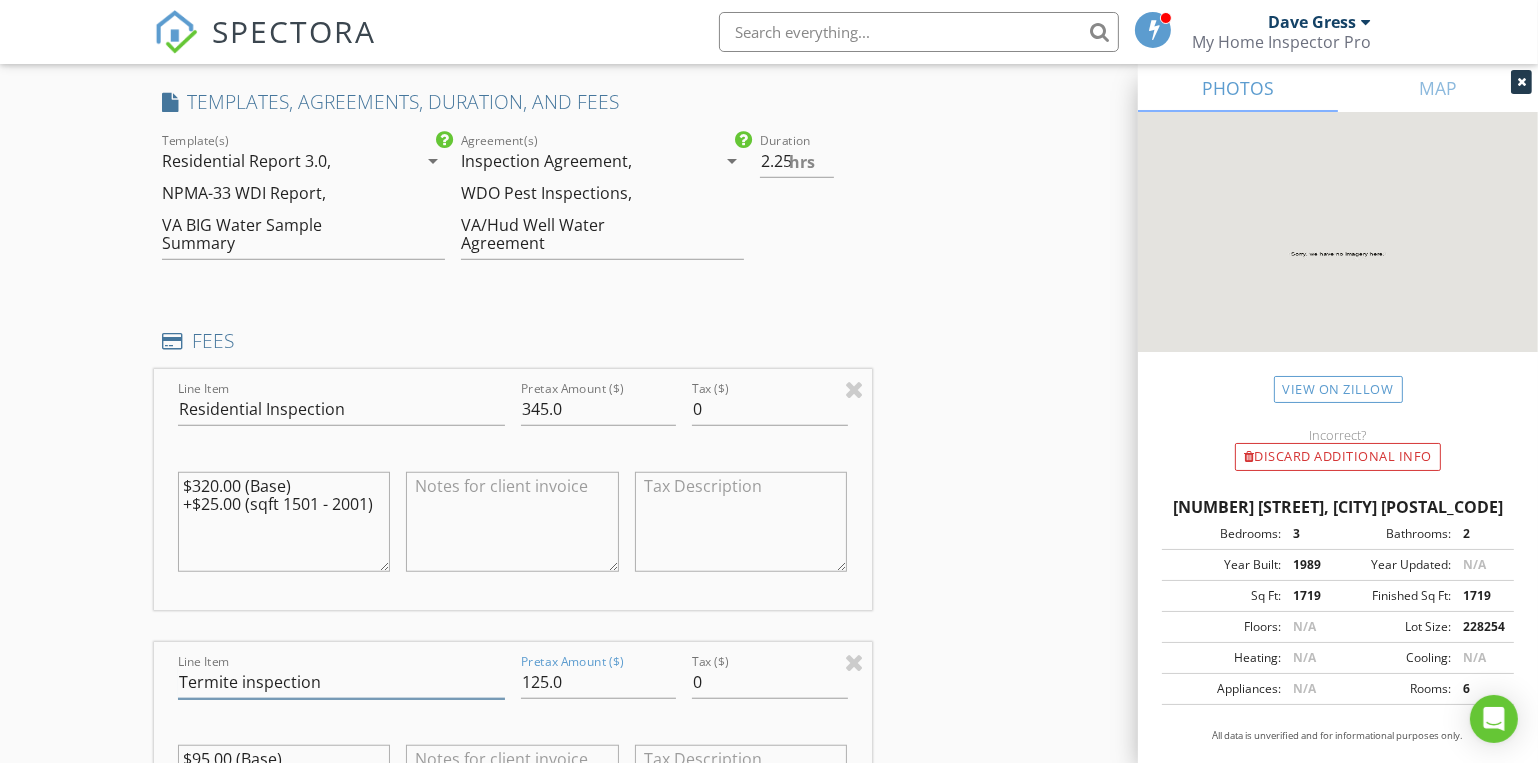 click on "Termite inspection" at bounding box center [341, 682] 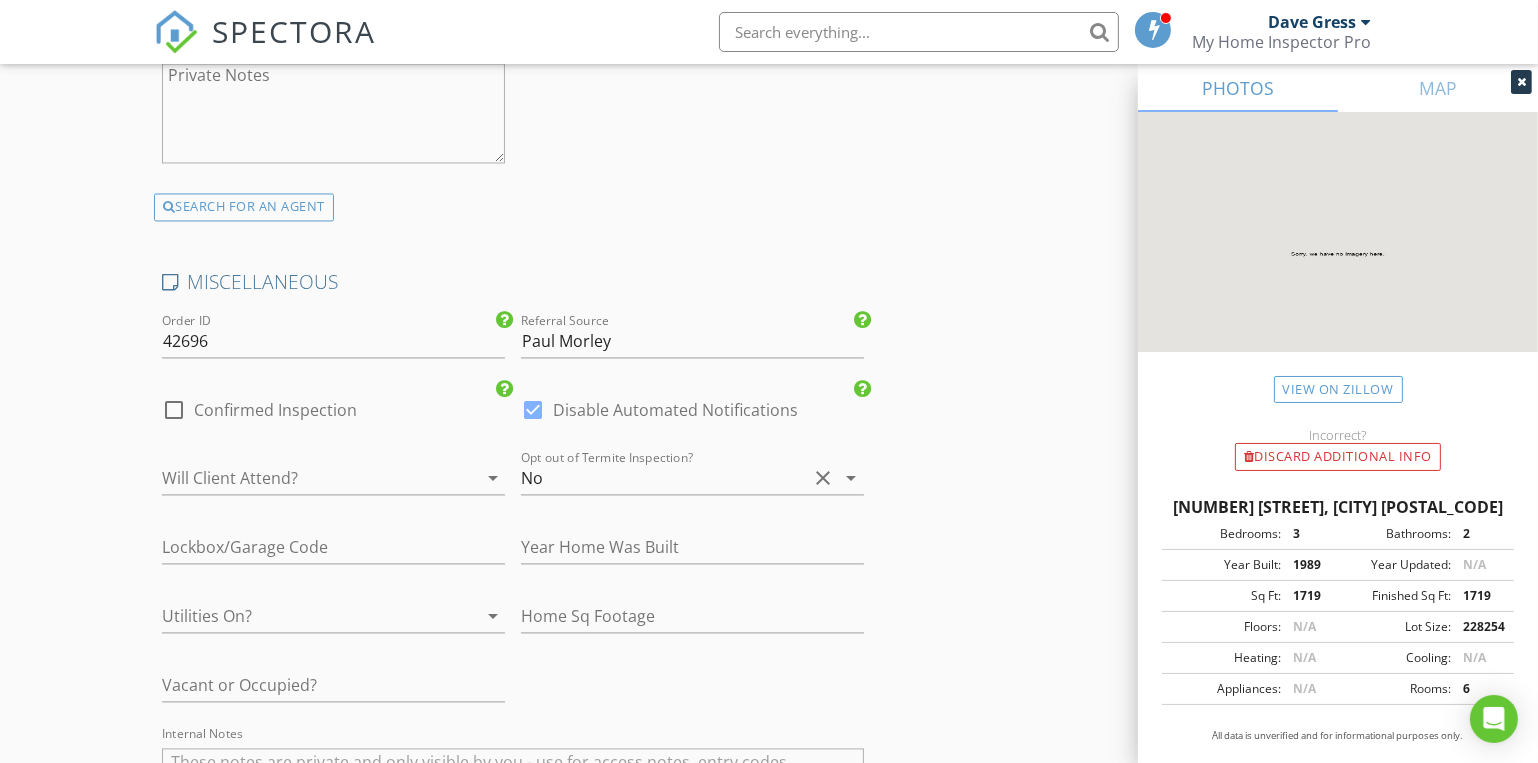 scroll, scrollTop: 4564, scrollLeft: 0, axis: vertical 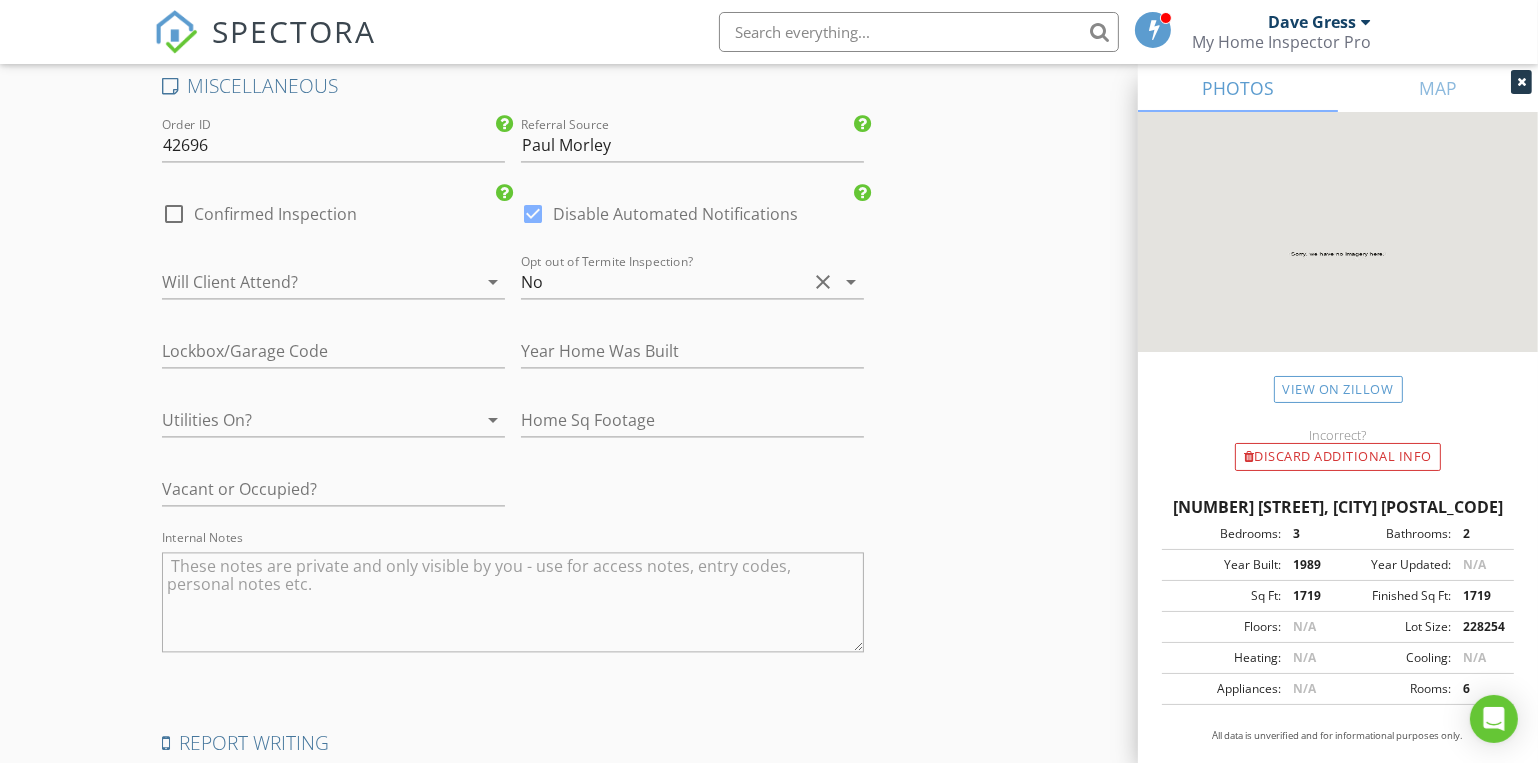 type on "VA Termite inspection" 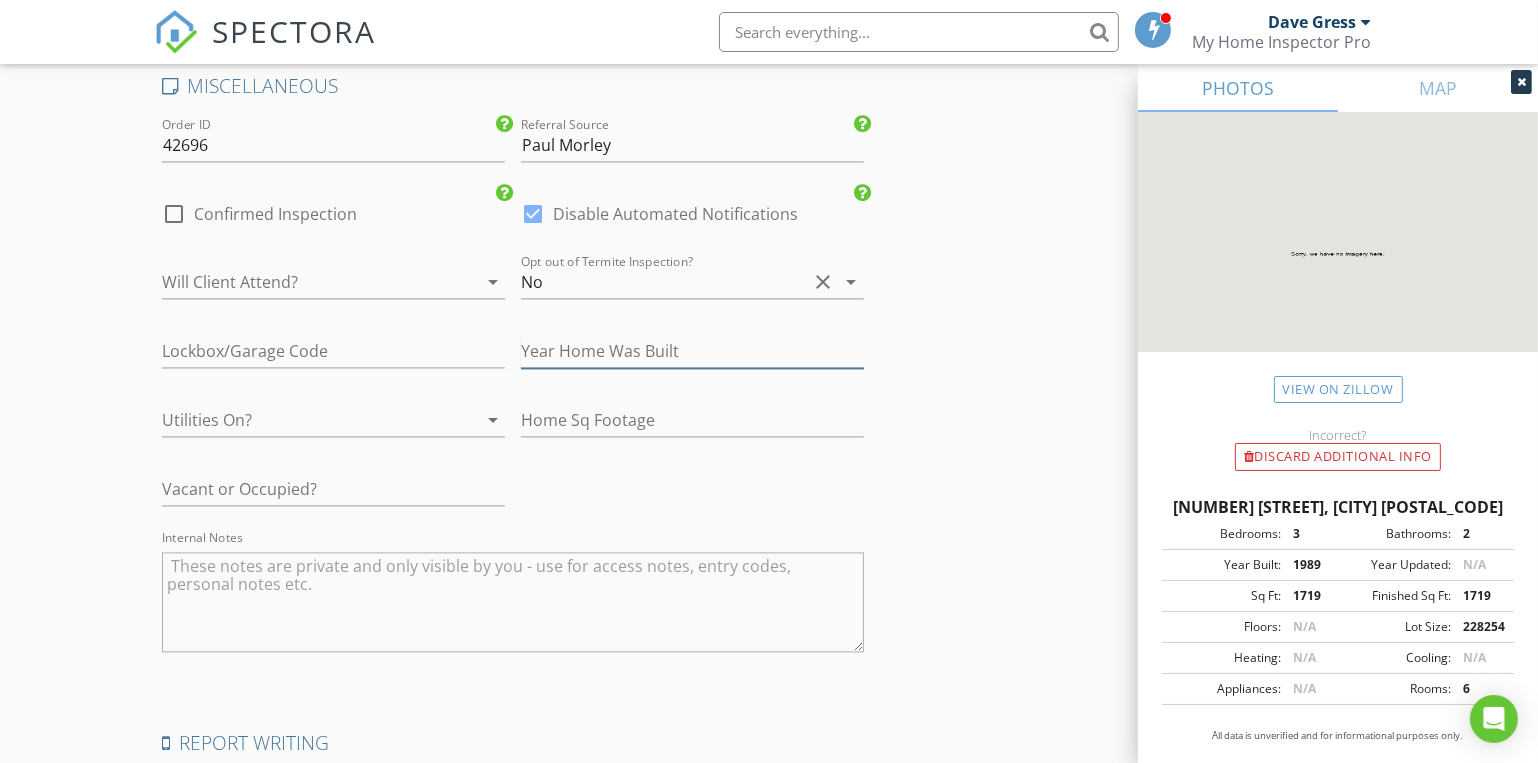 click at bounding box center (333, 351) 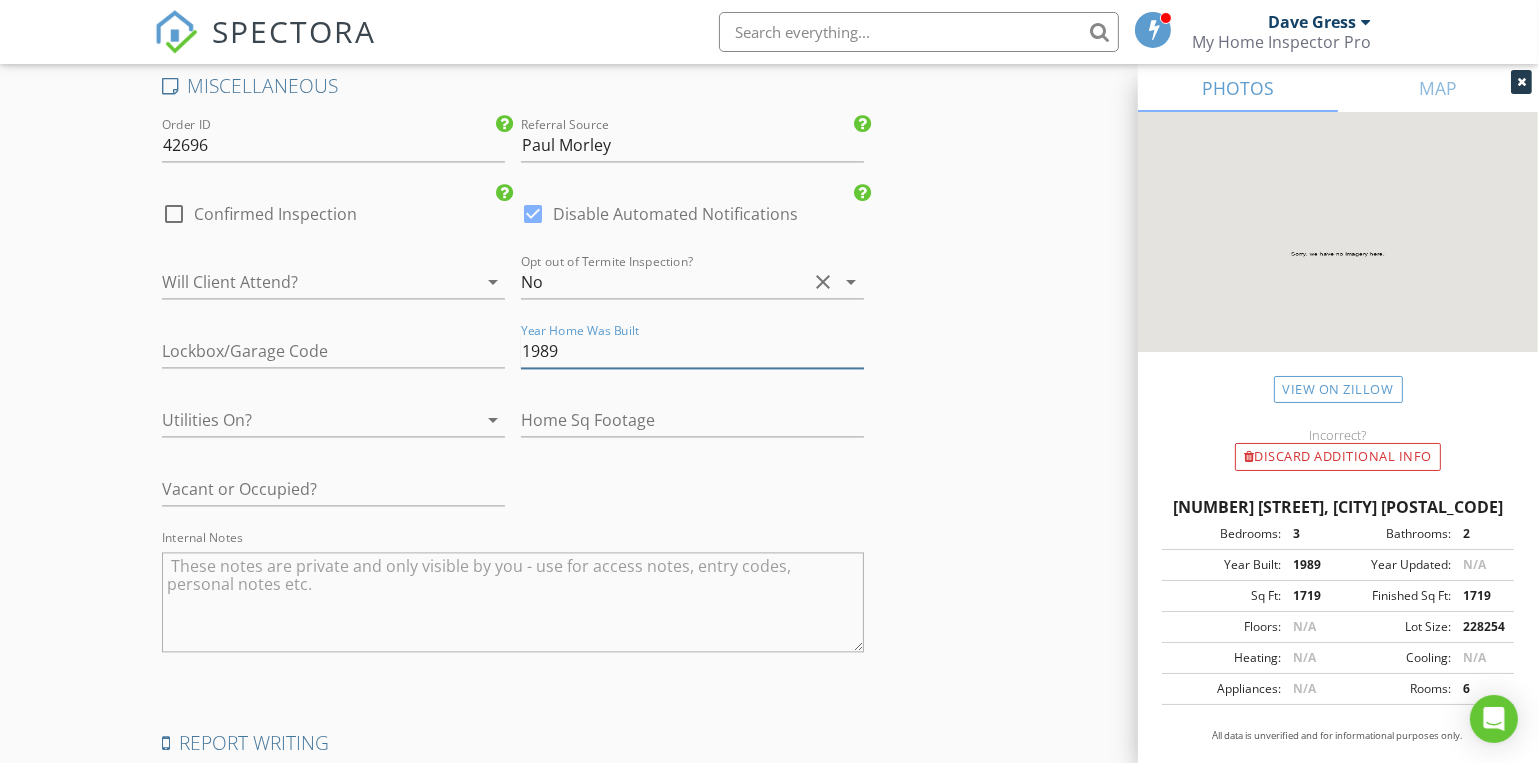 type on "1989" 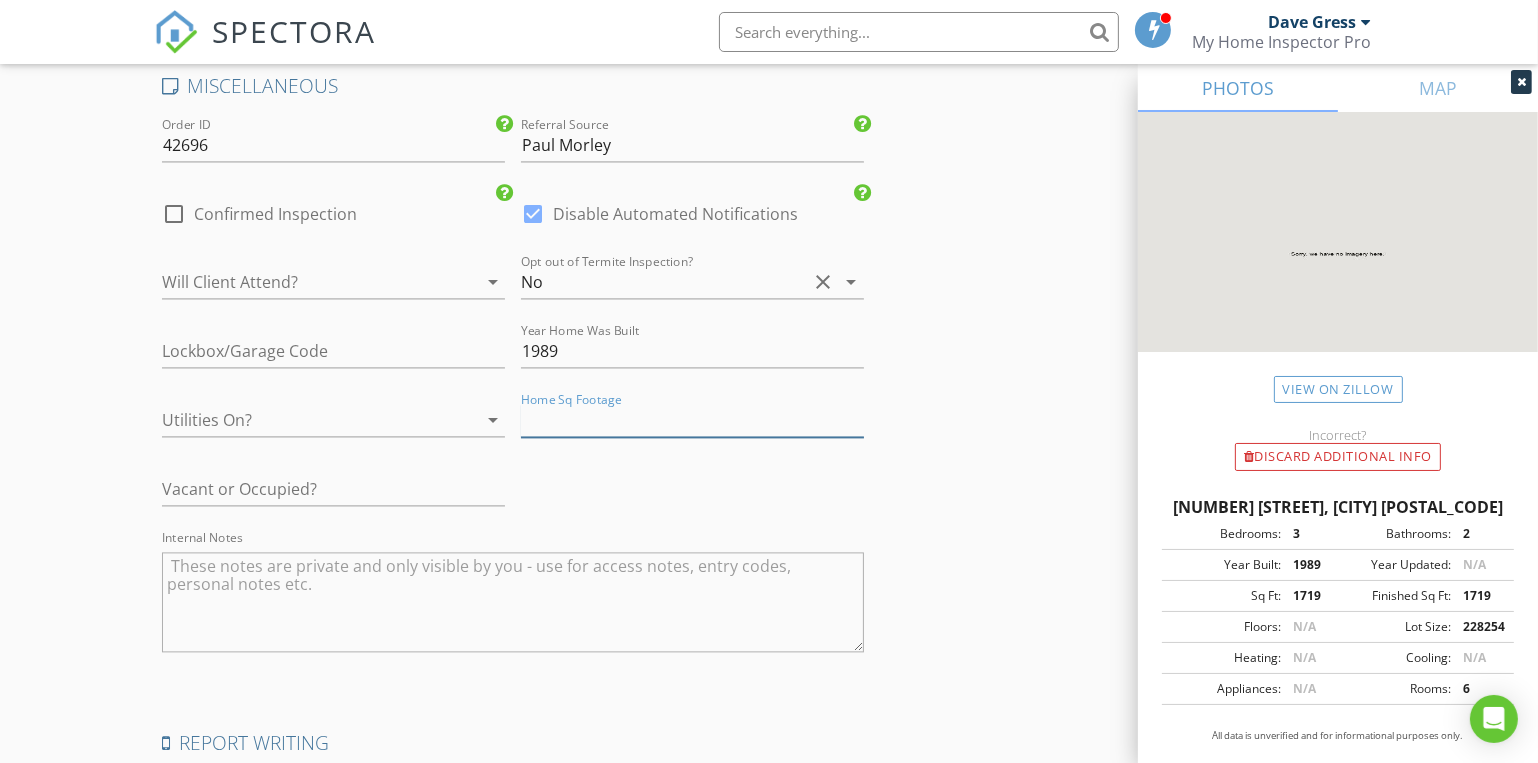 click at bounding box center (692, 420) 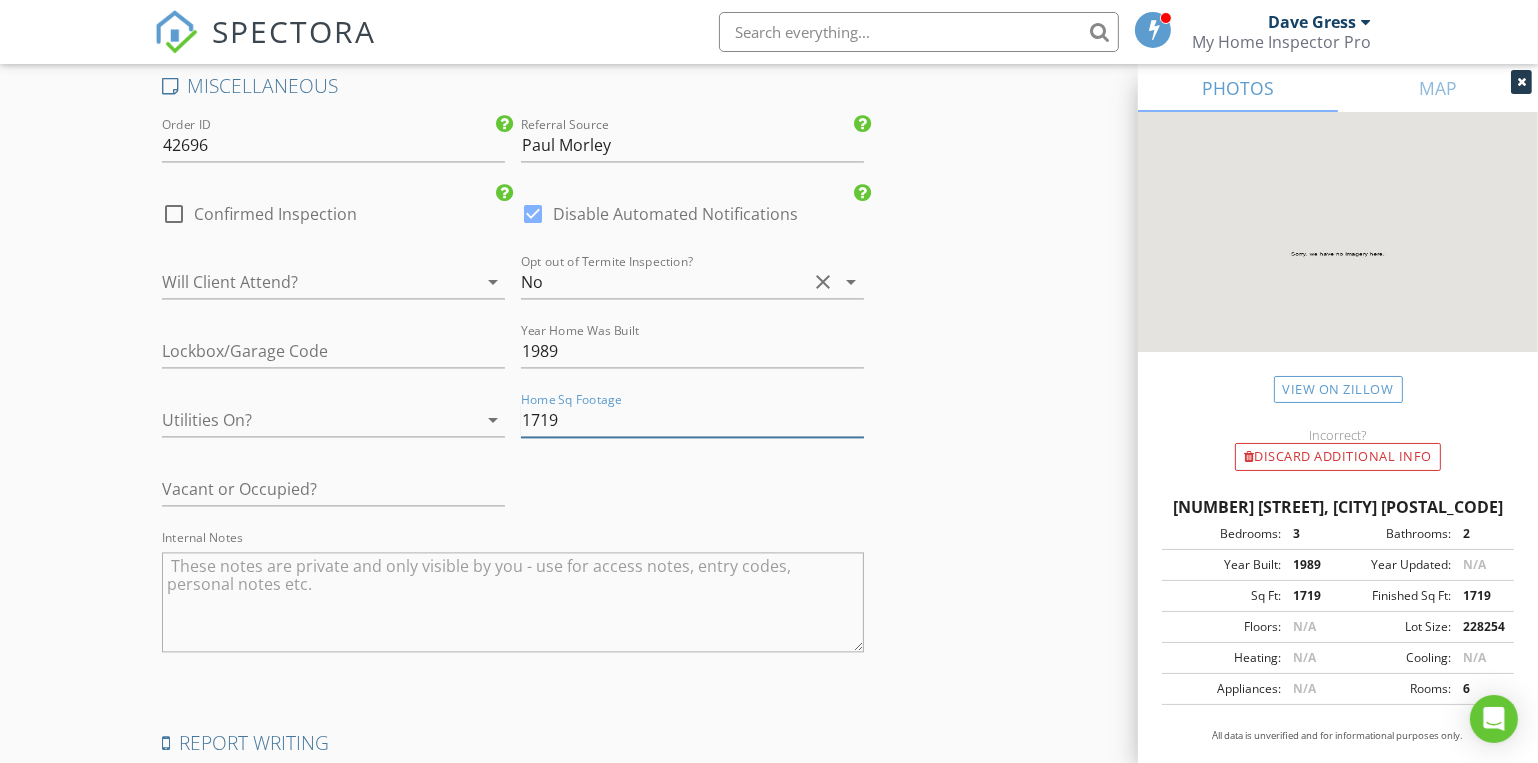 type on "1719" 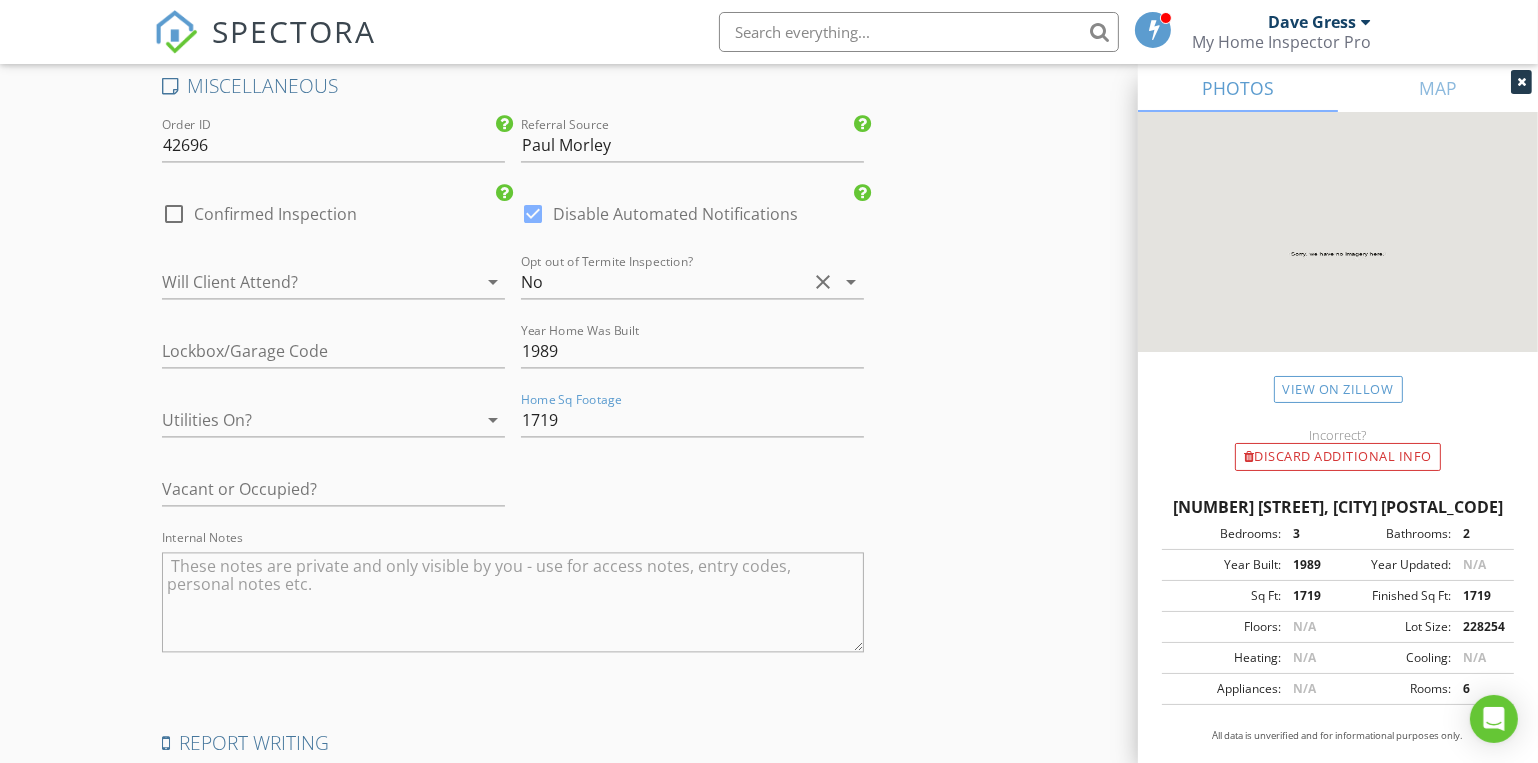 click at bounding box center (174, 214) 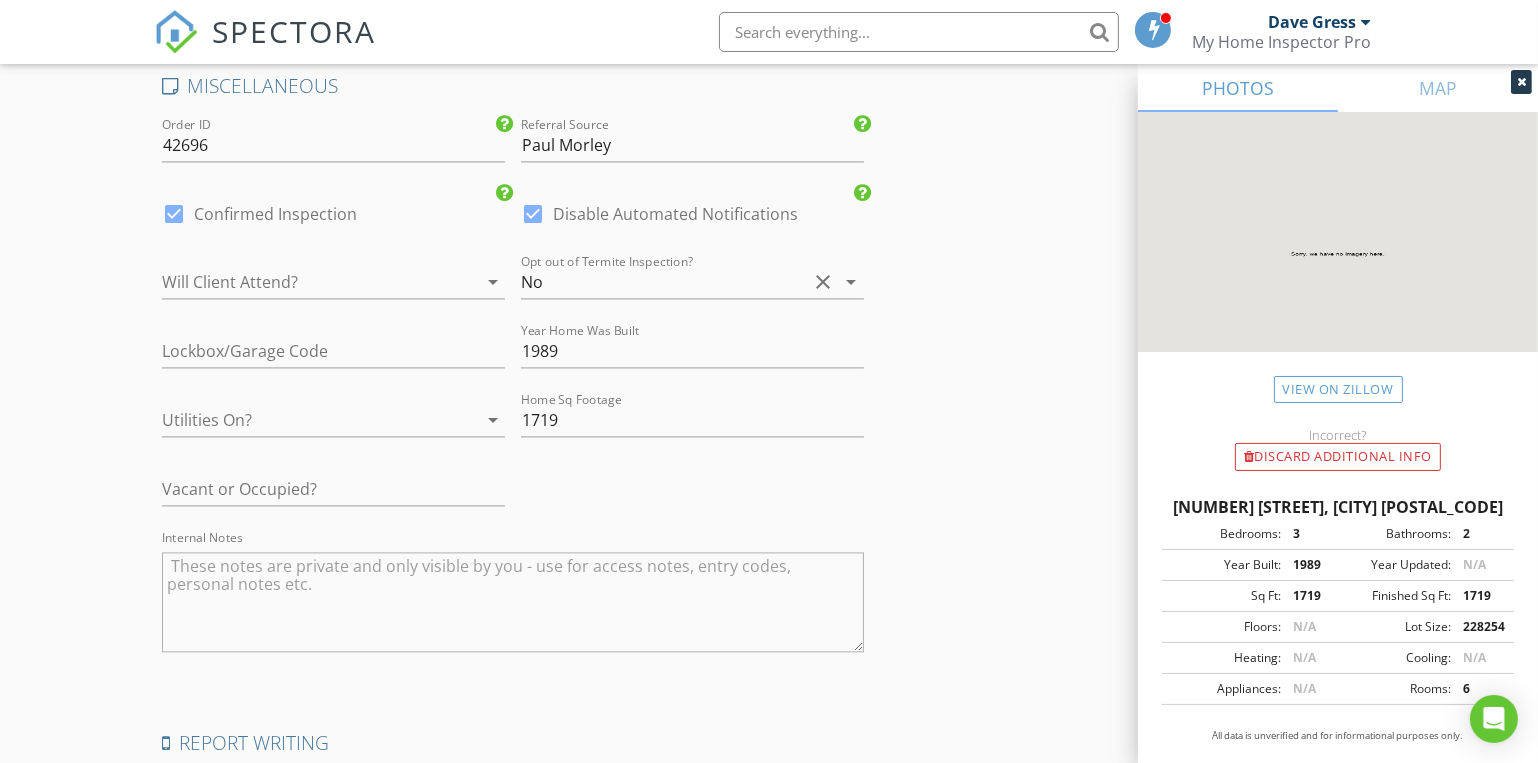 click at bounding box center (305, 282) 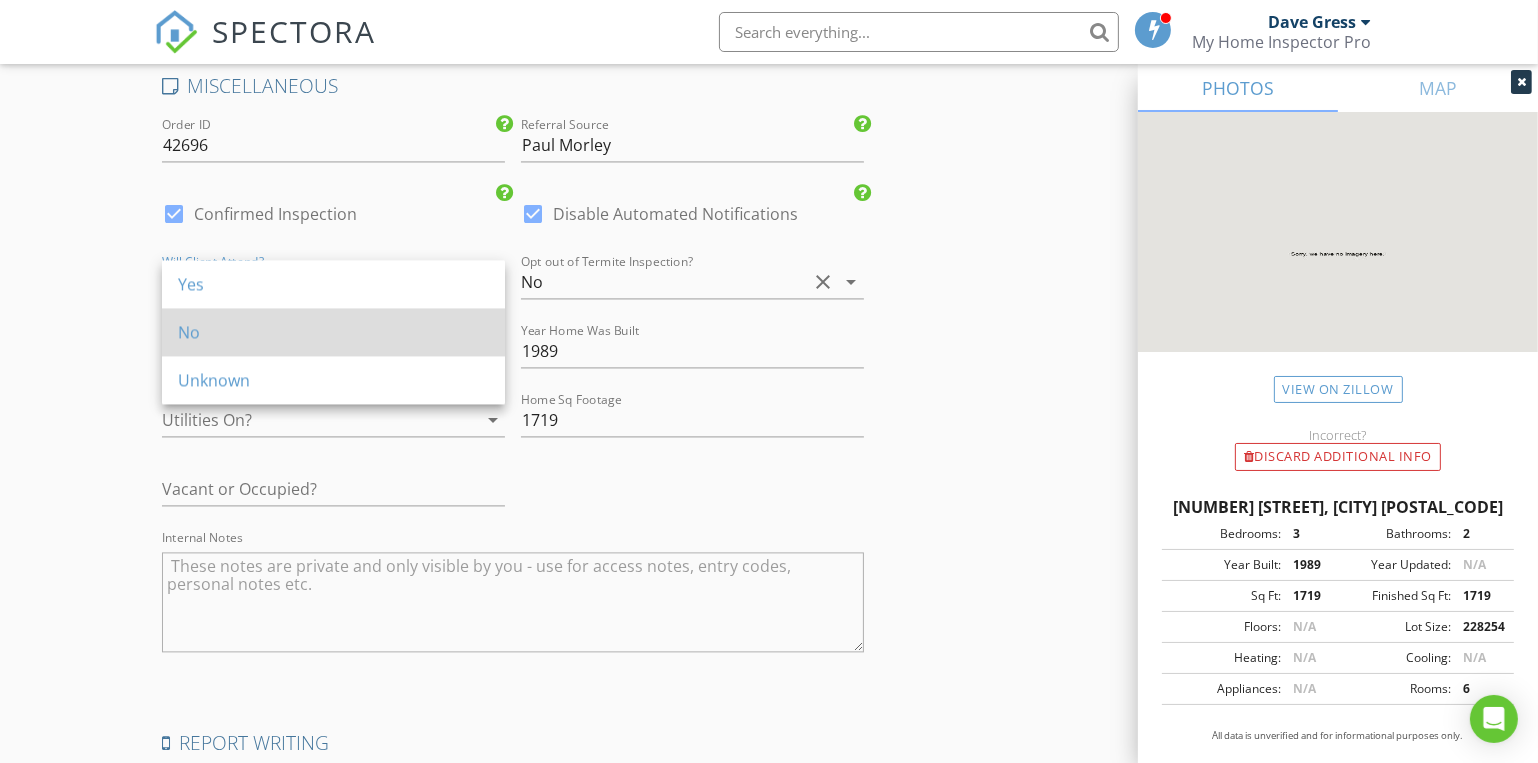 click on "No" at bounding box center [333, 284] 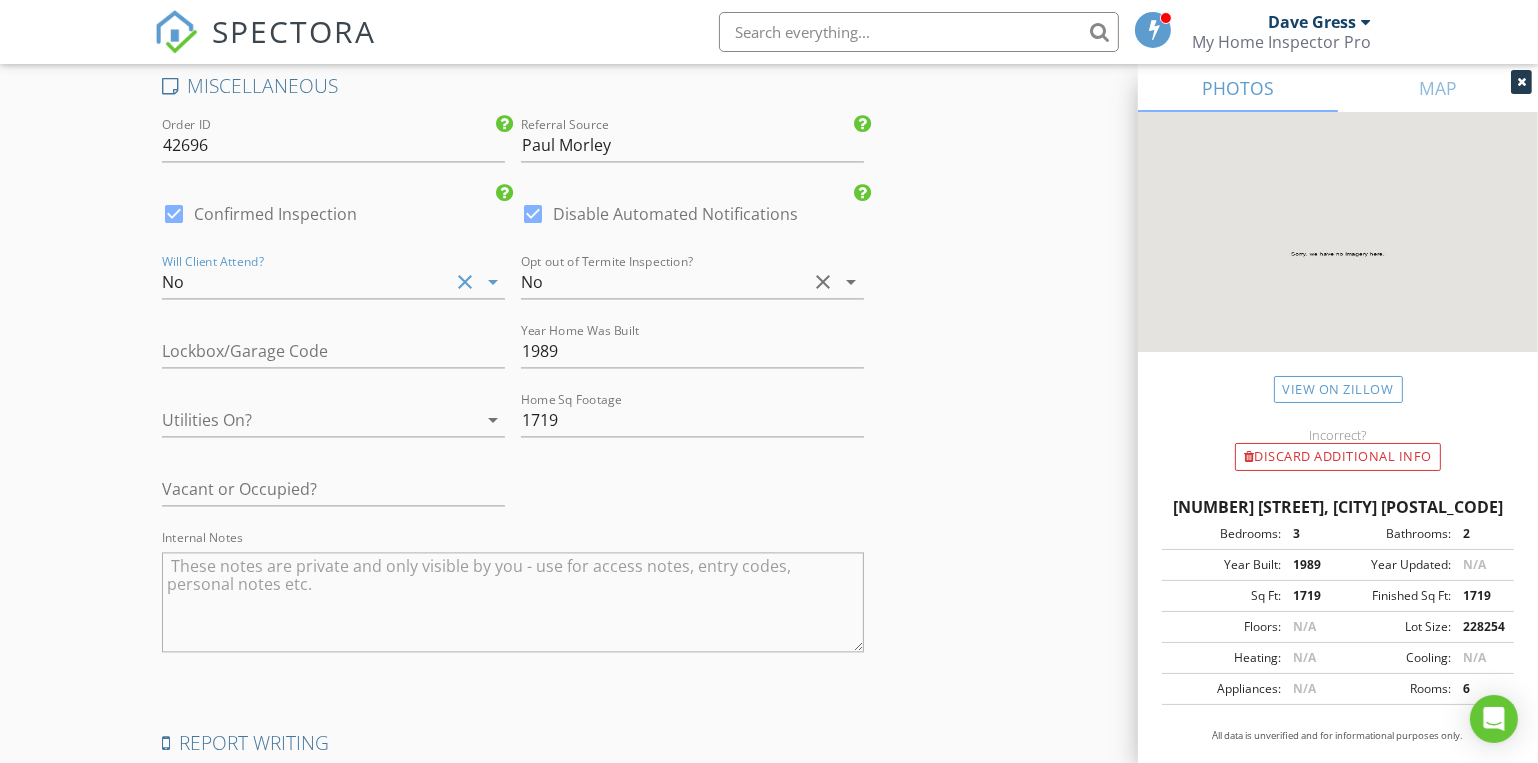click at bounding box center [305, 282] 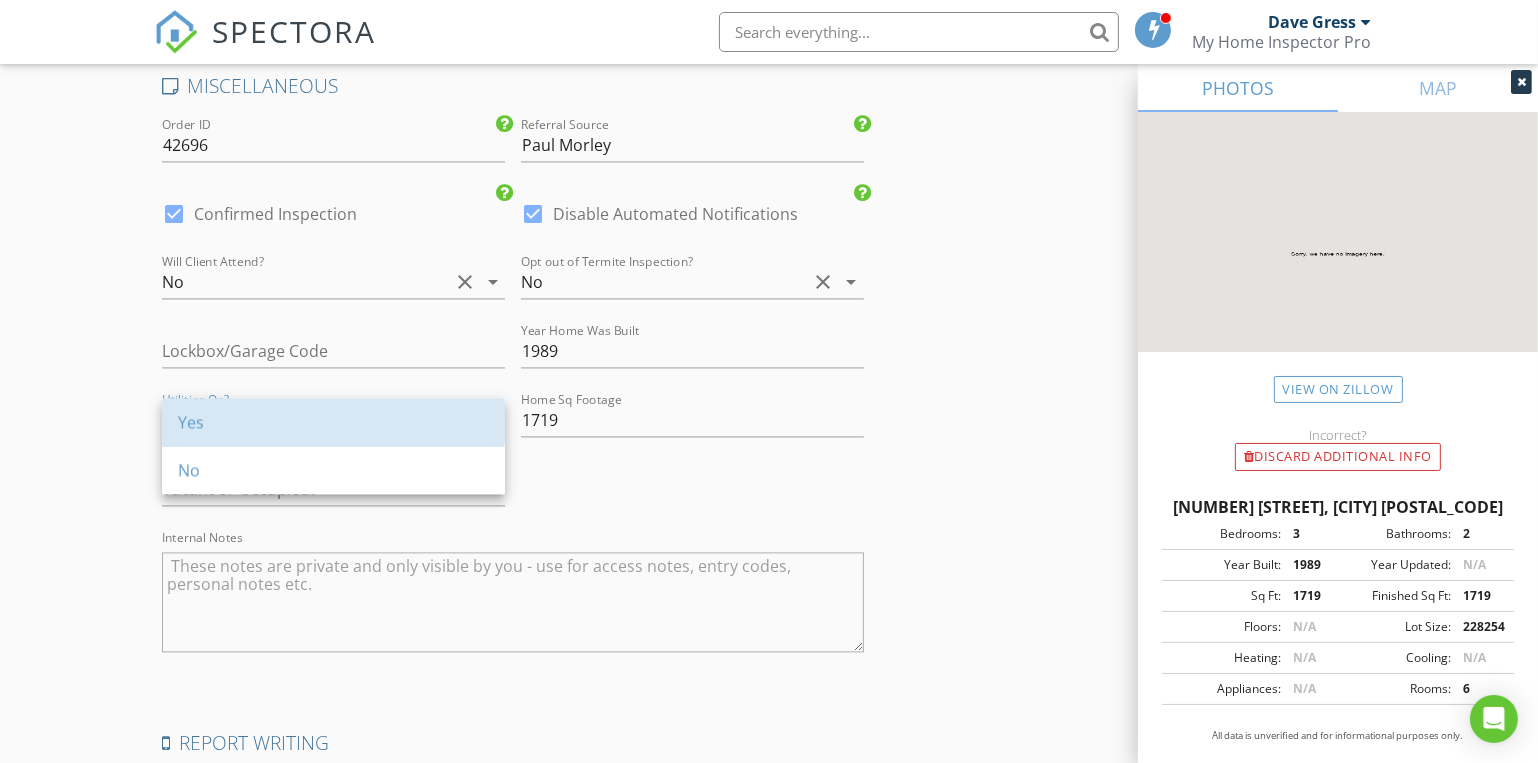 click on "Yes" at bounding box center [333, 422] 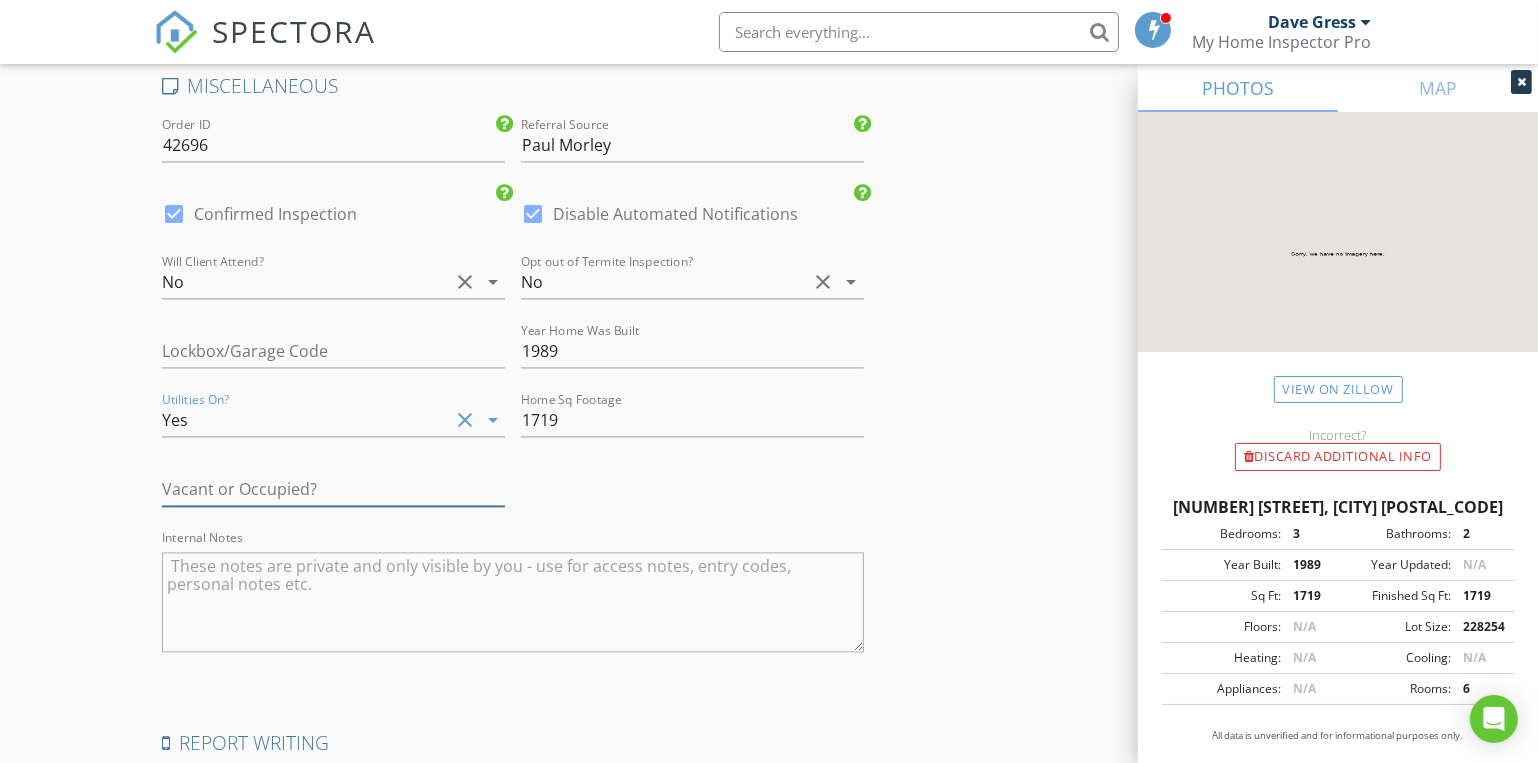 click at bounding box center [333, 489] 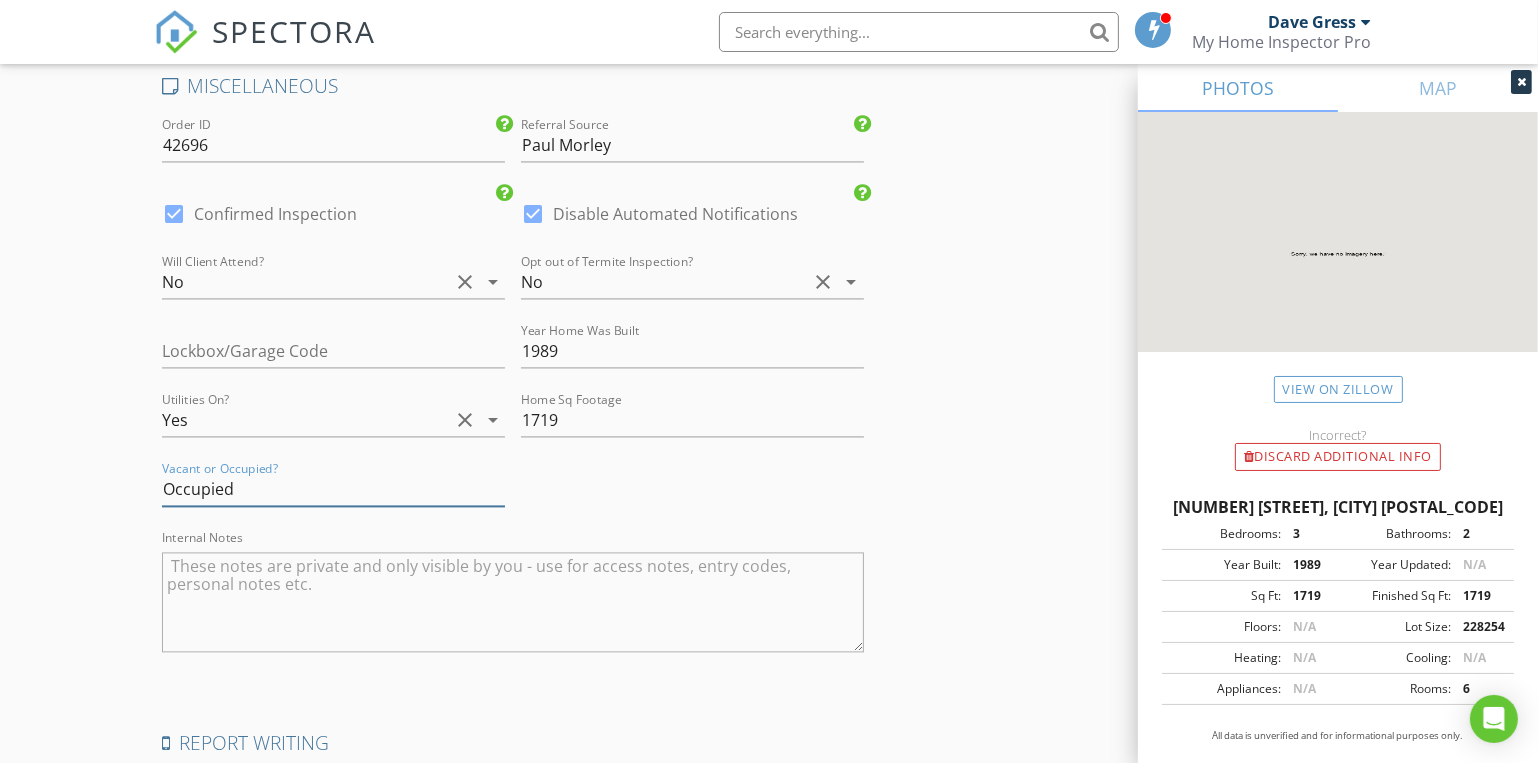type on "Occupied" 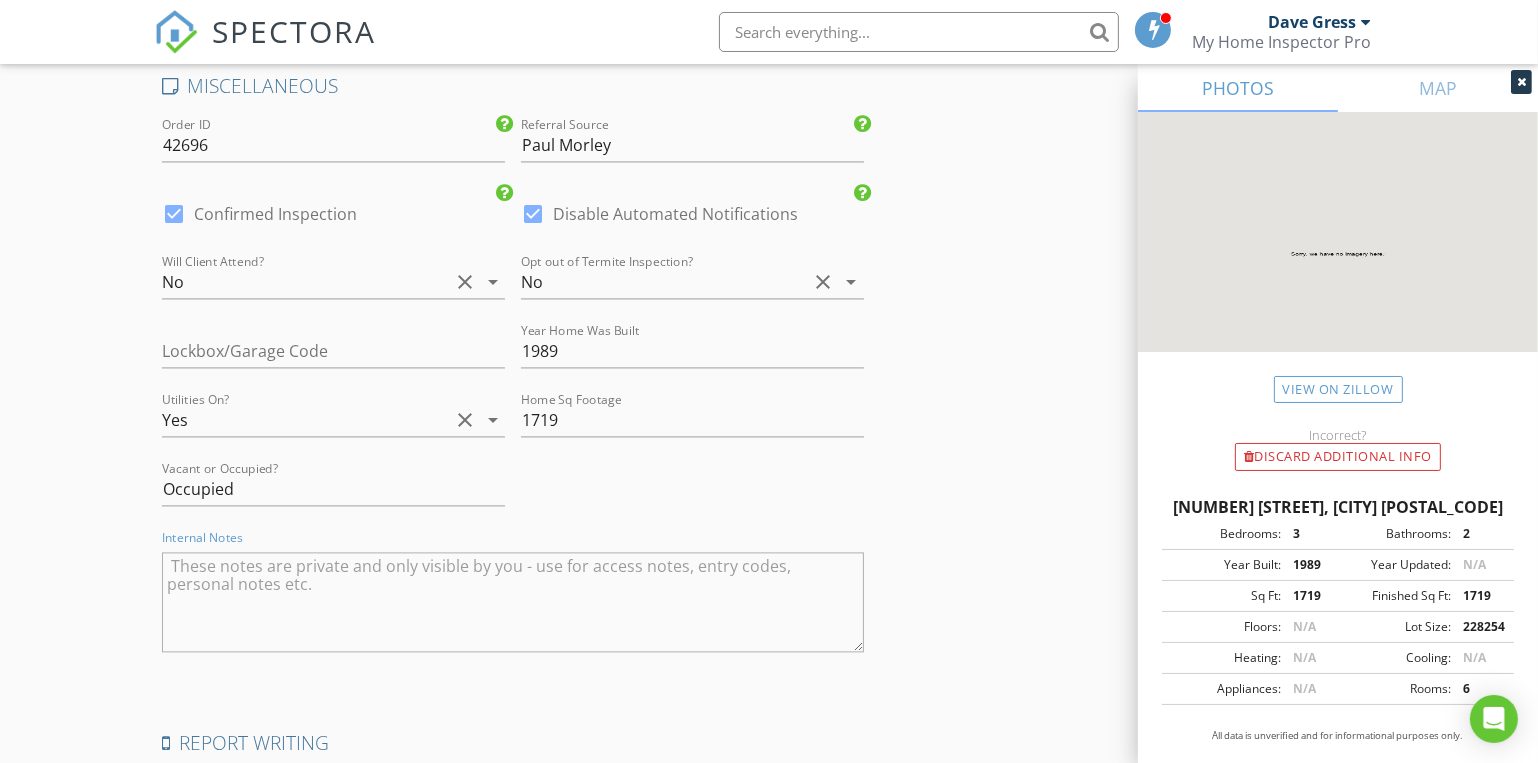 click at bounding box center [513, 602] 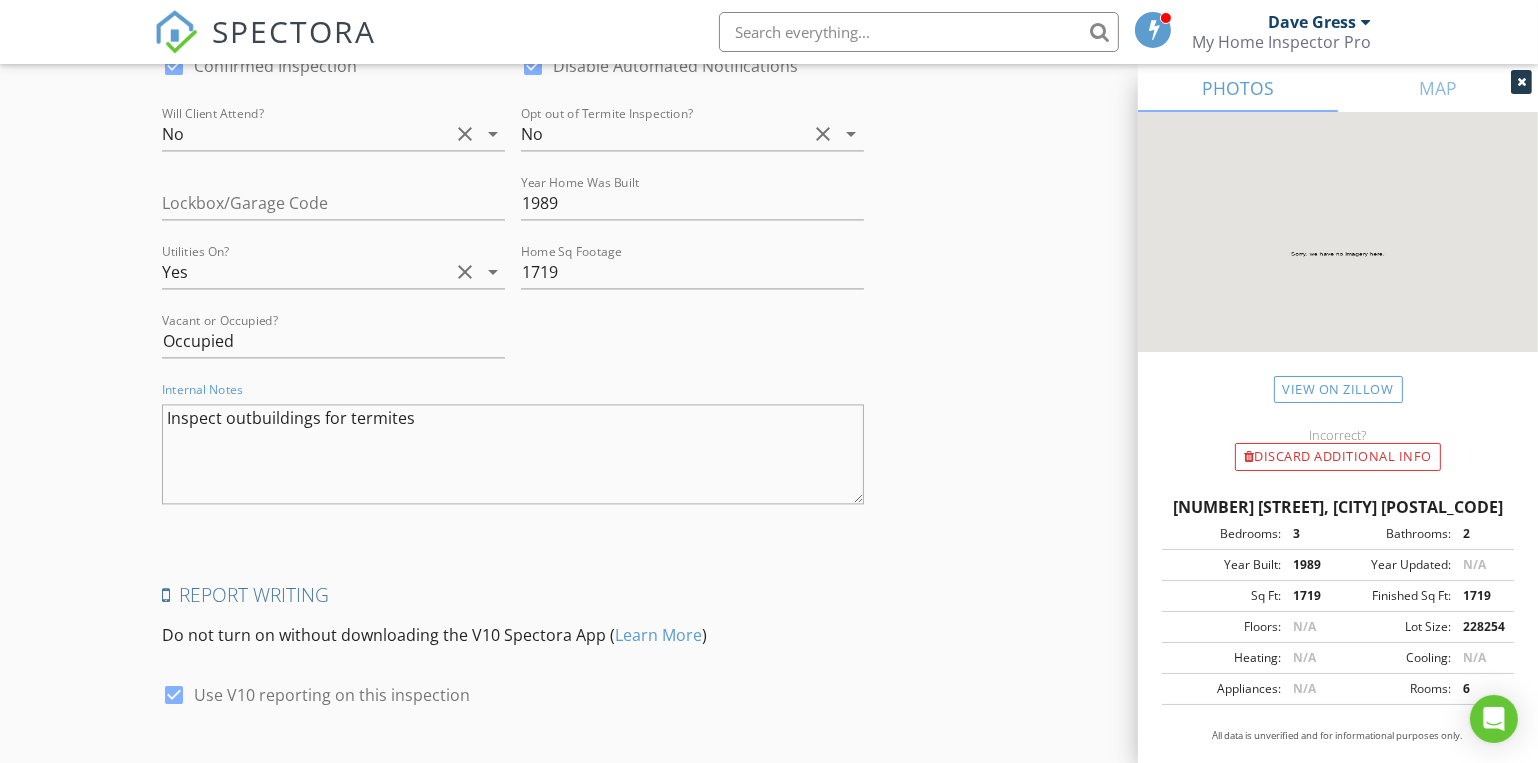 scroll, scrollTop: 4837, scrollLeft: 0, axis: vertical 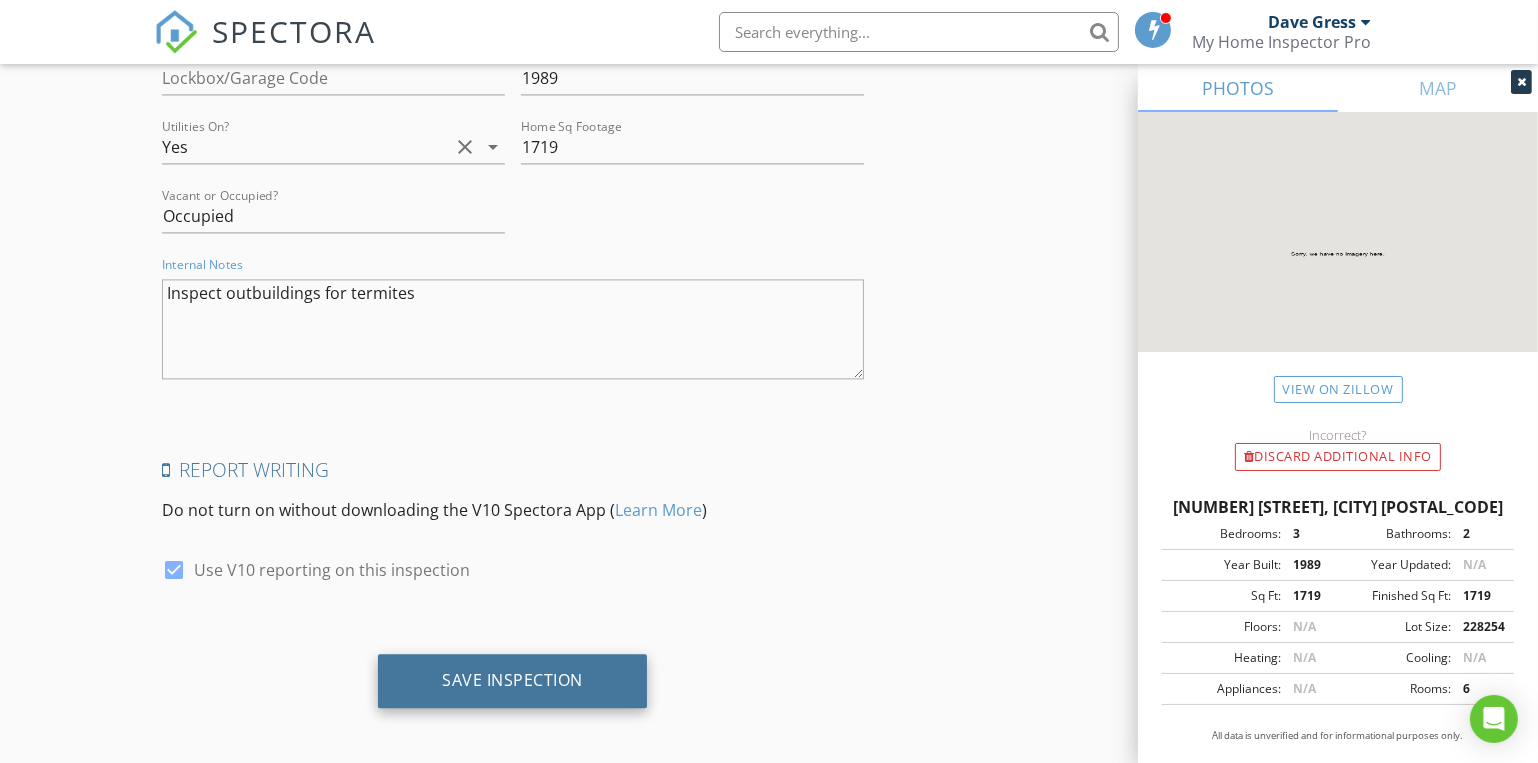 type on "Inspect outbuildings for termites" 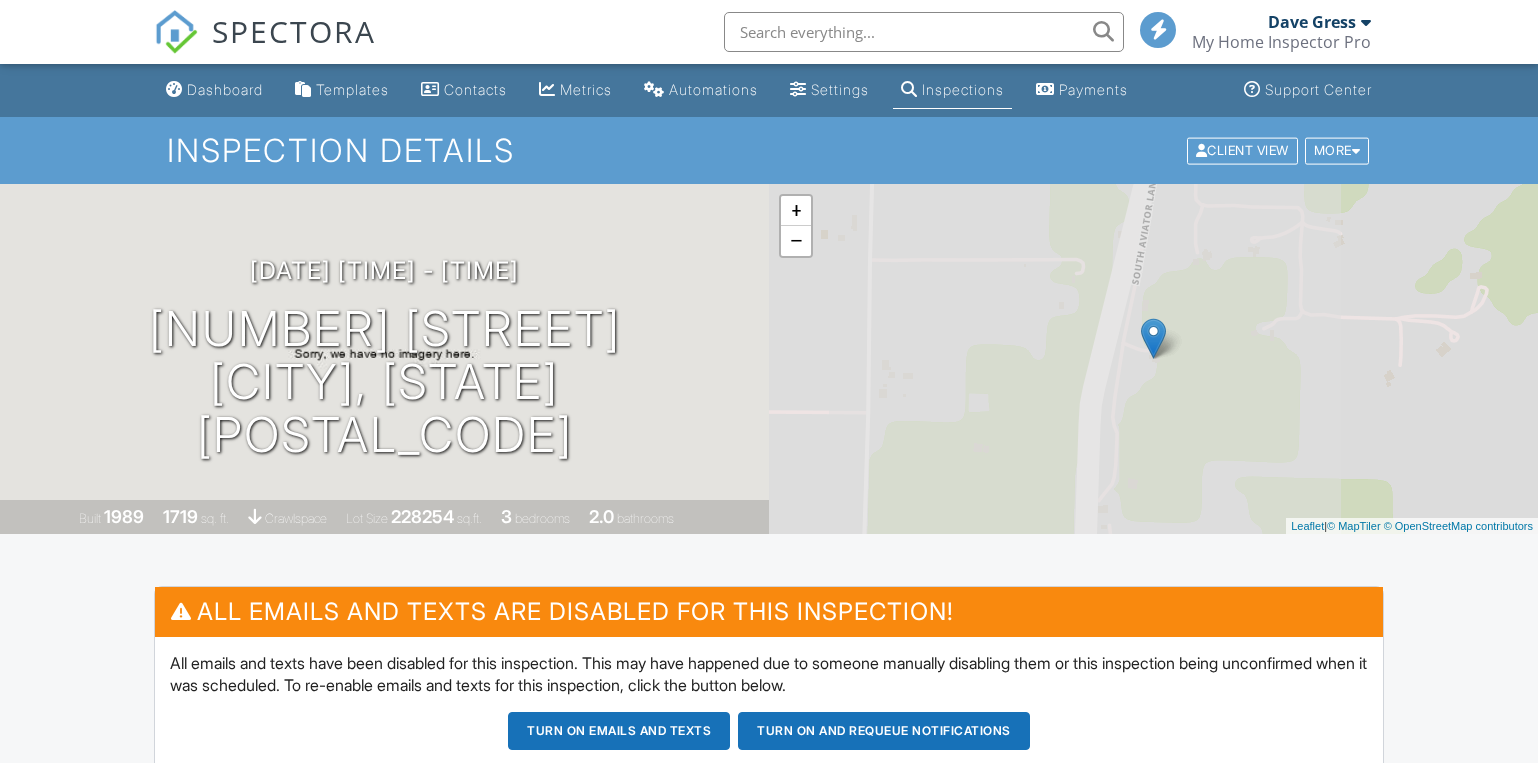 scroll, scrollTop: 0, scrollLeft: 0, axis: both 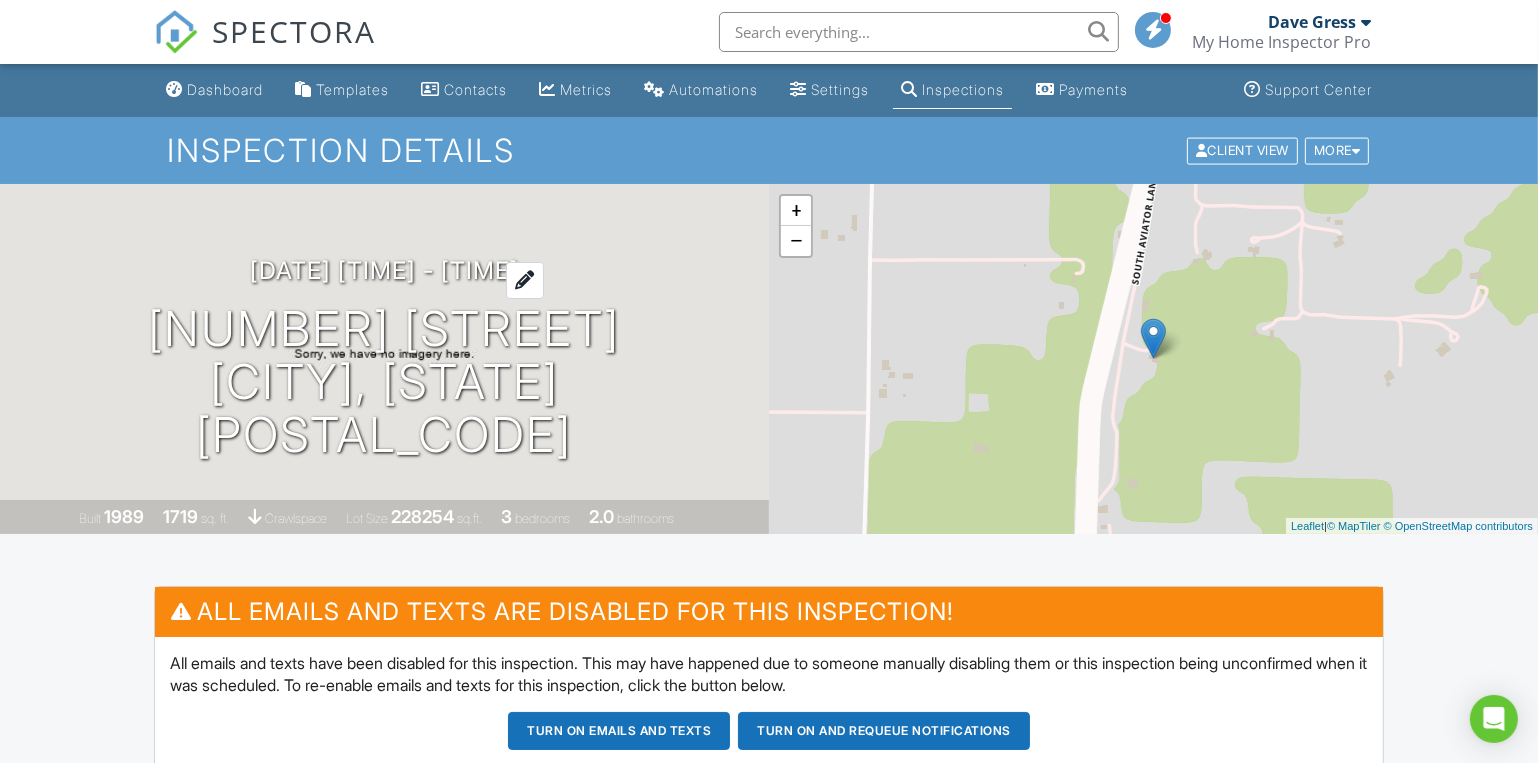 click on "07/18/2025 11:30 am
- 1:45 pm" at bounding box center [384, 270] 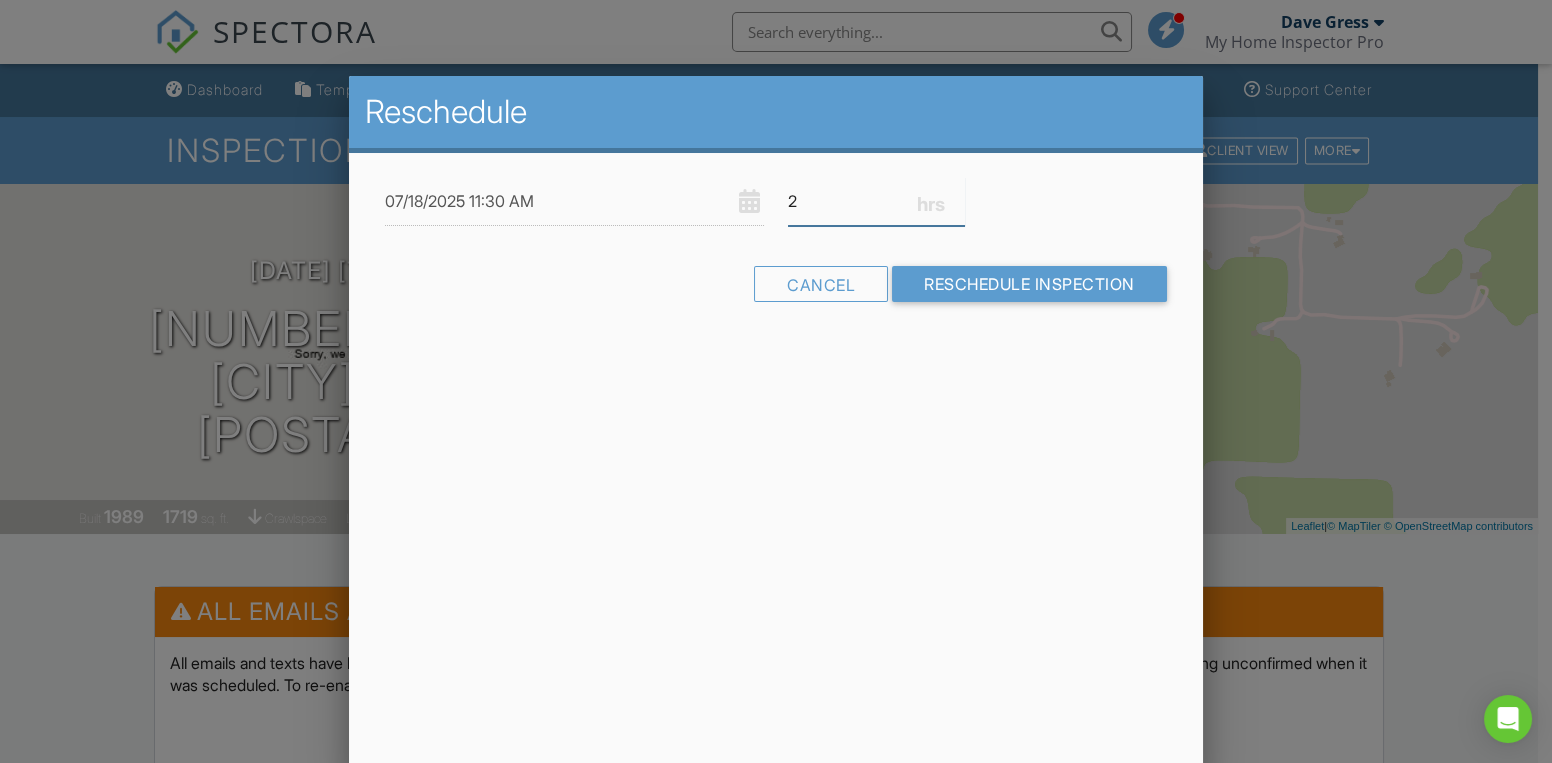 click on "2" at bounding box center [876, 201] 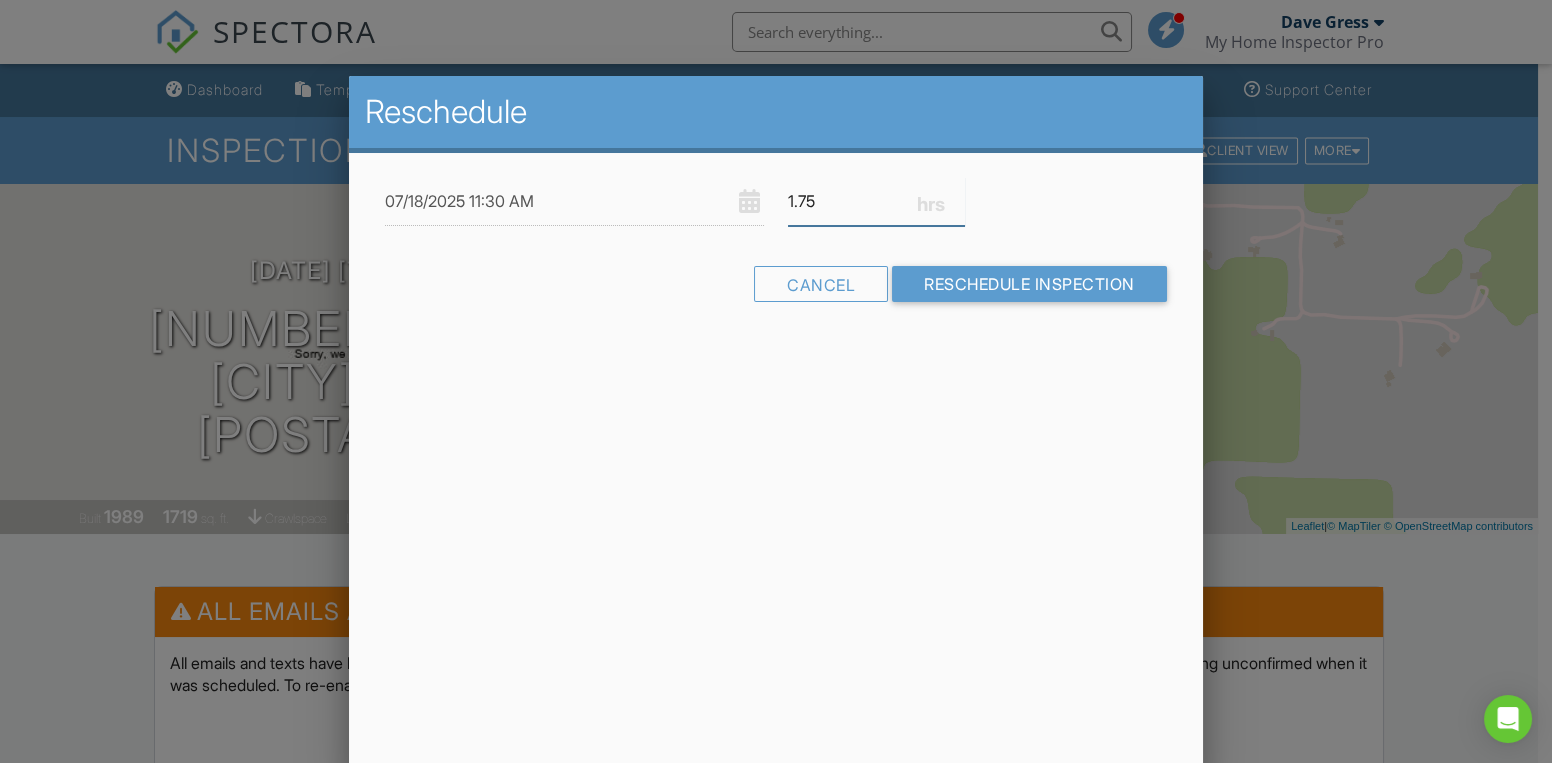 type on "1.75" 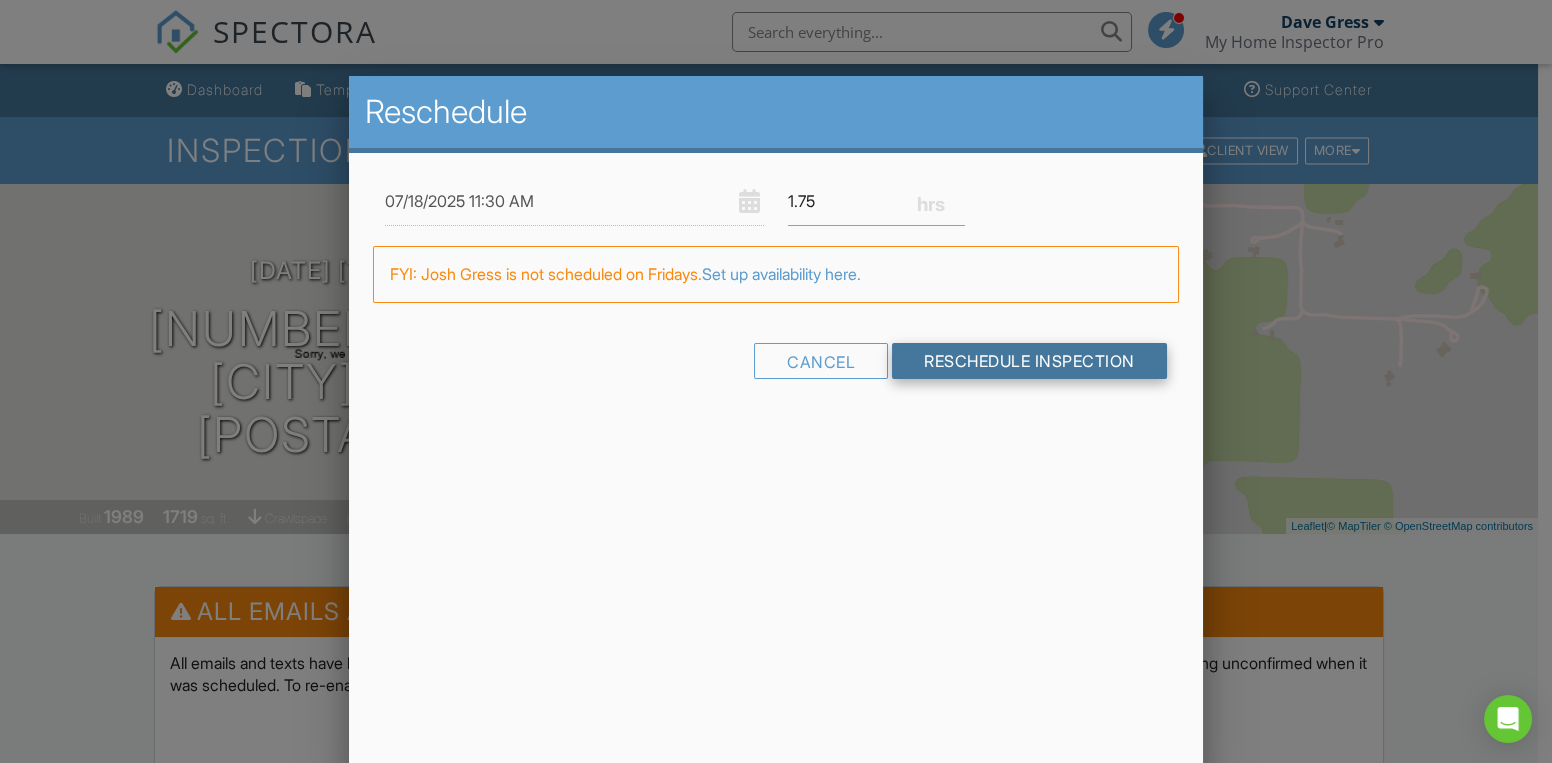 click on "Reschedule Inspection" at bounding box center (1029, 361) 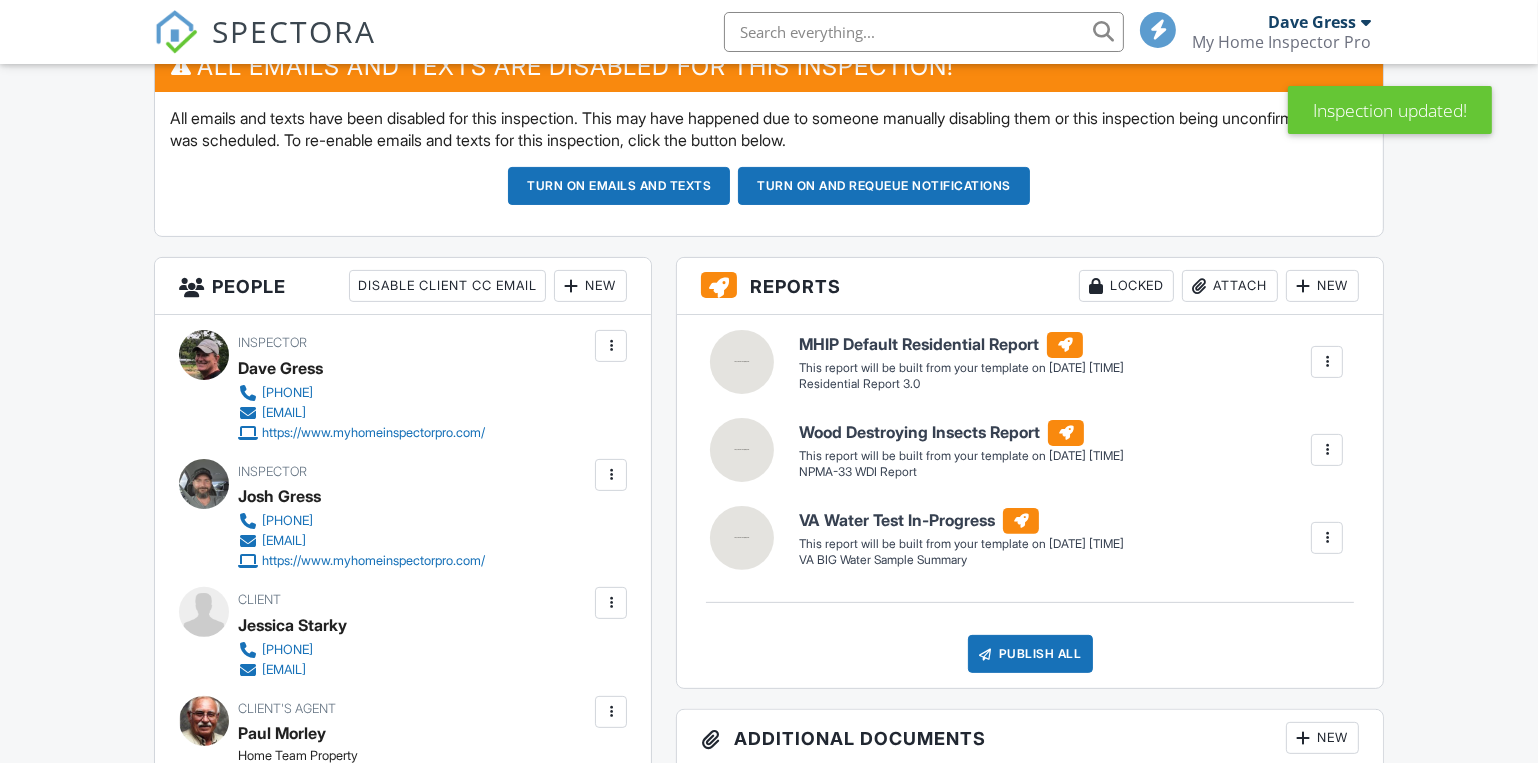 scroll, scrollTop: 545, scrollLeft: 0, axis: vertical 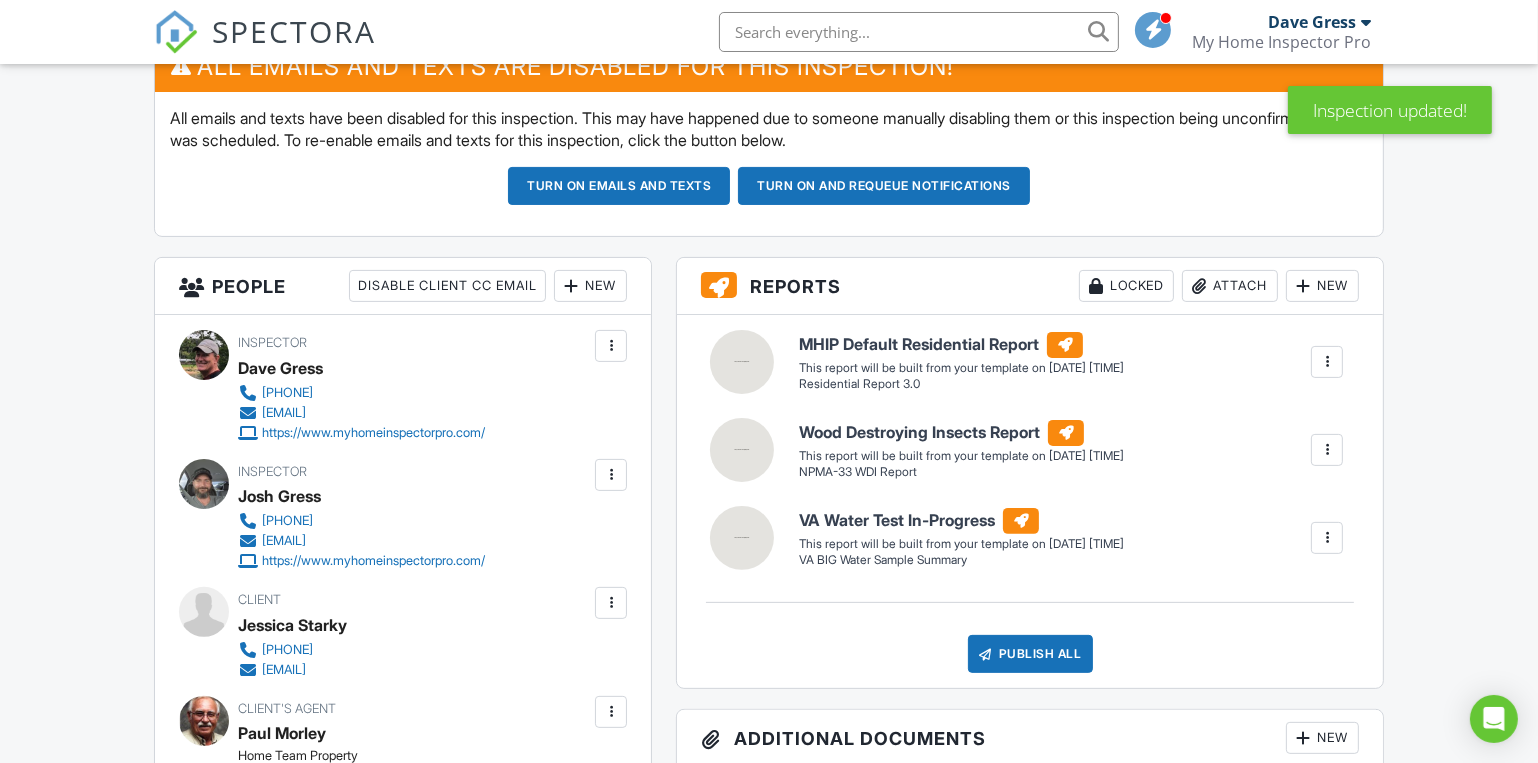 click on "Turn on and Requeue Notifications" at bounding box center [884, 186] 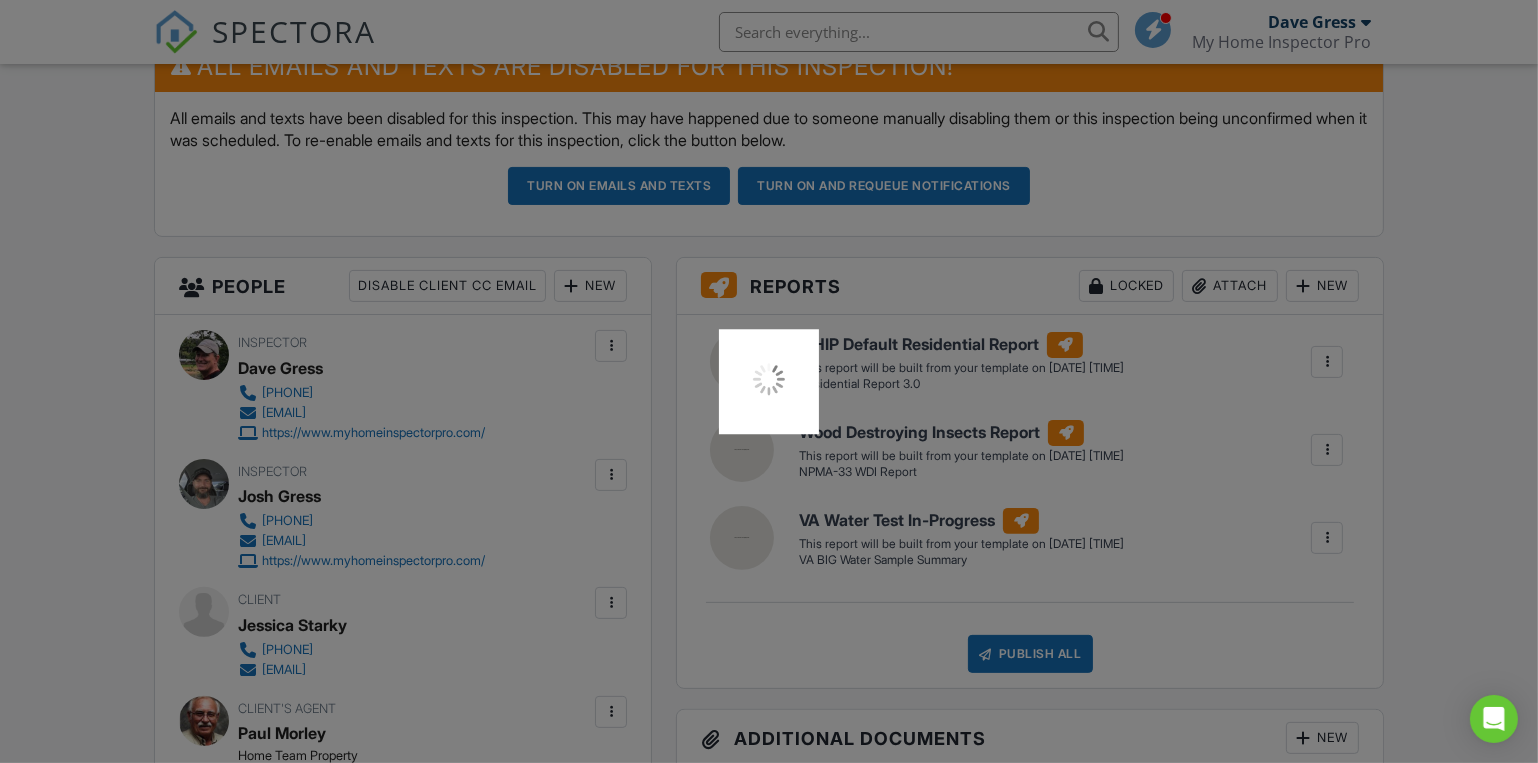 scroll, scrollTop: 0, scrollLeft: 0, axis: both 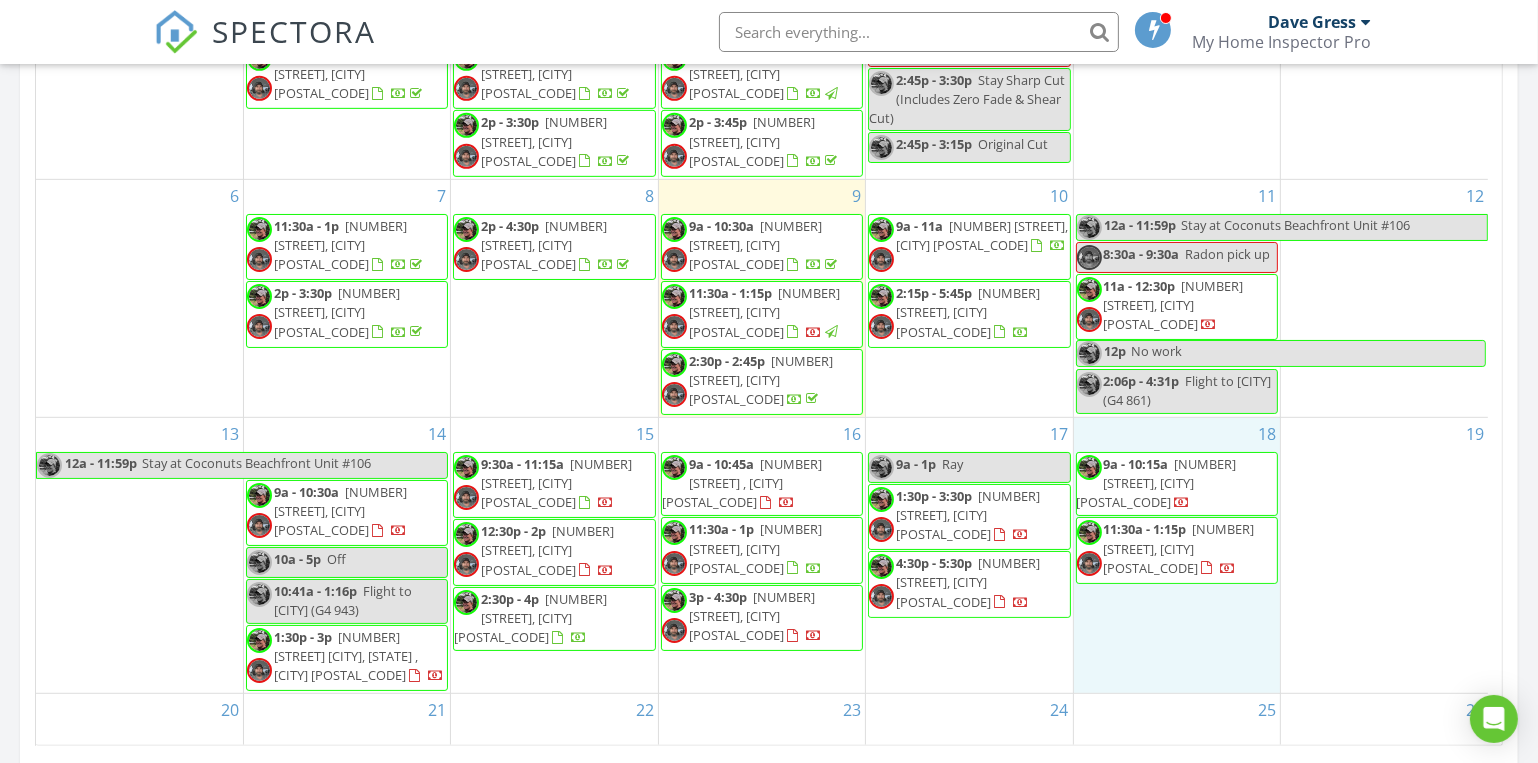 click on "[DAY]
[TIME]
[NUMBER] [STREET], [CITY] [POSTAL_CODE]
[TIME]
[NUMBER] [STREET], [CITY] [POSTAL_CODE]" at bounding box center (1177, 555) 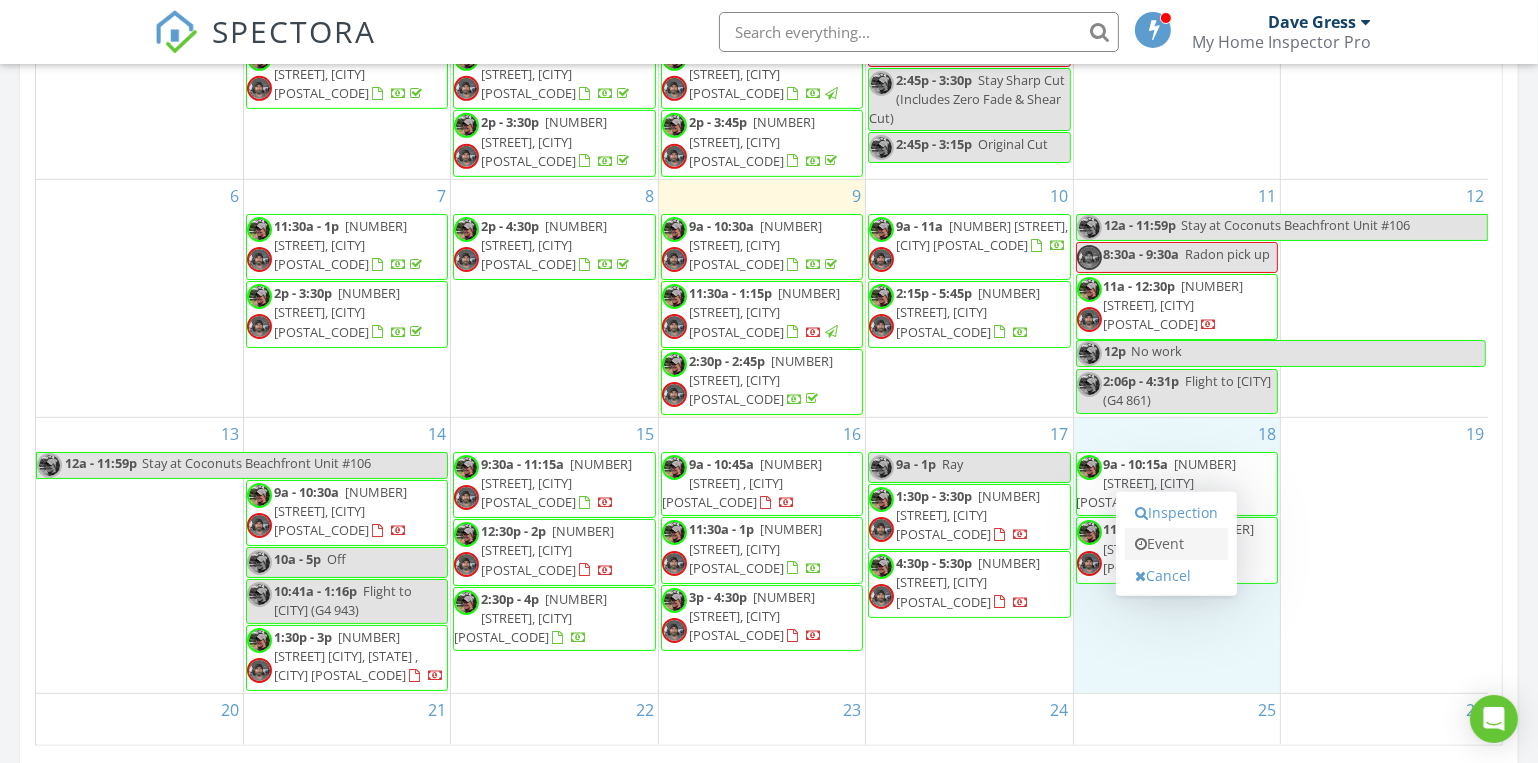 click on "Event" at bounding box center (1176, 544) 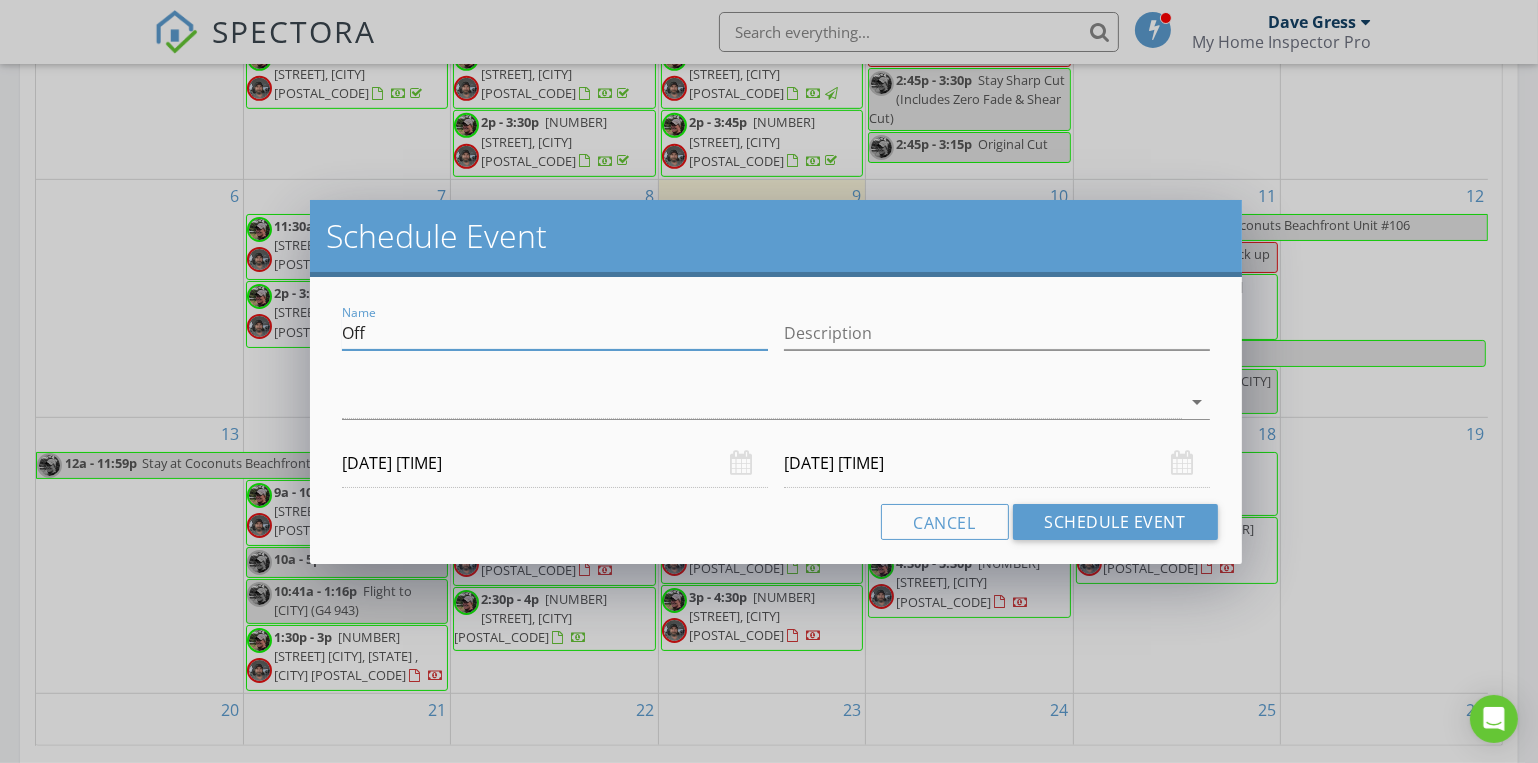 drag, startPoint x: 368, startPoint y: 332, endPoint x: 300, endPoint y: 324, distance: 68.46897 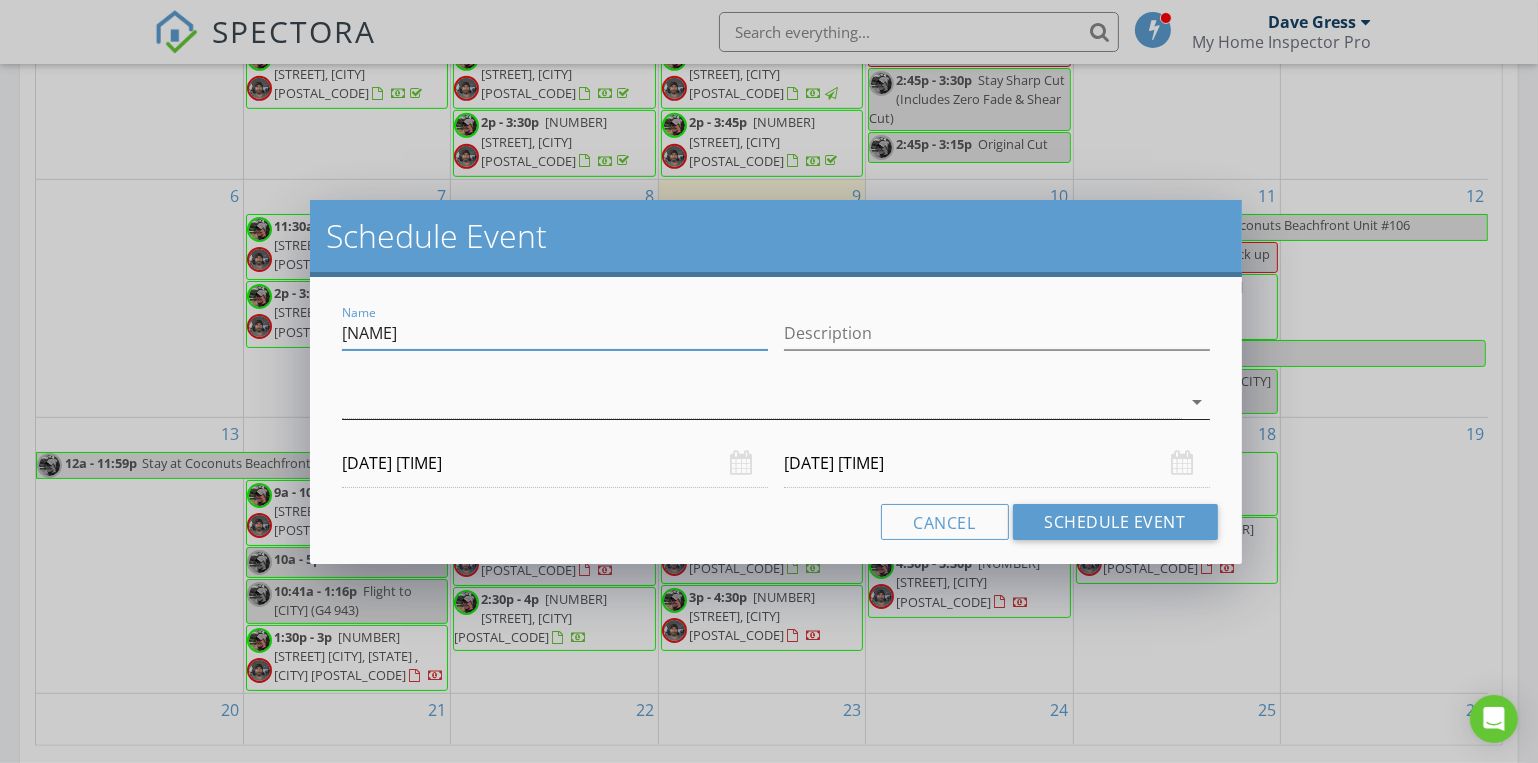 type on "[NAME]" 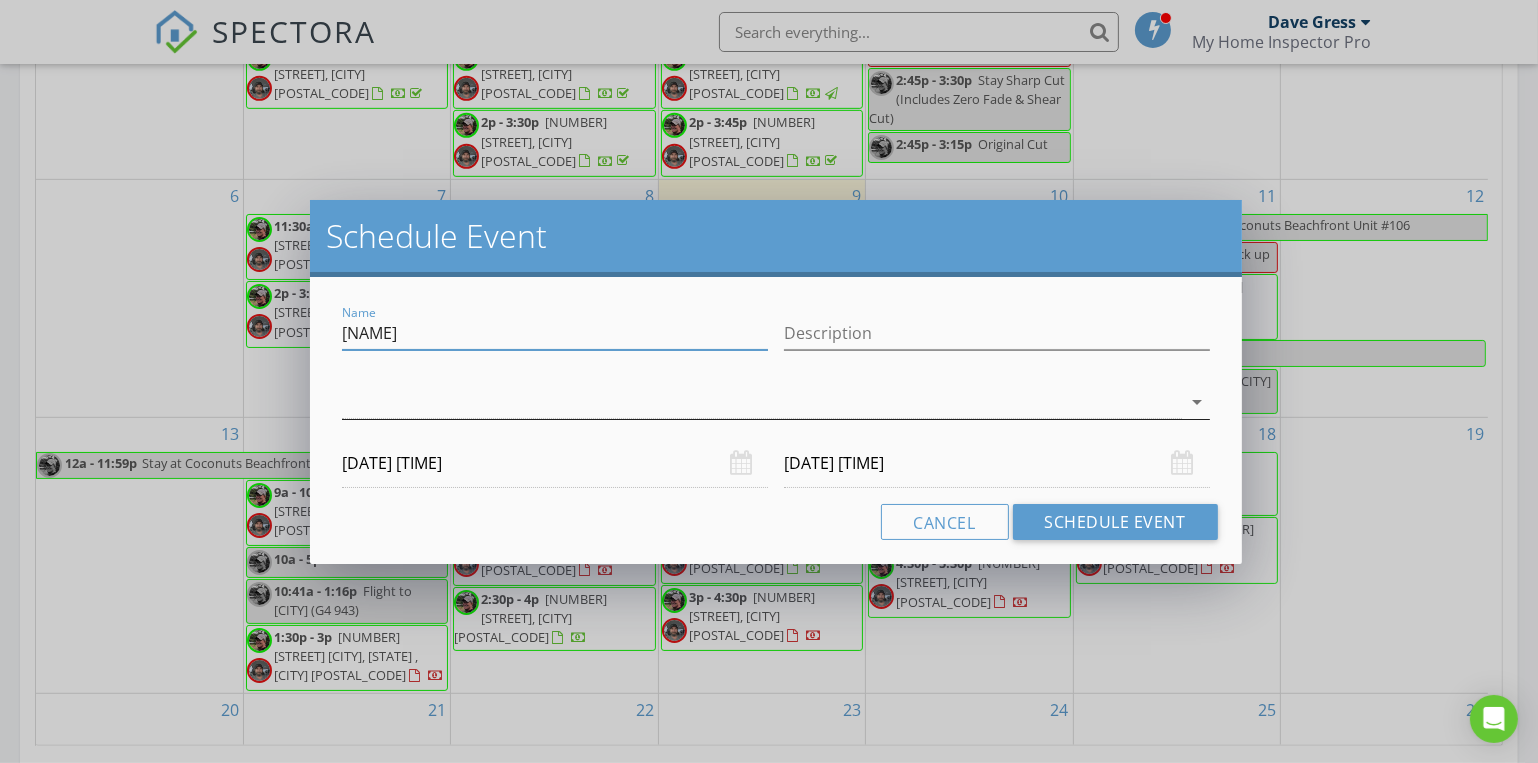 click at bounding box center [761, 402] 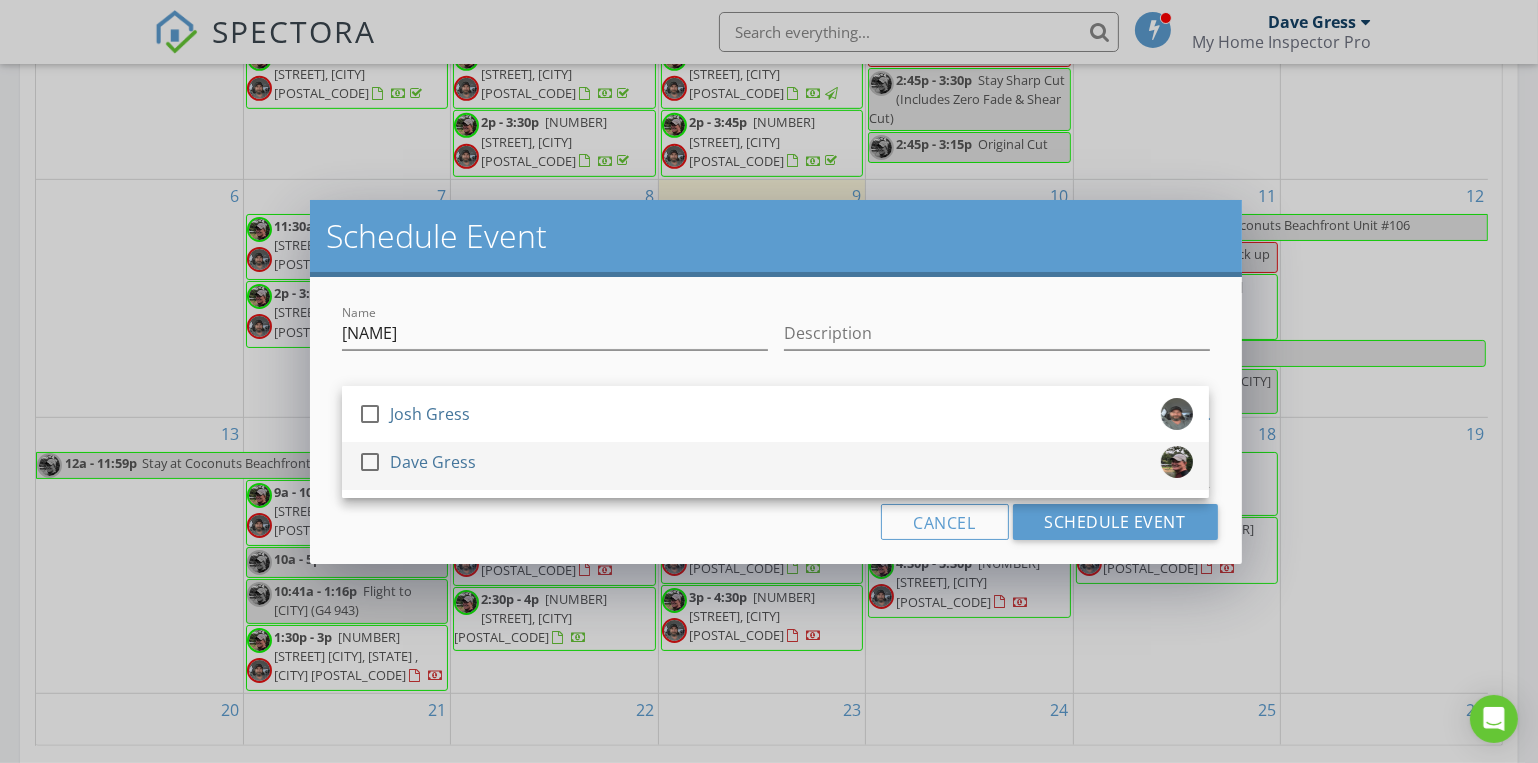 click at bounding box center [370, 414] 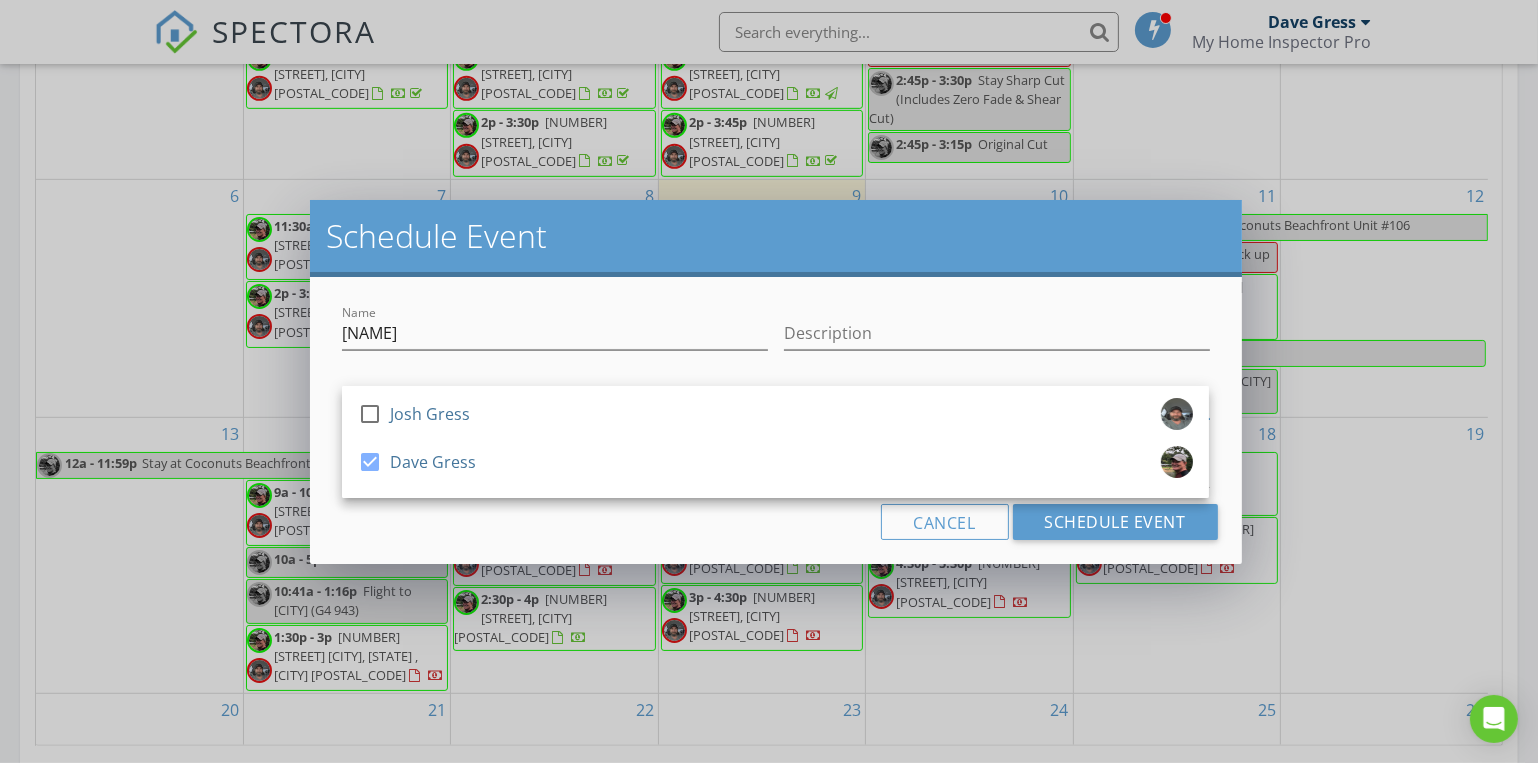 click on "Cancel   Schedule Event" at bounding box center (775, 522) 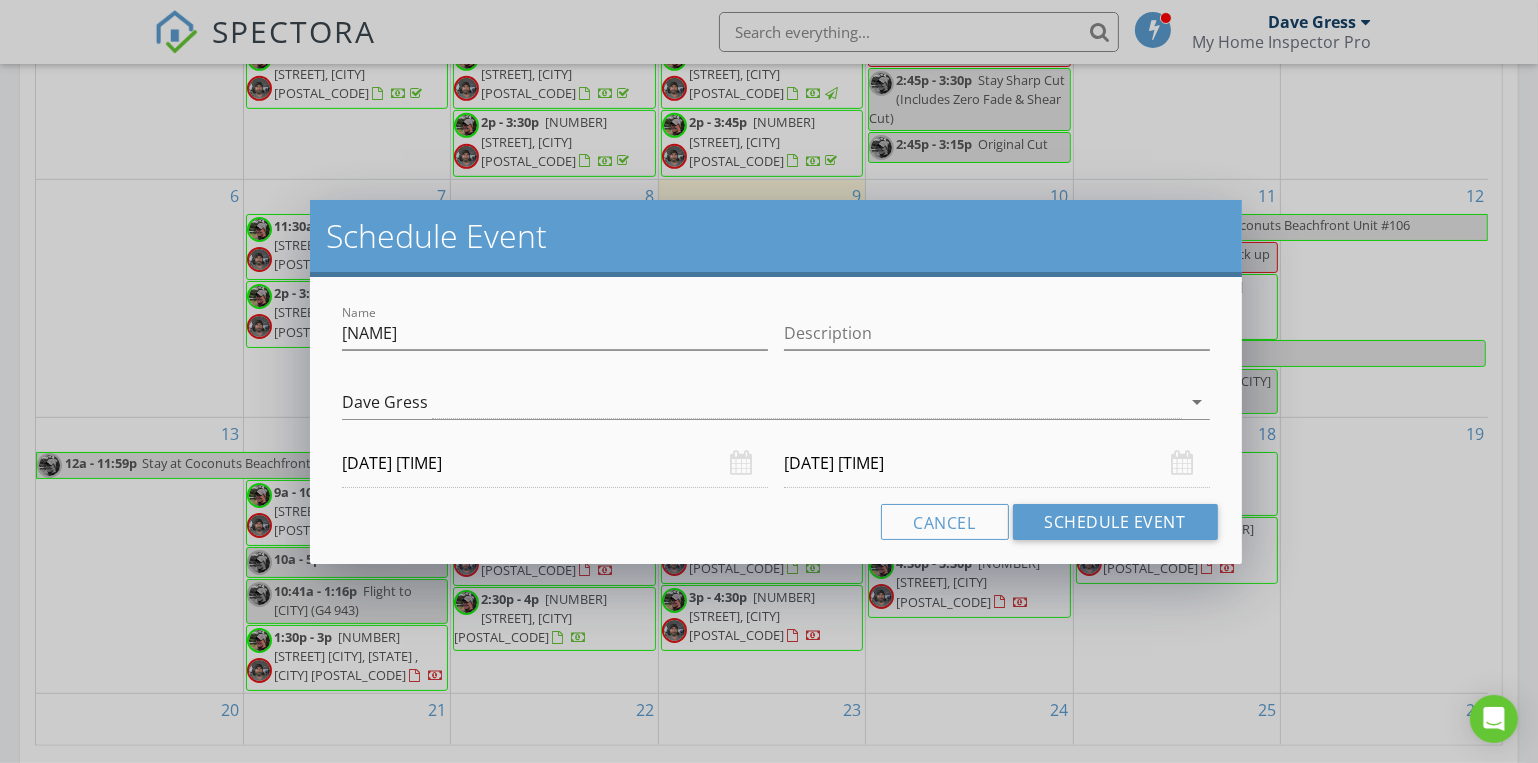 click on "[DATE] [TIME]" at bounding box center [555, 463] 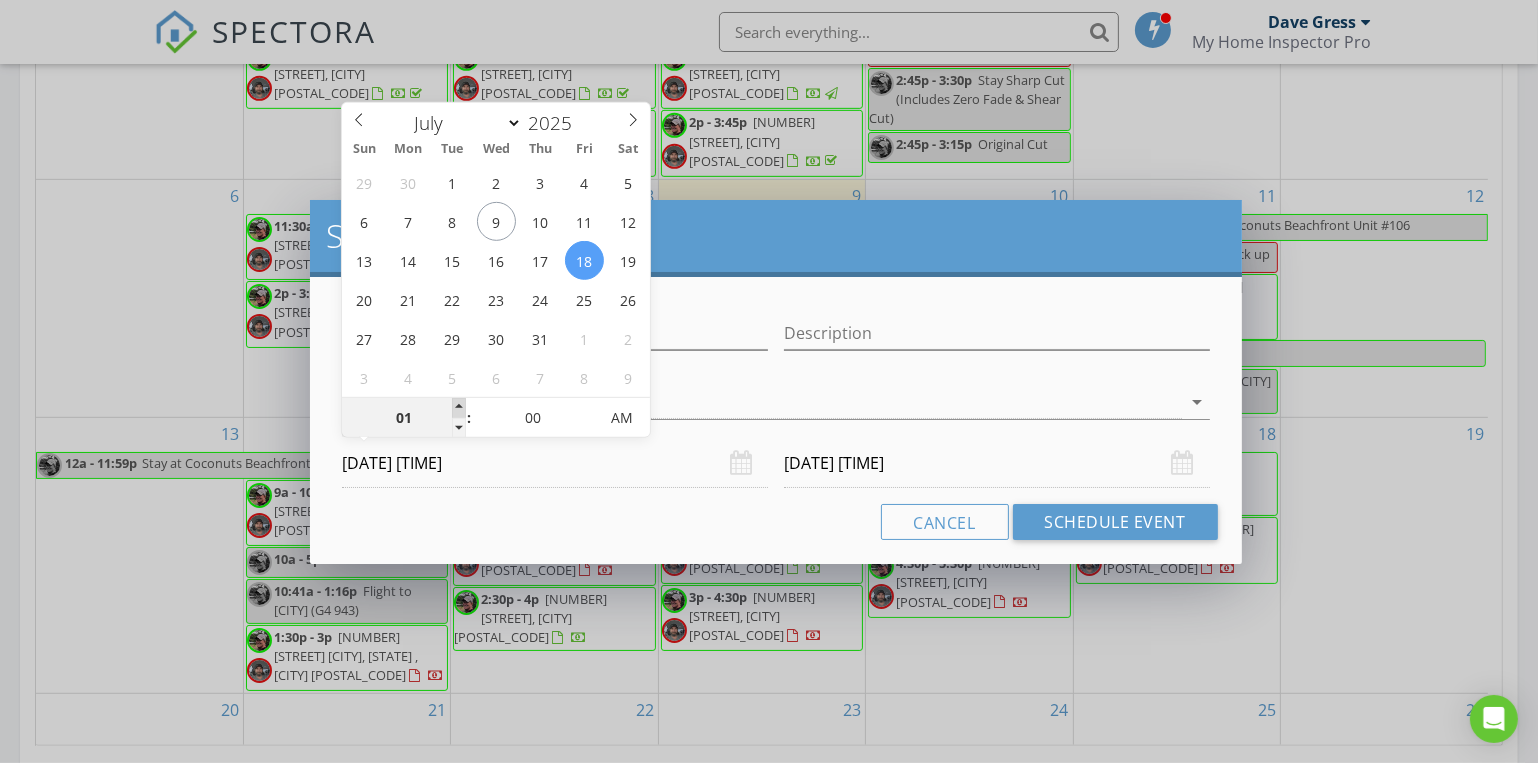 click at bounding box center [459, 408] 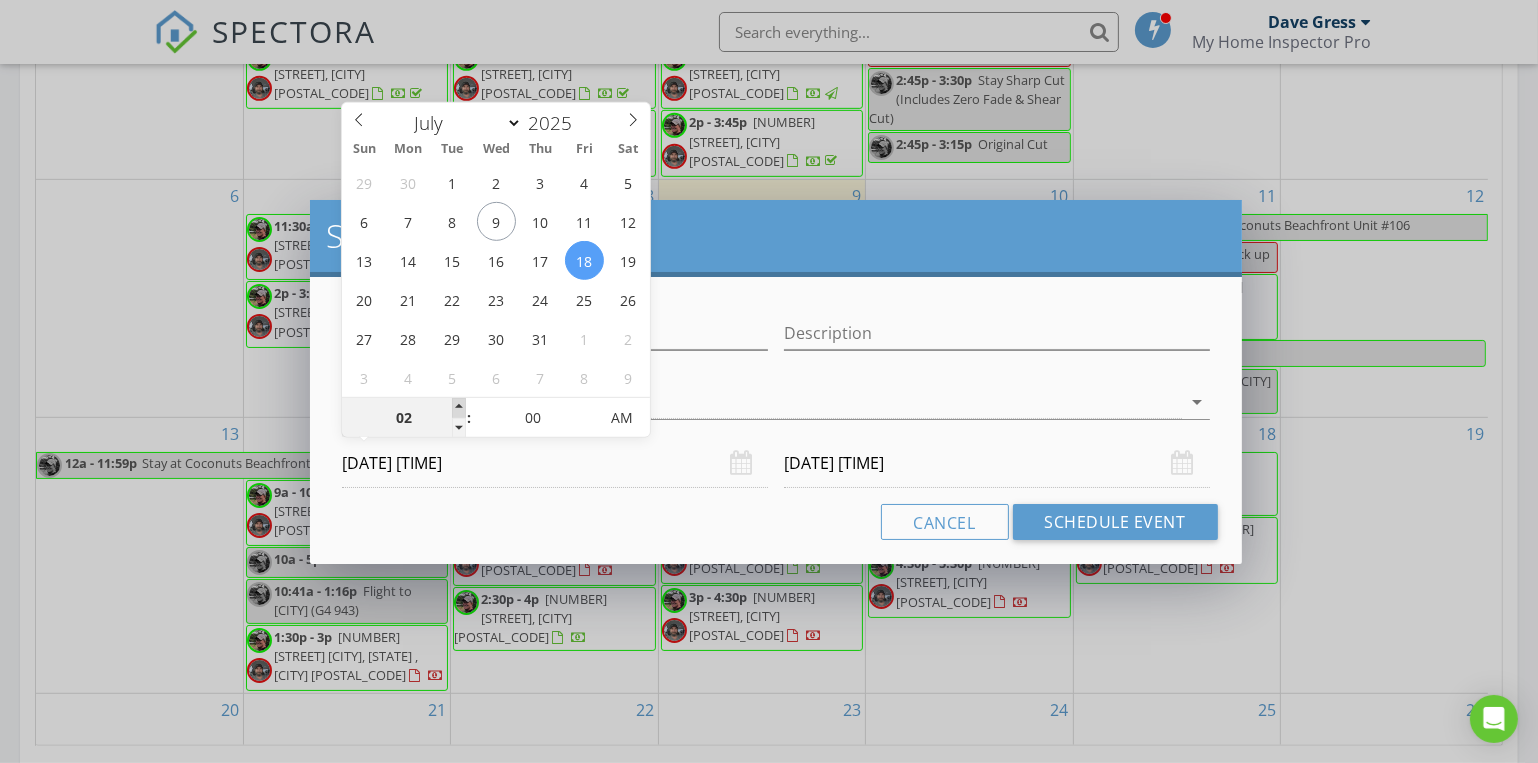 click at bounding box center (459, 408) 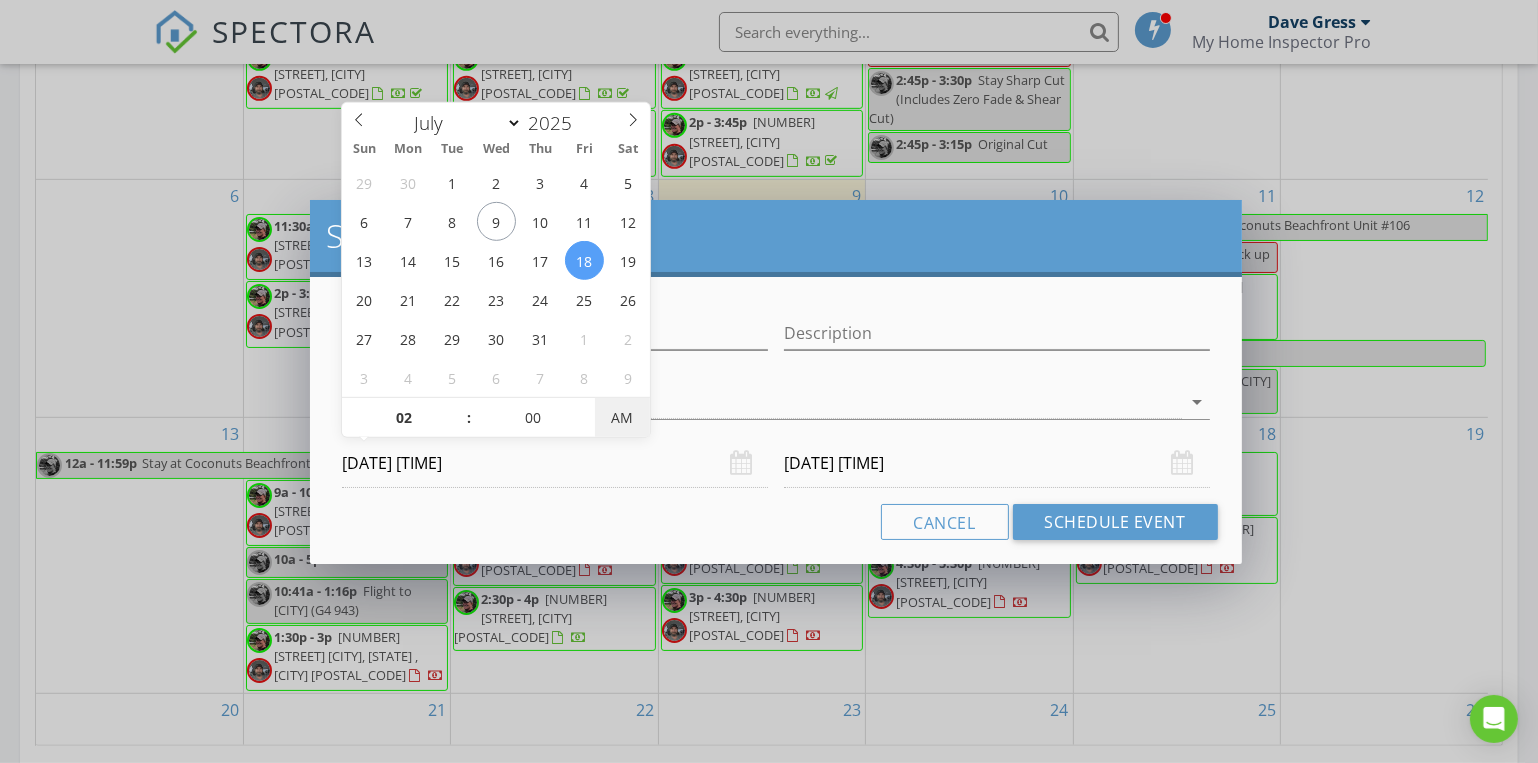 click on "AM" at bounding box center (622, 418) 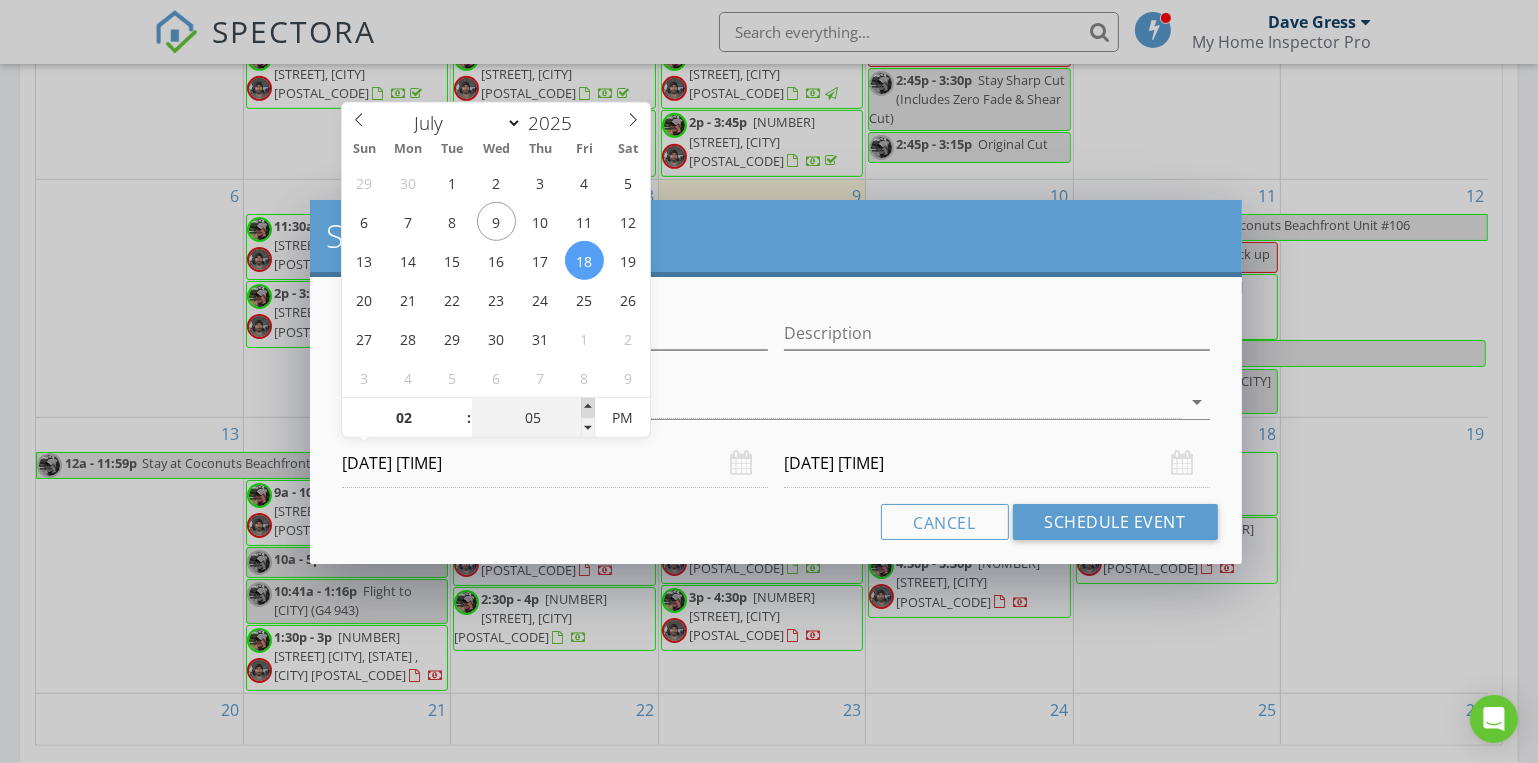 click at bounding box center [459, 408] 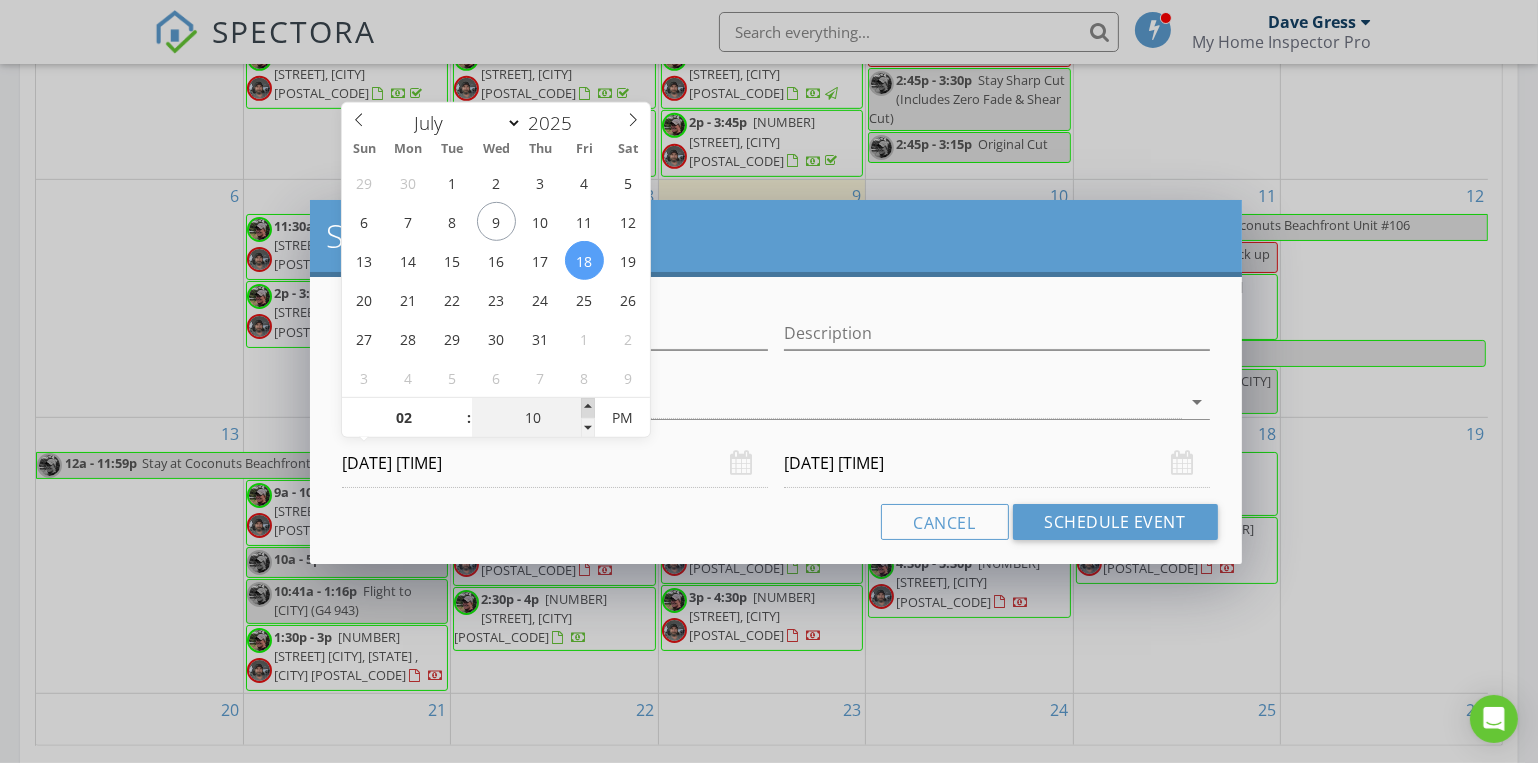 click at bounding box center [459, 408] 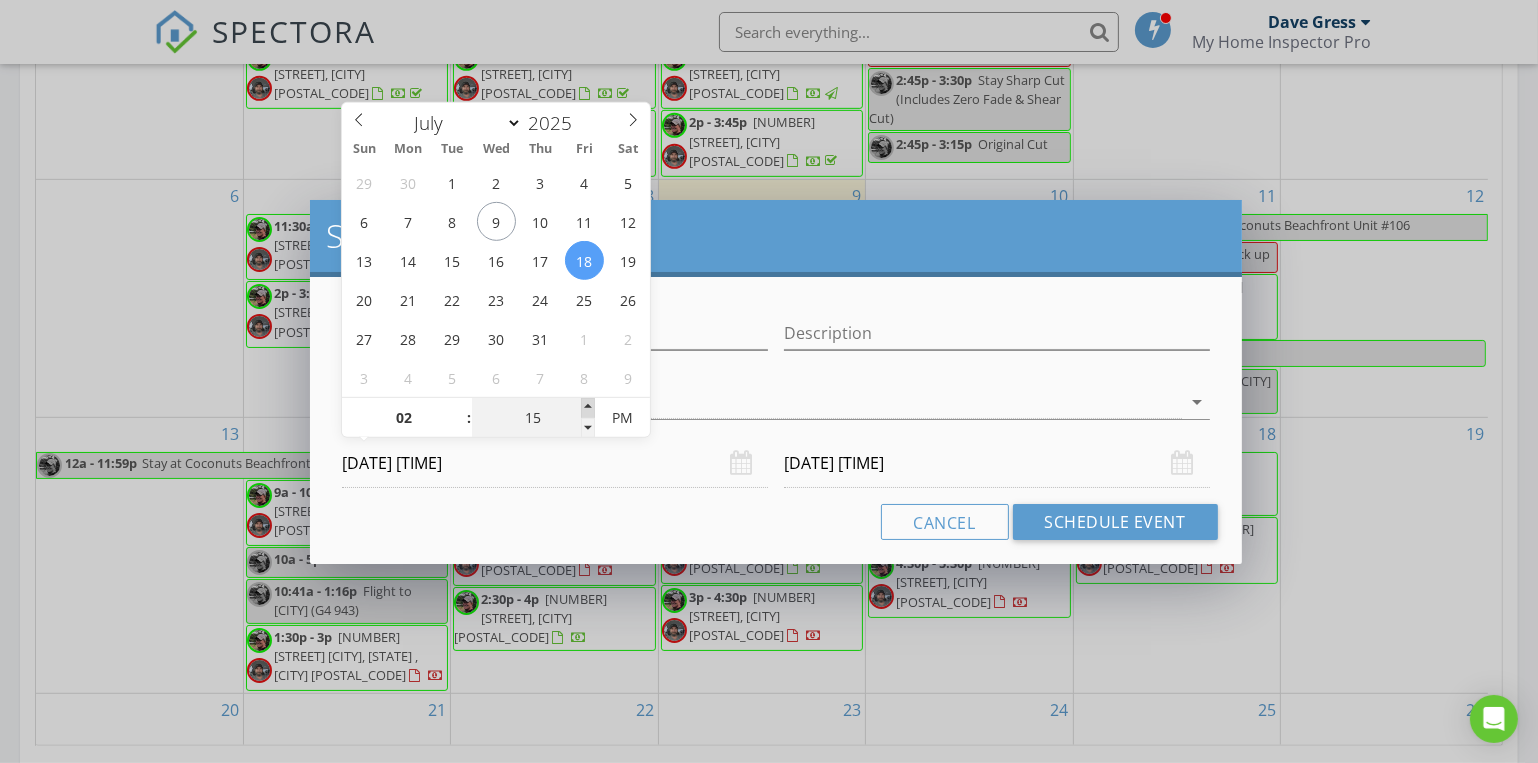 click at bounding box center (459, 408) 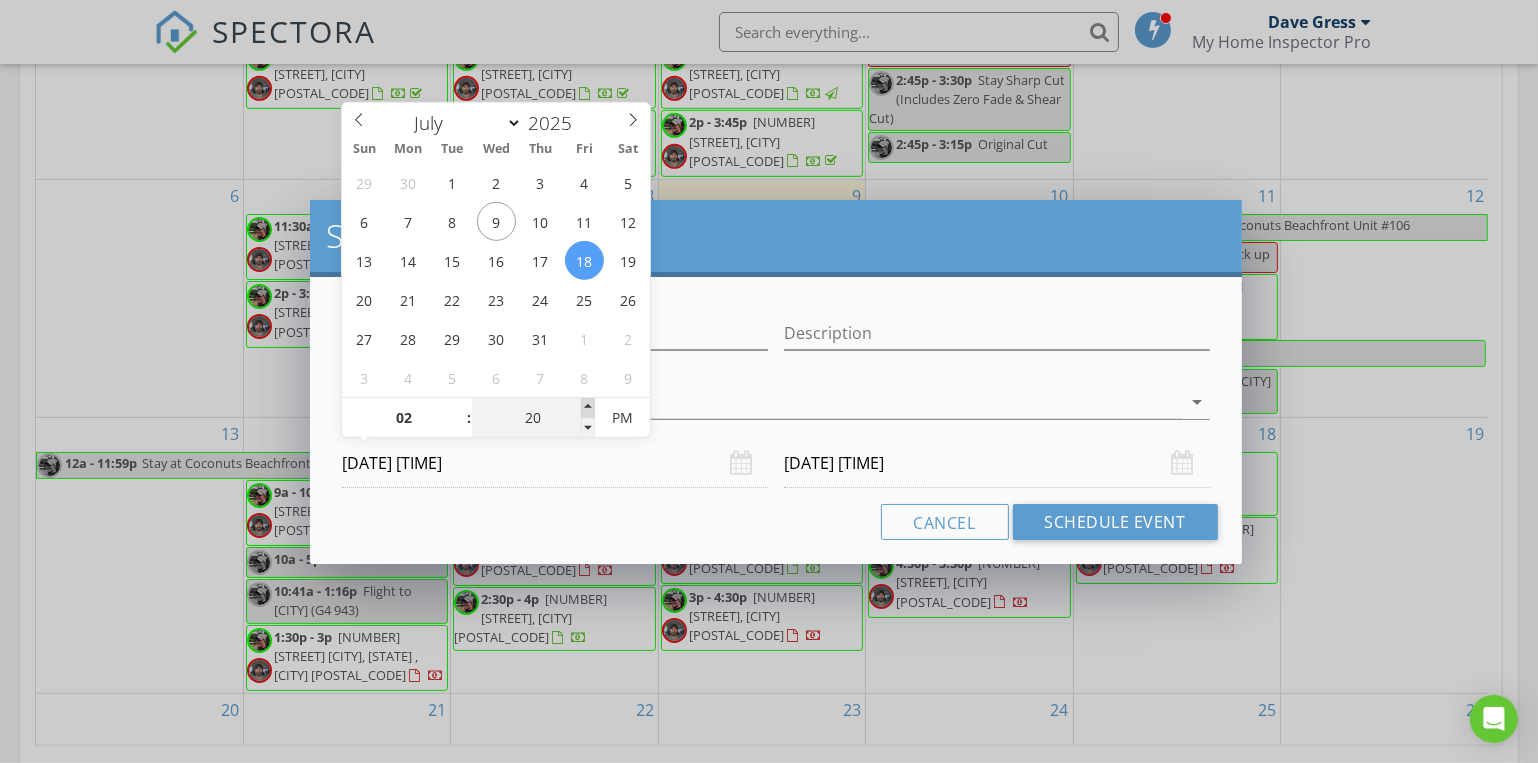 click at bounding box center (459, 408) 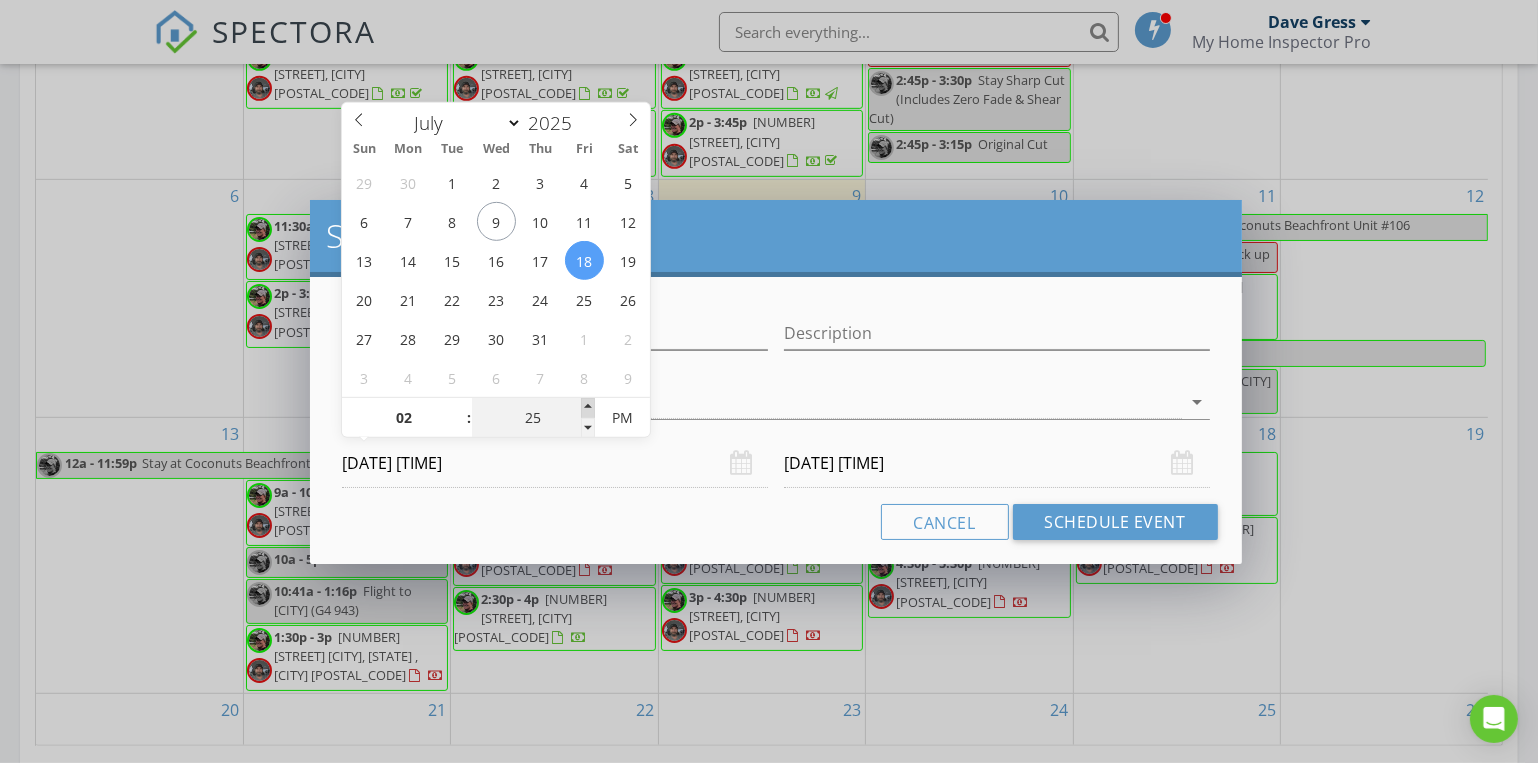 click at bounding box center (459, 408) 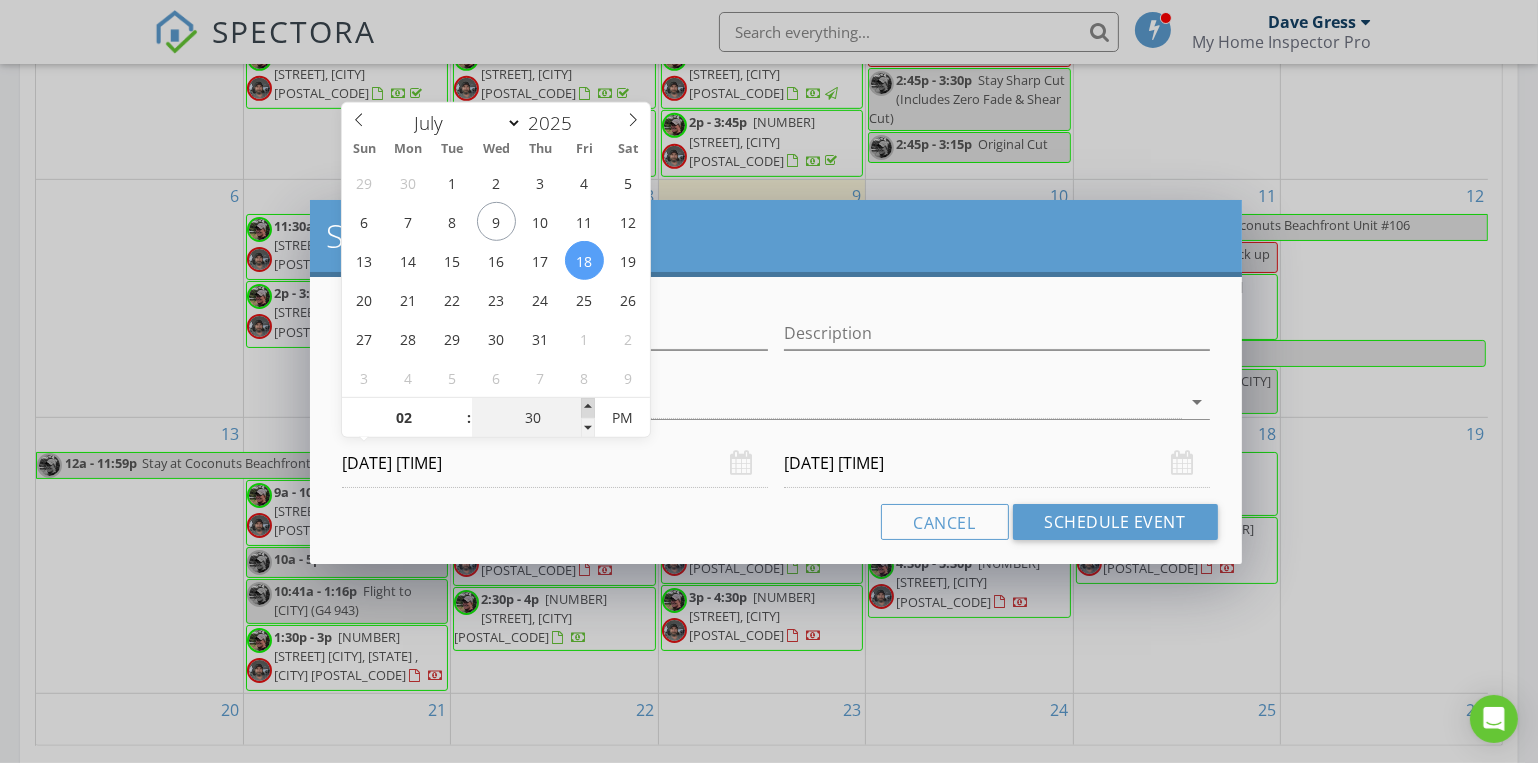 click at bounding box center [459, 408] 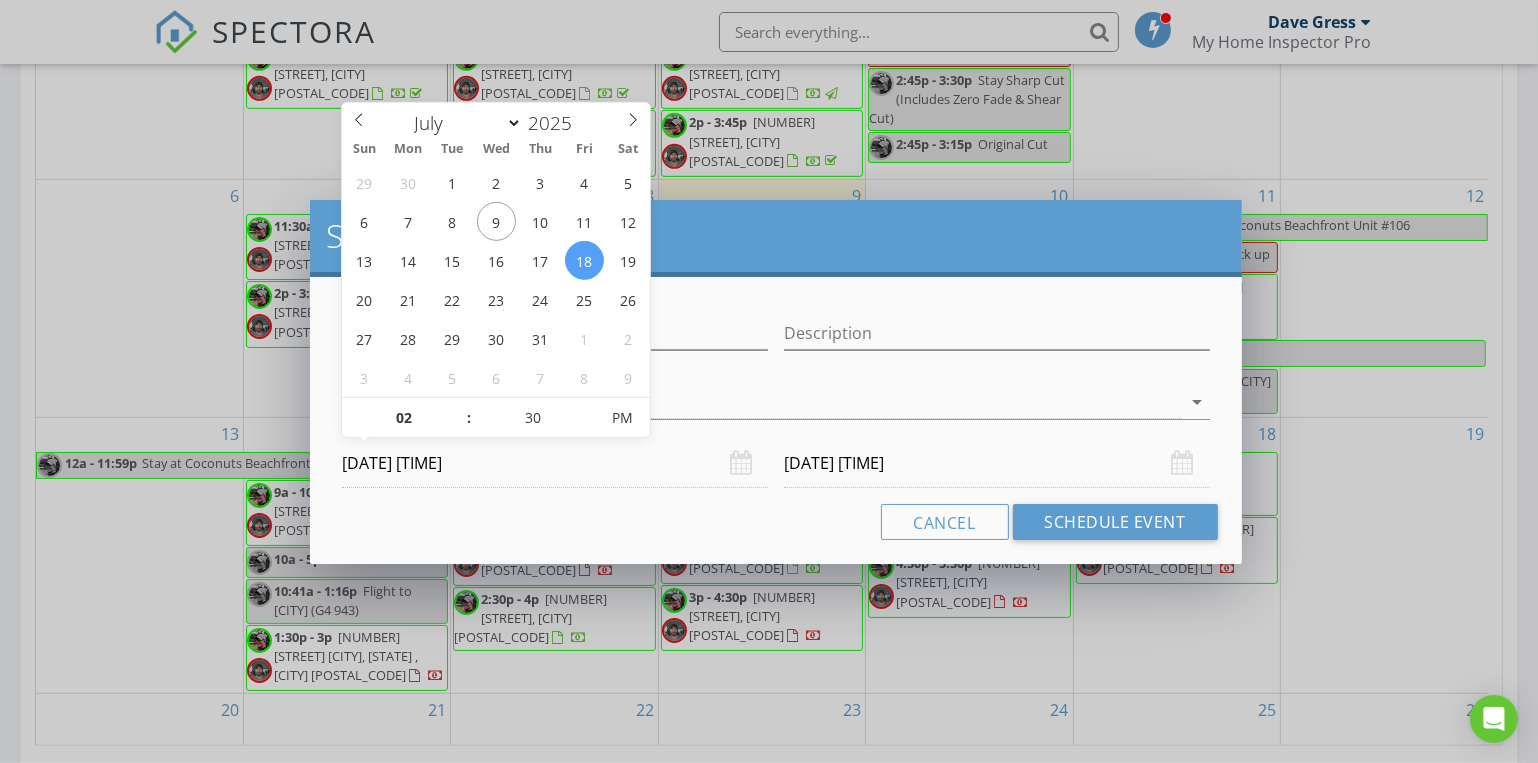 click on "[DATE] [TIME]" at bounding box center [555, 463] 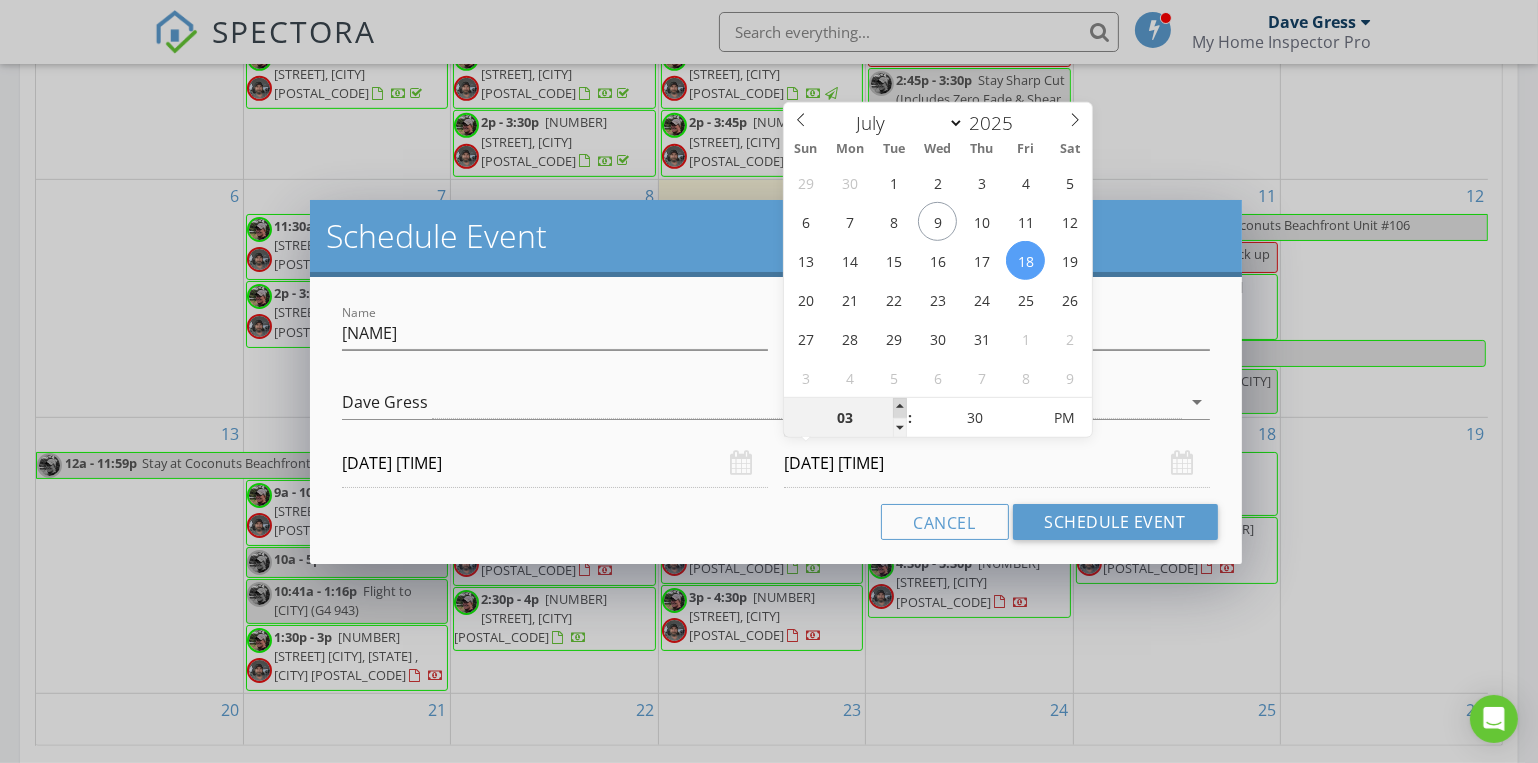 click at bounding box center [900, 408] 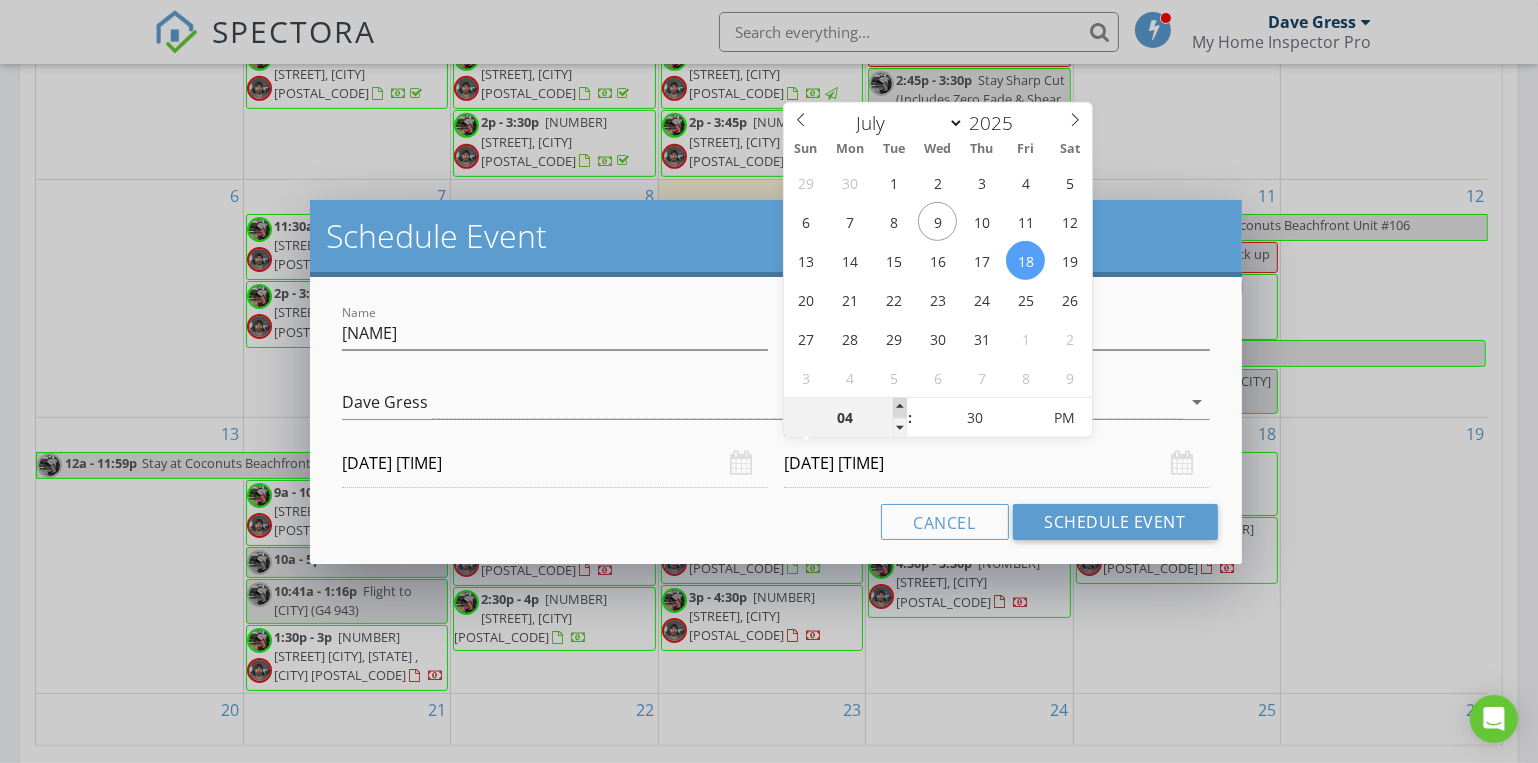 click at bounding box center [900, 408] 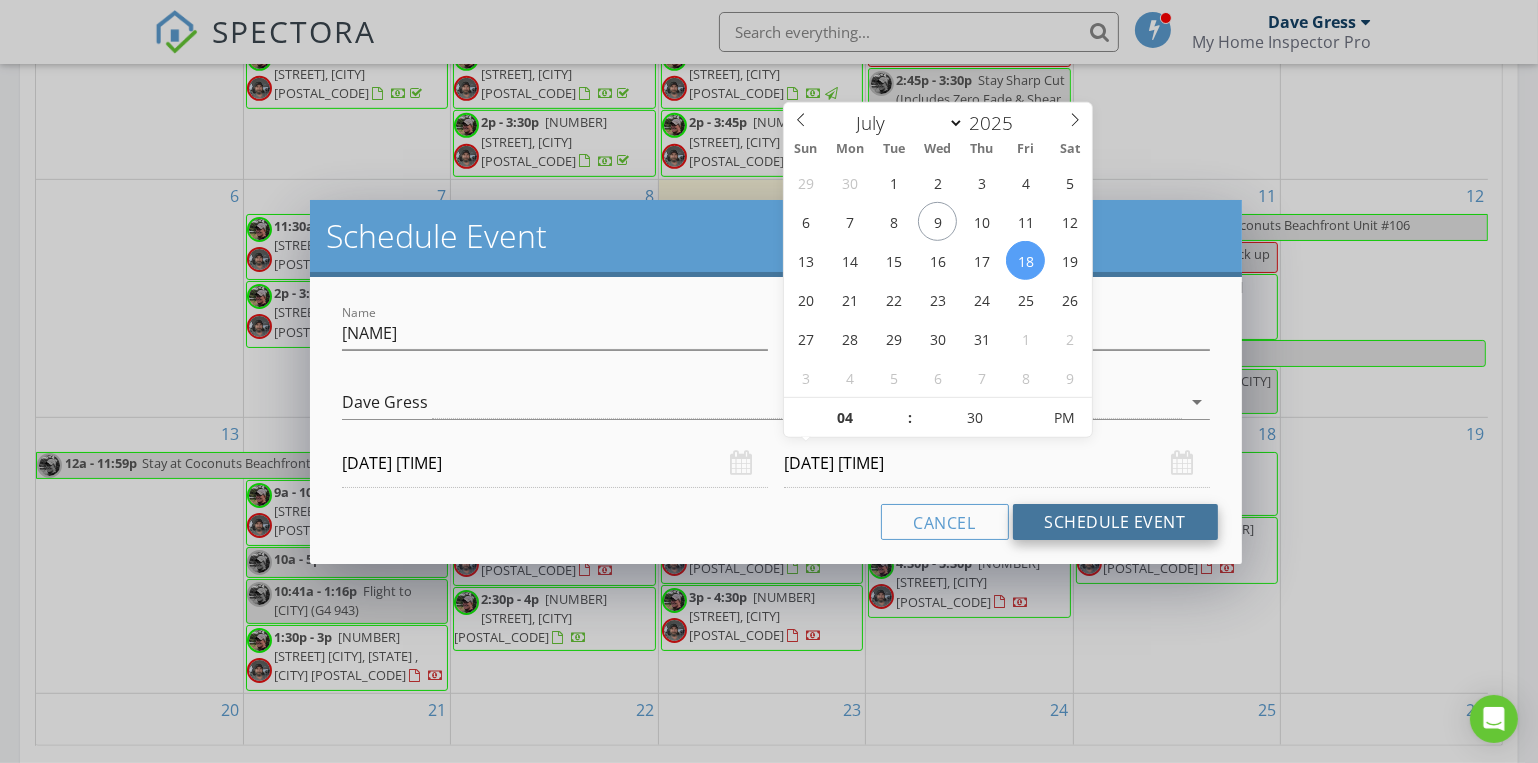 click on "Schedule Event" at bounding box center [1115, 522] 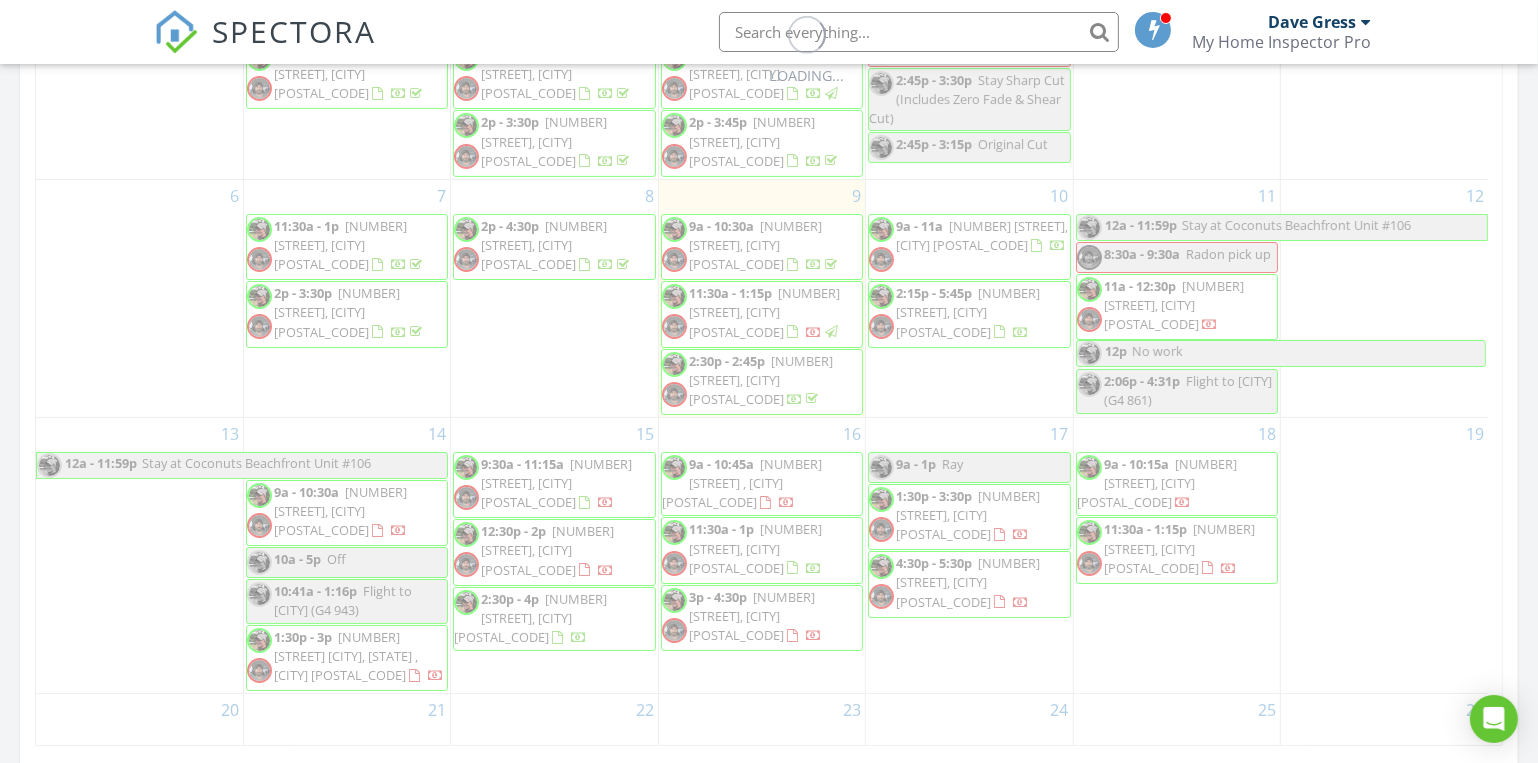 scroll, scrollTop: 0, scrollLeft: 0, axis: both 